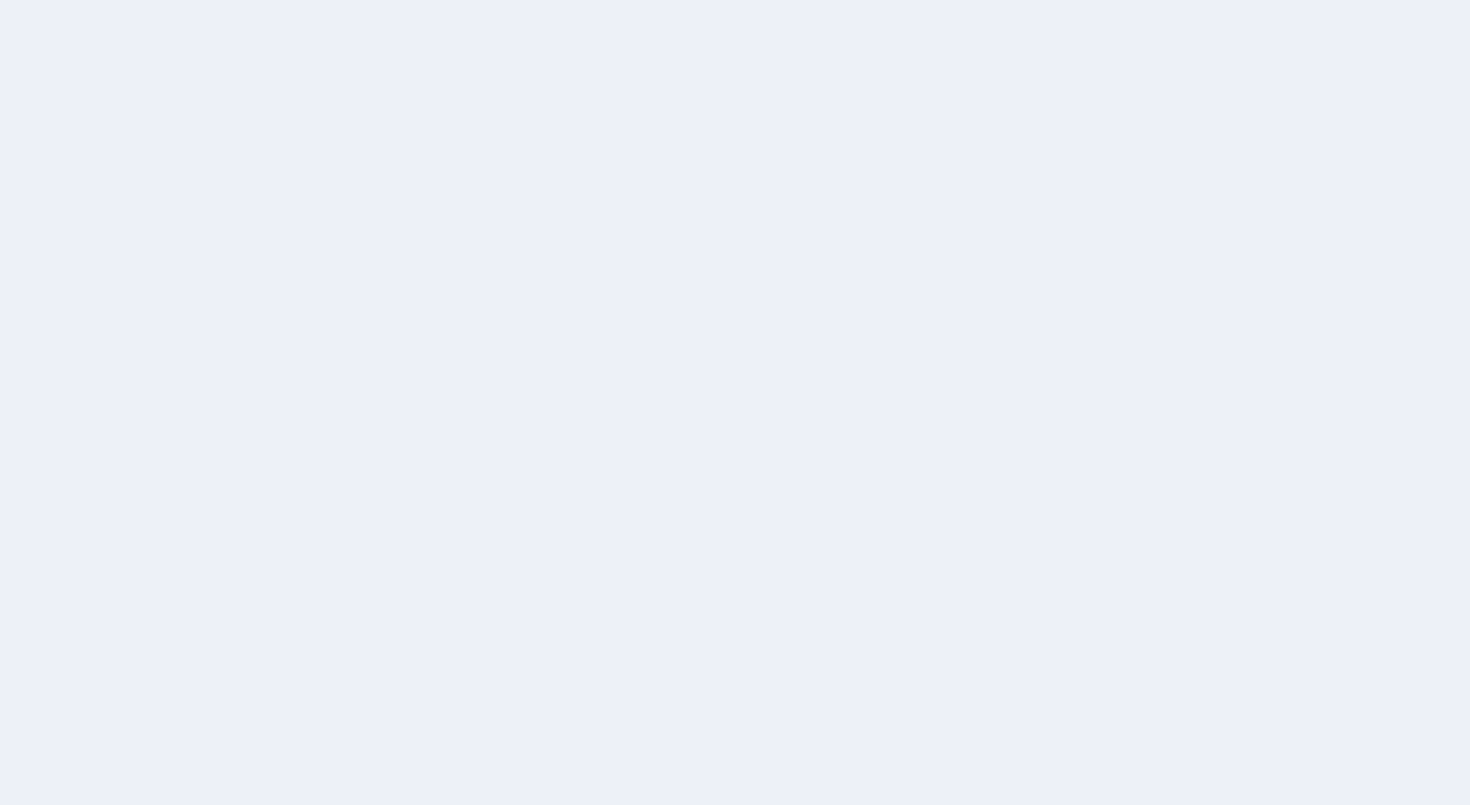 scroll, scrollTop: 0, scrollLeft: 0, axis: both 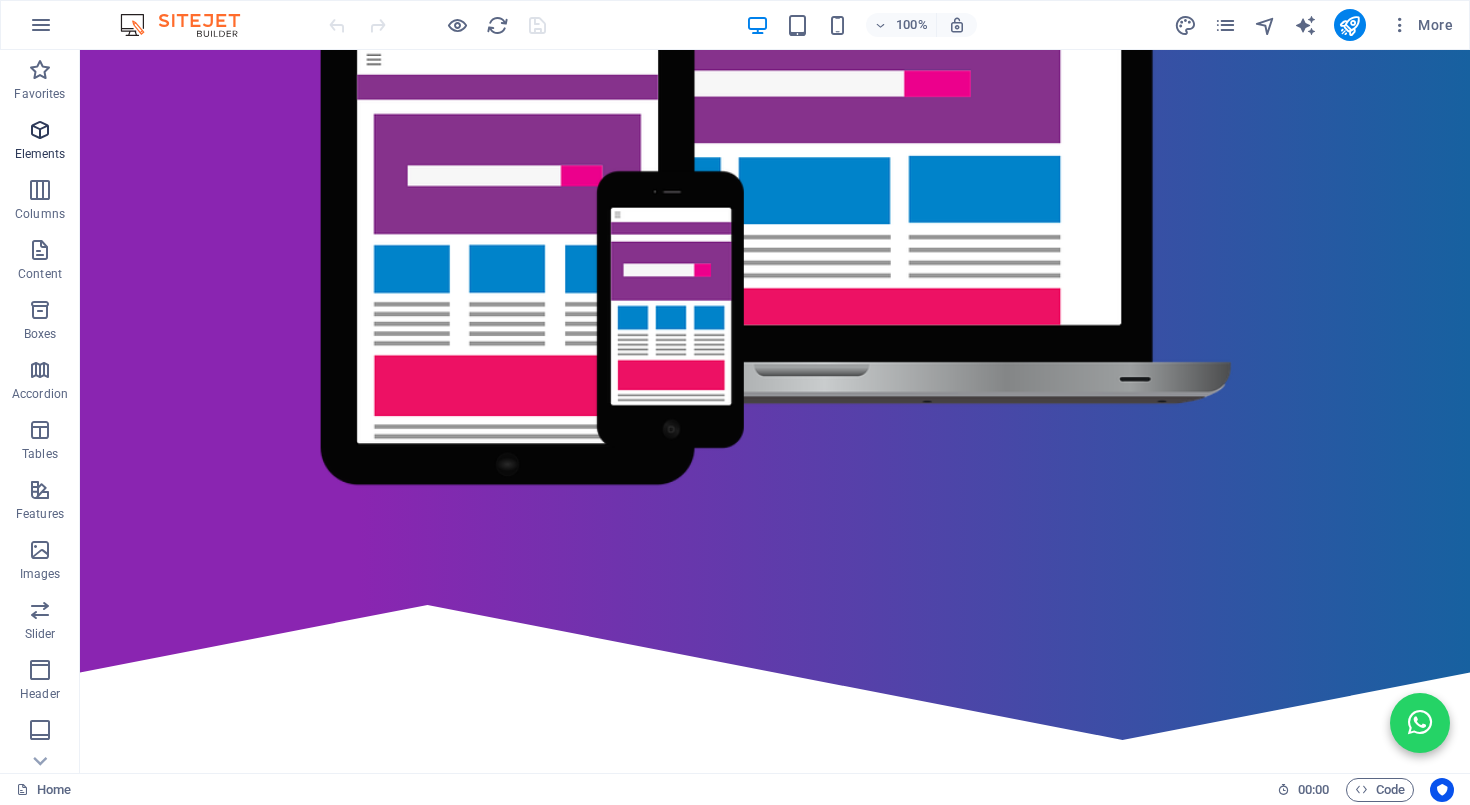 click at bounding box center (40, 130) 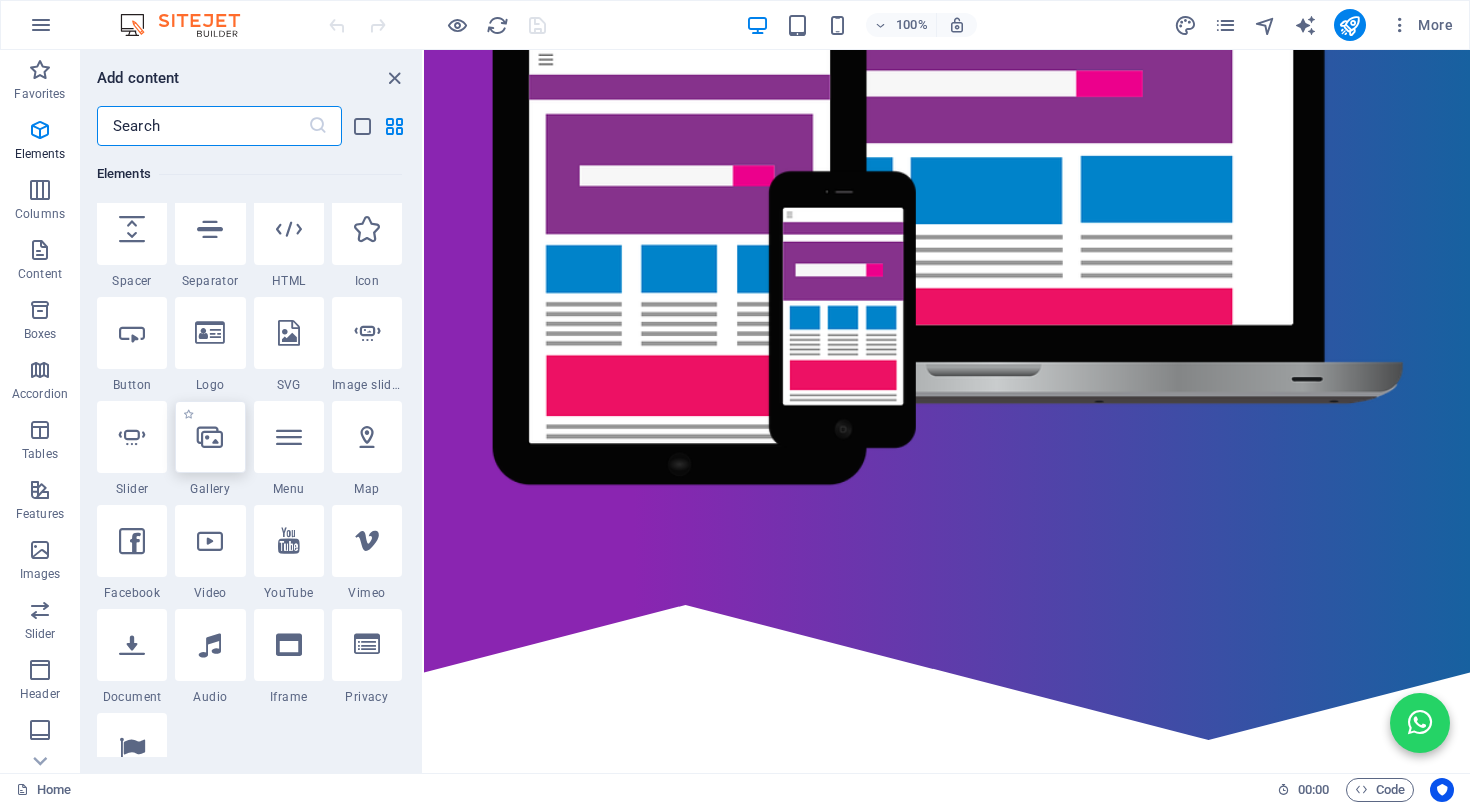 scroll, scrollTop: 343, scrollLeft: 0, axis: vertical 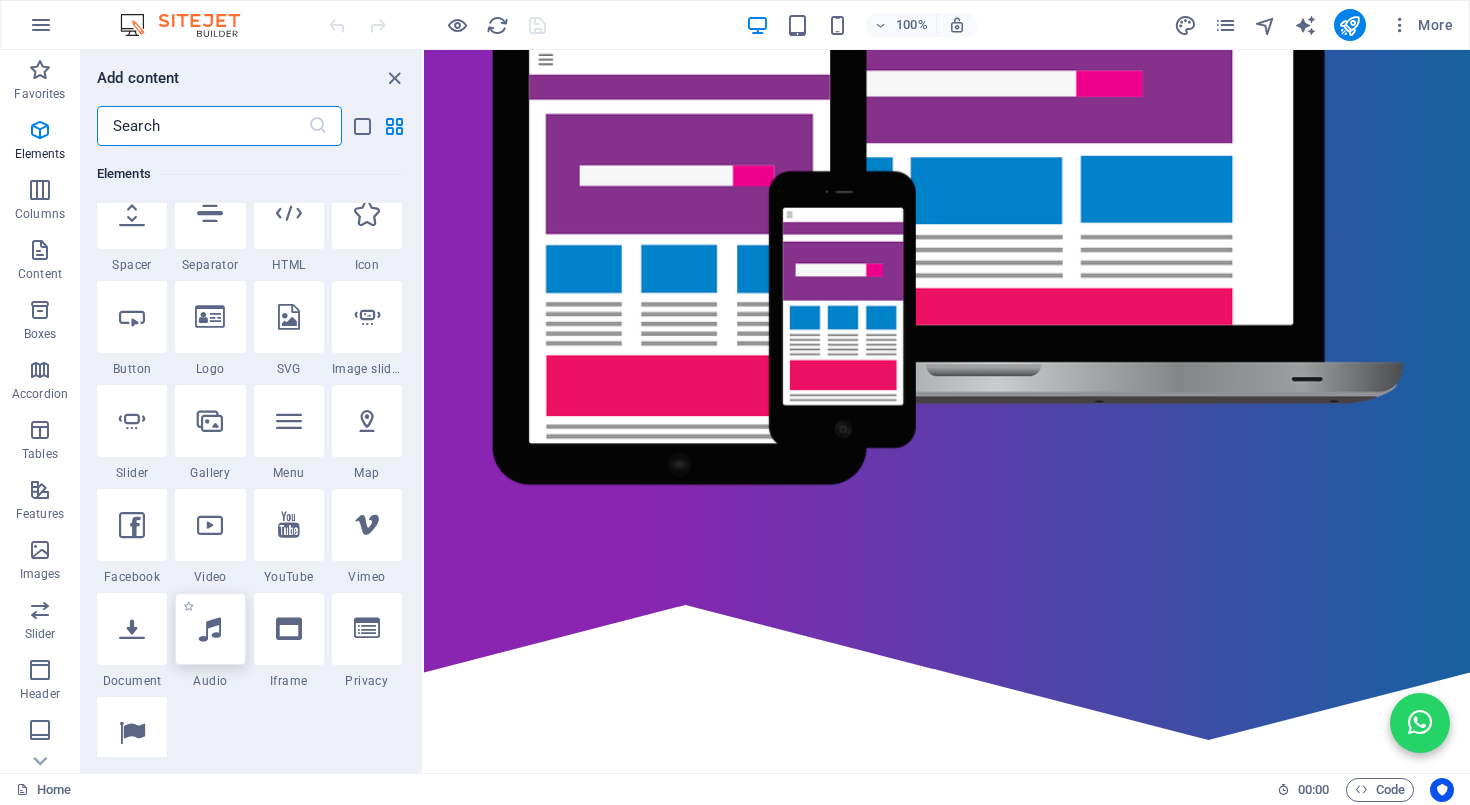 click at bounding box center (210, 629) 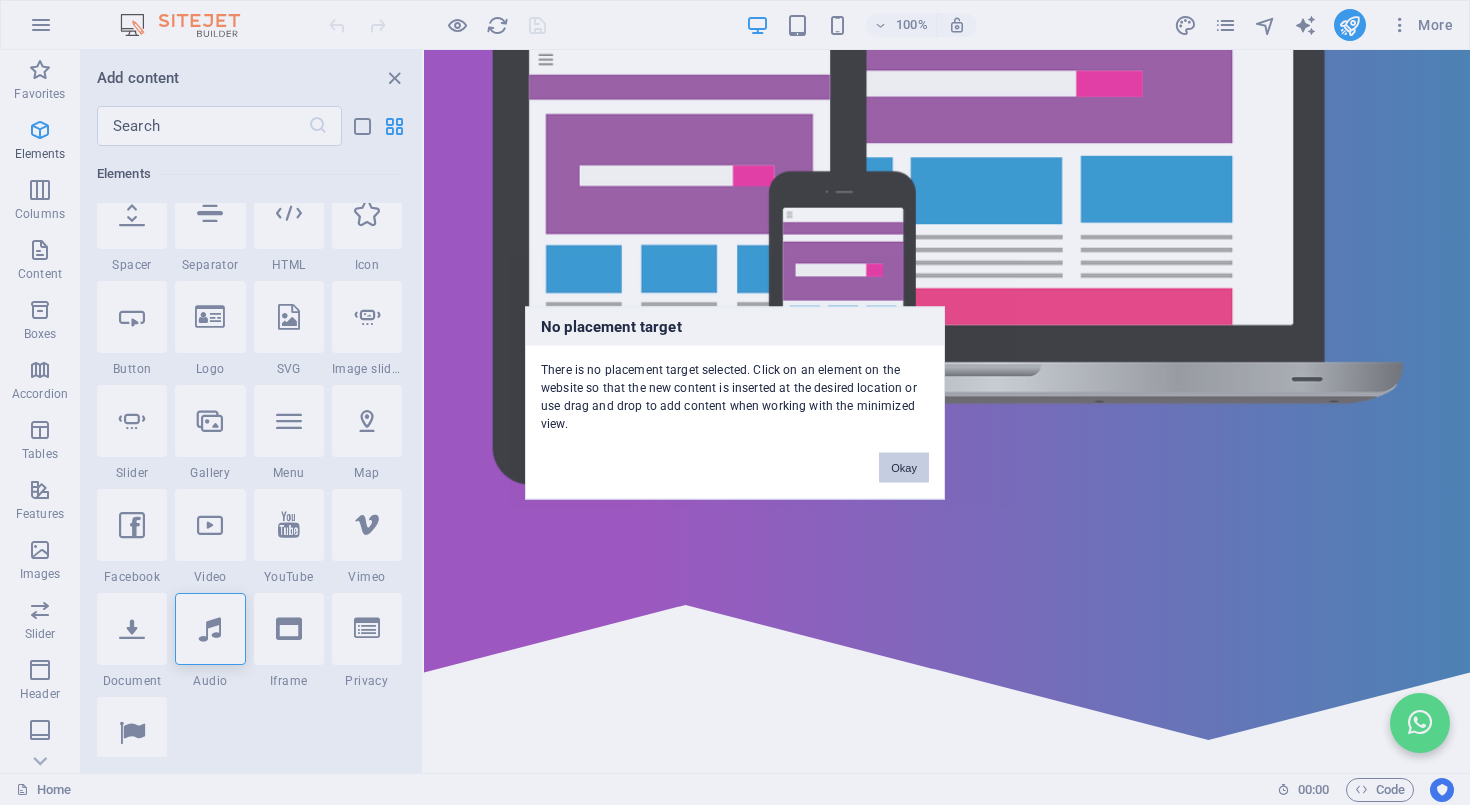 click on "Okay" at bounding box center [904, 467] 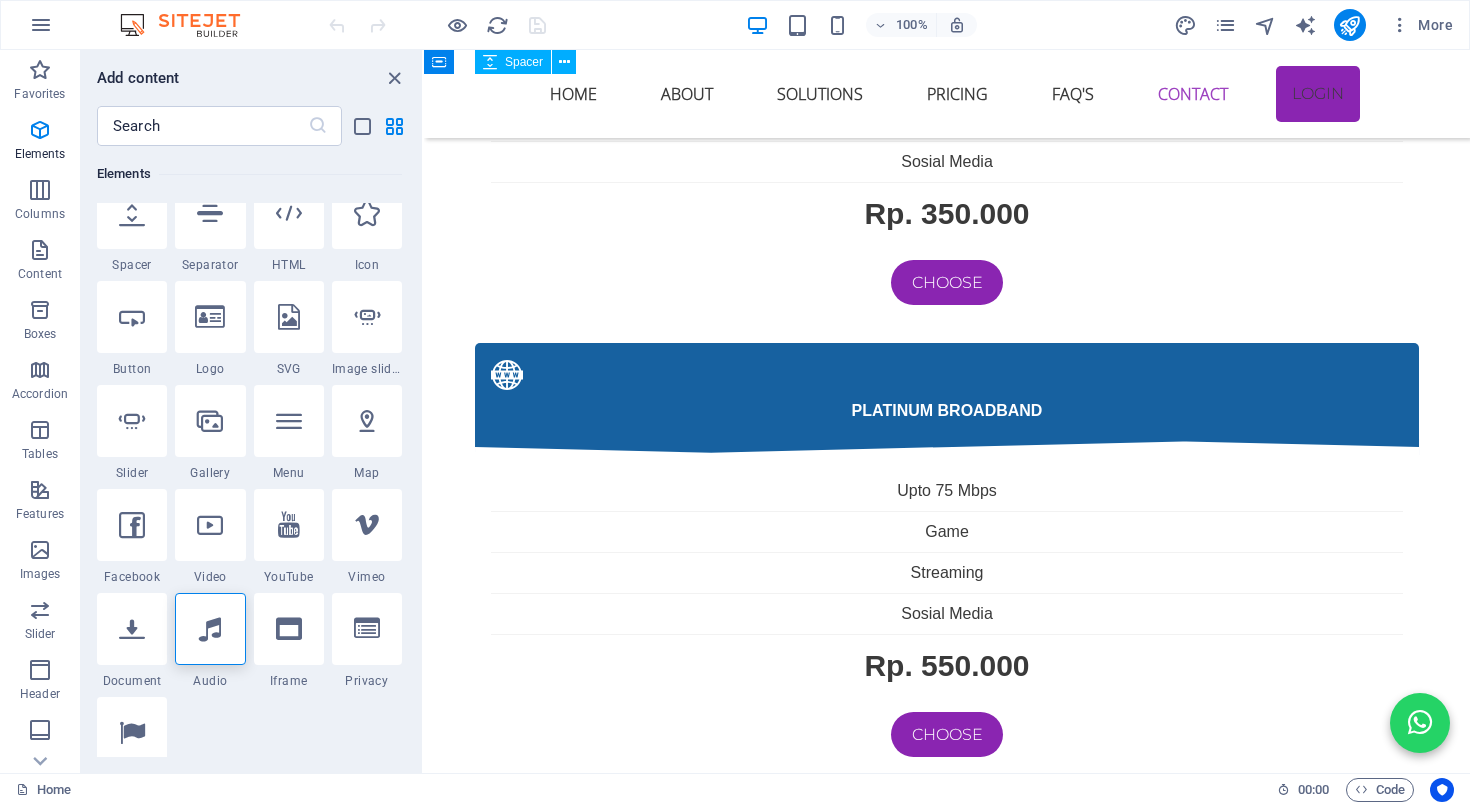 scroll, scrollTop: 6100, scrollLeft: 0, axis: vertical 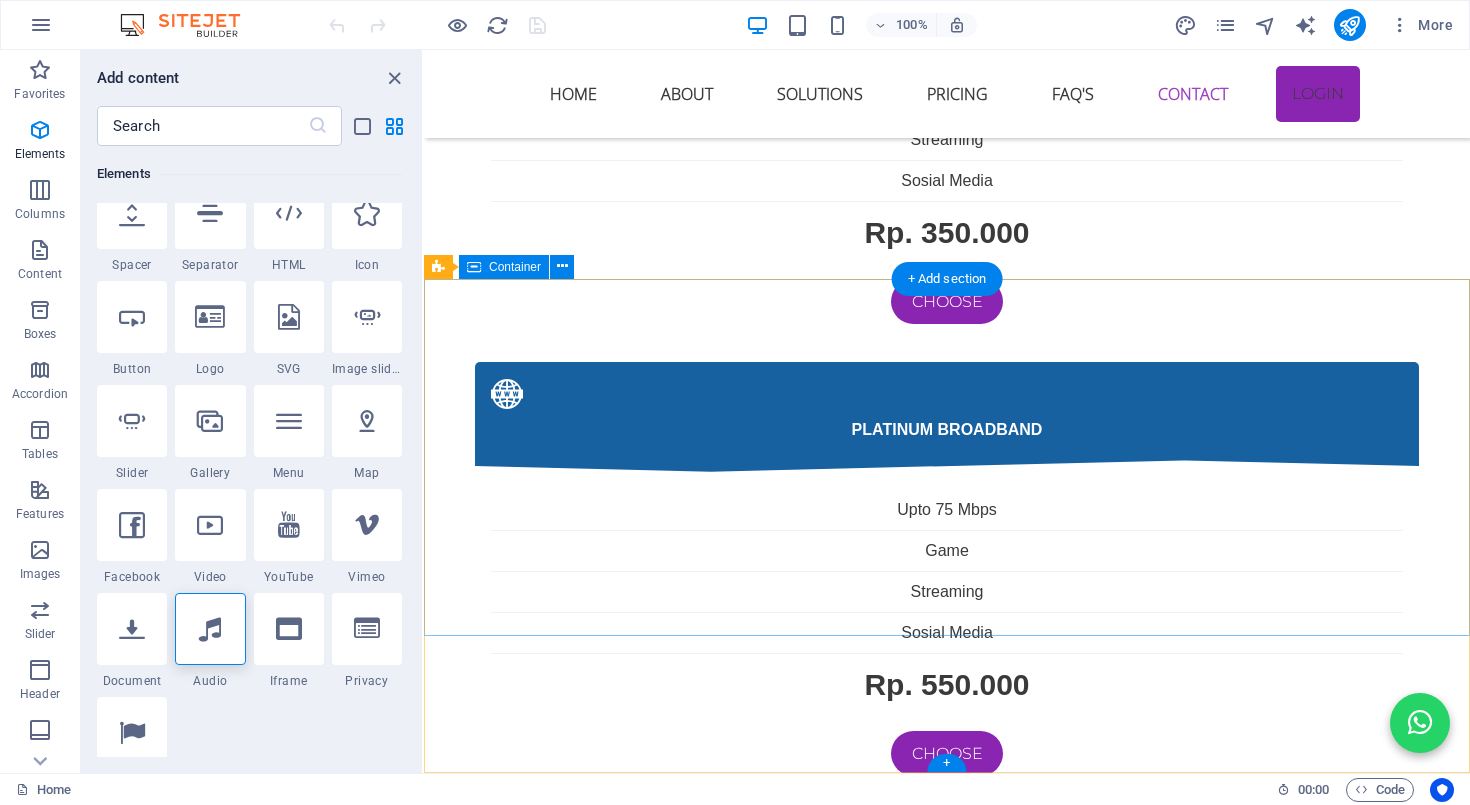 click on "Navigation Home About Solutions Pricing FAQs Contact Contact us [CITY] - [COUNTY] [STATE]   40395 layanan@[DOMAIN] Phone:  [PHONE]" at bounding box center (947, 3967) 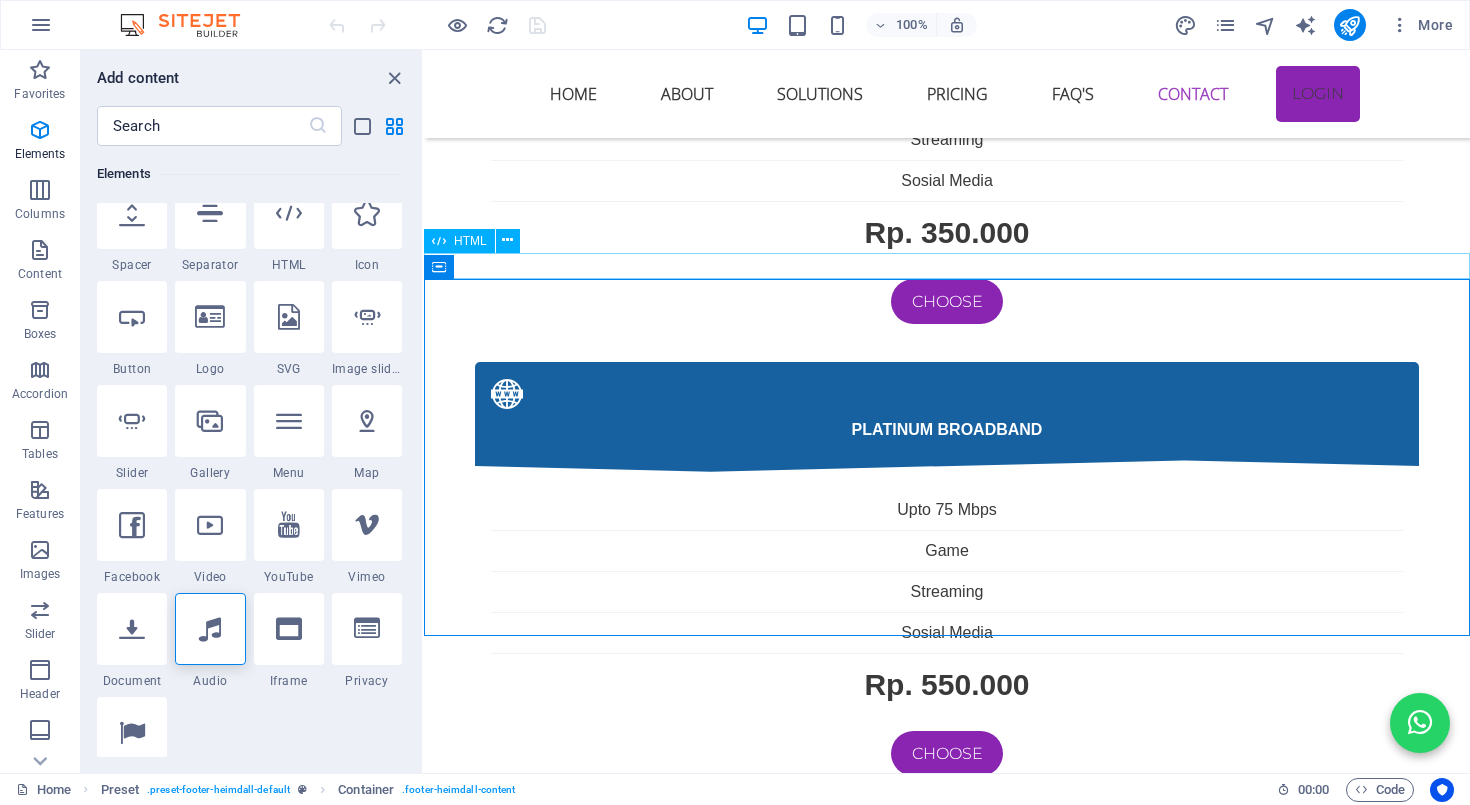 click on "Chat WhatsApp
IHS Fiber
Layanan Konsumen
×
Selamat datang 👋
Ada yang bisa kami bantu? 😊
14:08
Chat on WhatsApp" at bounding box center [947, 3623] 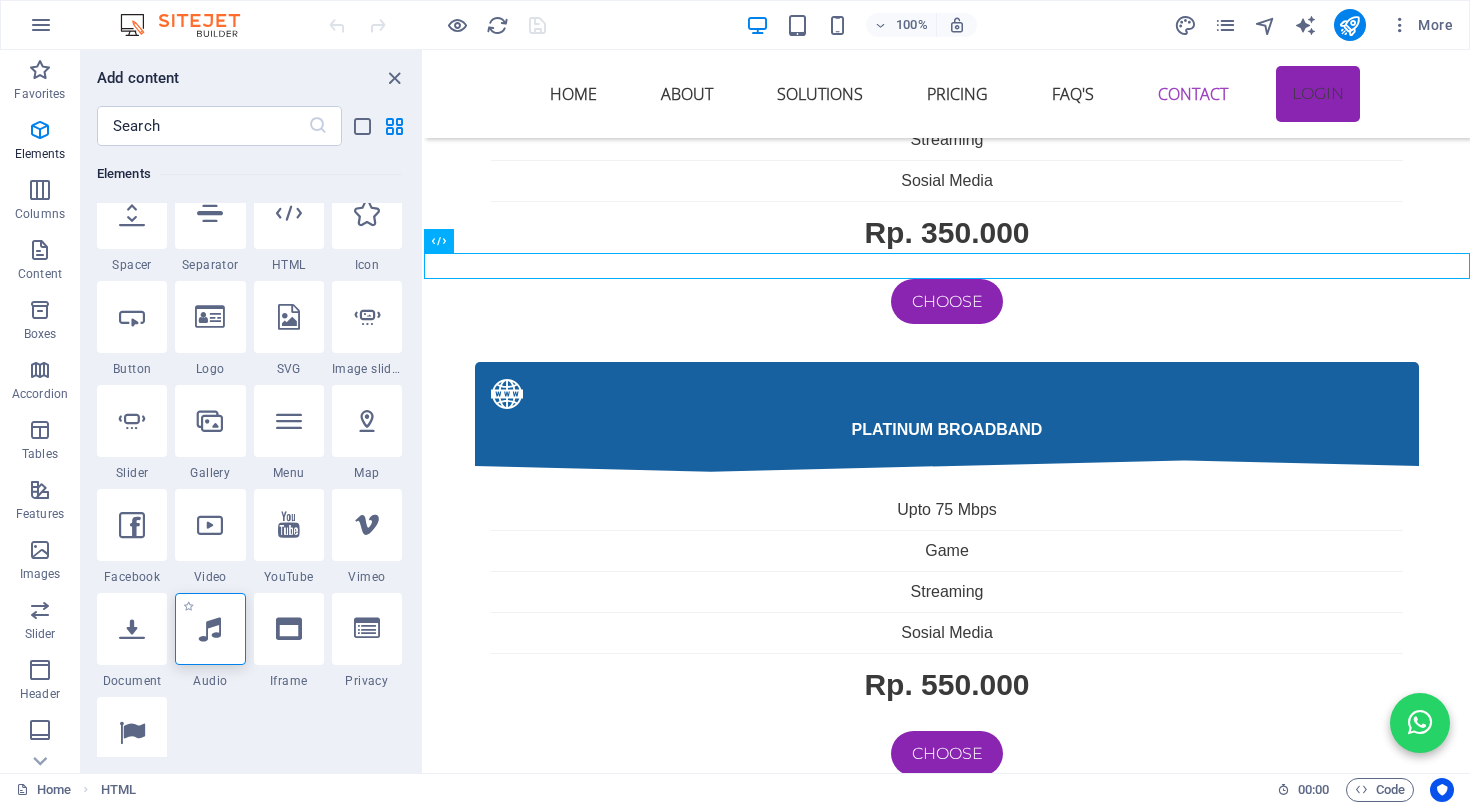 click at bounding box center [210, 629] 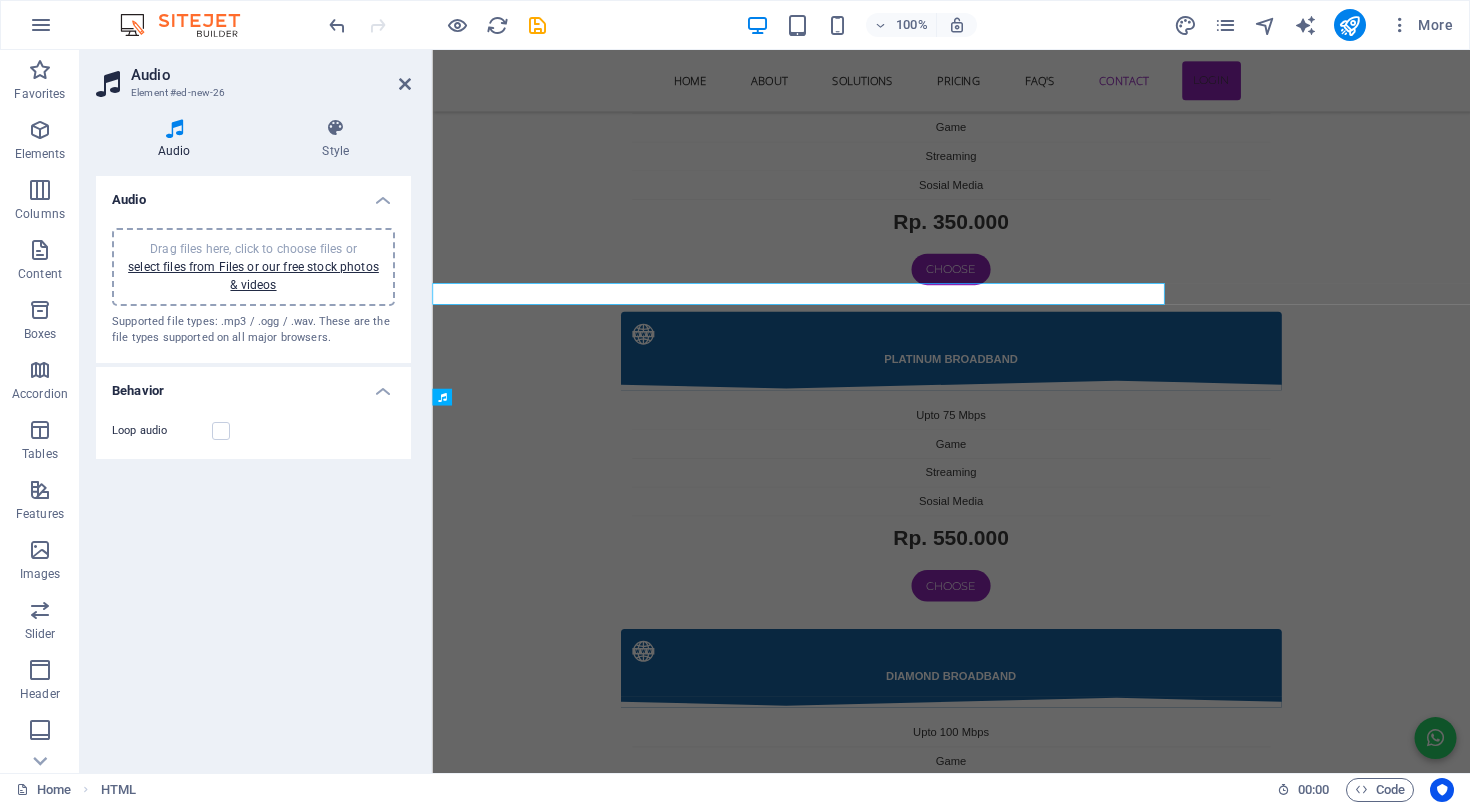 scroll, scrollTop: 5996, scrollLeft: 0, axis: vertical 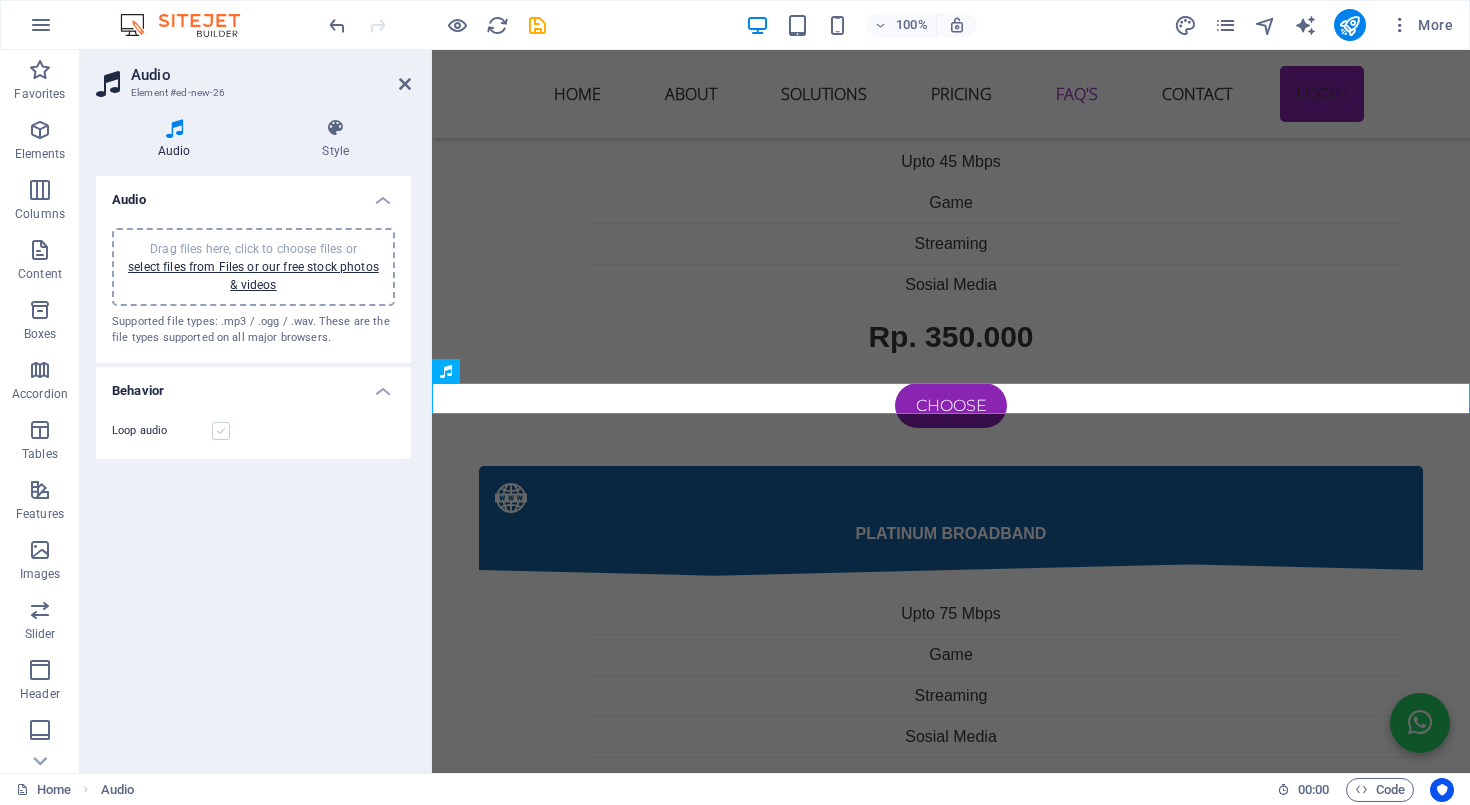 click at bounding box center [221, 431] 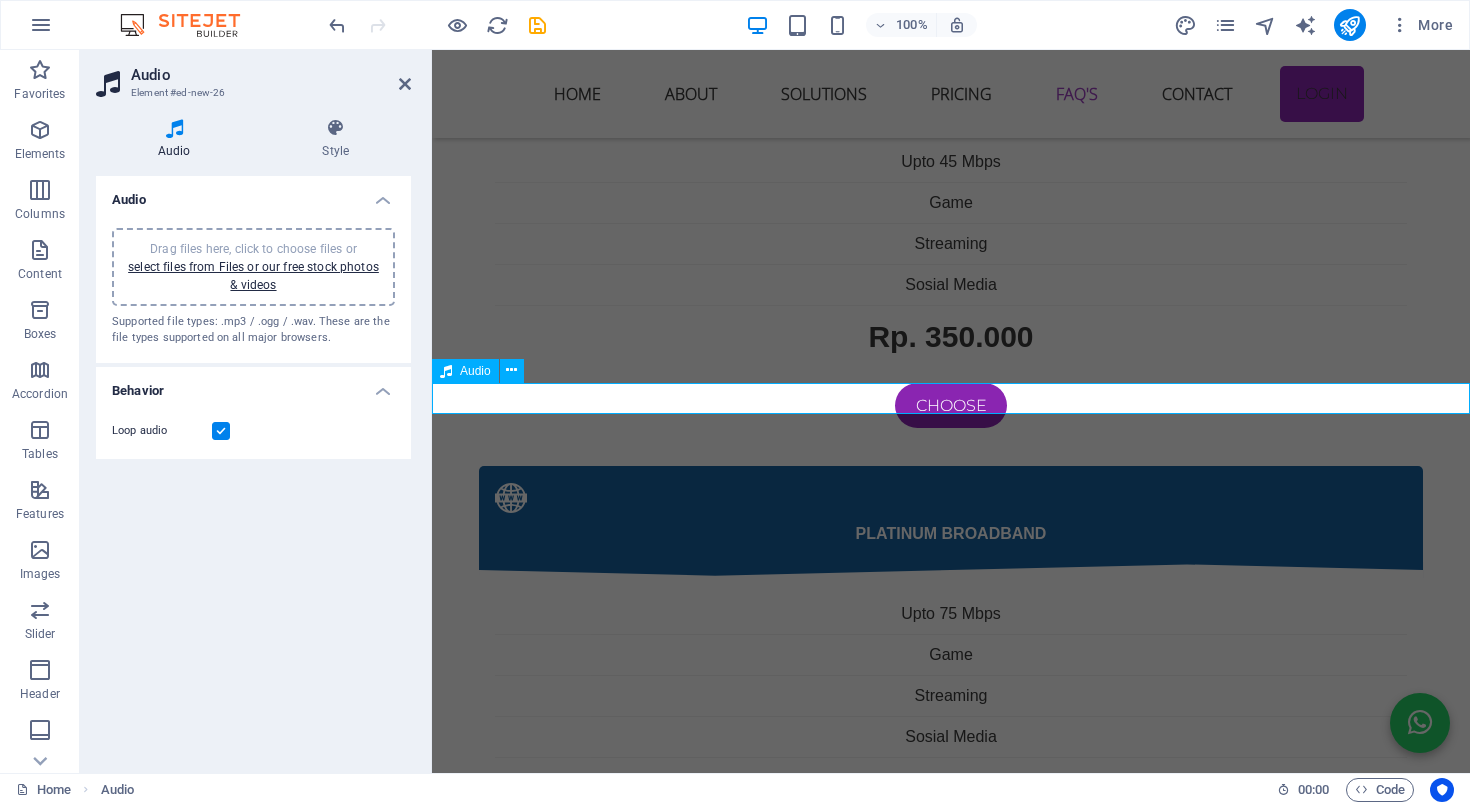 click at bounding box center (951, 3767) 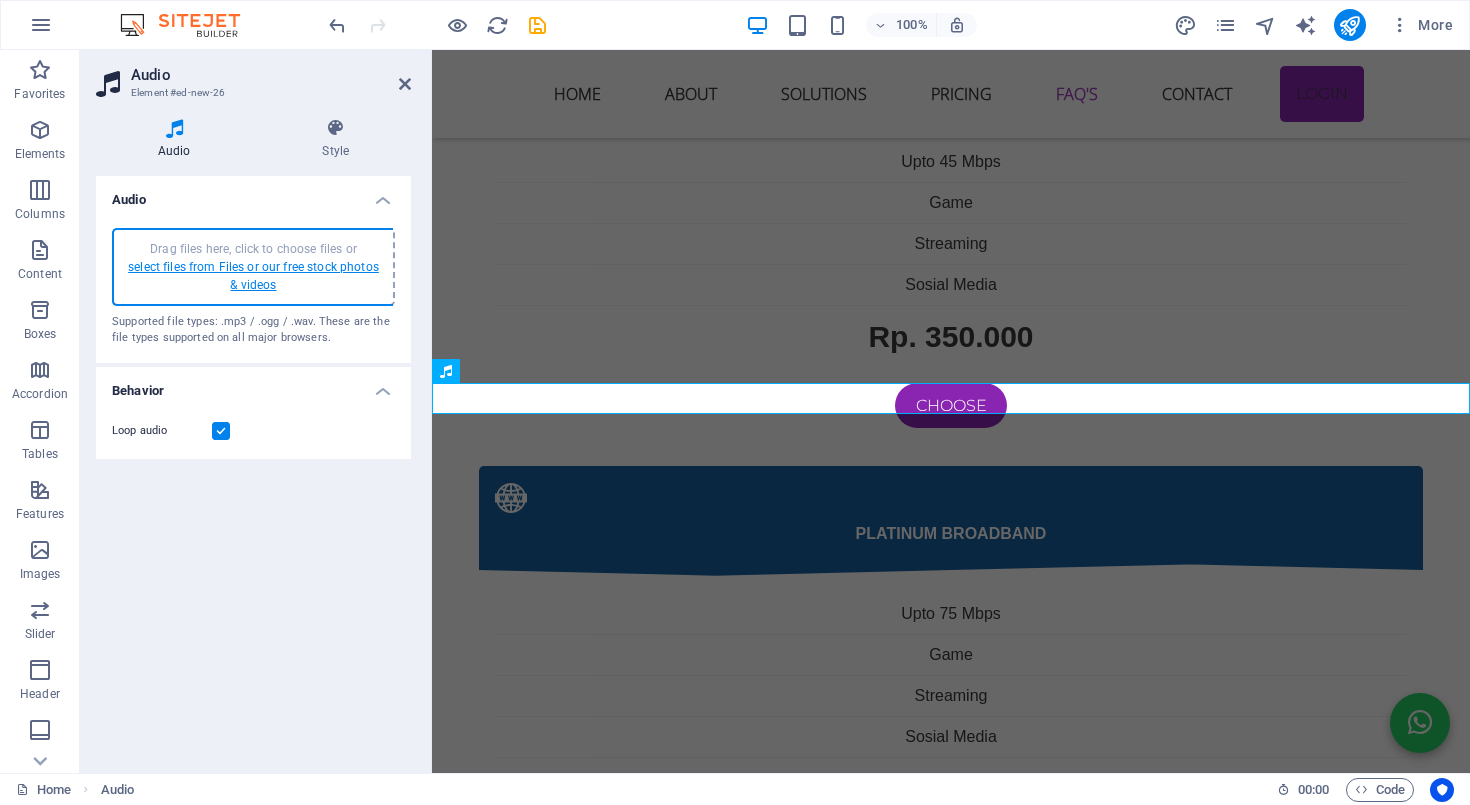 click on "select files from Files or our free stock photos & videos" at bounding box center (253, 276) 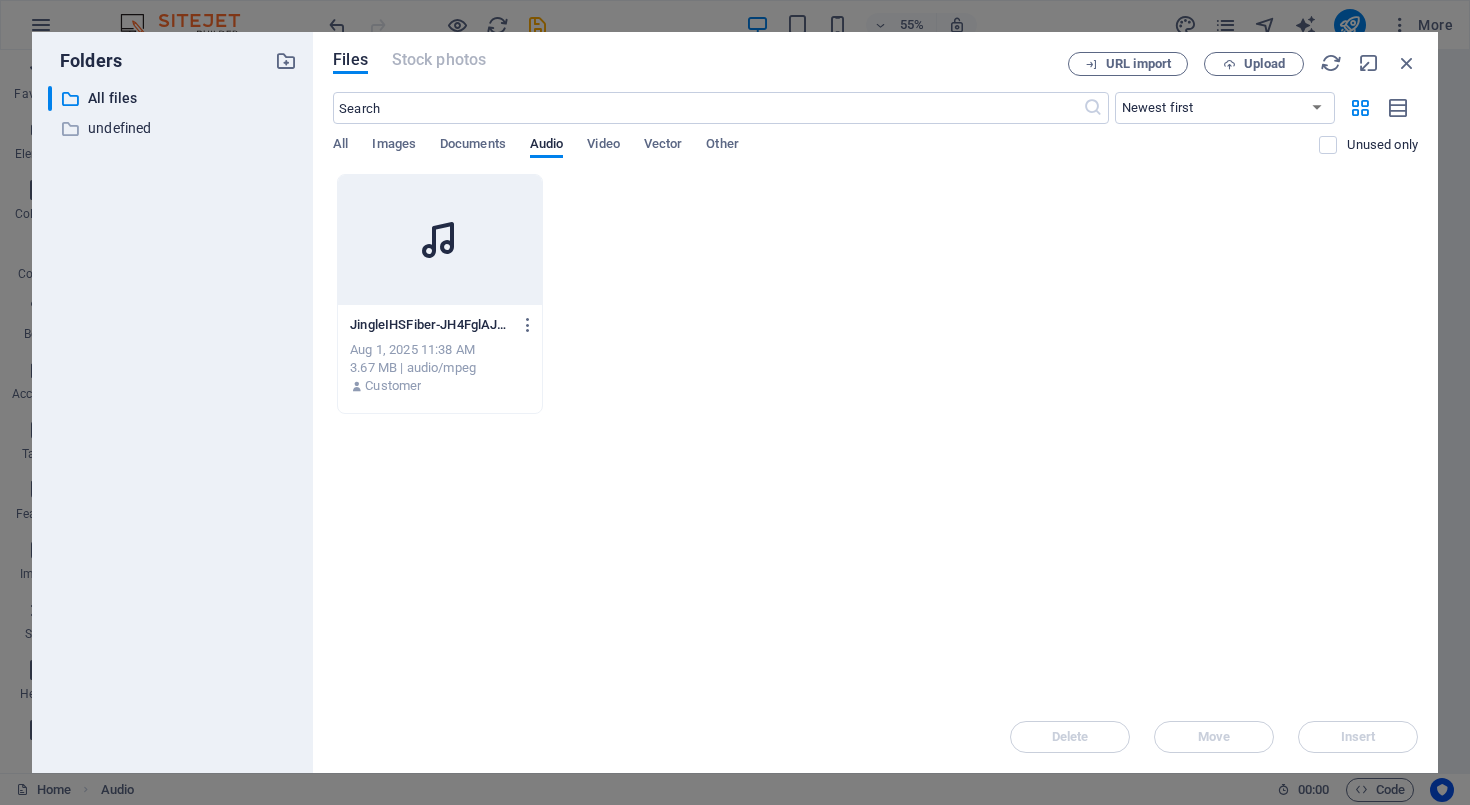 click at bounding box center [440, 240] 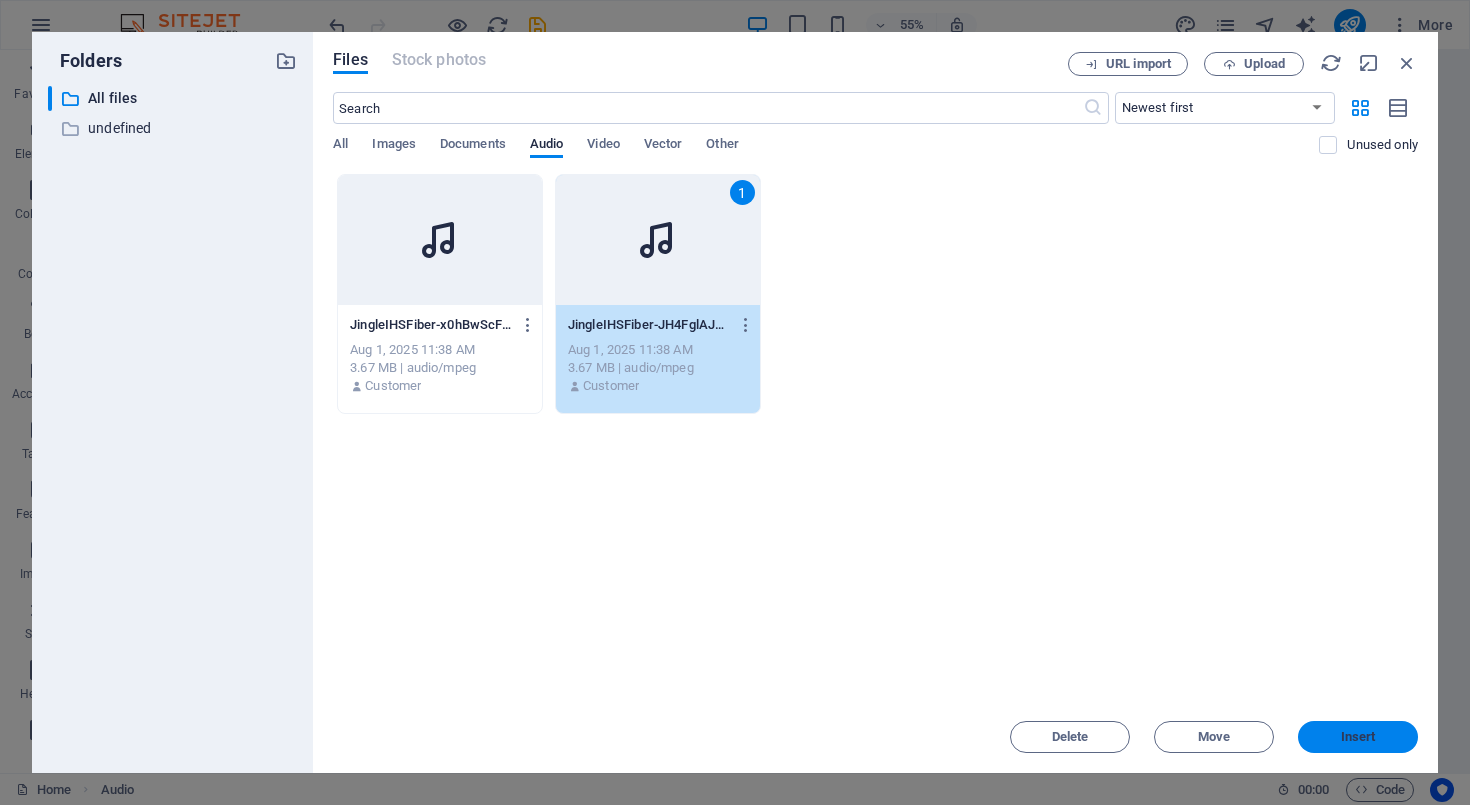 click on "Insert" at bounding box center (1358, 737) 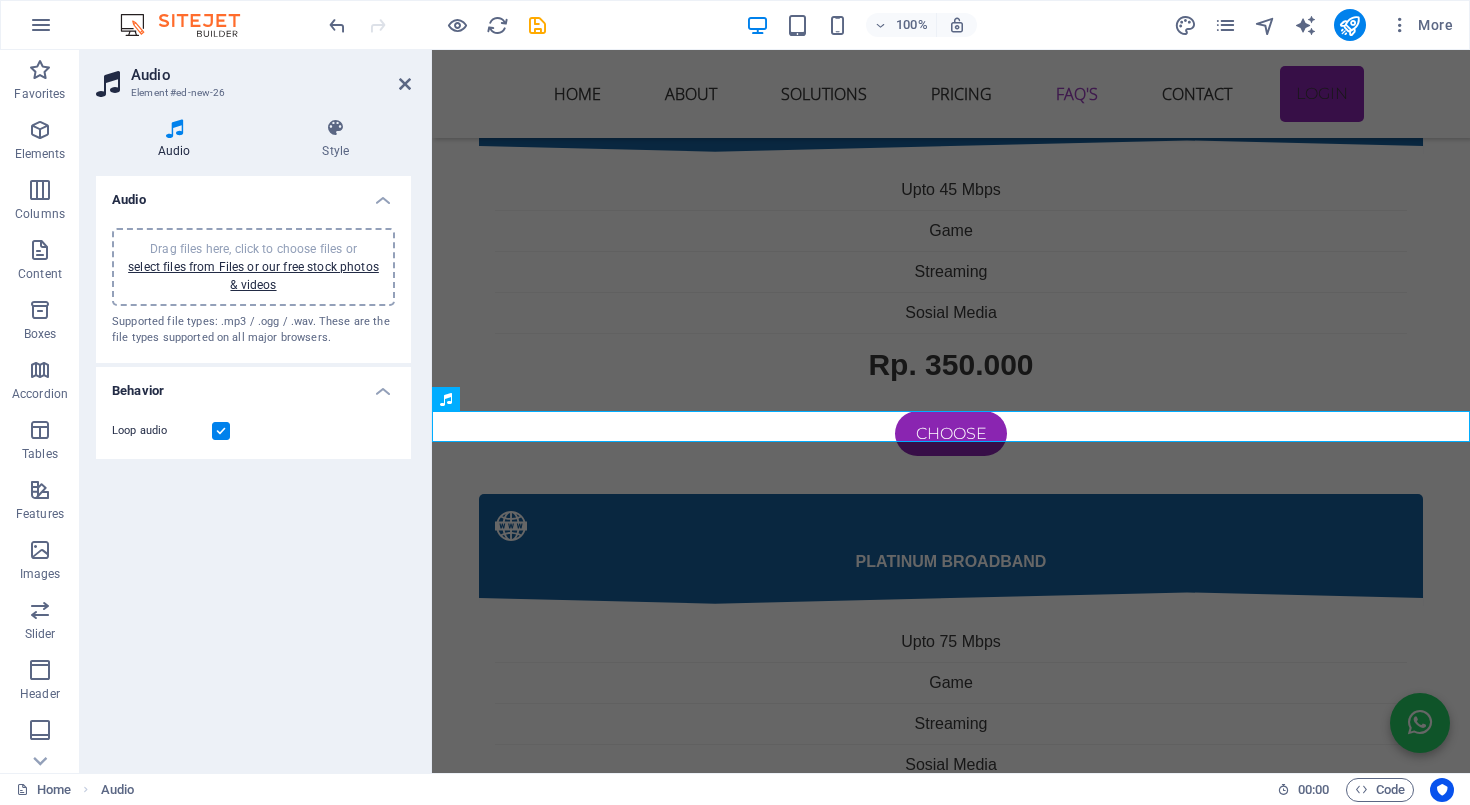 click on "Audio Drag files here, click to choose files or select files from Files or our free stock photos & videos Supported file types: .mp3 / .ogg / .wav. These are the file types supported on all major browsers. Behavior Loop audio" at bounding box center [253, 466] 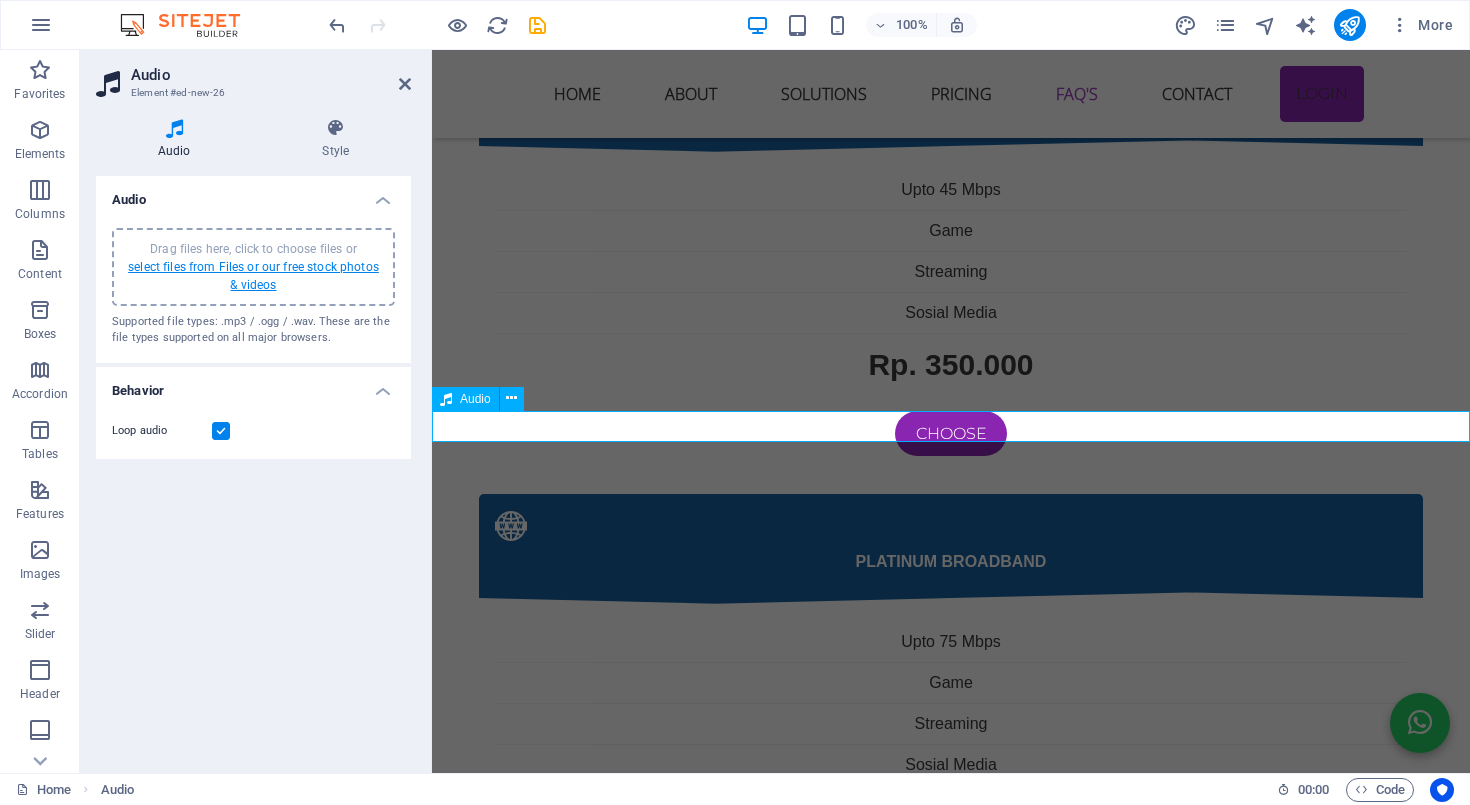 click on "select files from Files or our free stock photos & videos" at bounding box center (253, 276) 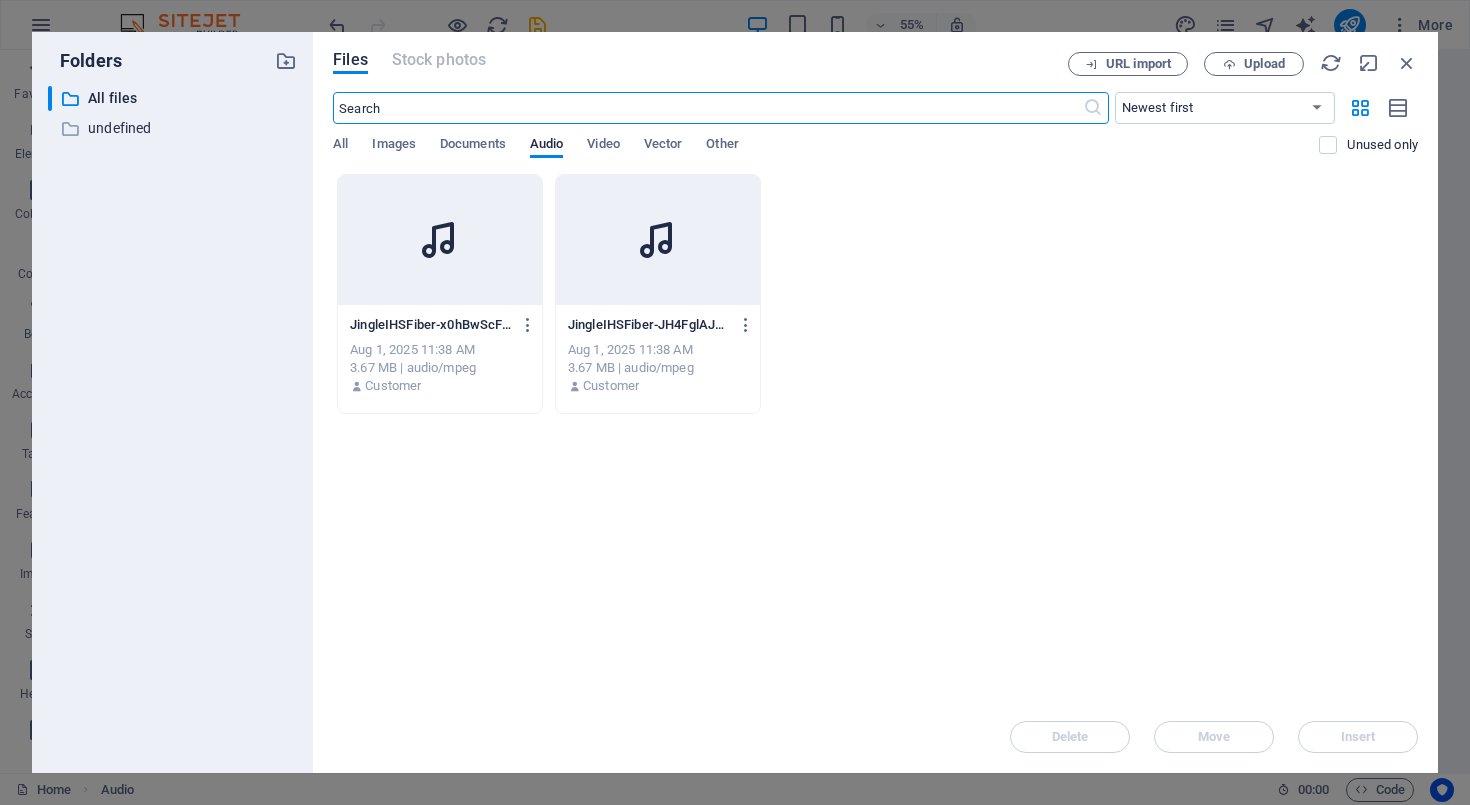 click at bounding box center (440, 240) 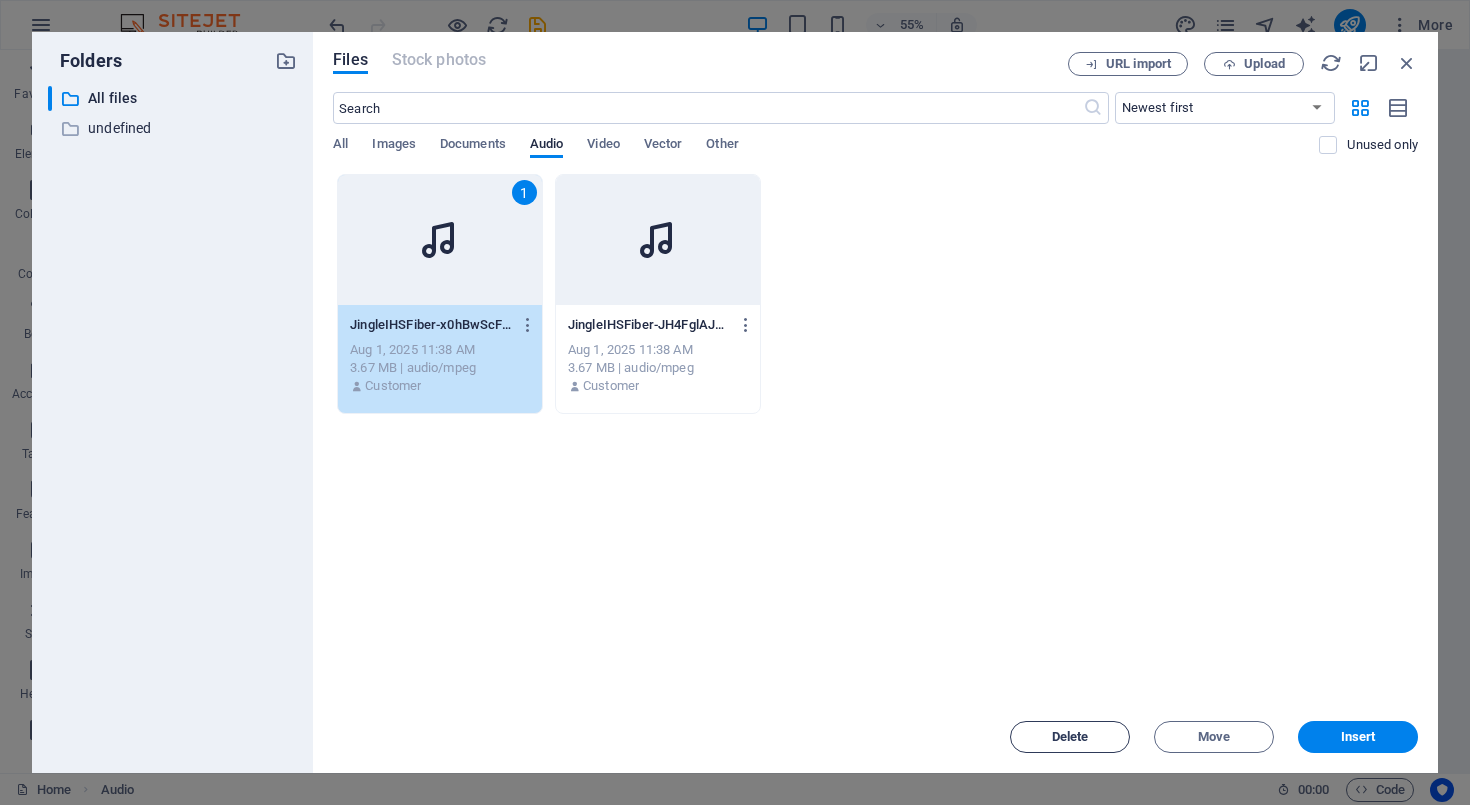 click on "Delete" at bounding box center (1070, 737) 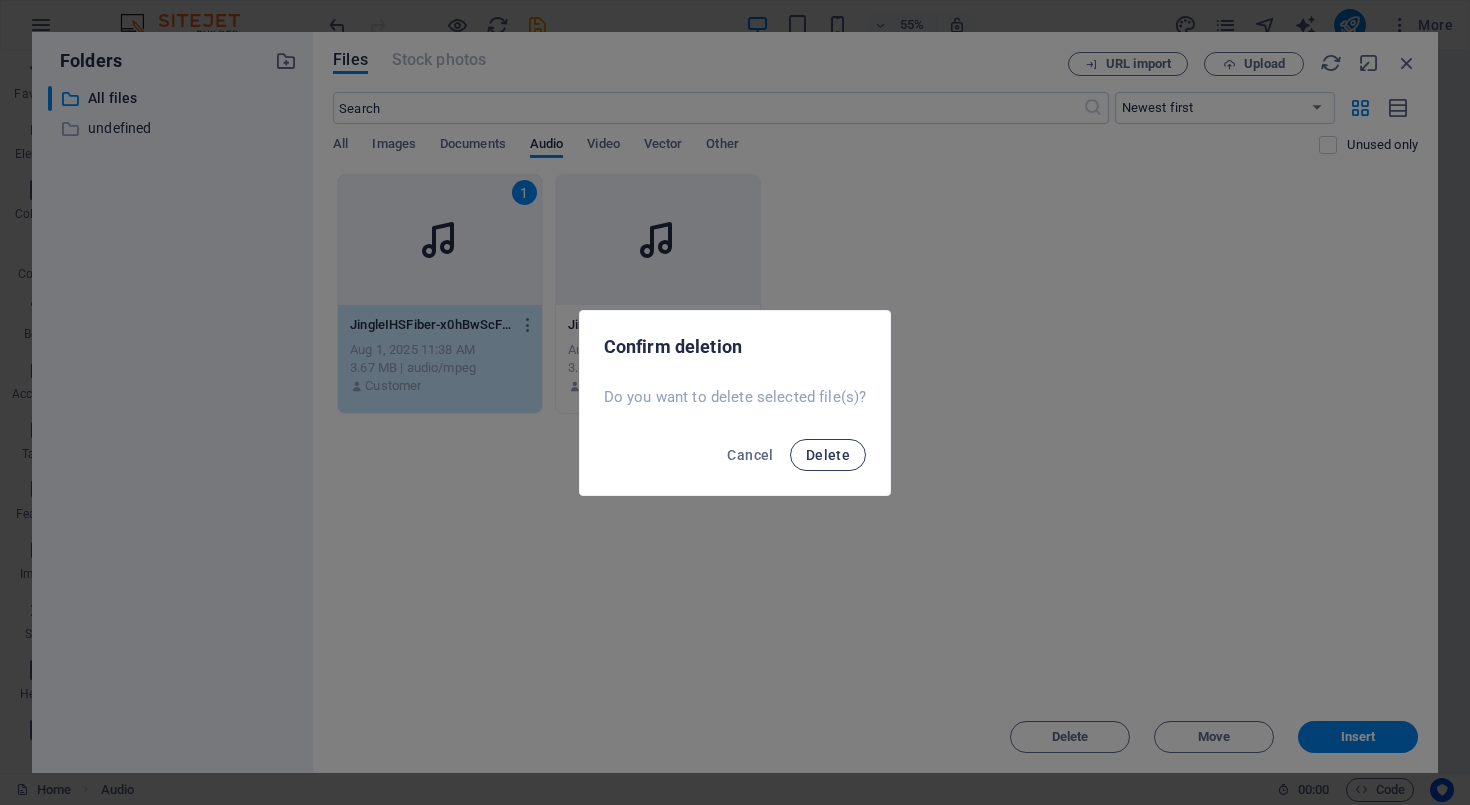 click on "Delete" at bounding box center (828, 455) 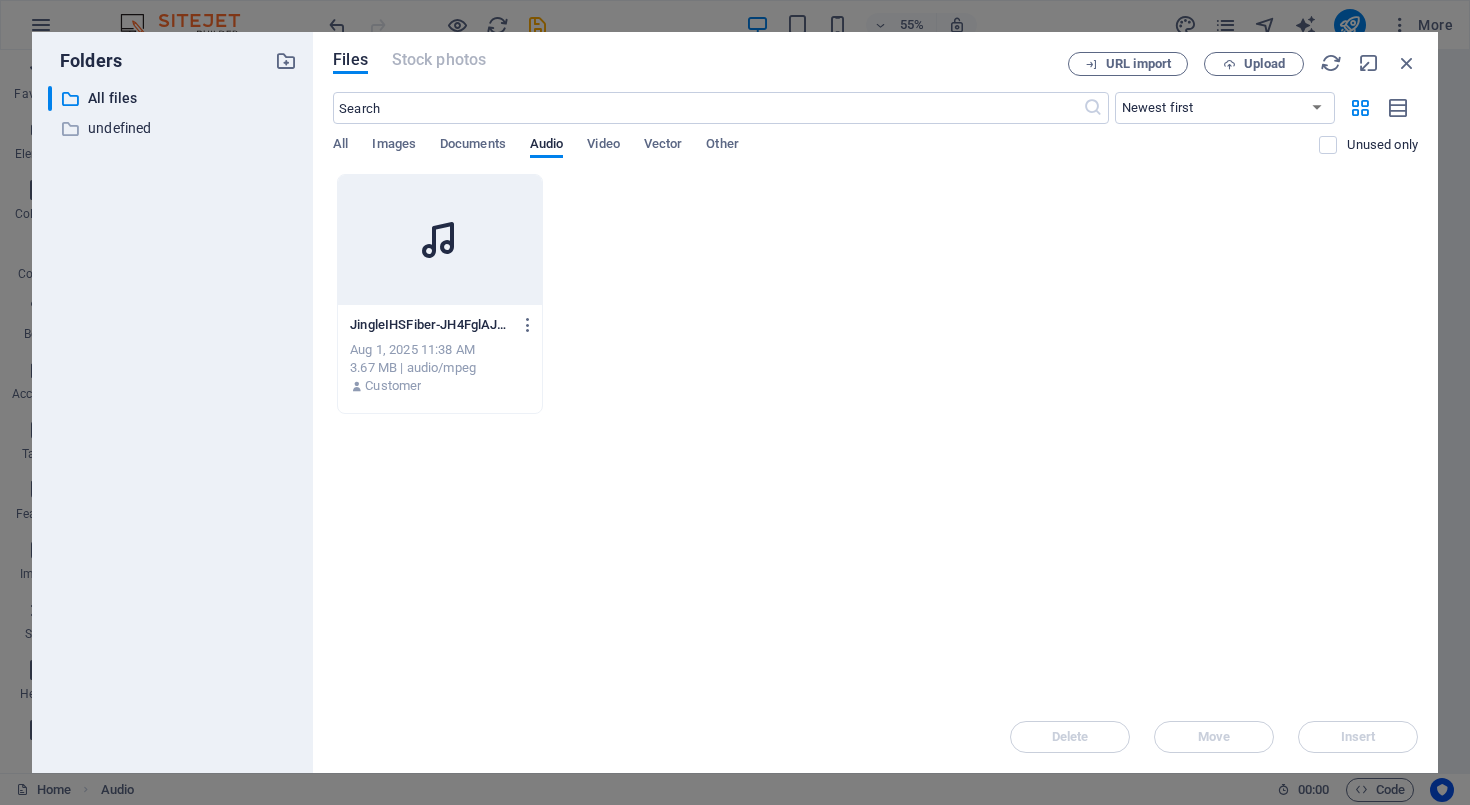 click at bounding box center [440, 240] 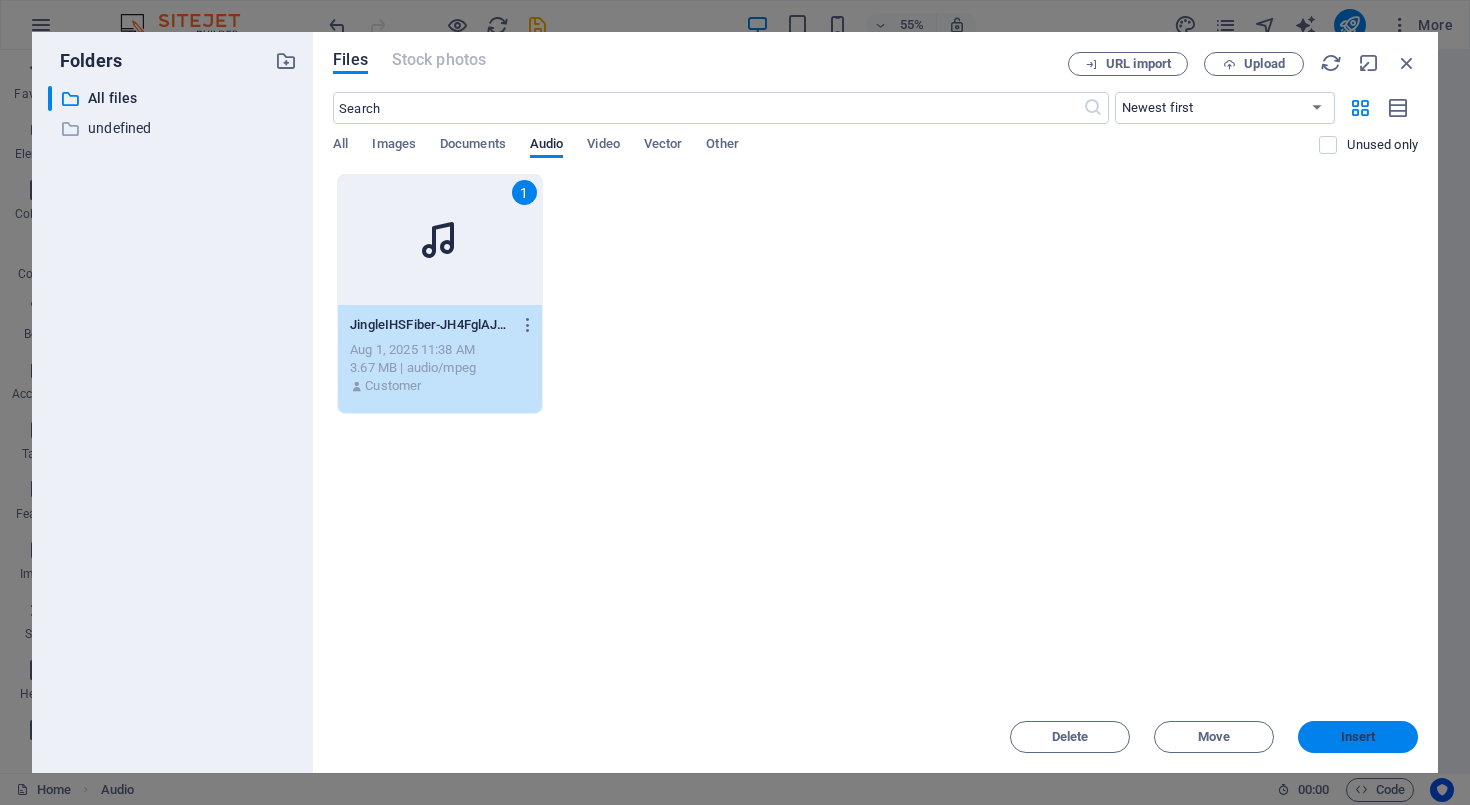 click on "Insert" at bounding box center (1358, 737) 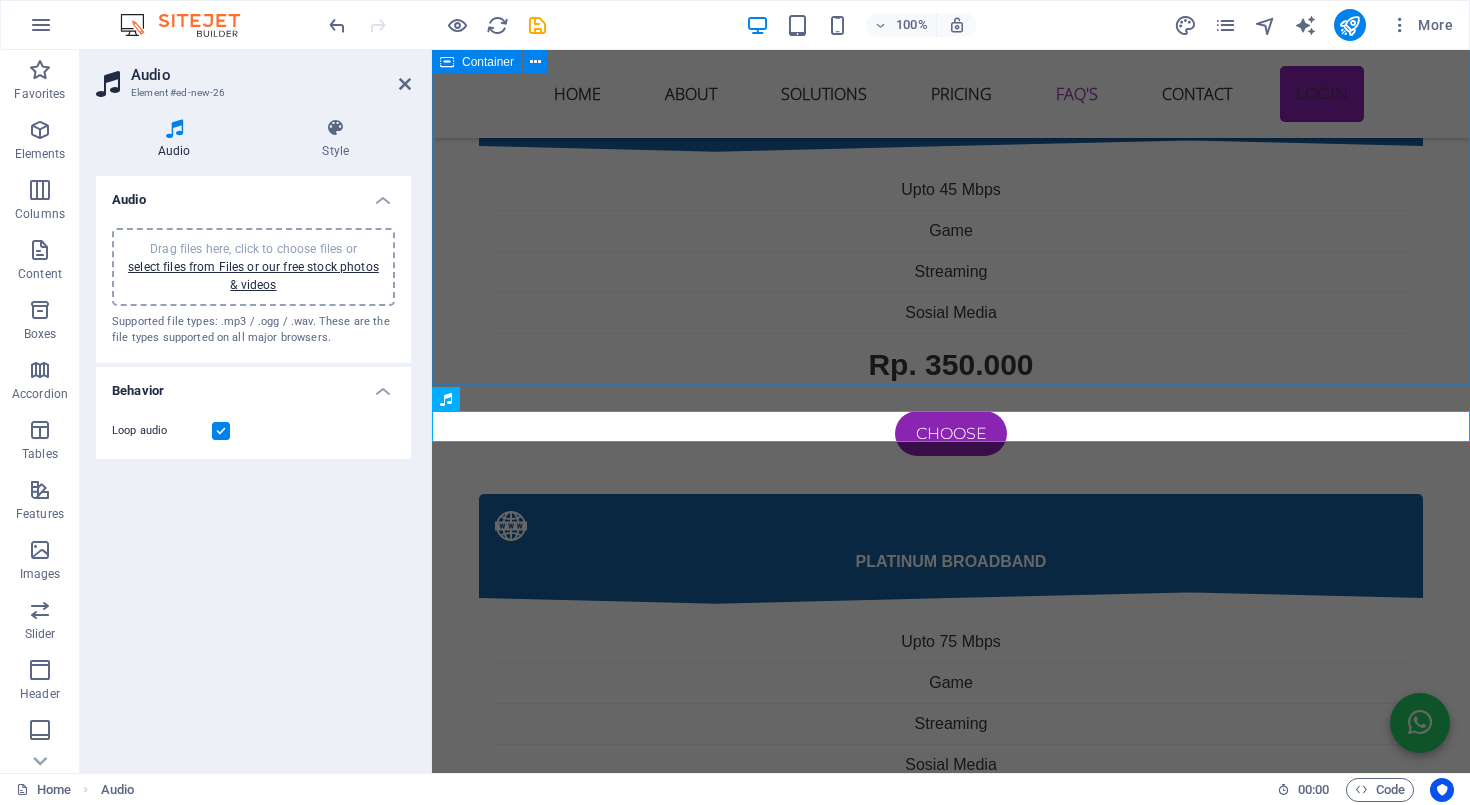 click on "kendala internet sering terjadi Jika menemui kendala internet dengan menggunakan wifi sering diskonek atau tidak mendapatkan sinyal bahkan tidak ada internet maka cara di bawah ini mungkin bisa membantu 1. Sinyal WiFi Lemah di Beberapa Ruangan Penyebab: Lokasi router terlalu jauh atau terhalang tembok tebal, perabotan besar, atau lantai bertingkat. Router bawaan ONU biasanya punya jangkauan terbatas. Solusi: ✅  Letakkan router di posisi tengah rumah dan agak tinggi. ✅ Hindari meletakkan router dekat logam, microwave, atau peralatan elektronik besar. ✅ Tambahkan WiFi extender / repeater atau gunakan Mesh WiFi system untuk jangkauan luas. ✅ Ganti router ONU bawaan ke router yang punya antena lebih kuat atau dual band (2.4GHz & 5GHz). 2. Kecepatan Internet Lambat / Tidak Stabil Penyebab: Banyak perangkat tersambung sekaligus. Interferensi dari jaringan tetangga (terutama di frekuensi 2.4GHz). Router lama atau firmware belum update. Solusi: ✅ Perbarui firmware router. Penyebab: Solusi: Penyebab: Solusi:" at bounding box center (951, 2645) 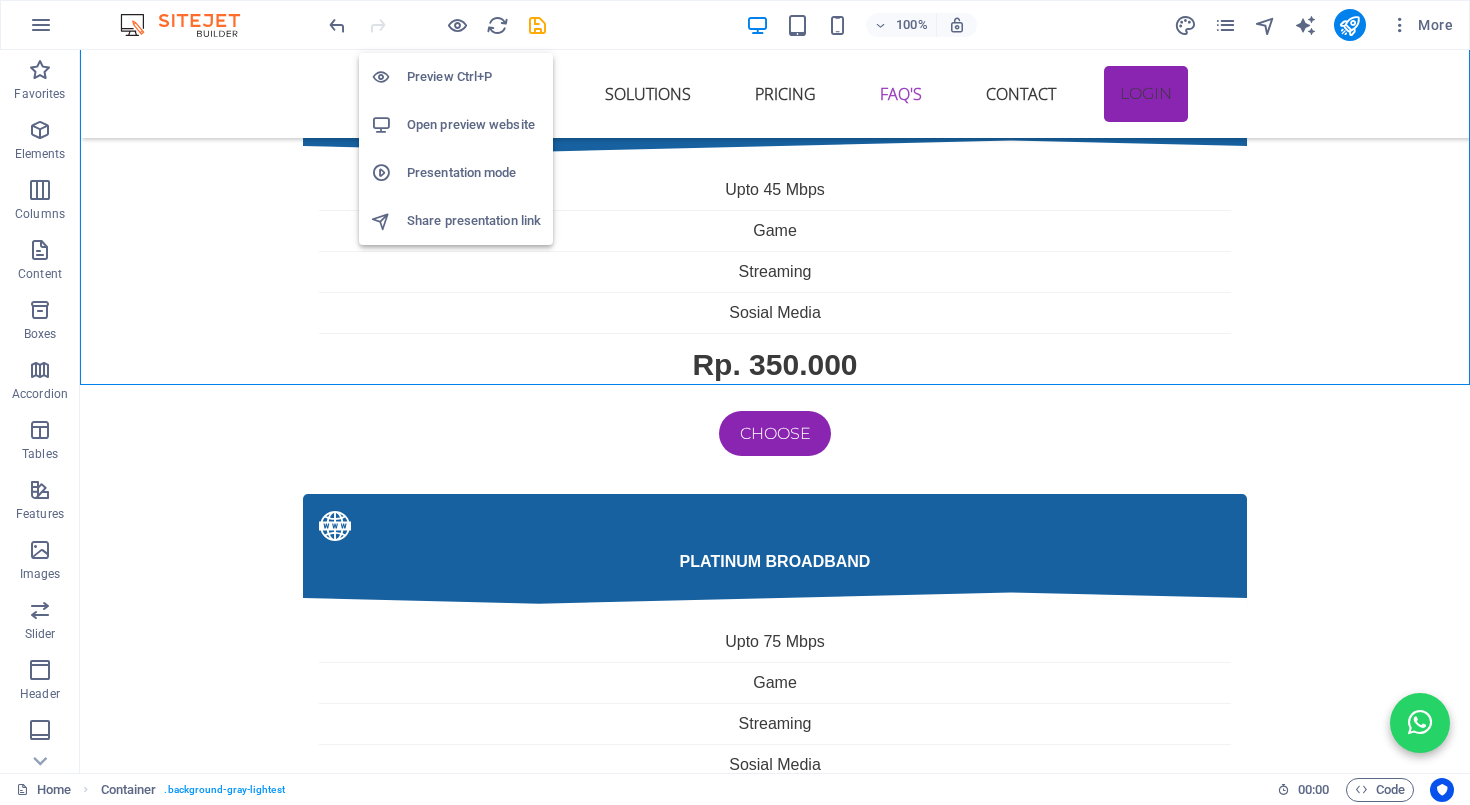 click on "Open preview website" at bounding box center [474, 125] 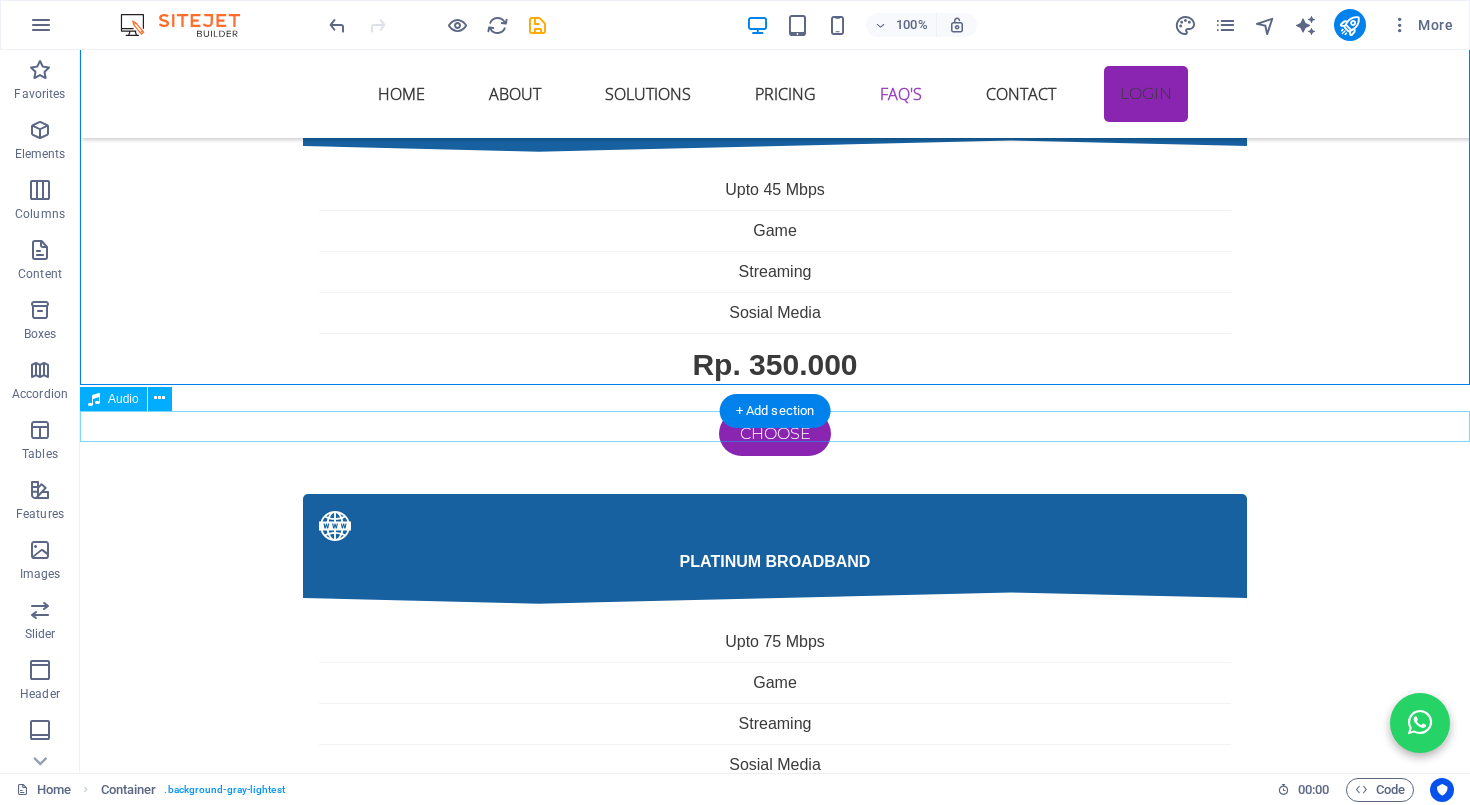 click at bounding box center (775, 3795) 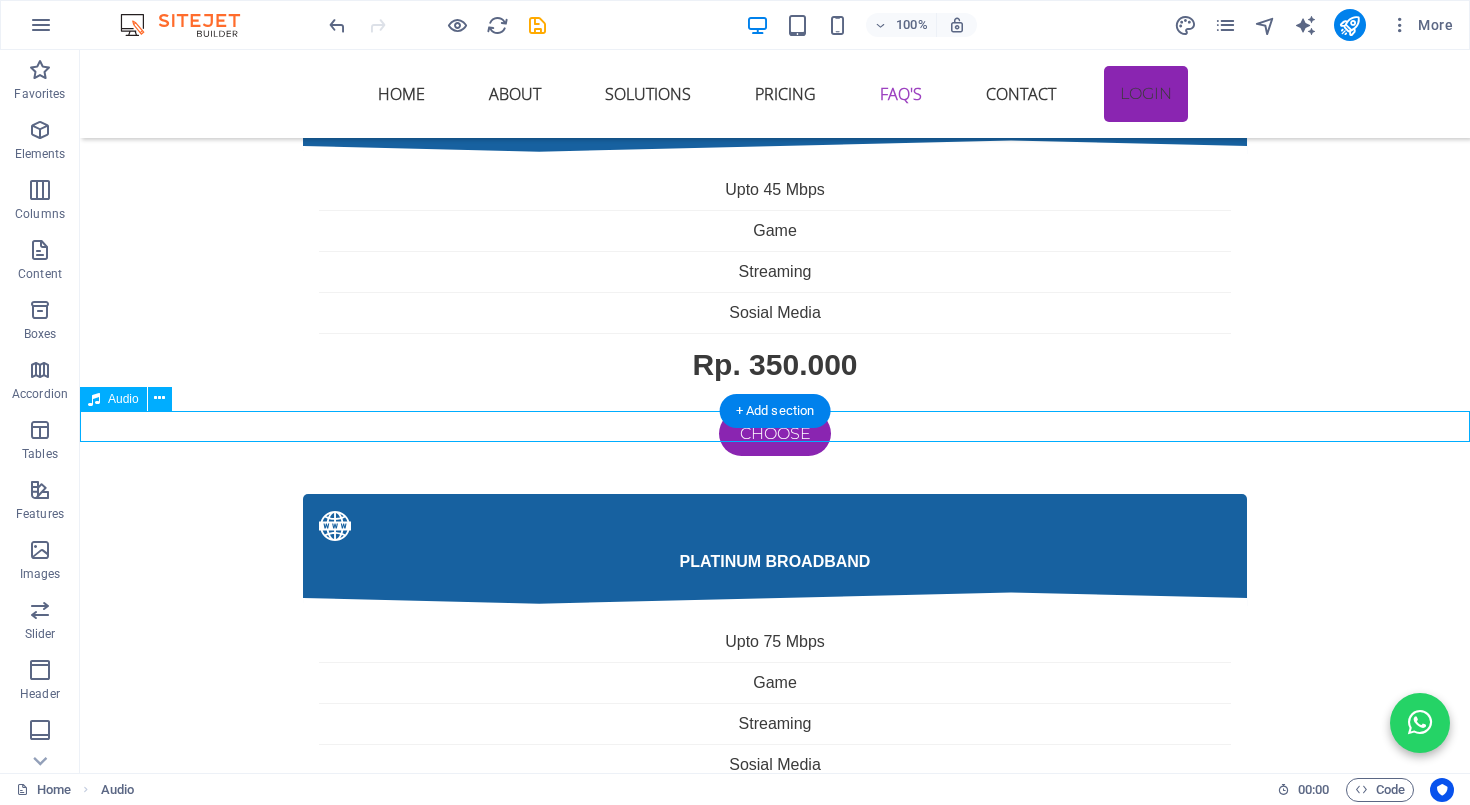 click at bounding box center (775, 3795) 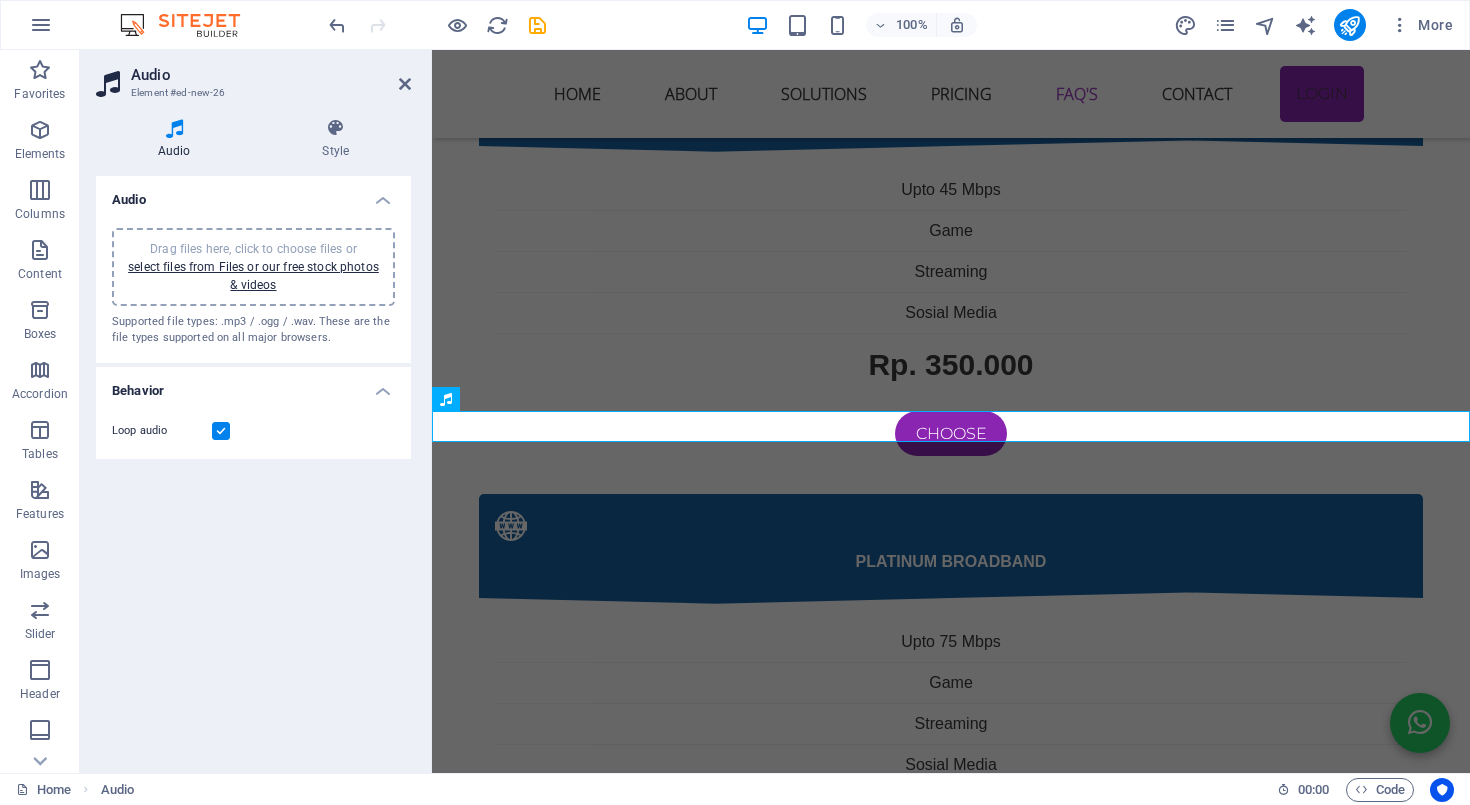 click on "Audio" at bounding box center [253, 194] 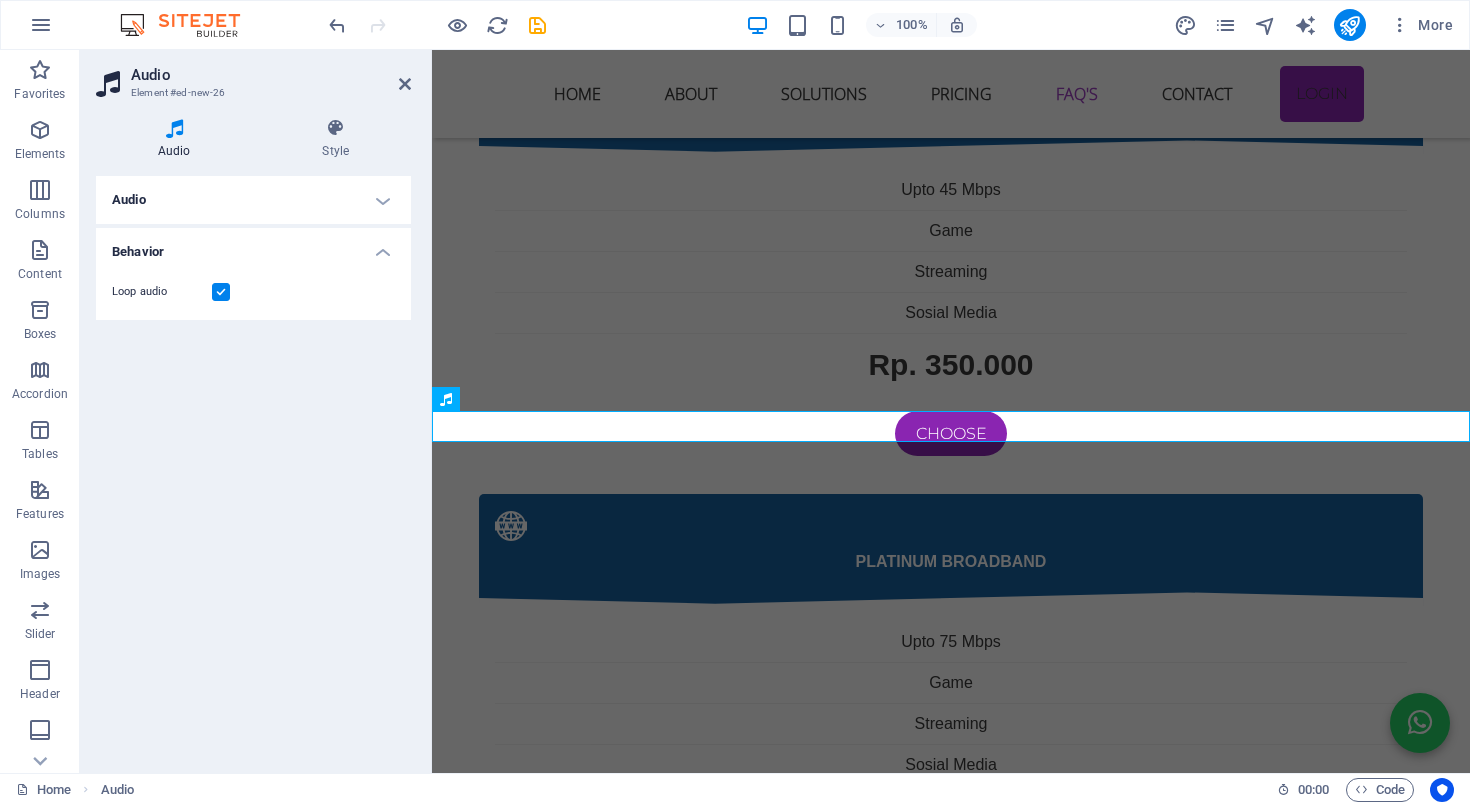 click on "Behavior" at bounding box center [253, 246] 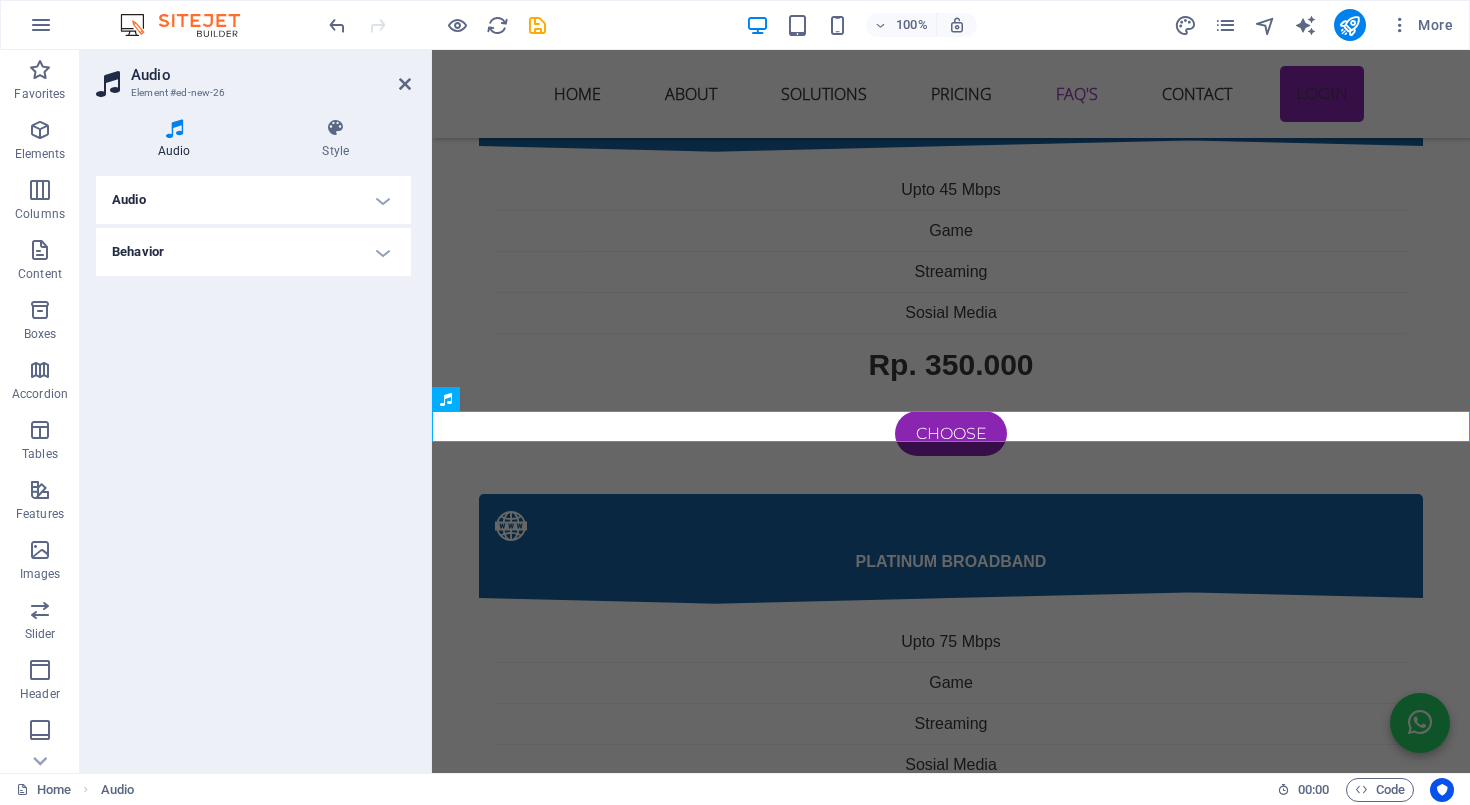 click on "Behavior" at bounding box center (253, 252) 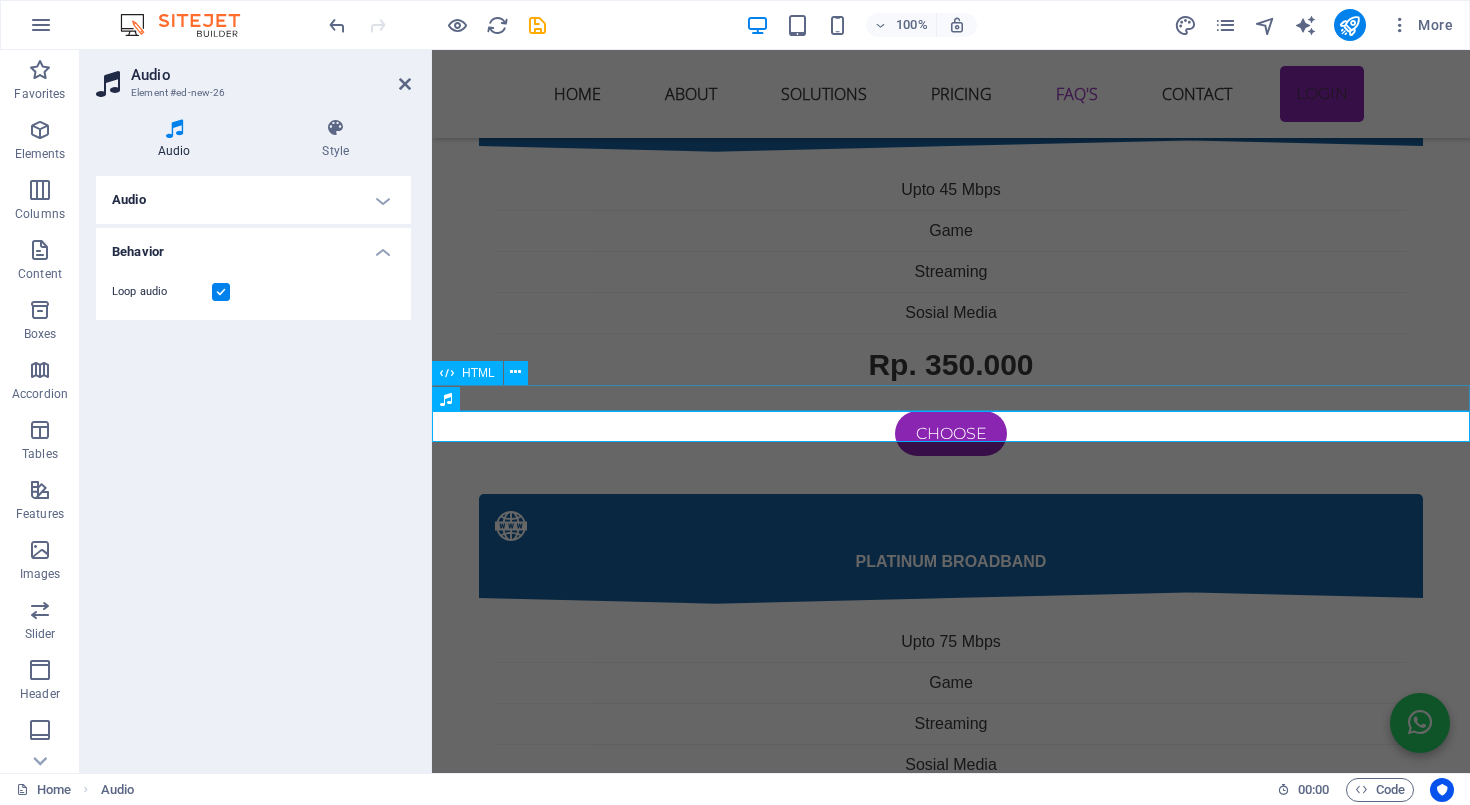 click on "Audio" at bounding box center [253, 200] 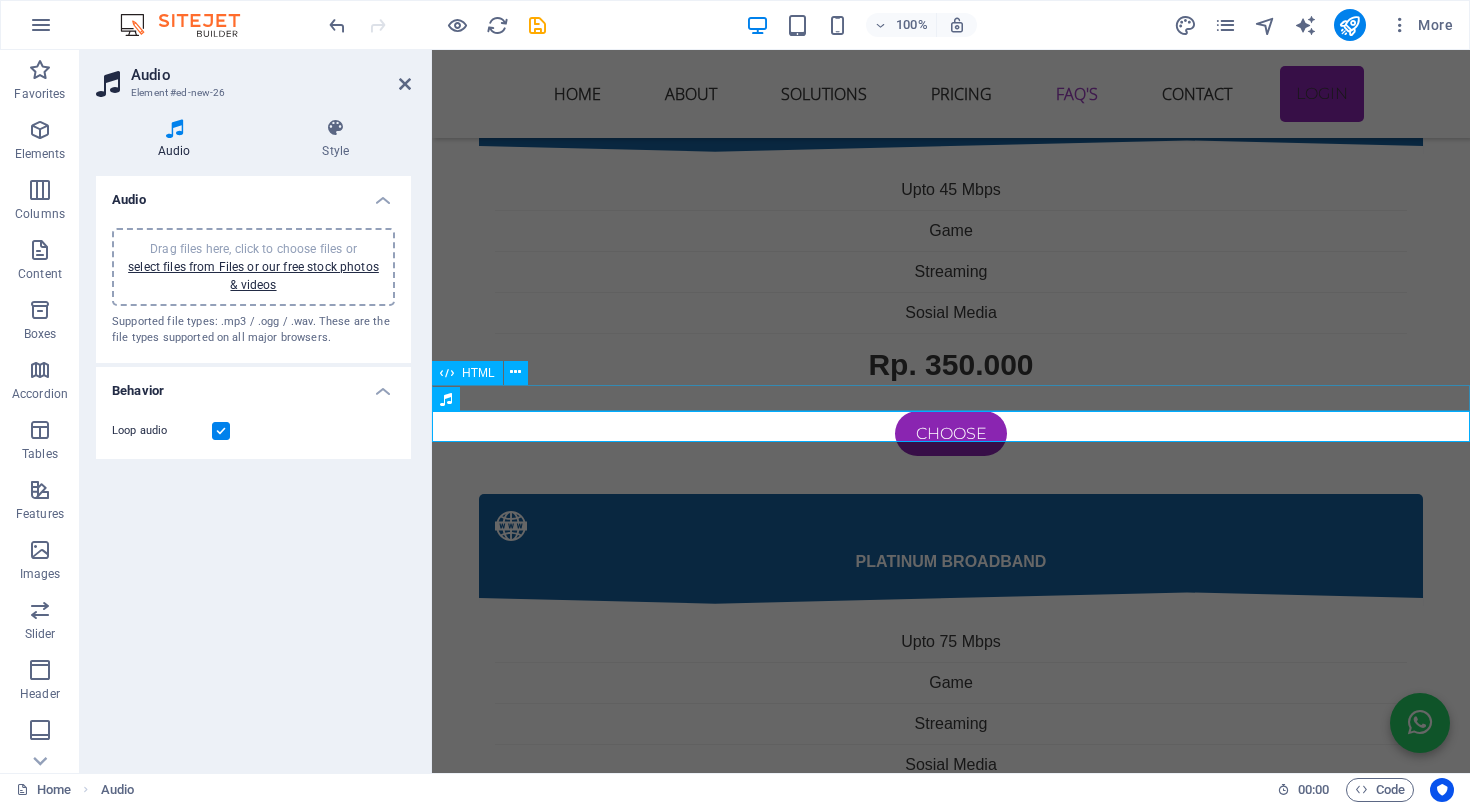 click on "Drag files here, click to choose files or select files from Files or our free stock photos & videos" at bounding box center [253, 267] 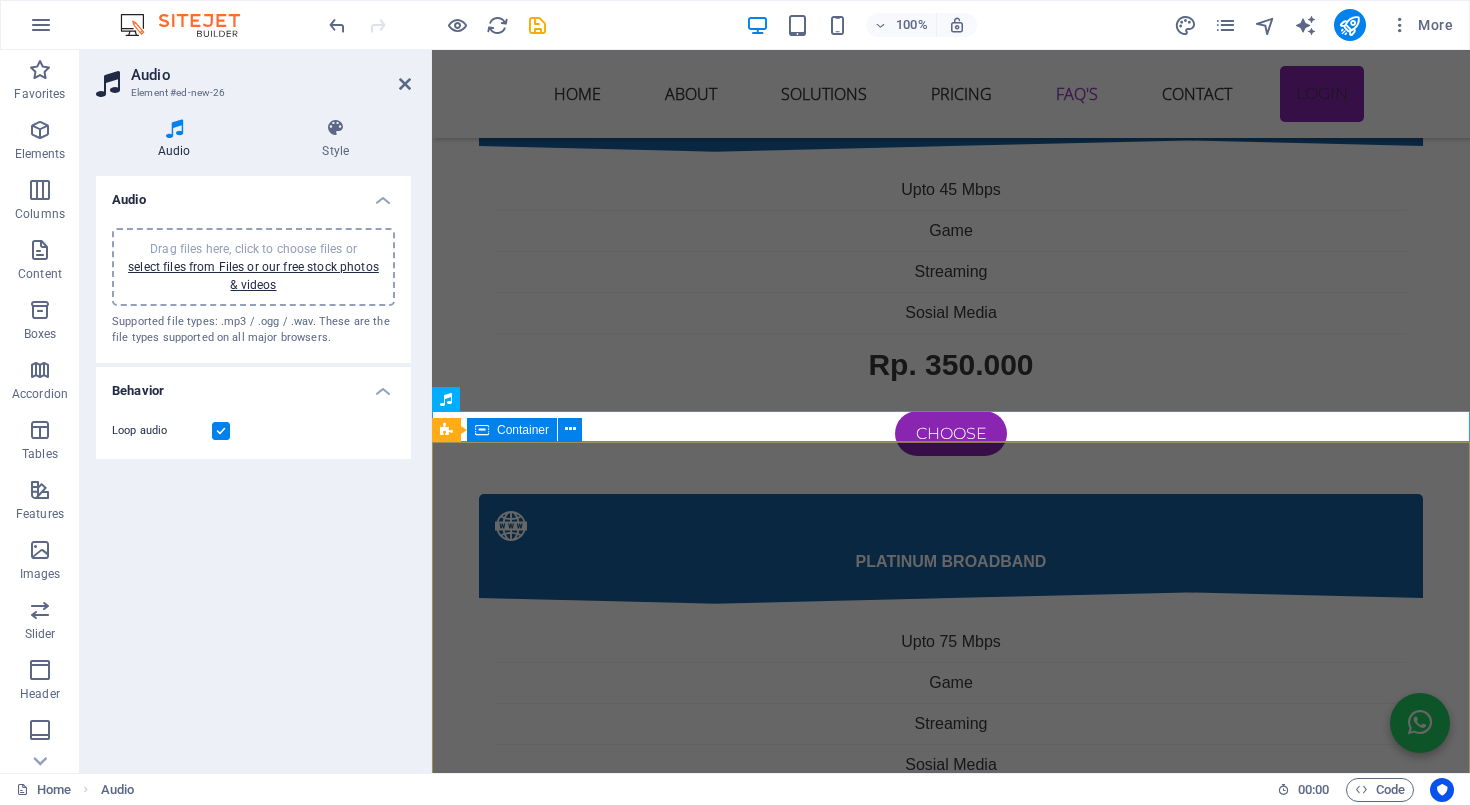 click on "Container" at bounding box center (523, 430) 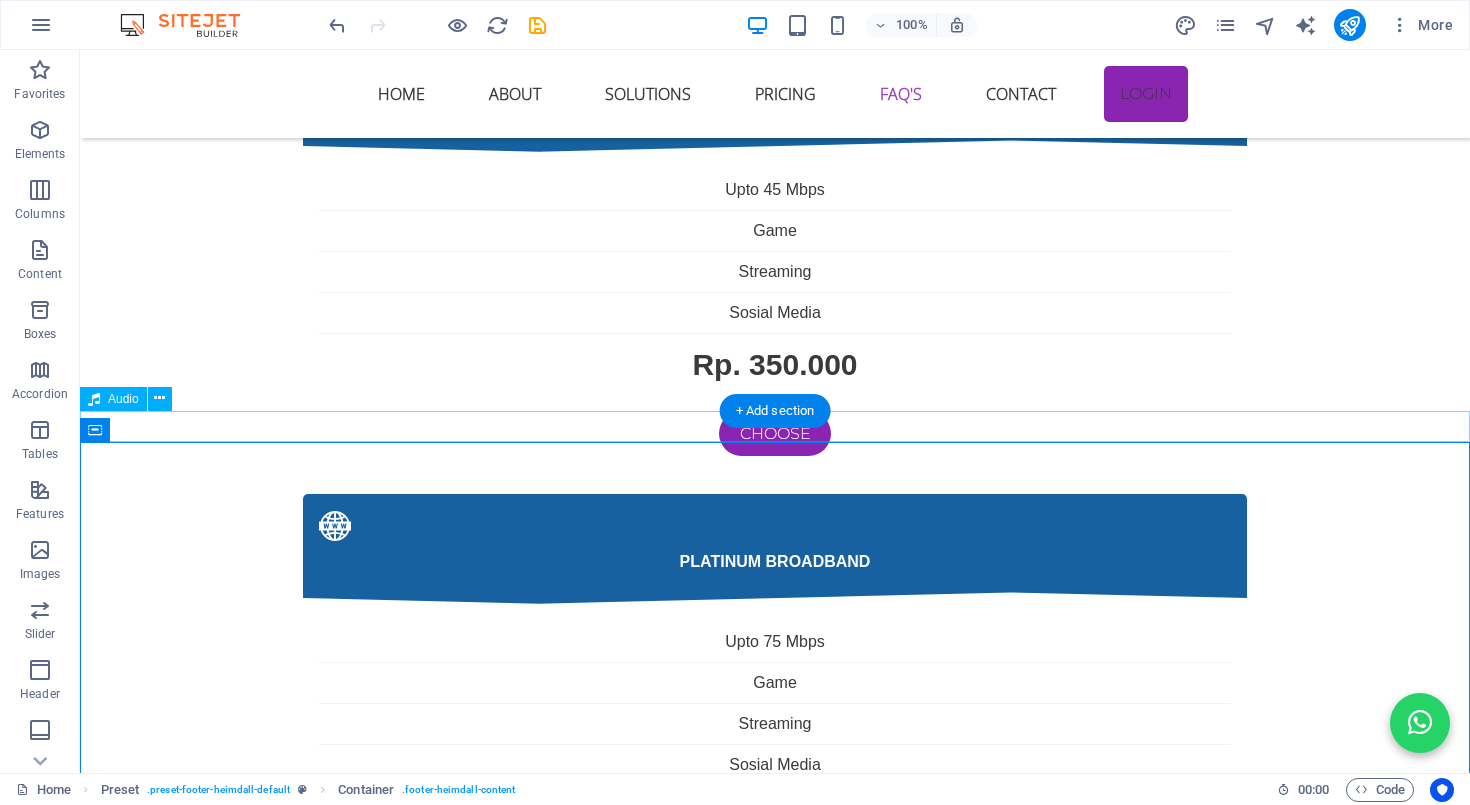 click at bounding box center [775, 3795] 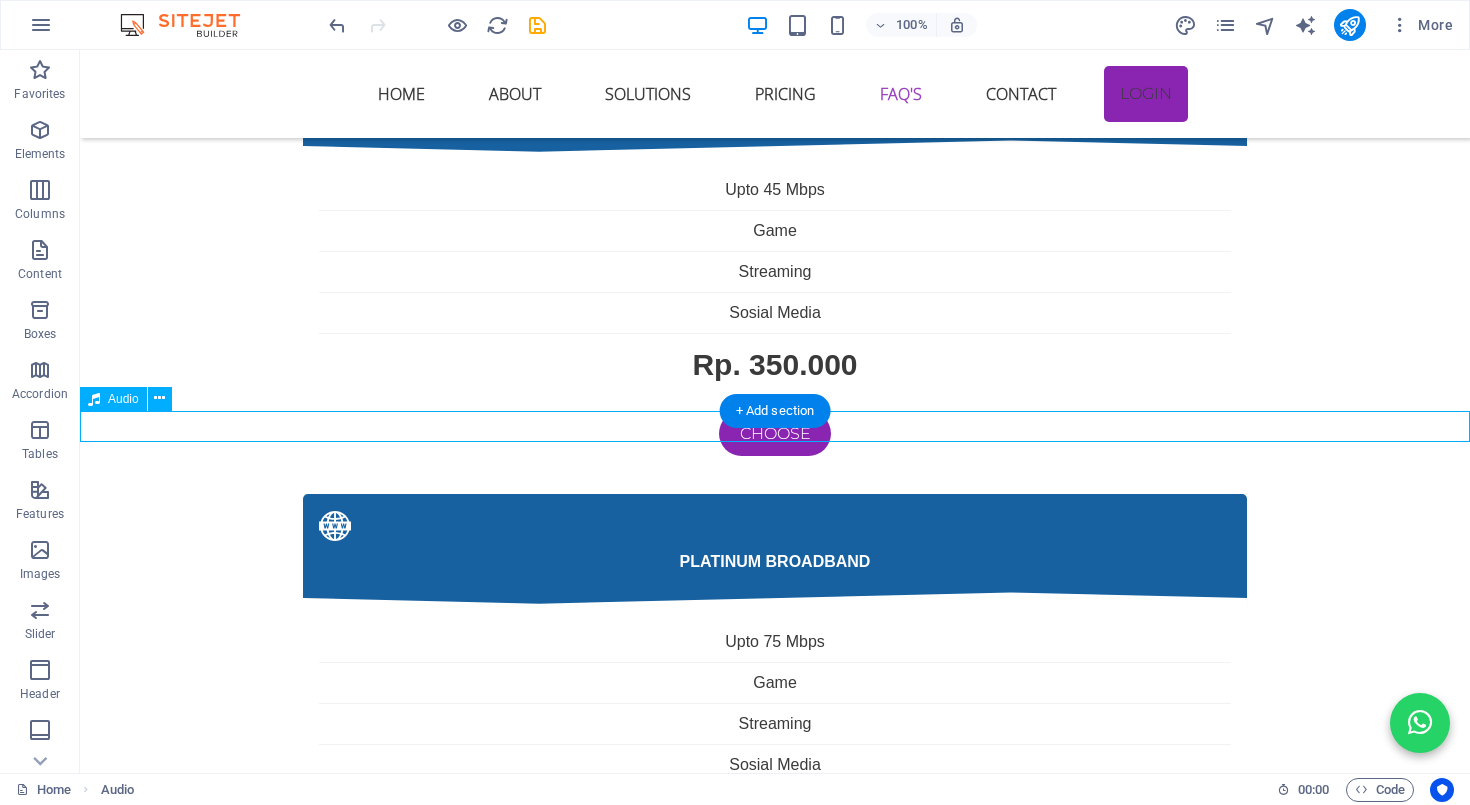 click at bounding box center [775, 3795] 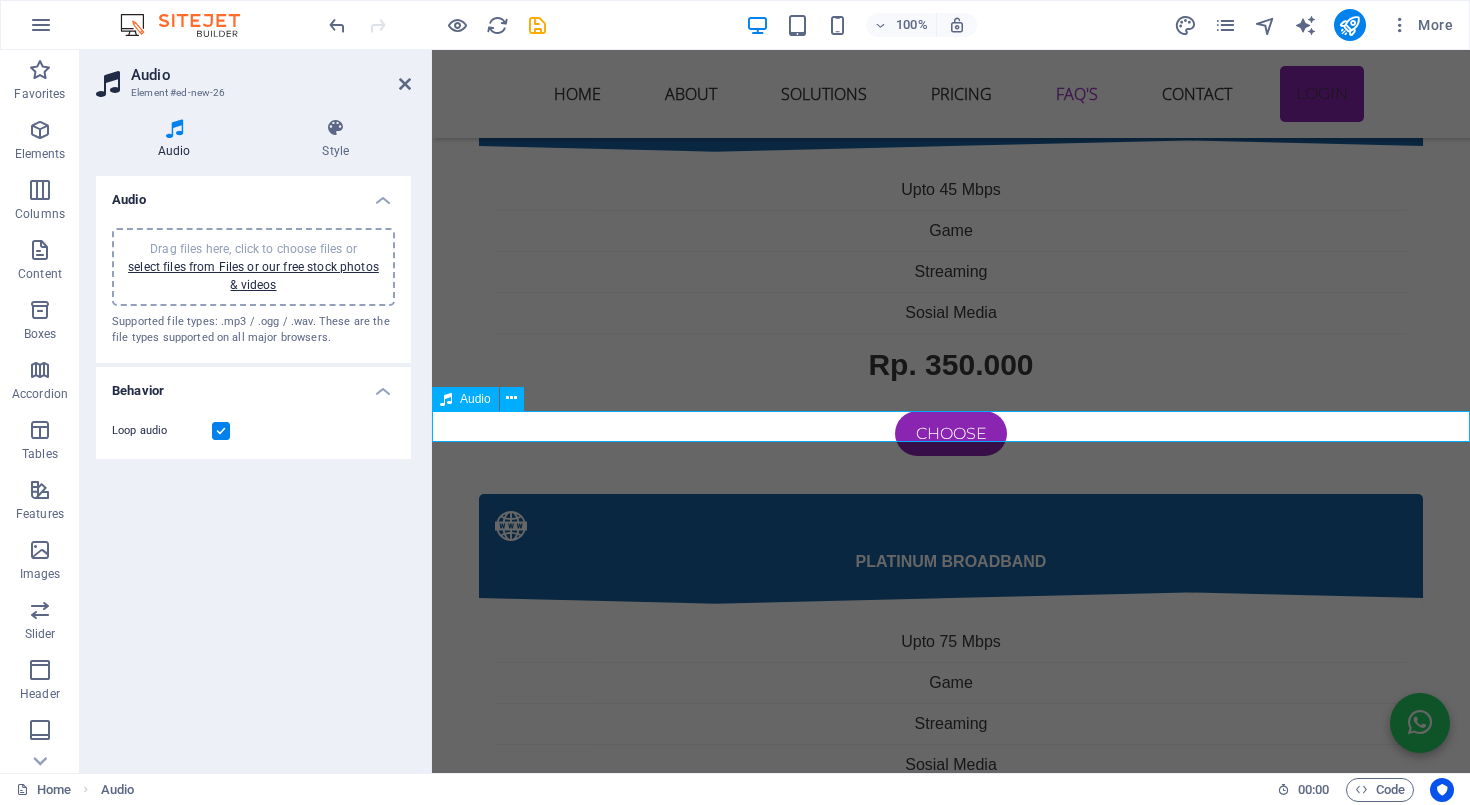 click at bounding box center [951, 3795] 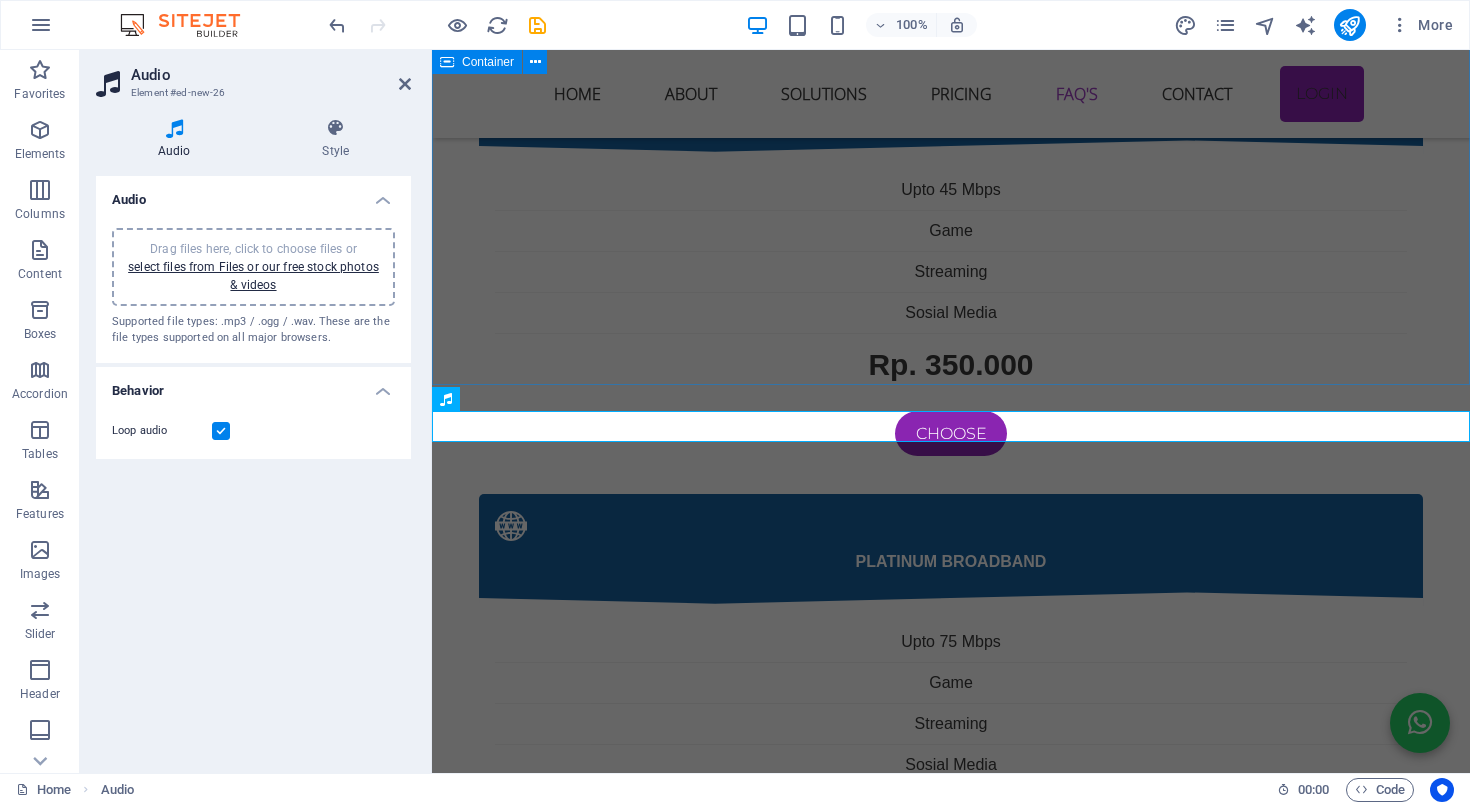 click on "kendala internet sering terjadi Jika menemui kendala internet dengan menggunakan wifi sering diskonek atau tidak mendapatkan sinyal bahkan tidak ada internet maka cara di bawah ini mungkin bisa membantu 1. Sinyal WiFi Lemah di Beberapa Ruangan Penyebab: Lokasi router terlalu jauh atau terhalang tembok tebal, perabotan besar, atau lantai bertingkat. Router bawaan ONU biasanya punya jangkauan terbatas. Solusi: ✅  Letakkan router di posisi tengah rumah dan agak tinggi. ✅ Hindari meletakkan router dekat logam, microwave, atau peralatan elektronik besar. ✅ Tambahkan WiFi extender / repeater atau gunakan Mesh WiFi system untuk jangkauan luas. ✅ Ganti router ONU bawaan ke router yang punya antena lebih kuat atau dual band (2.4GHz & 5GHz). 2. Kecepatan Internet Lambat / Tidak Stabil Penyebab: Banyak perangkat tersambung sekaligus. Interferensi dari jaringan tetangga (terutama di frekuensi 2.4GHz). Router lama atau firmware belum update. Solusi: ✅ Perbarui firmware router. Penyebab: Solusi: Penyebab: Solusi:" at bounding box center (951, 2645) 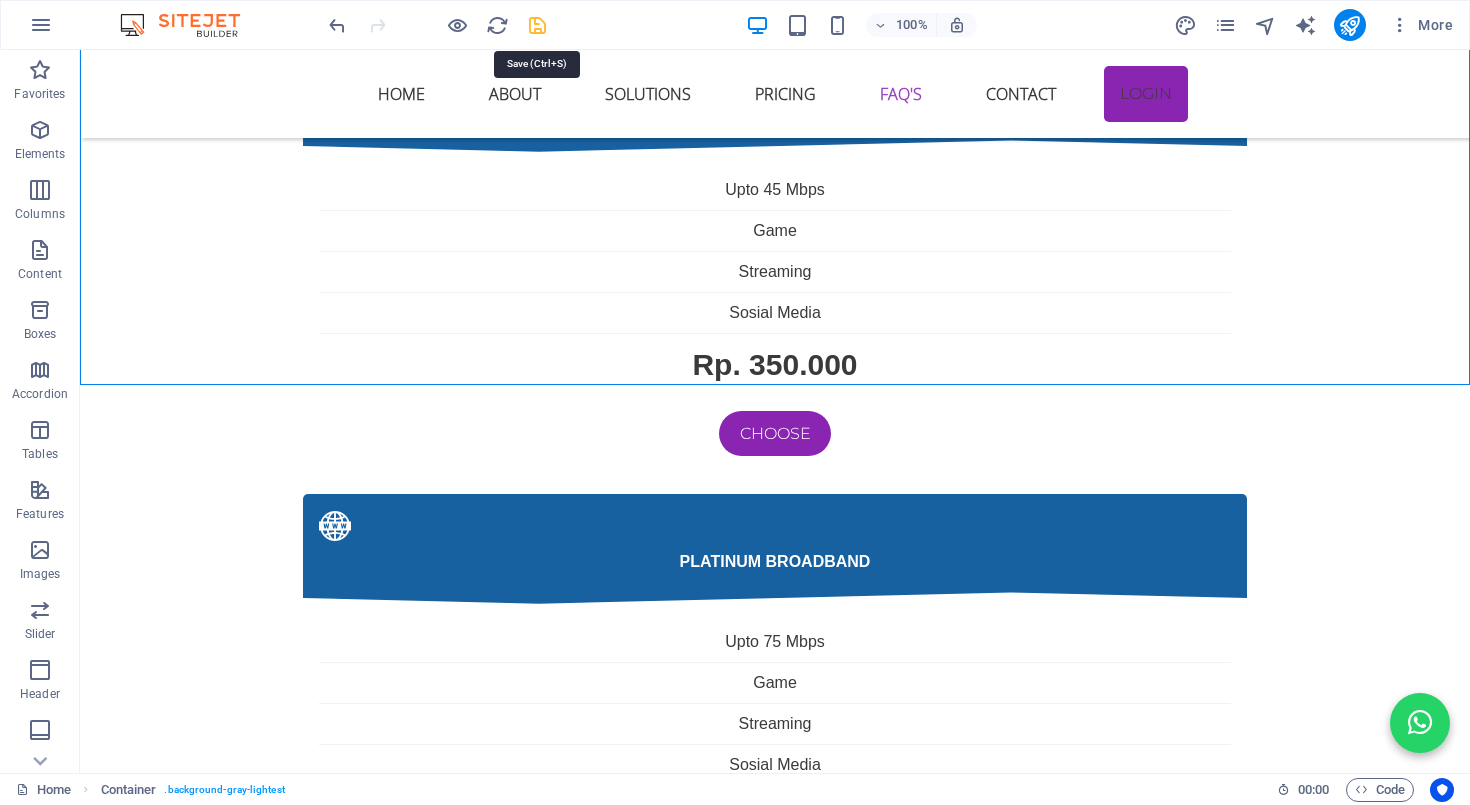 click at bounding box center [537, 25] 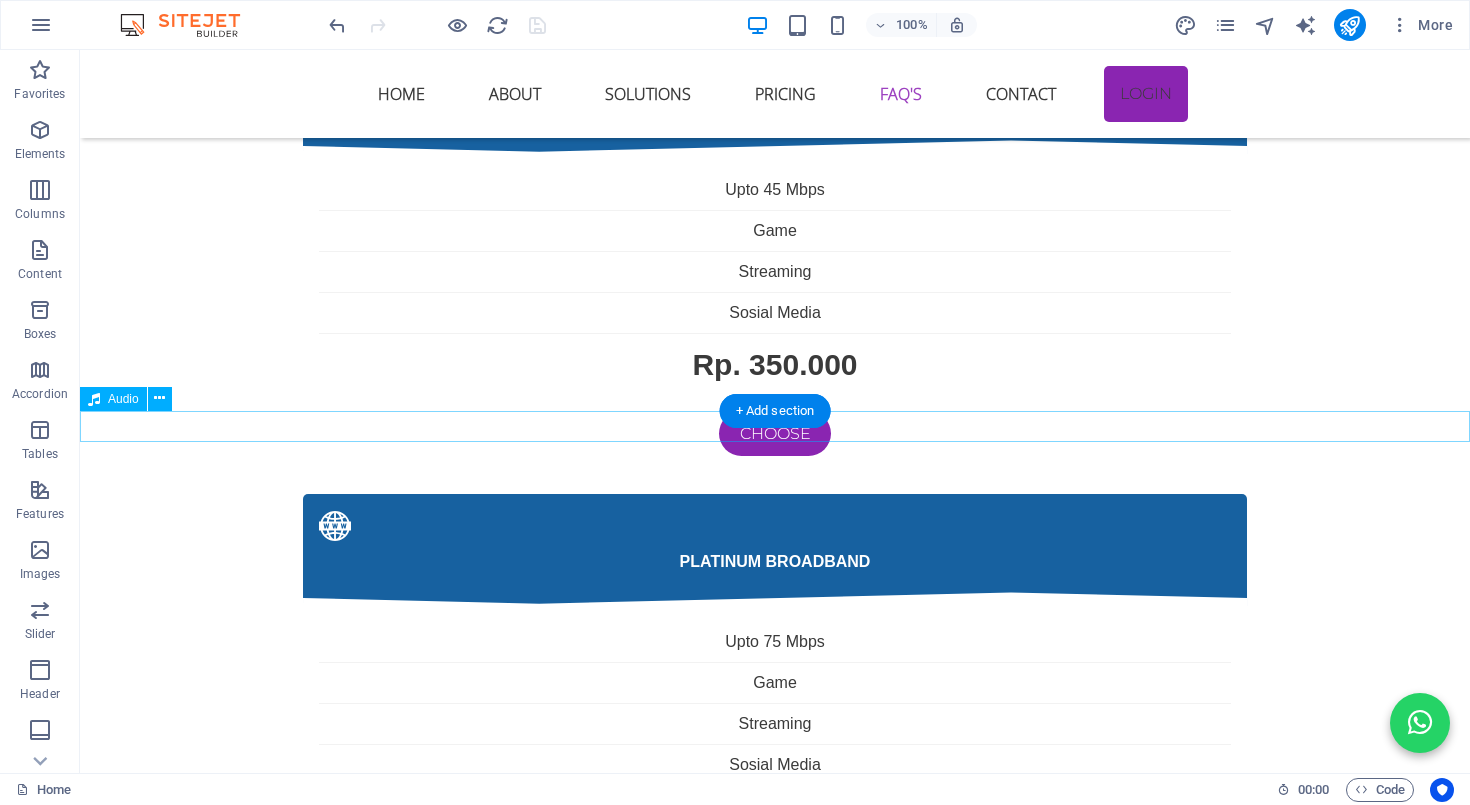 click at bounding box center (775, 3795) 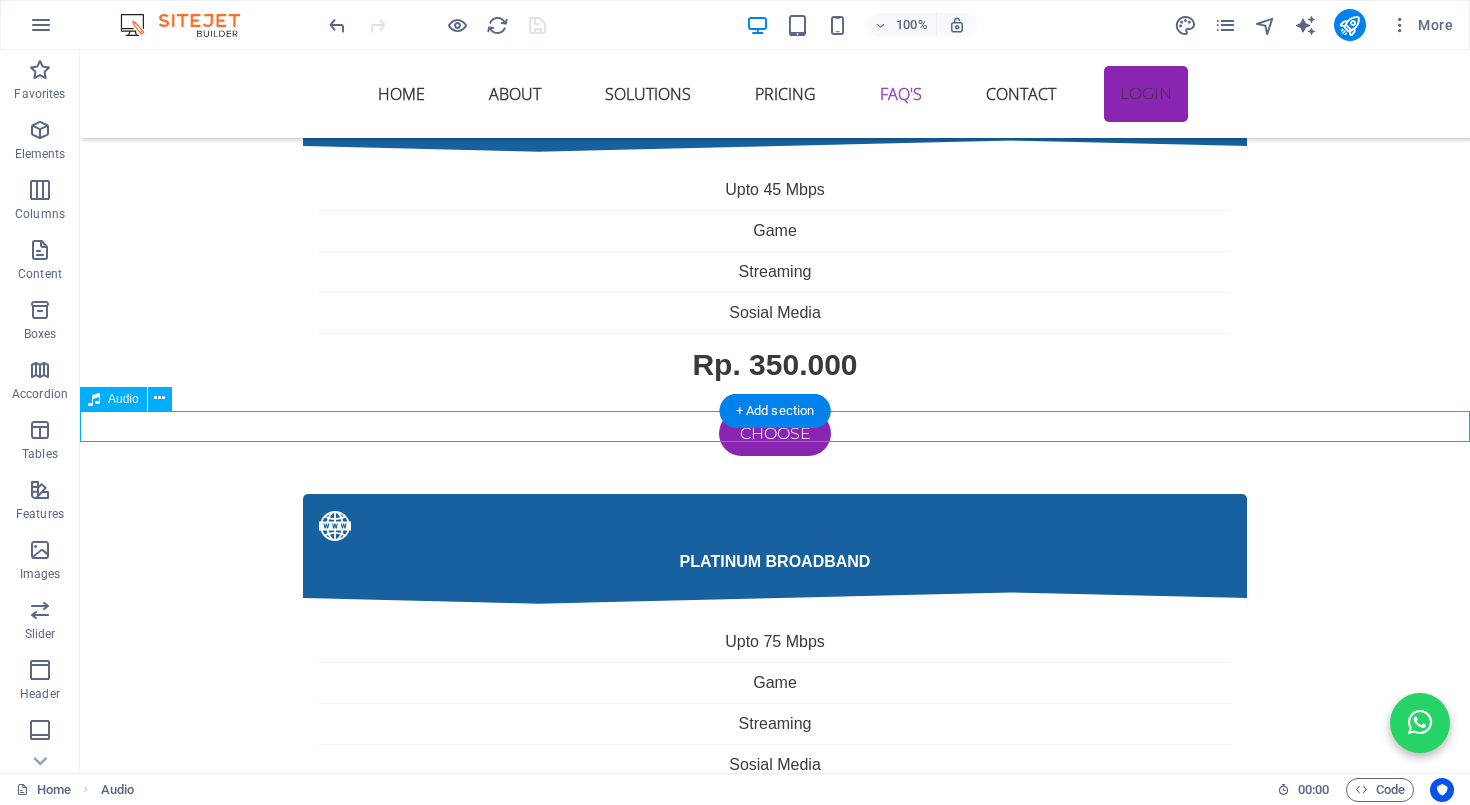 click at bounding box center (775, 3795) 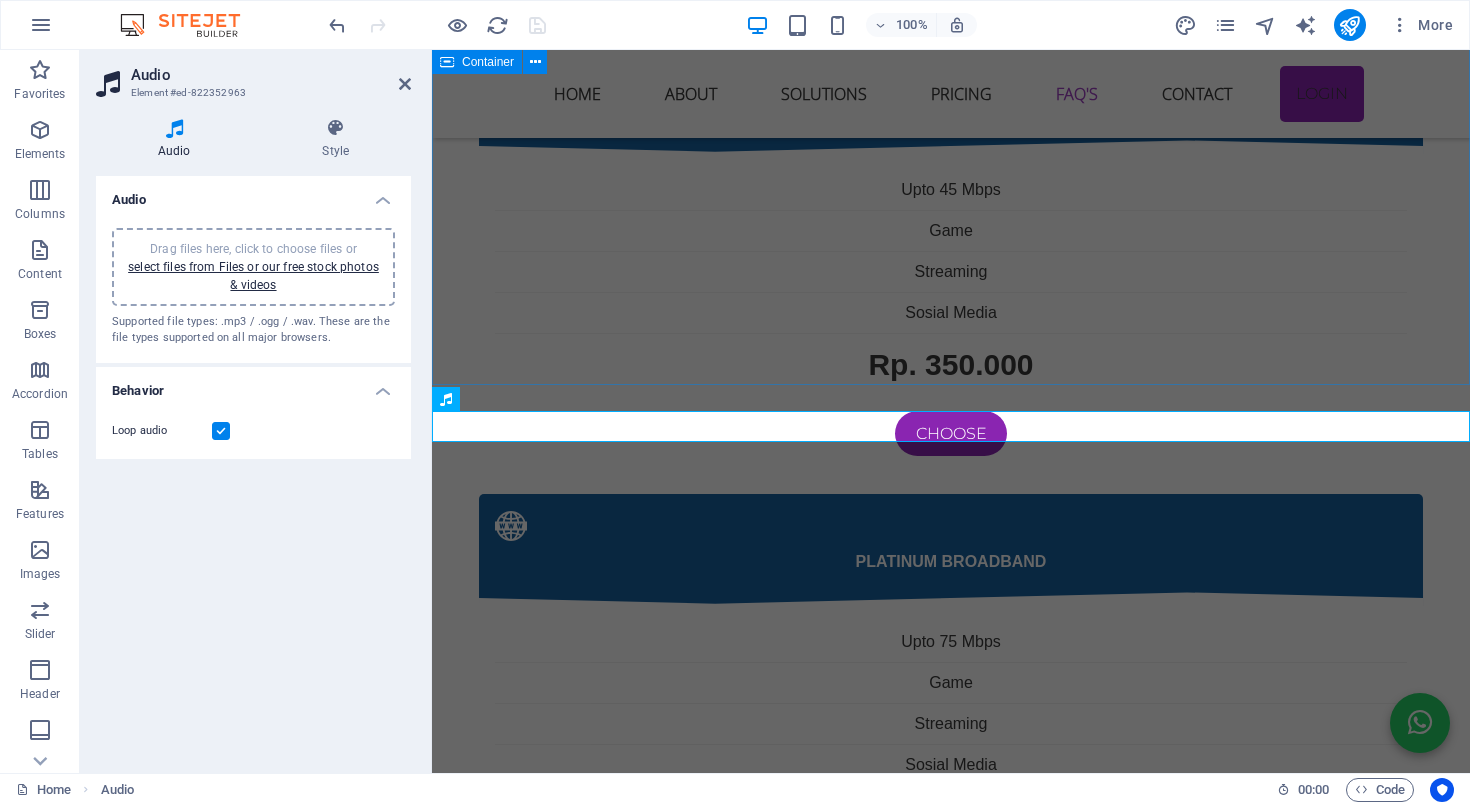 click on "kendala internet sering terjadi Jika menemui kendala internet dengan menggunakan wifi sering diskonek atau tidak mendapatkan sinyal bahkan tidak ada internet maka cara di bawah ini mungkin bisa membantu 1. Sinyal WiFi Lemah di Beberapa Ruangan Penyebab: Lokasi router terlalu jauh atau terhalang tembok tebal, perabotan besar, atau lantai bertingkat. Router bawaan ONU biasanya punya jangkauan terbatas. Solusi: ✅  Letakkan router di posisi tengah rumah dan agak tinggi. ✅ Hindari meletakkan router dekat logam, microwave, atau peralatan elektronik besar. ✅ Tambahkan WiFi extender / repeater atau gunakan Mesh WiFi system untuk jangkauan luas. ✅ Ganti router ONU bawaan ke router yang punya antena lebih kuat atau dual band (2.4GHz & 5GHz). 2. Kecepatan Internet Lambat / Tidak Stabil Penyebab: Banyak perangkat tersambung sekaligus. Interferensi dari jaringan tetangga (terutama di frekuensi 2.4GHz). Router lama atau firmware belum update. Solusi: ✅ Perbarui firmware router. Penyebab: Solusi: Penyebab: Solusi:" at bounding box center (951, 2645) 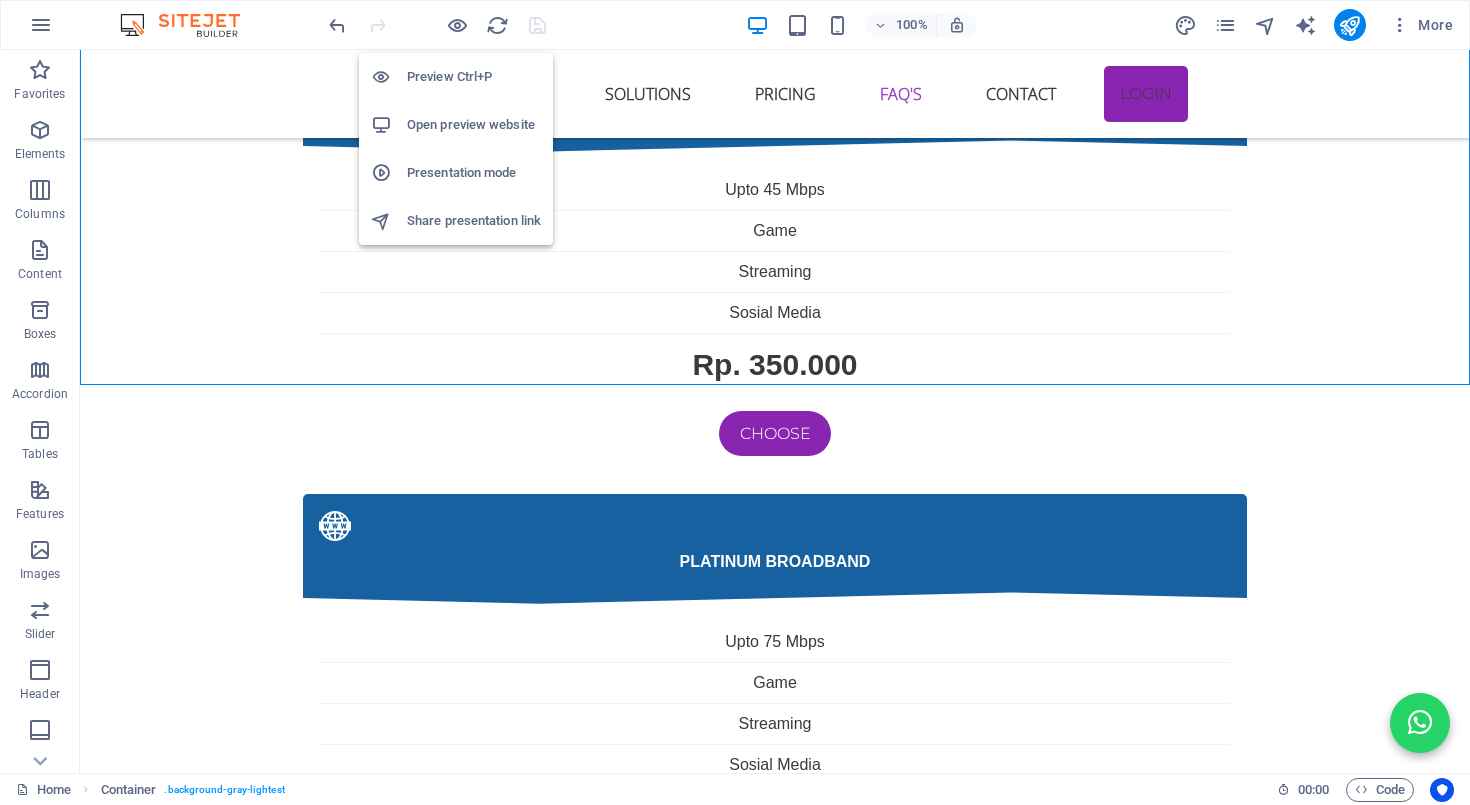 click on "Open preview website" at bounding box center [474, 125] 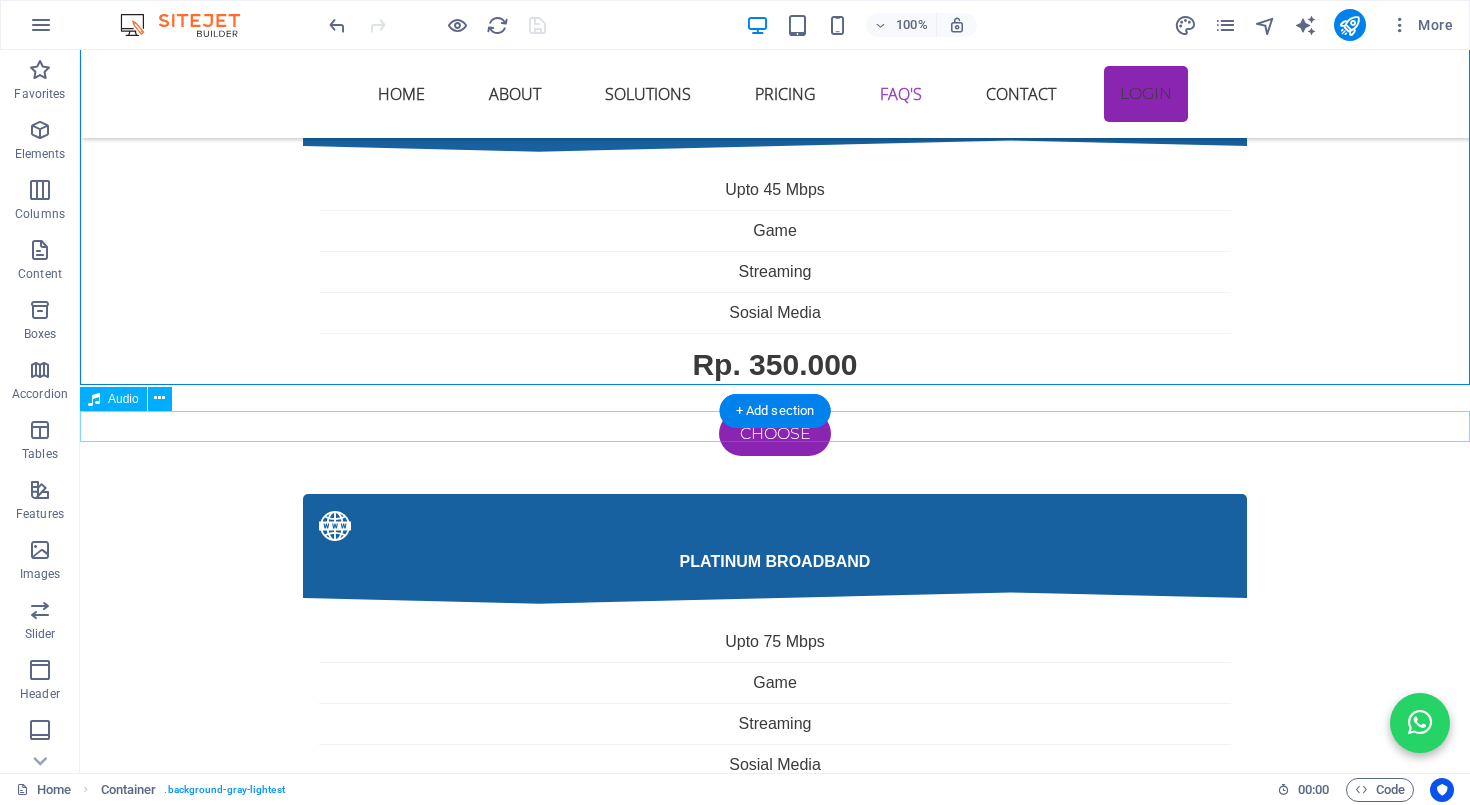 click at bounding box center (775, 3795) 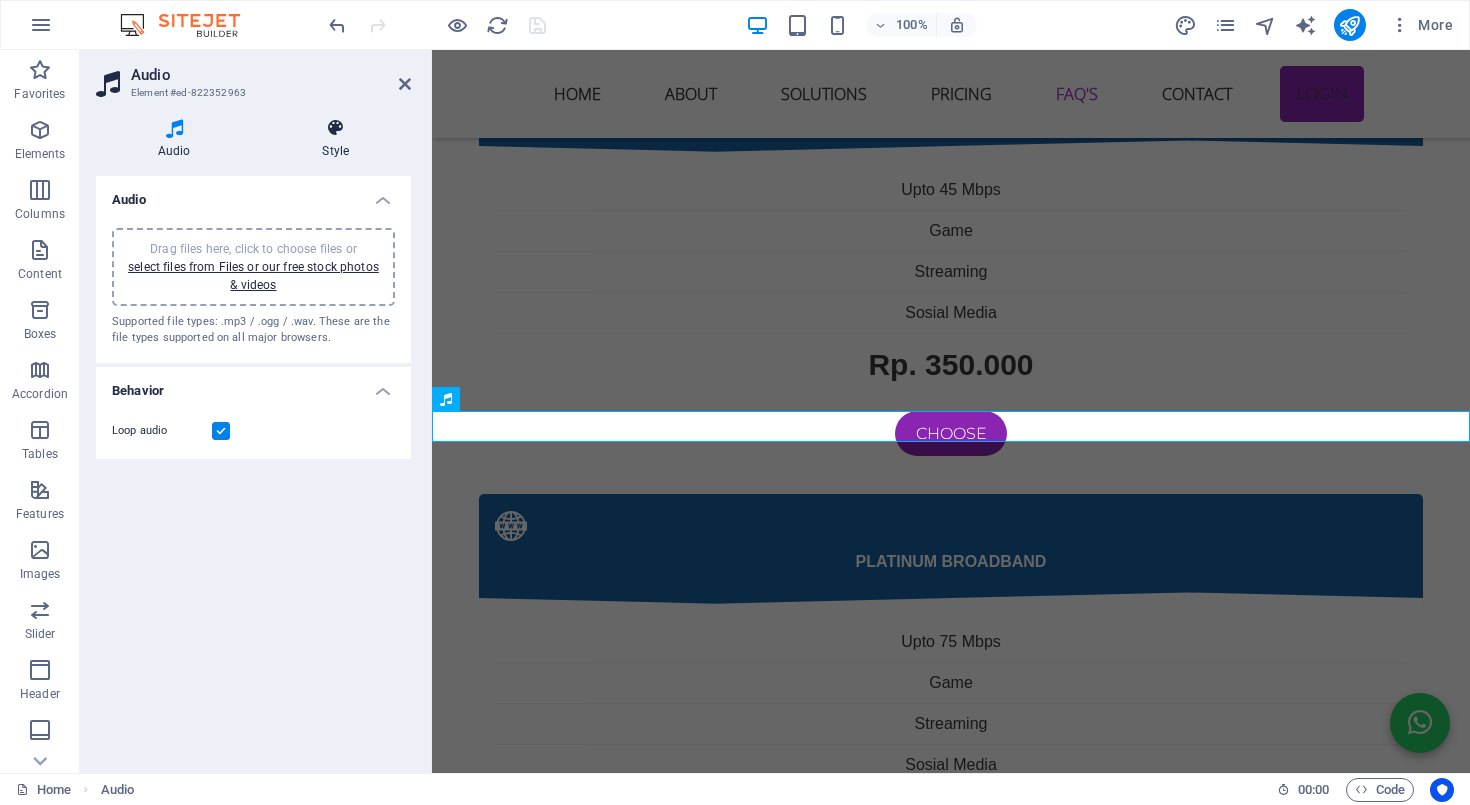 click at bounding box center [336, 128] 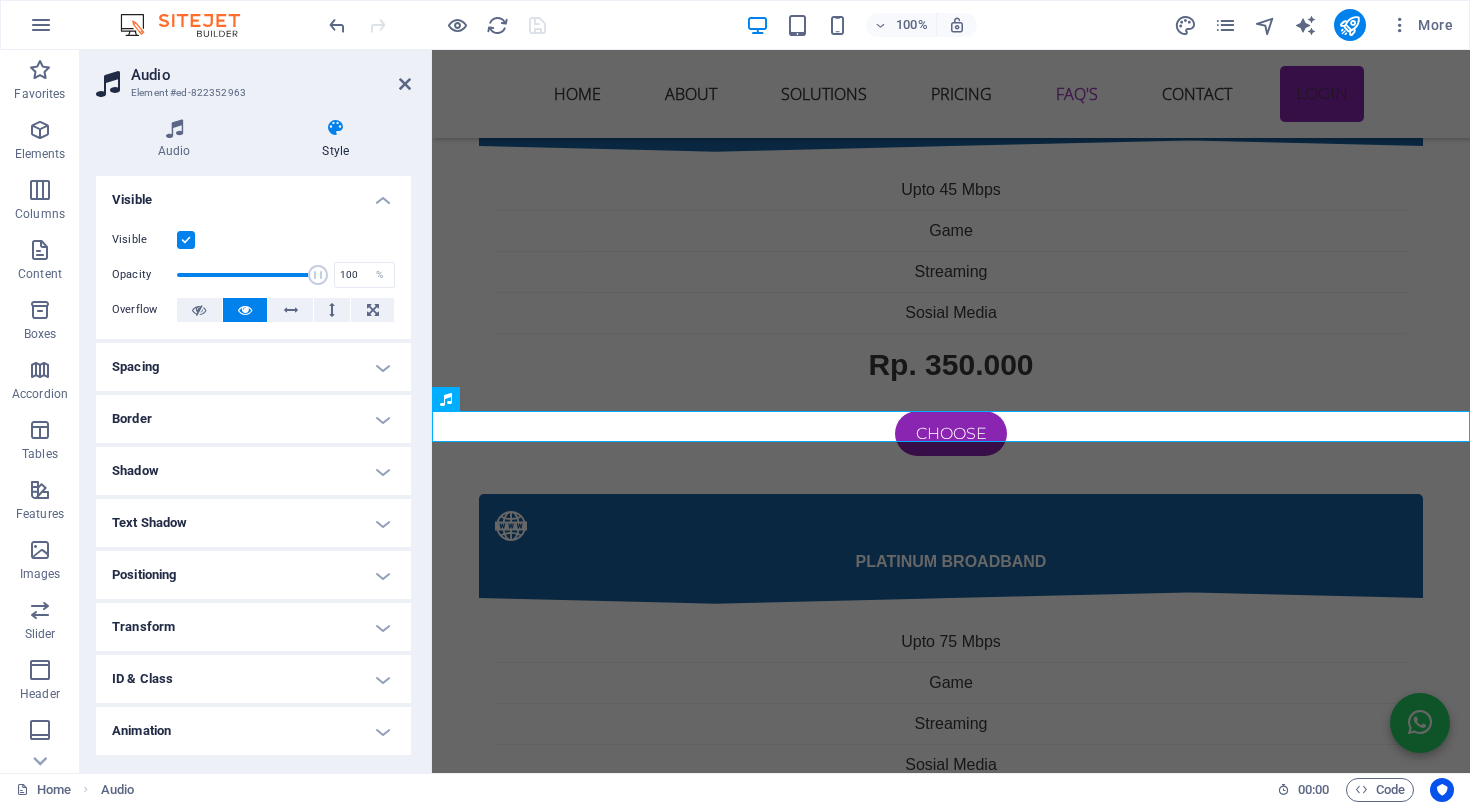 click at bounding box center (186, 240) 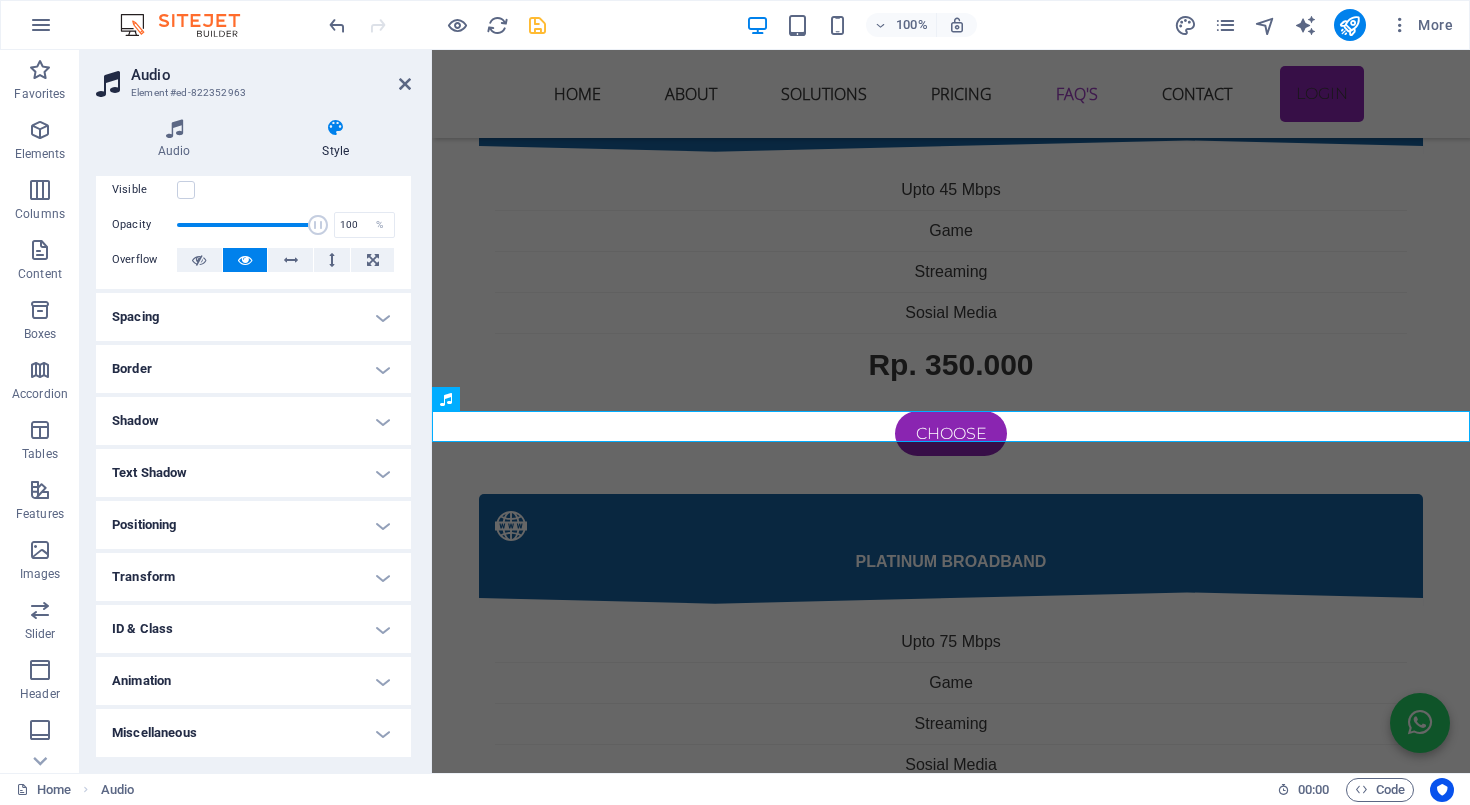 scroll, scrollTop: 49, scrollLeft: 0, axis: vertical 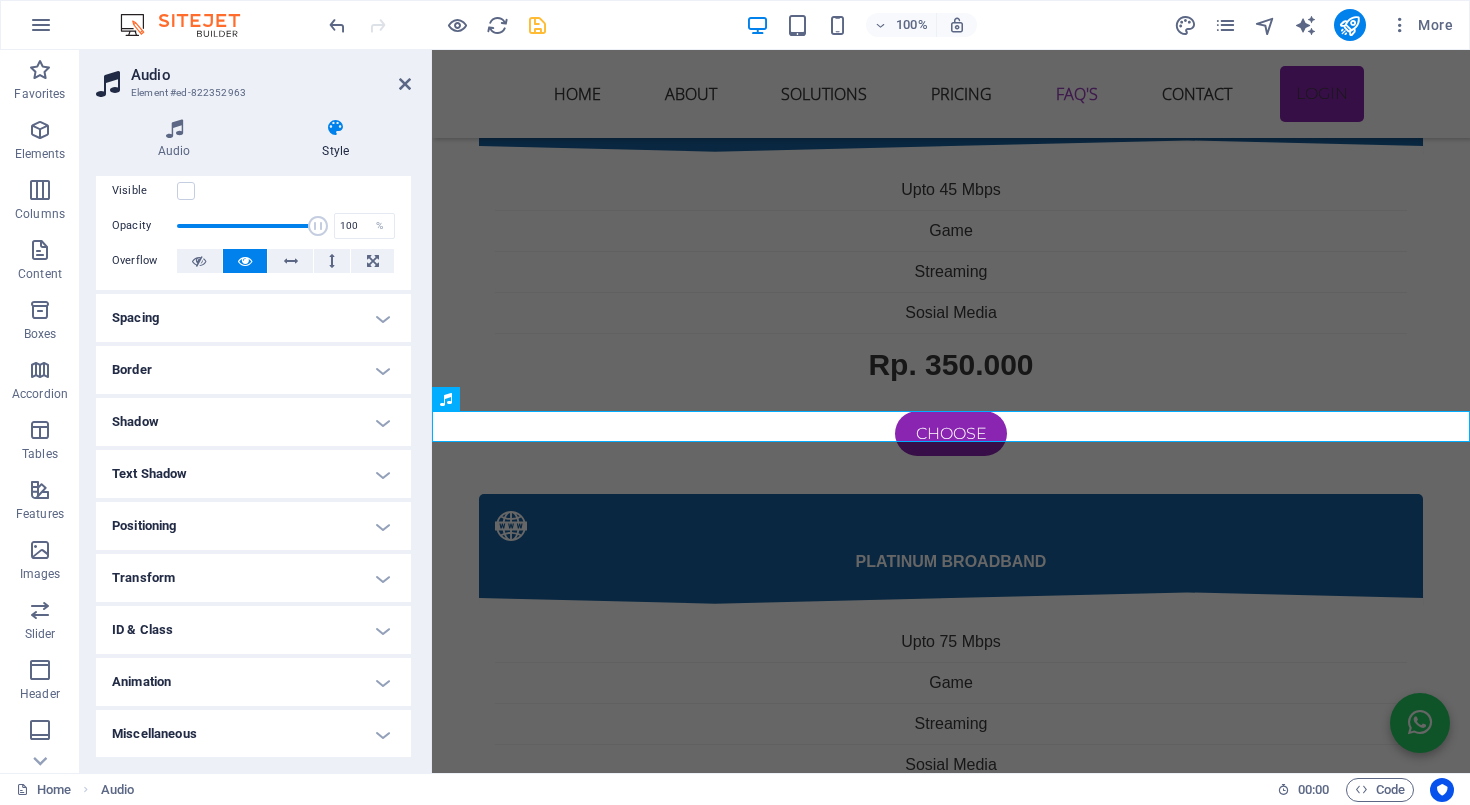 click on "Miscellaneous" at bounding box center [253, 734] 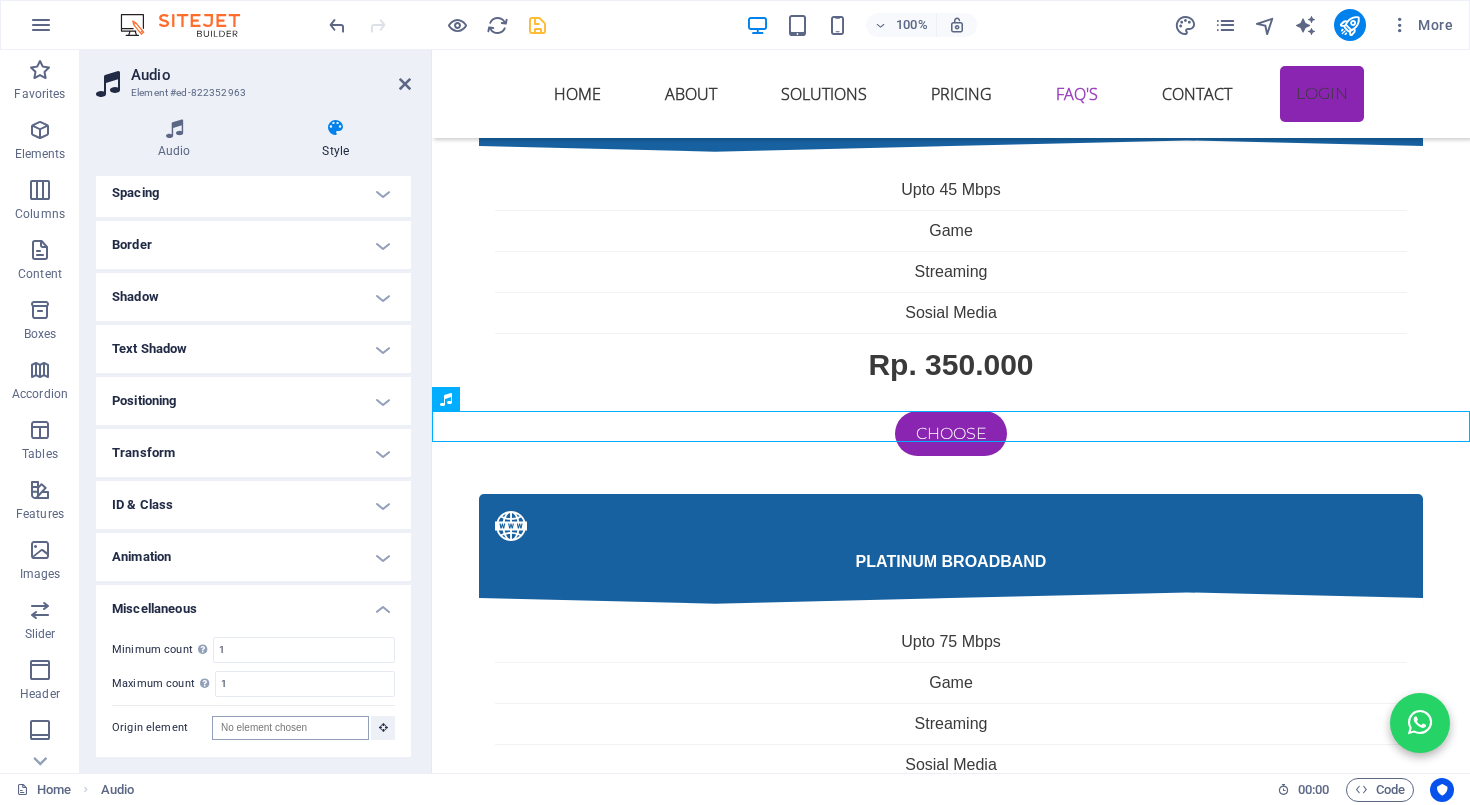 scroll, scrollTop: 173, scrollLeft: 0, axis: vertical 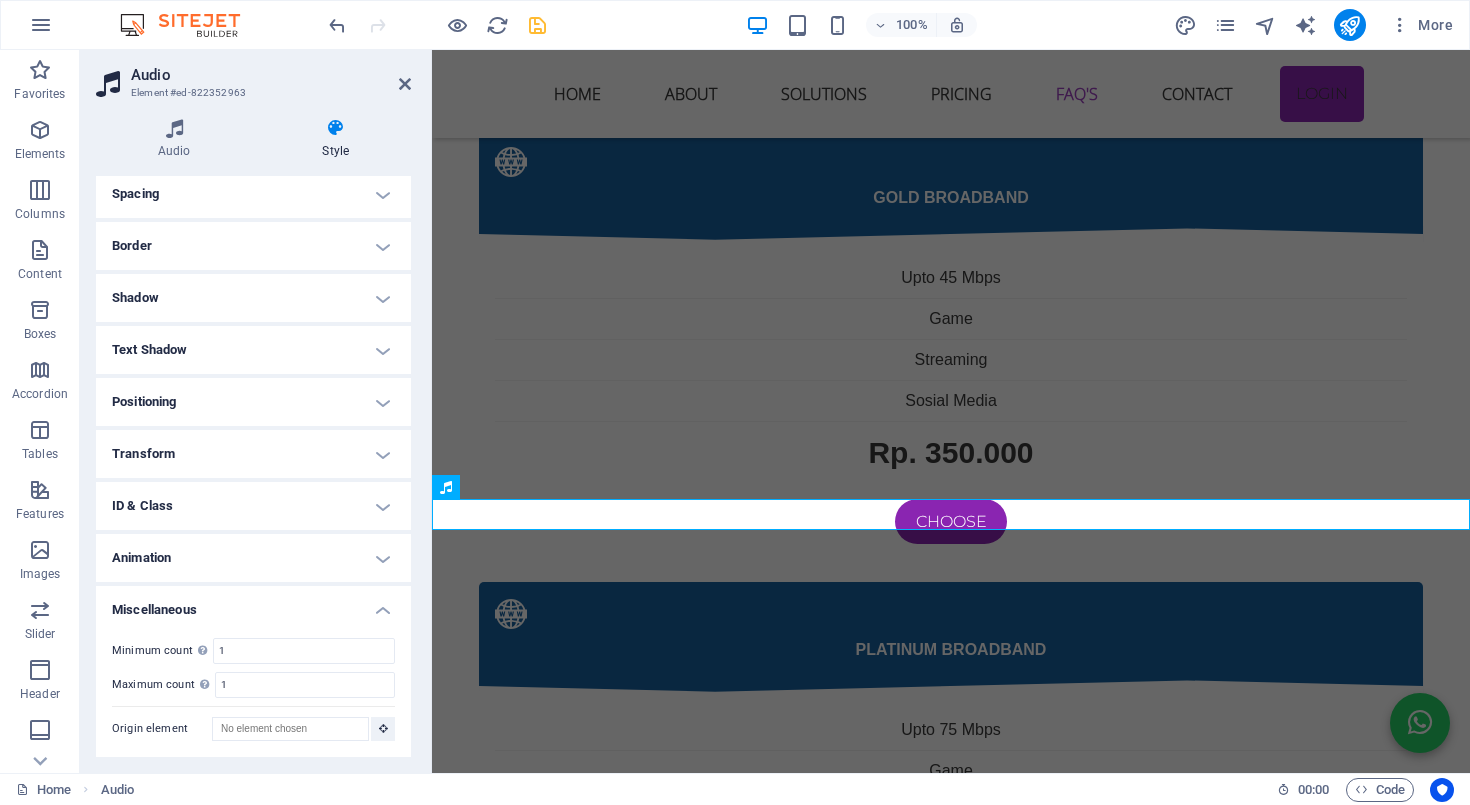 click on "Miscellaneous" at bounding box center (253, 604) 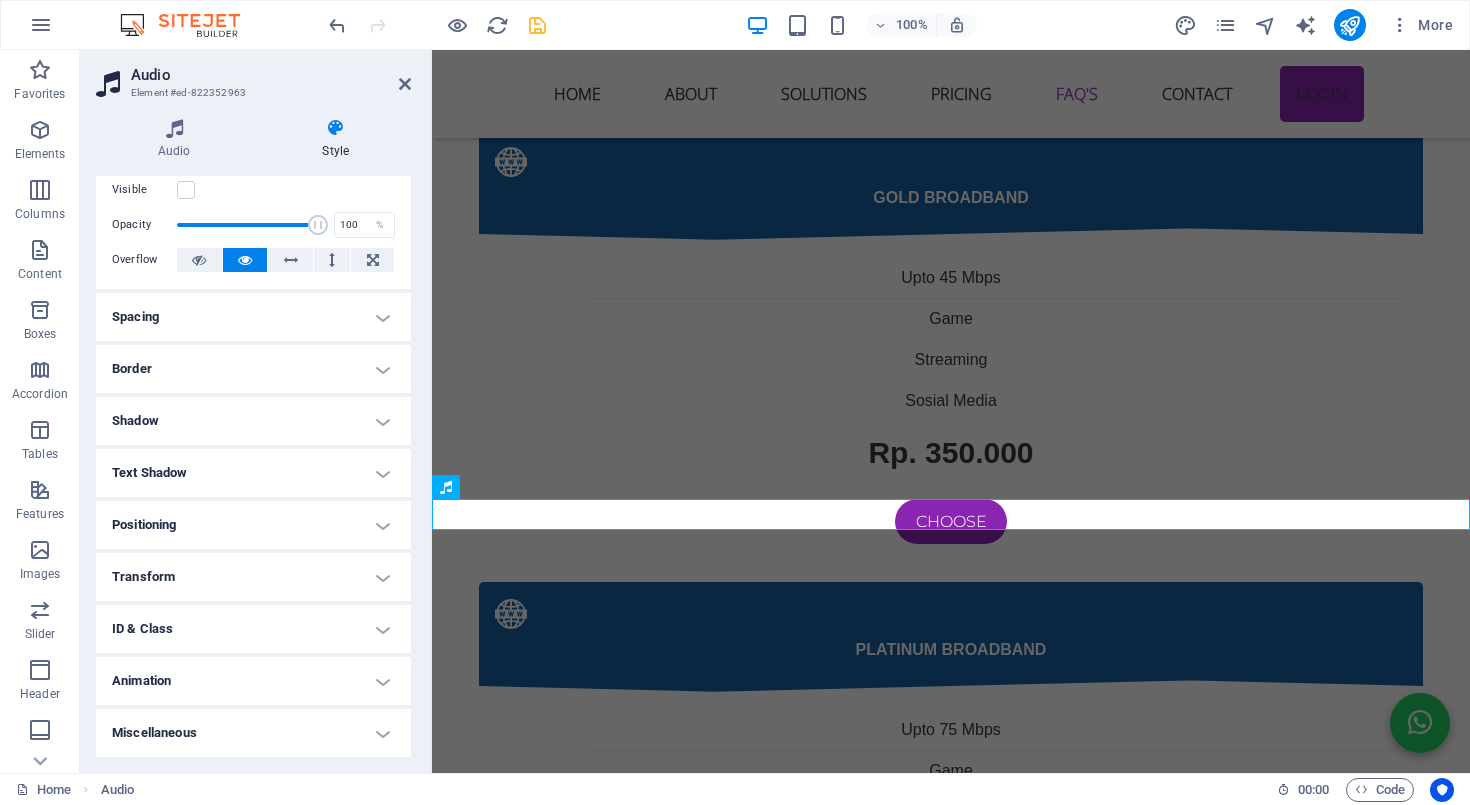 scroll, scrollTop: 49, scrollLeft: 0, axis: vertical 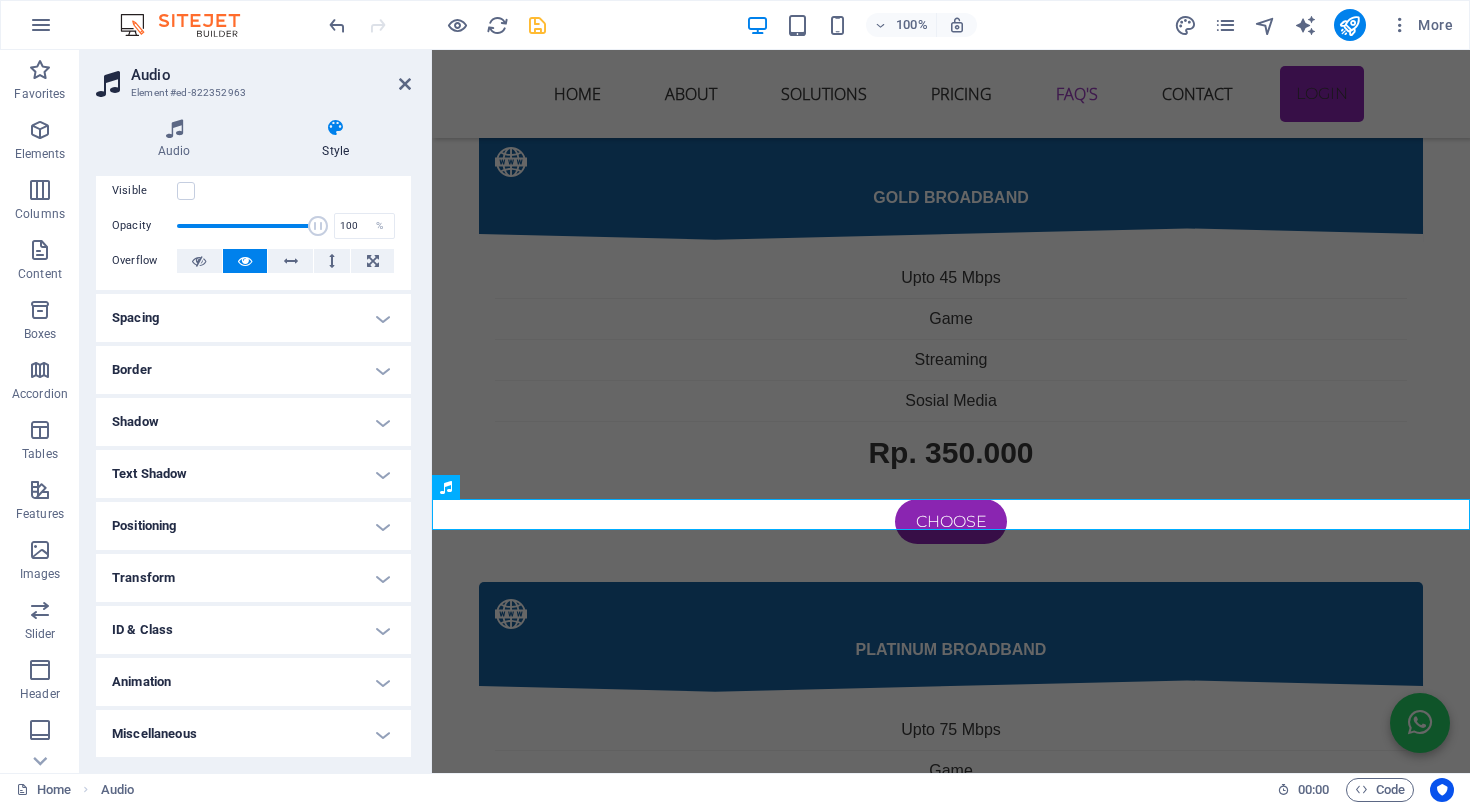 click on "Positioning" at bounding box center (253, 526) 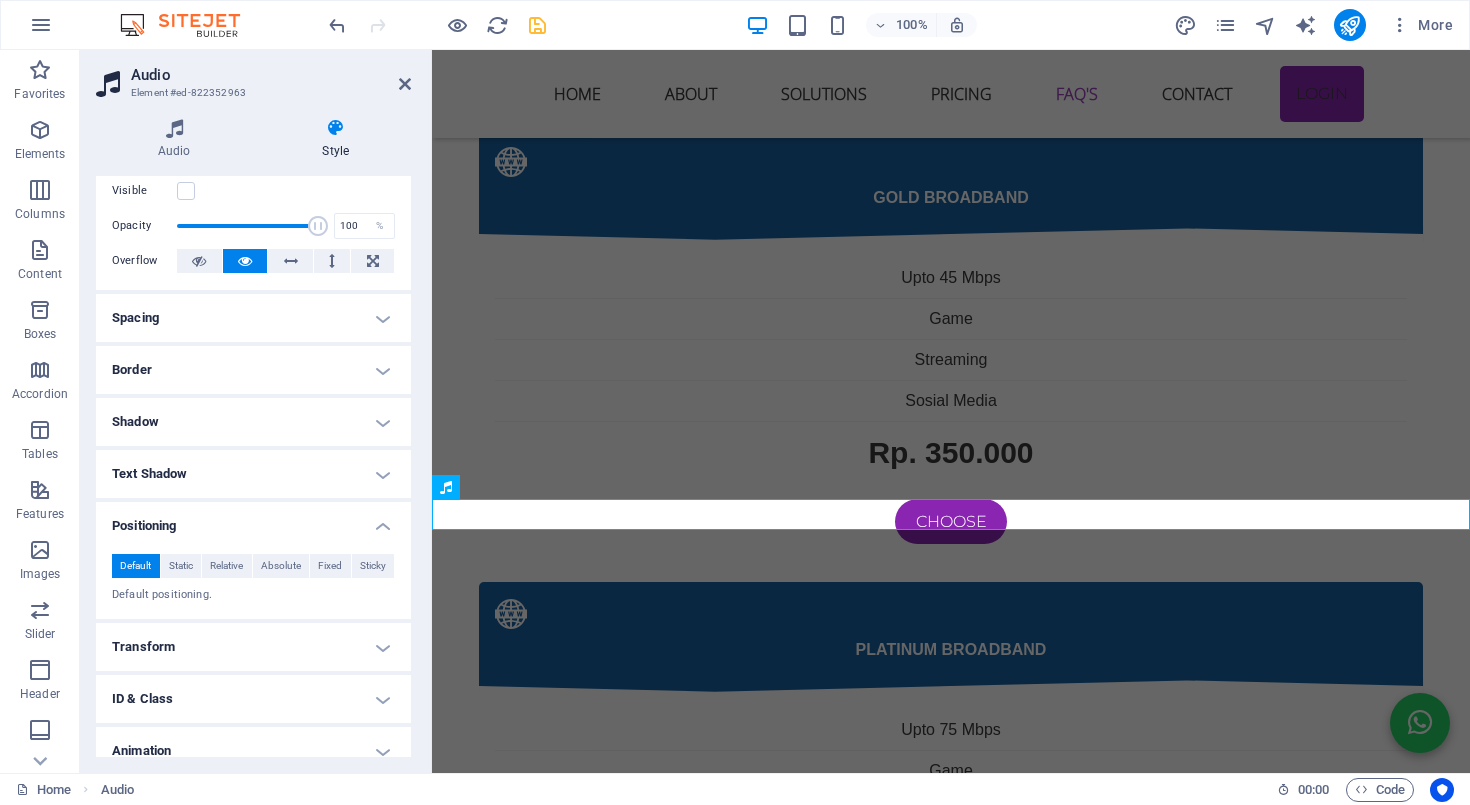 click on "Positioning" at bounding box center [253, 520] 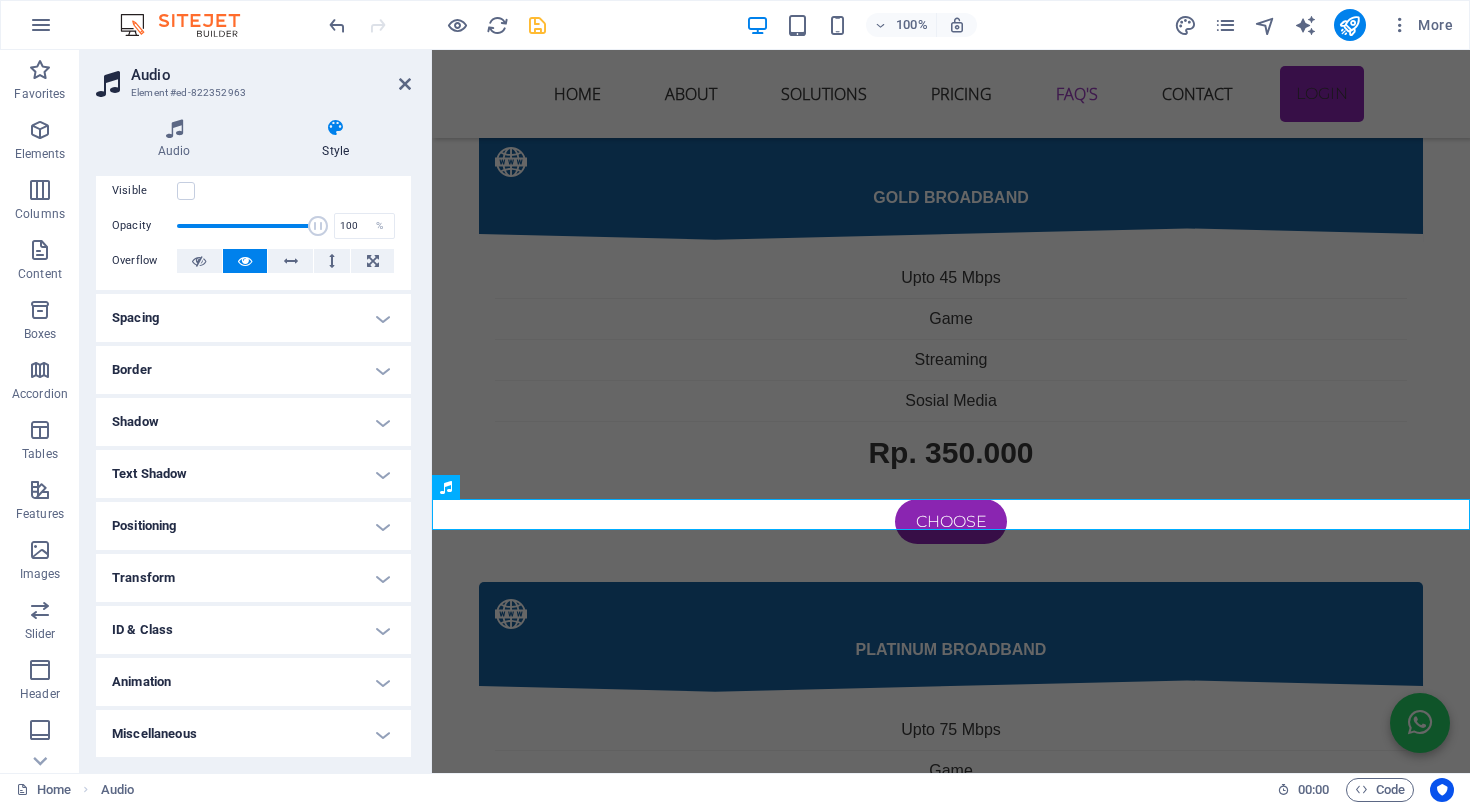 click on "Text Shadow" at bounding box center [253, 474] 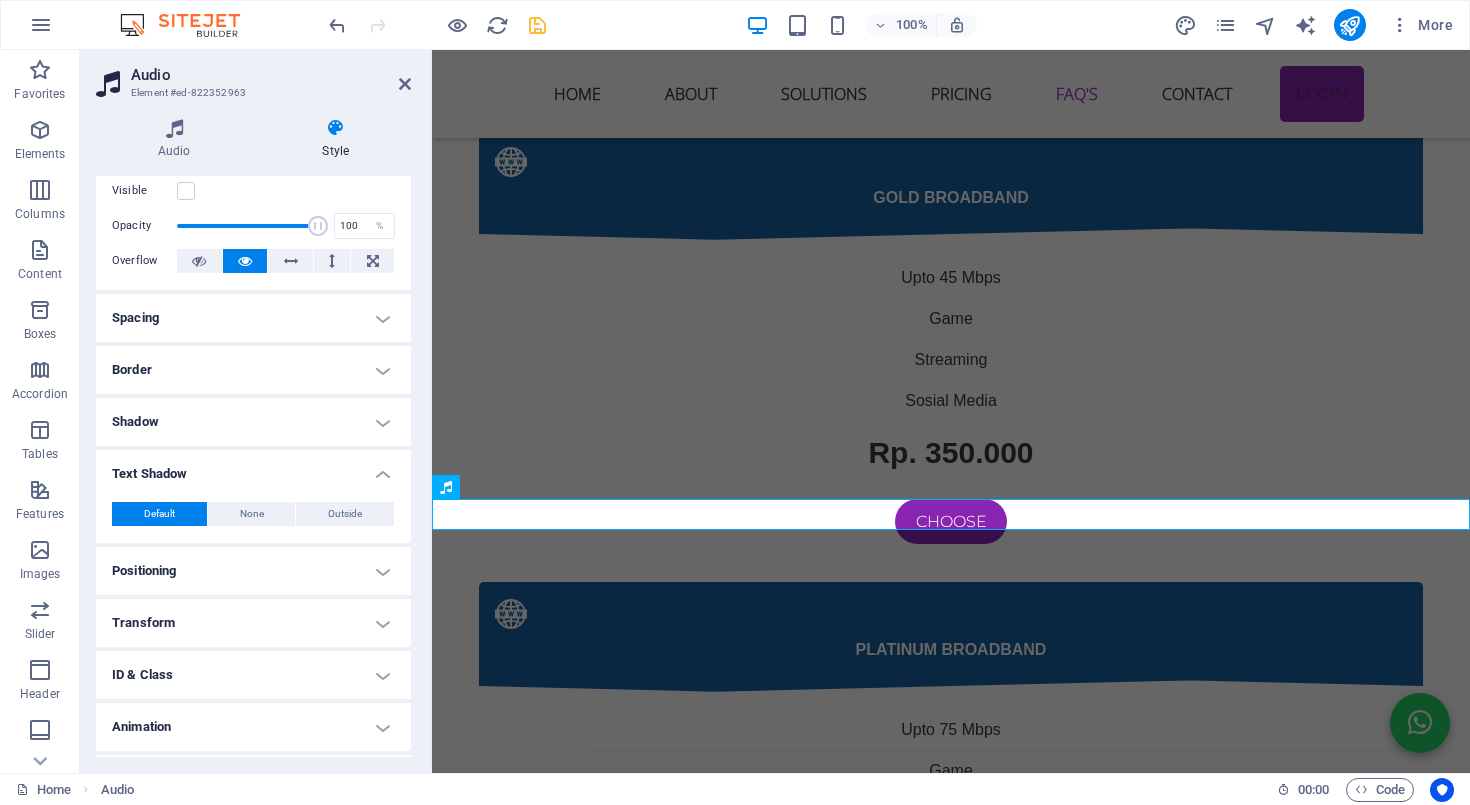 click on "Text Shadow" at bounding box center (253, 468) 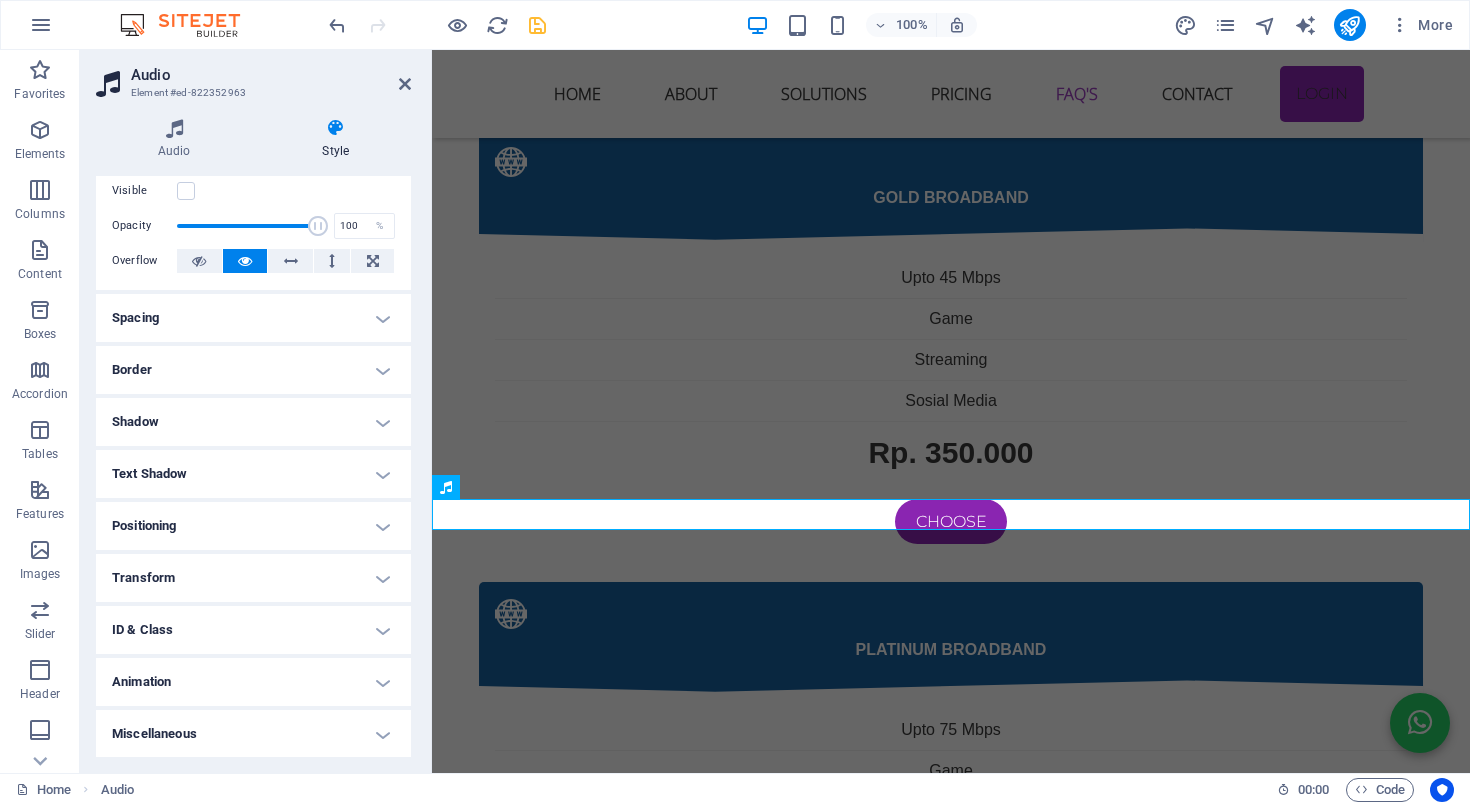 click on "Shadow" at bounding box center [253, 422] 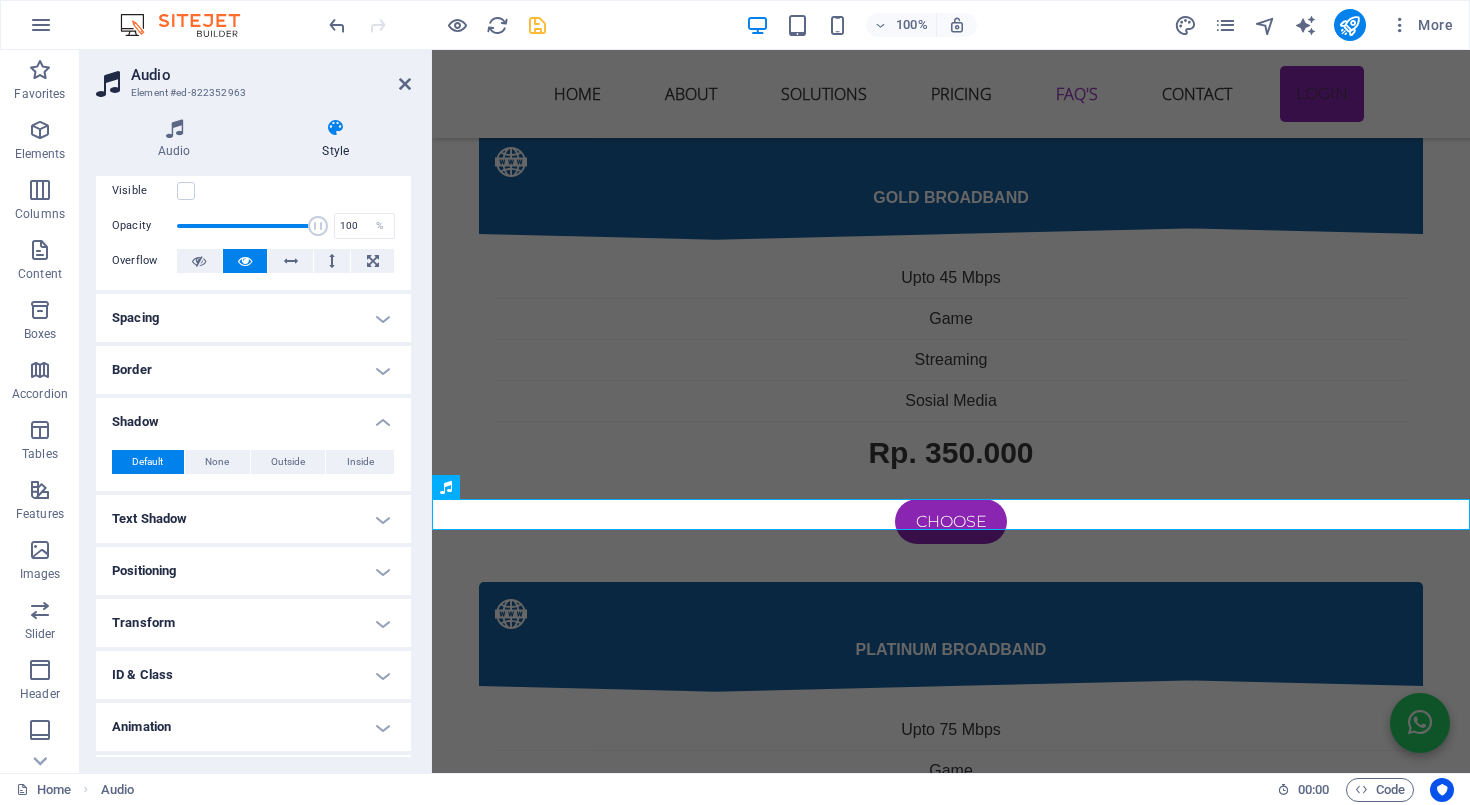 click on "Shadow" at bounding box center (253, 416) 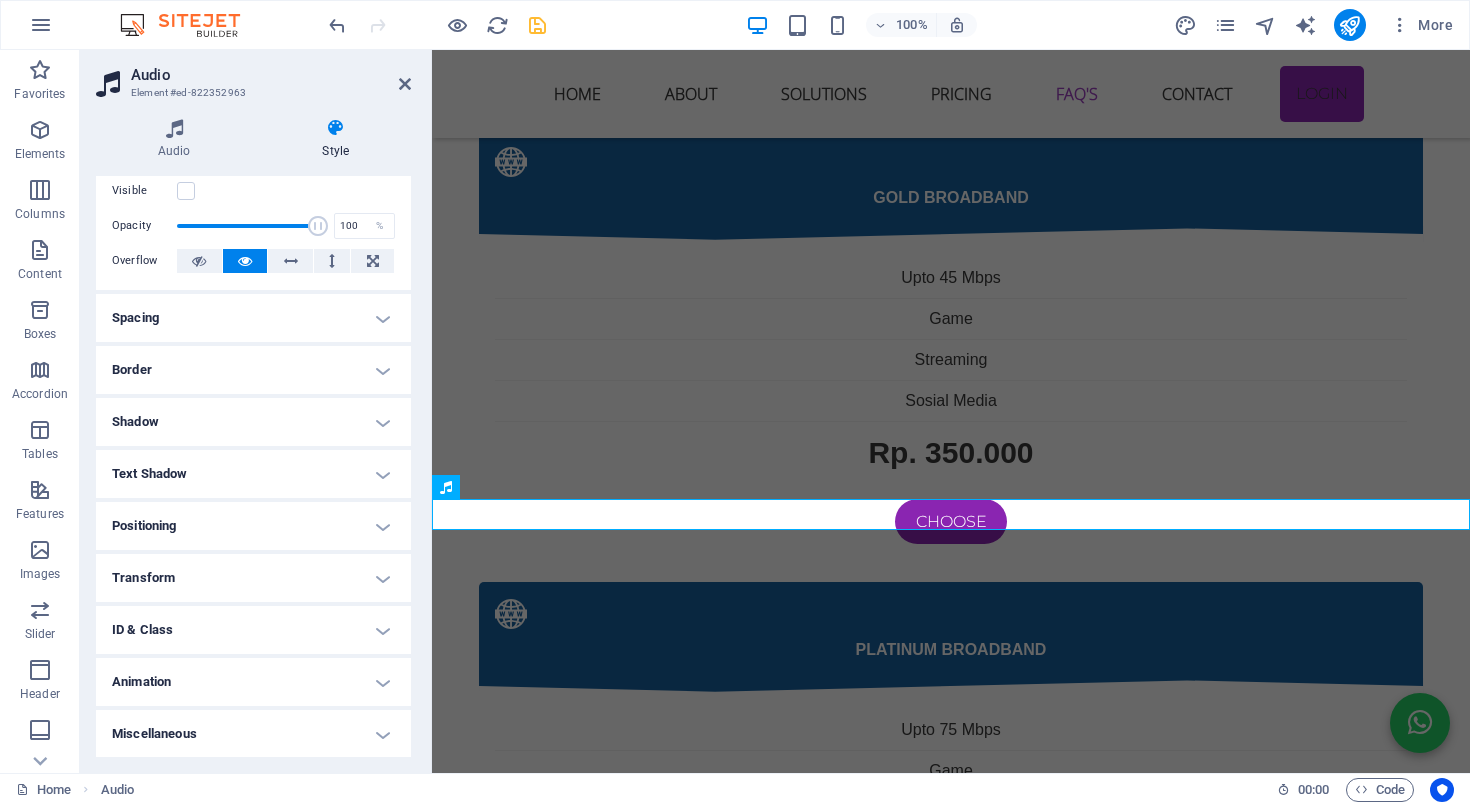 click on "Spacing" at bounding box center (253, 318) 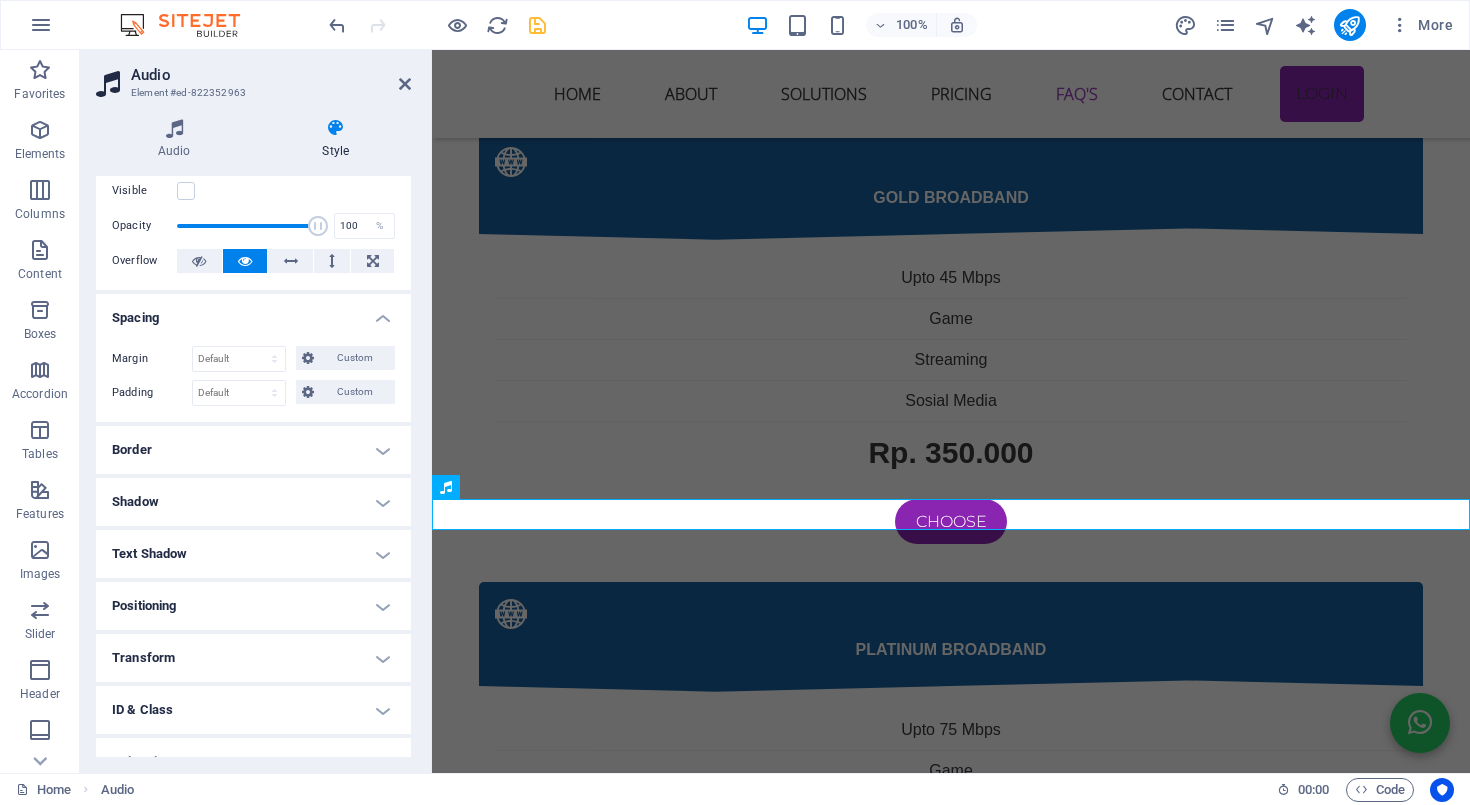click on "Margin Default auto px % rem vw vh Custom Custom auto px % rem vw vh auto px % rem vw vh auto px % rem vw vh auto px % rem vw vh Padding Default px rem % vh vw Custom Custom px rem % vh vw px rem % vh vw px rem % vh vw px rem % vh vw" at bounding box center [253, 376] 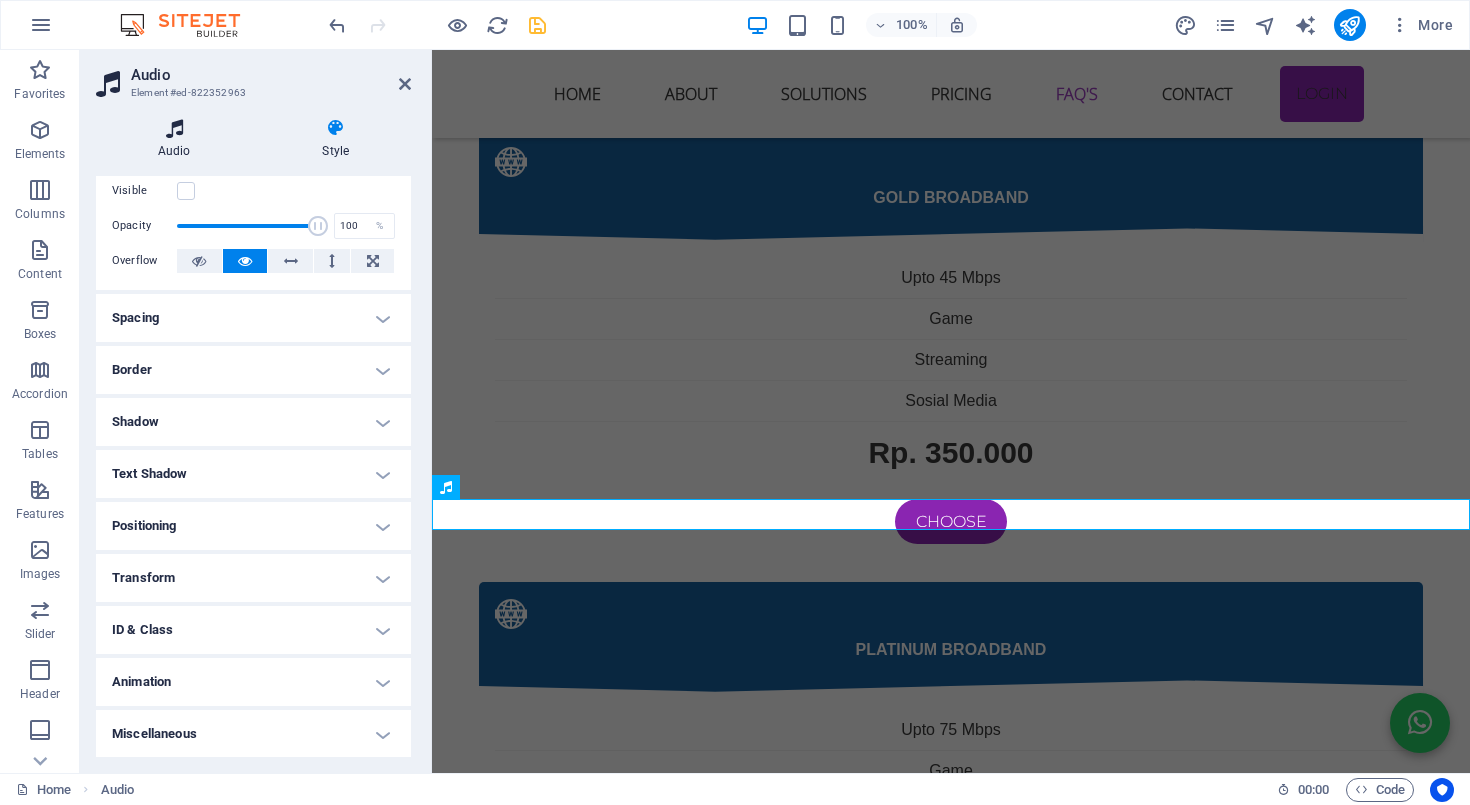 click at bounding box center [174, 128] 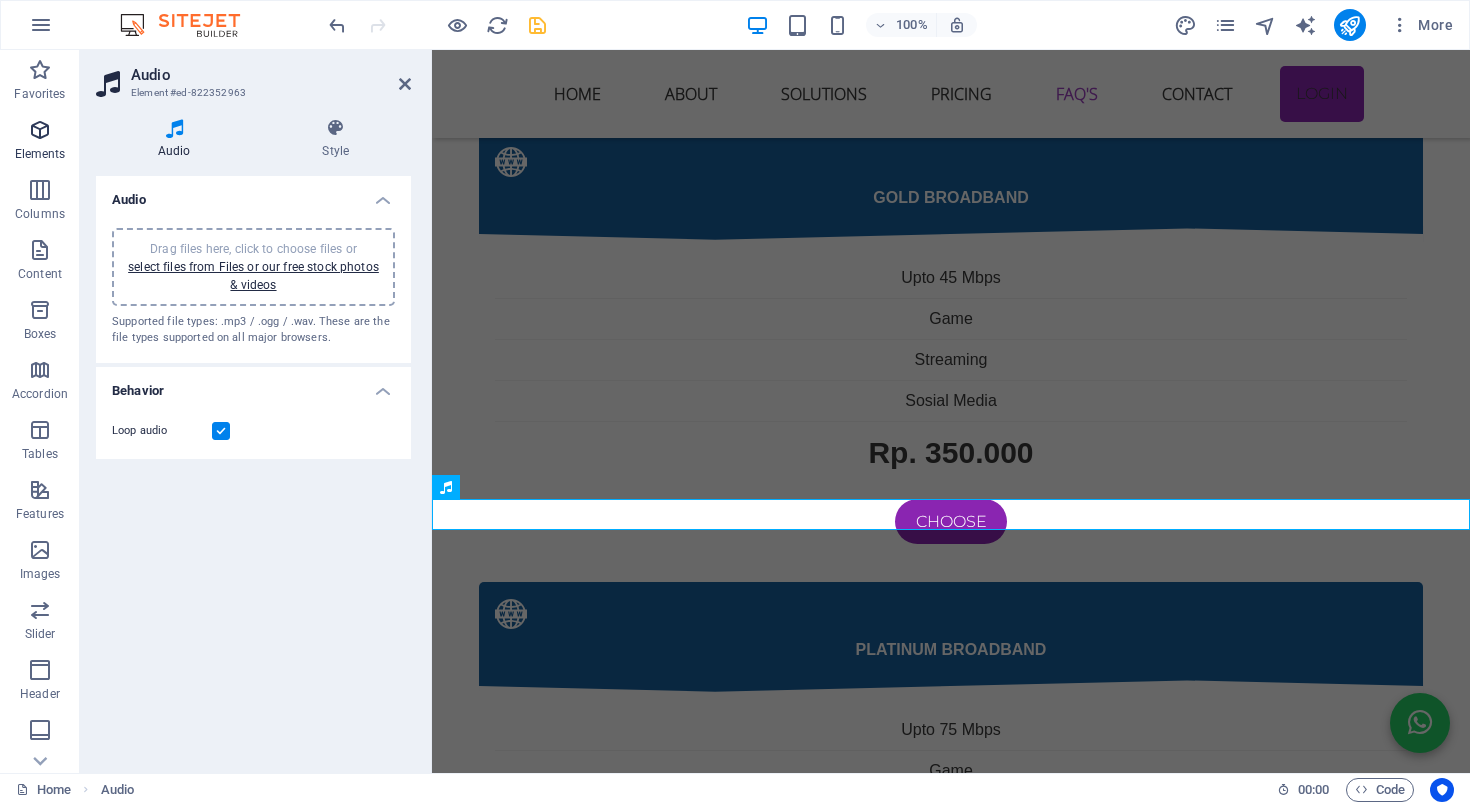 click at bounding box center [40, 130] 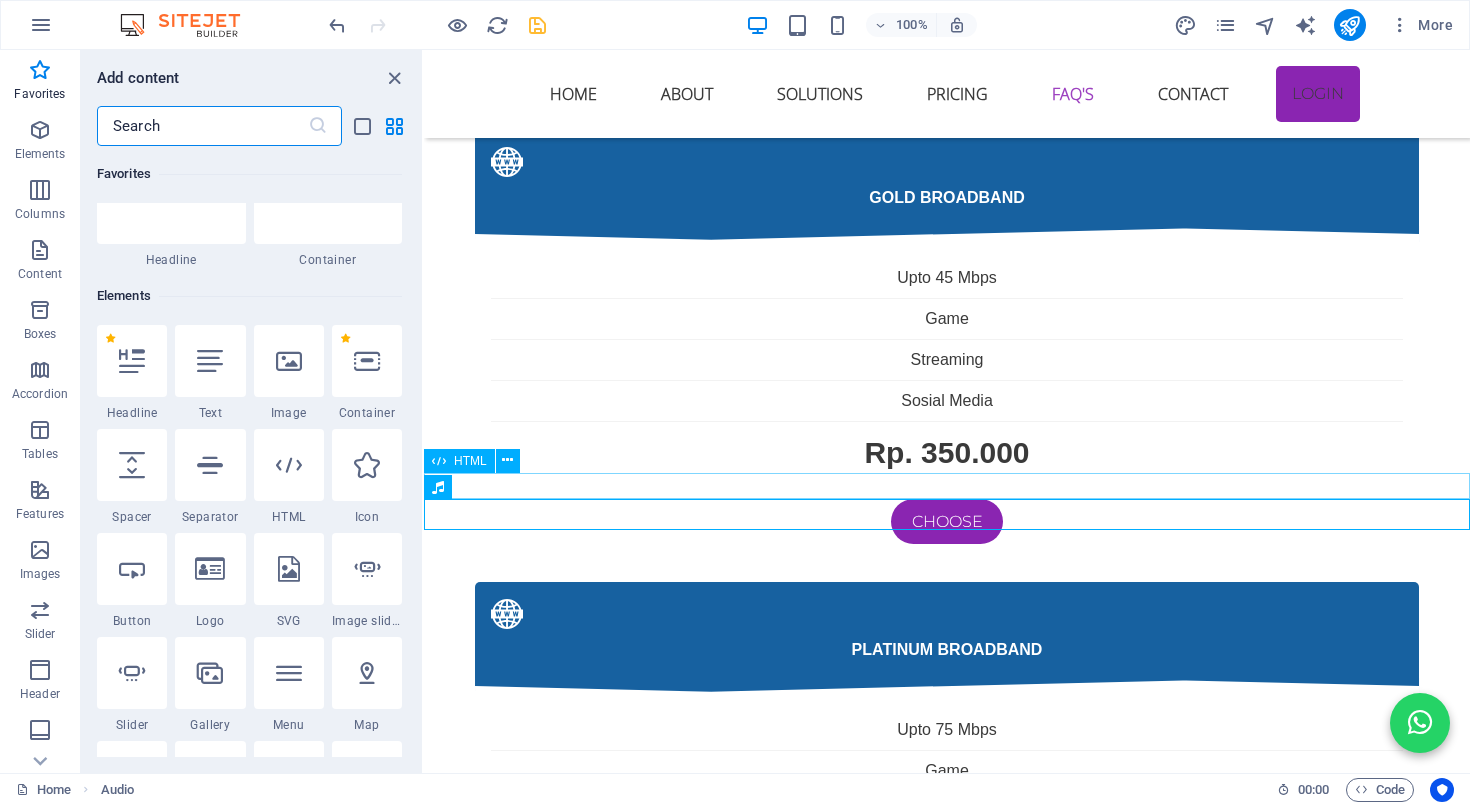 scroll, scrollTop: 64, scrollLeft: 0, axis: vertical 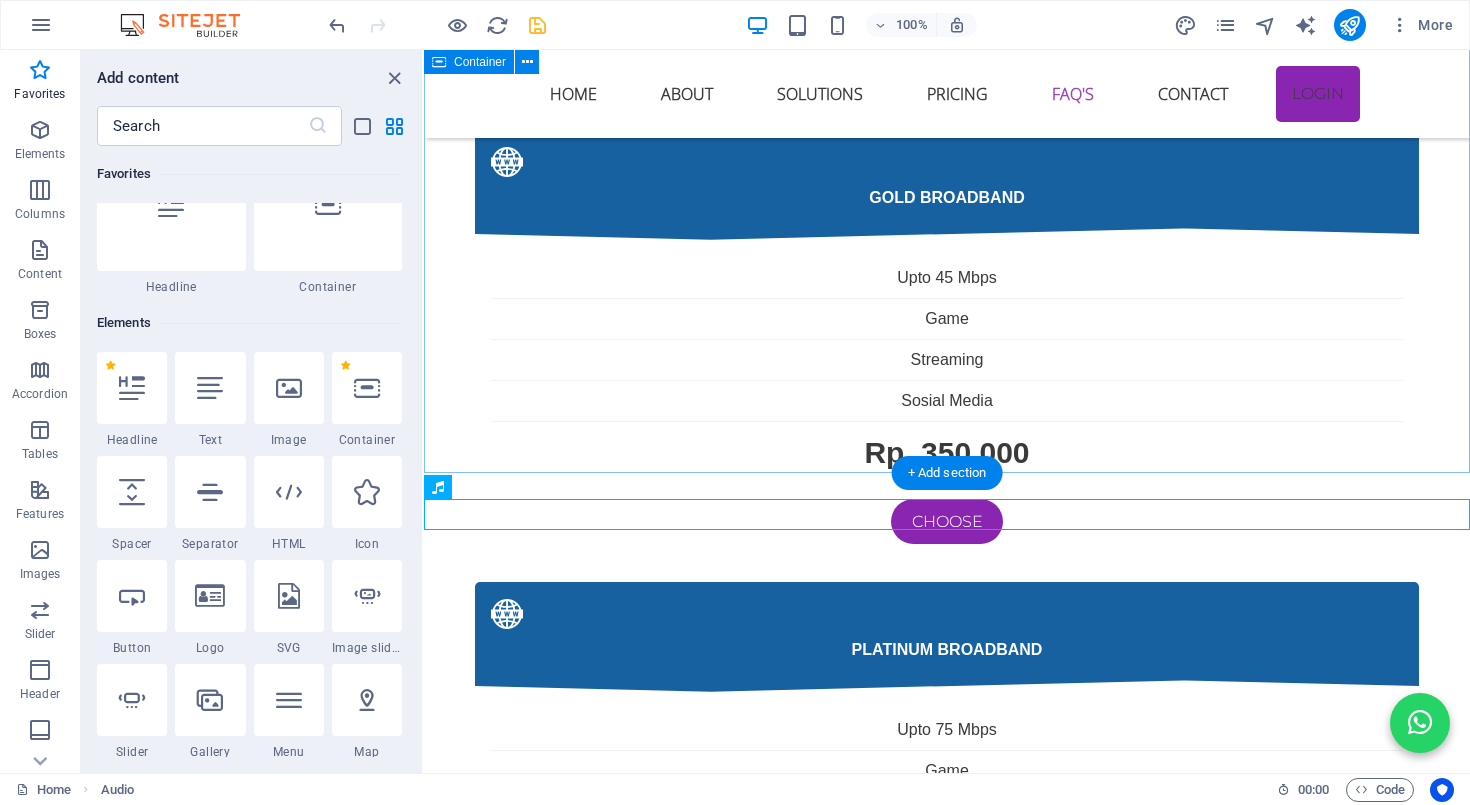 click on "kendala internet sering terjadi Jika menemui kendala internet dengan menggunakan wifi sering diskonek atau tidak mendapatkan sinyal bahkan tidak ada internet maka cara di bawah ini mungkin bisa membantu 1. Sinyal WiFi Lemah di Beberapa Ruangan Penyebab: Lokasi router terlalu jauh atau terhalang tembok tebal, perabotan besar, atau lantai bertingkat. Router bawaan ONU biasanya punya jangkauan terbatas. Solusi: ✅  Letakkan router di posisi tengah rumah dan agak tinggi. ✅ Hindari meletakkan router dekat logam, microwave, atau peralatan elektronik besar. ✅ Tambahkan WiFi extender / repeater atau gunakan Mesh WiFi system untuk jangkauan luas. ✅ Ganti router ONU bawaan ke router yang punya antena lebih kuat atau dual band (2.4GHz & 5GHz). 2. Kecepatan Internet Lambat / Tidak Stabil Penyebab: Banyak perangkat tersambung sekaligus. Interferensi dari jaringan tetangga (terutama di frekuensi 2.4GHz). Router lama atau firmware belum update. Solusi: ✅ Perbarui firmware router. Penyebab: Solusi: Penyebab: Solusi:" at bounding box center (947, 2733) 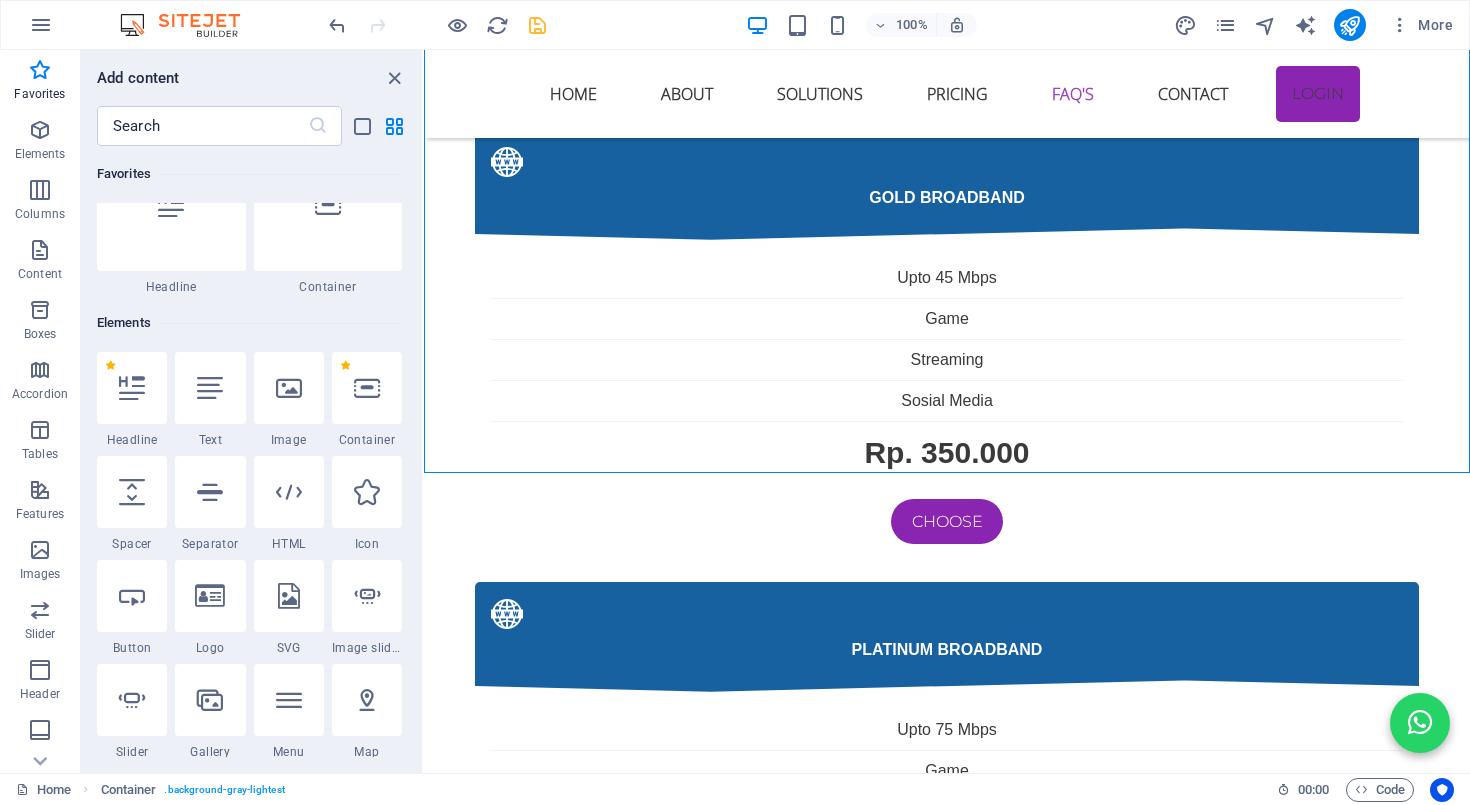 click at bounding box center [537, 25] 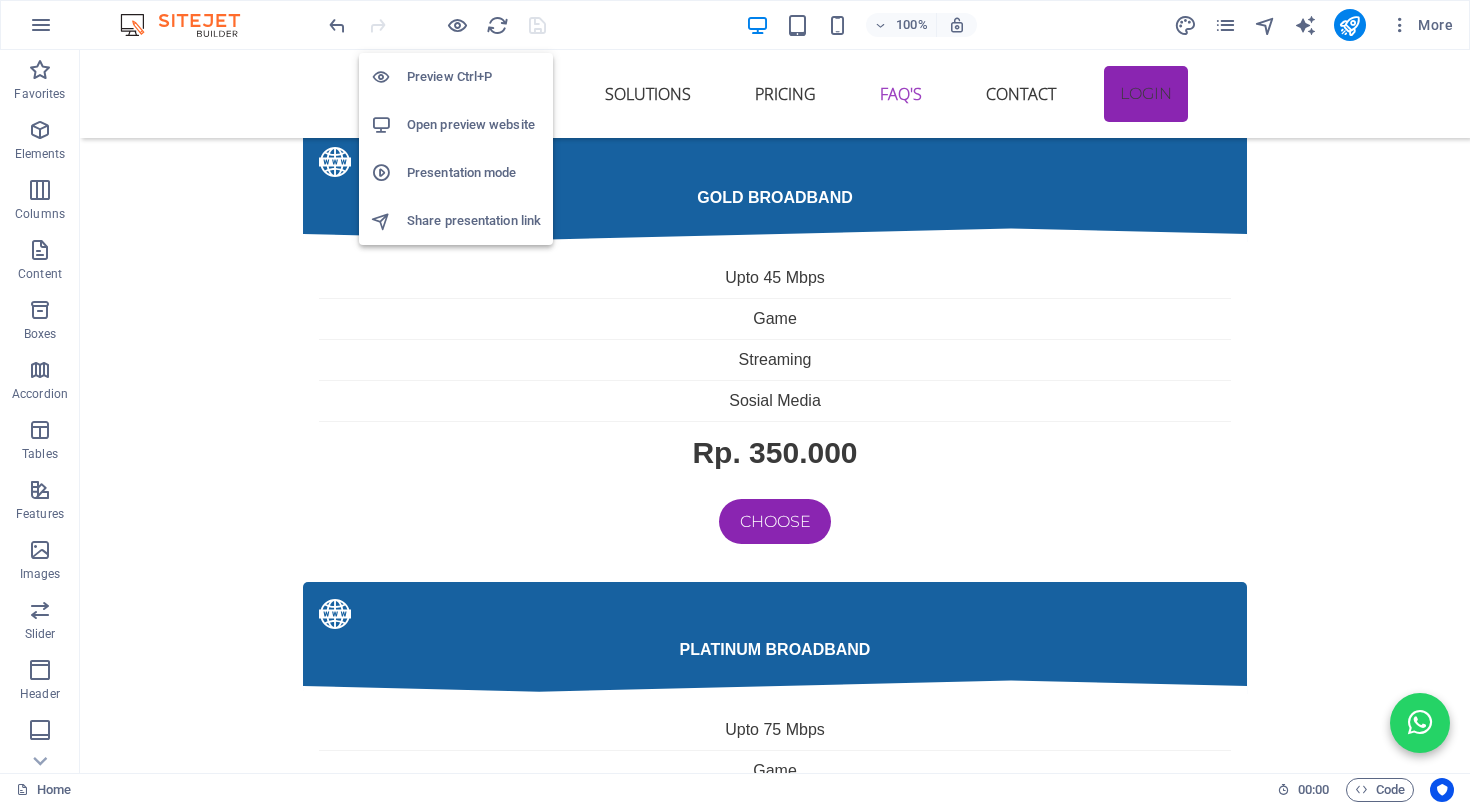 click on "Open preview website" at bounding box center (474, 125) 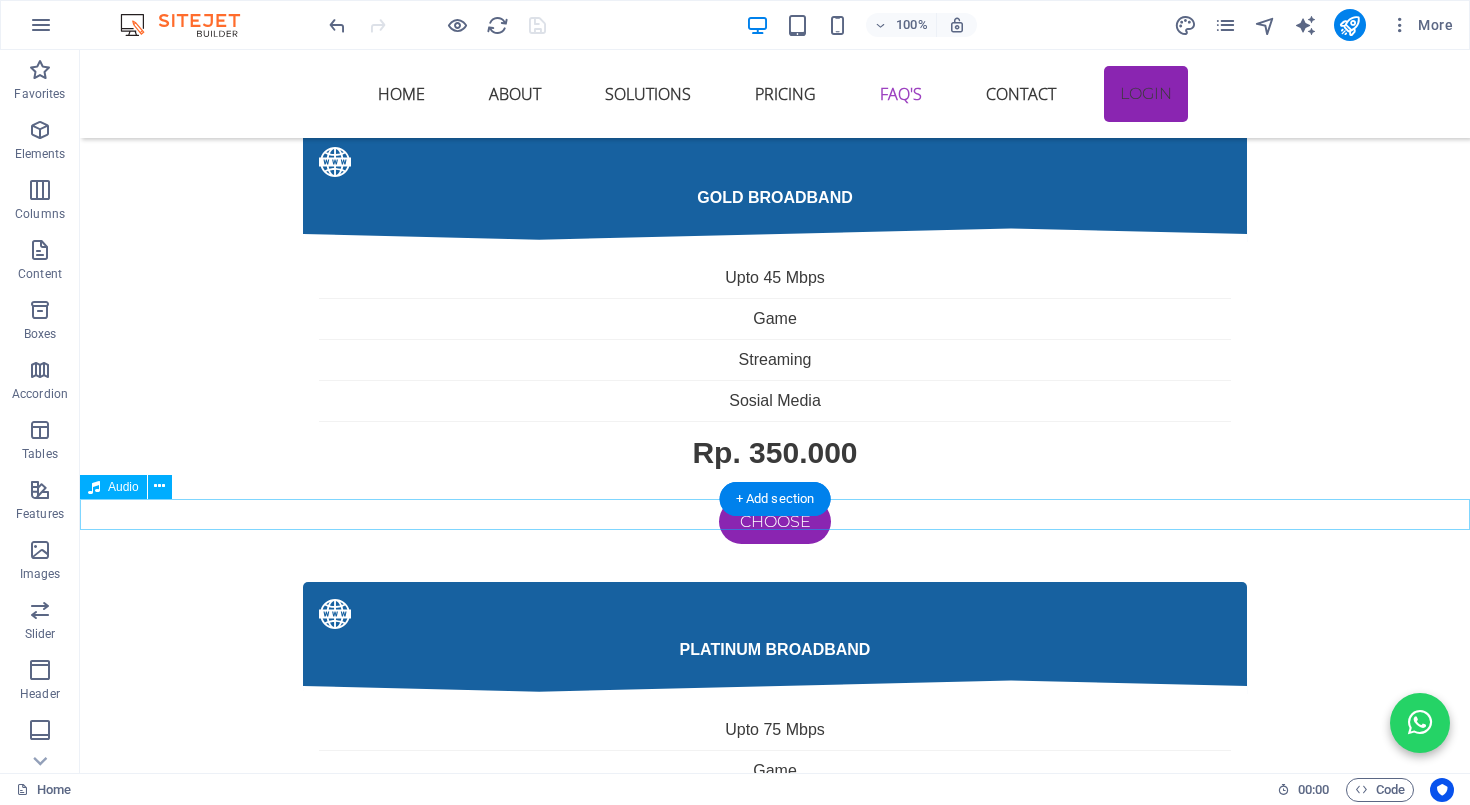click at bounding box center [775, 3883] 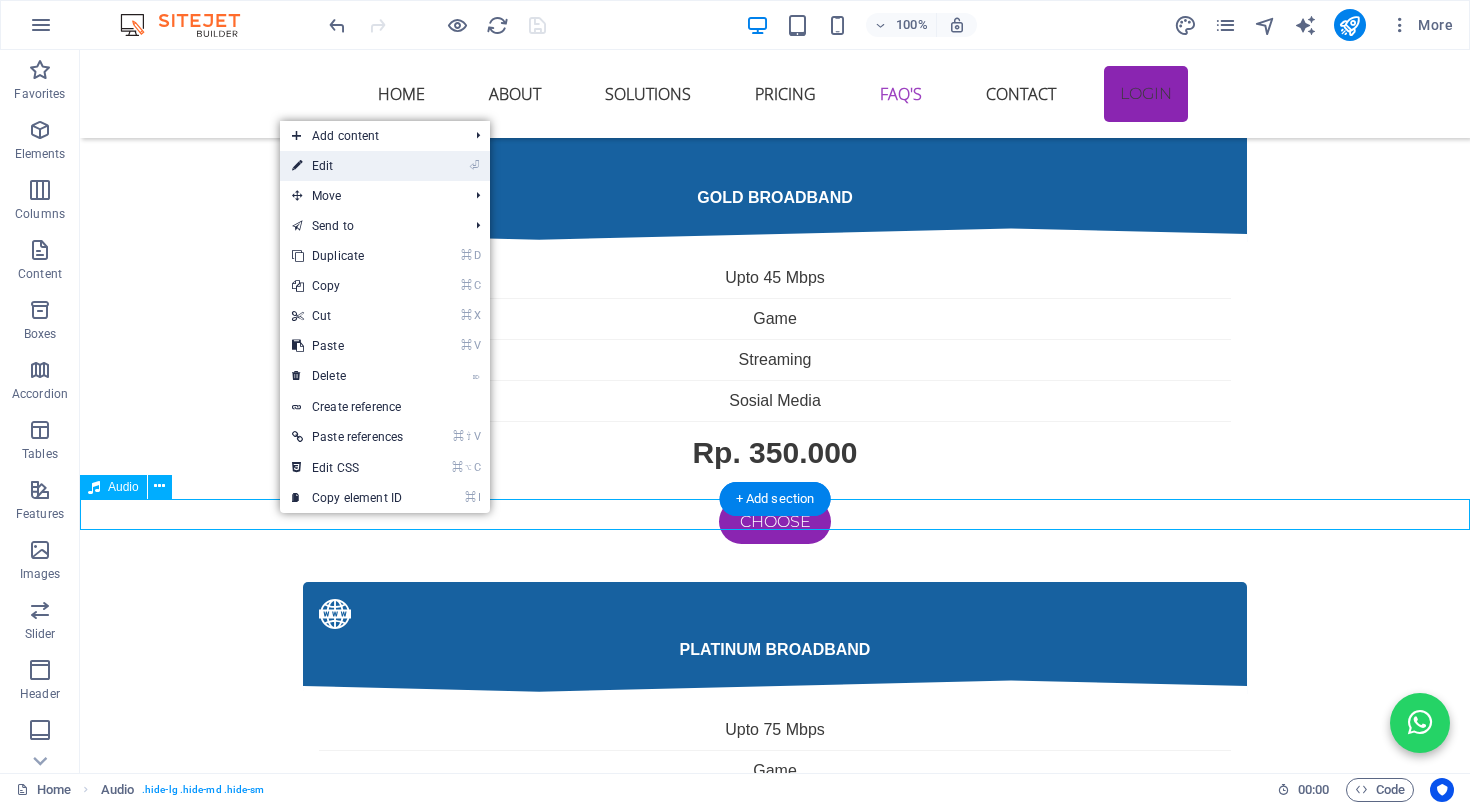 click on "⏎" at bounding box center (474, 165) 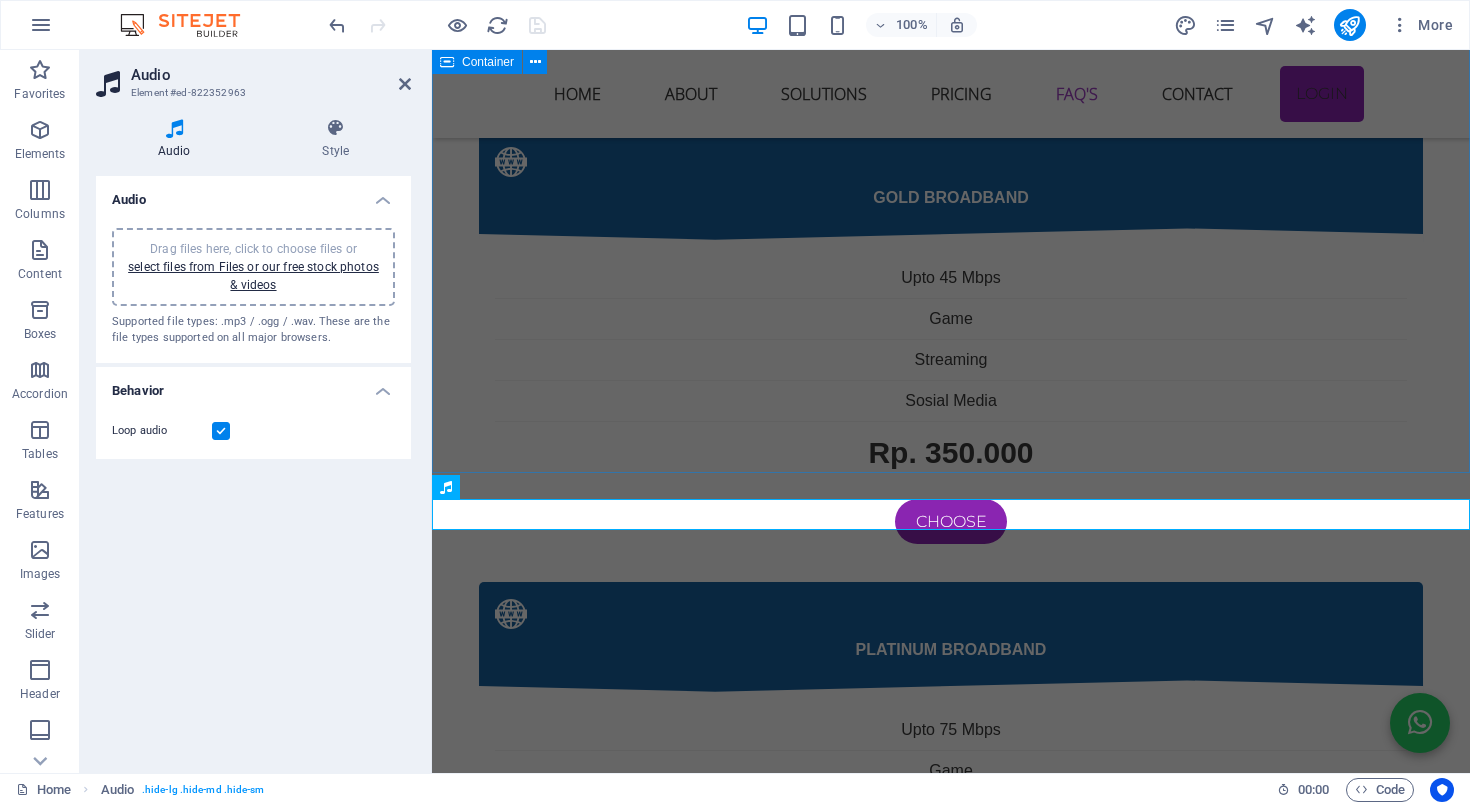 click on "kendala internet sering terjadi Jika menemui kendala internet dengan menggunakan wifi sering diskonek atau tidak mendapatkan sinyal bahkan tidak ada internet maka cara di bawah ini mungkin bisa membantu 1. Sinyal WiFi Lemah di Beberapa Ruangan Penyebab: Lokasi router terlalu jauh atau terhalang tembok tebal, perabotan besar, atau lantai bertingkat. Router bawaan ONU biasanya punya jangkauan terbatas. Solusi: ✅  Letakkan router di posisi tengah rumah dan agak tinggi. ✅ Hindari meletakkan router dekat logam, microwave, atau peralatan elektronik besar. ✅ Tambahkan WiFi extender / repeater atau gunakan Mesh WiFi system untuk jangkauan luas. ✅ Ganti router ONU bawaan ke router yang punya antena lebih kuat atau dual band (2.4GHz & 5GHz). 2. Kecepatan Internet Lambat / Tidak Stabil Penyebab: Banyak perangkat tersambung sekaligus. Interferensi dari jaringan tetangga (terutama di frekuensi 2.4GHz). Router lama atau firmware belum update. Solusi: ✅ Perbarui firmware router. Penyebab: Solusi: Penyebab: Solusi:" at bounding box center (951, 2733) 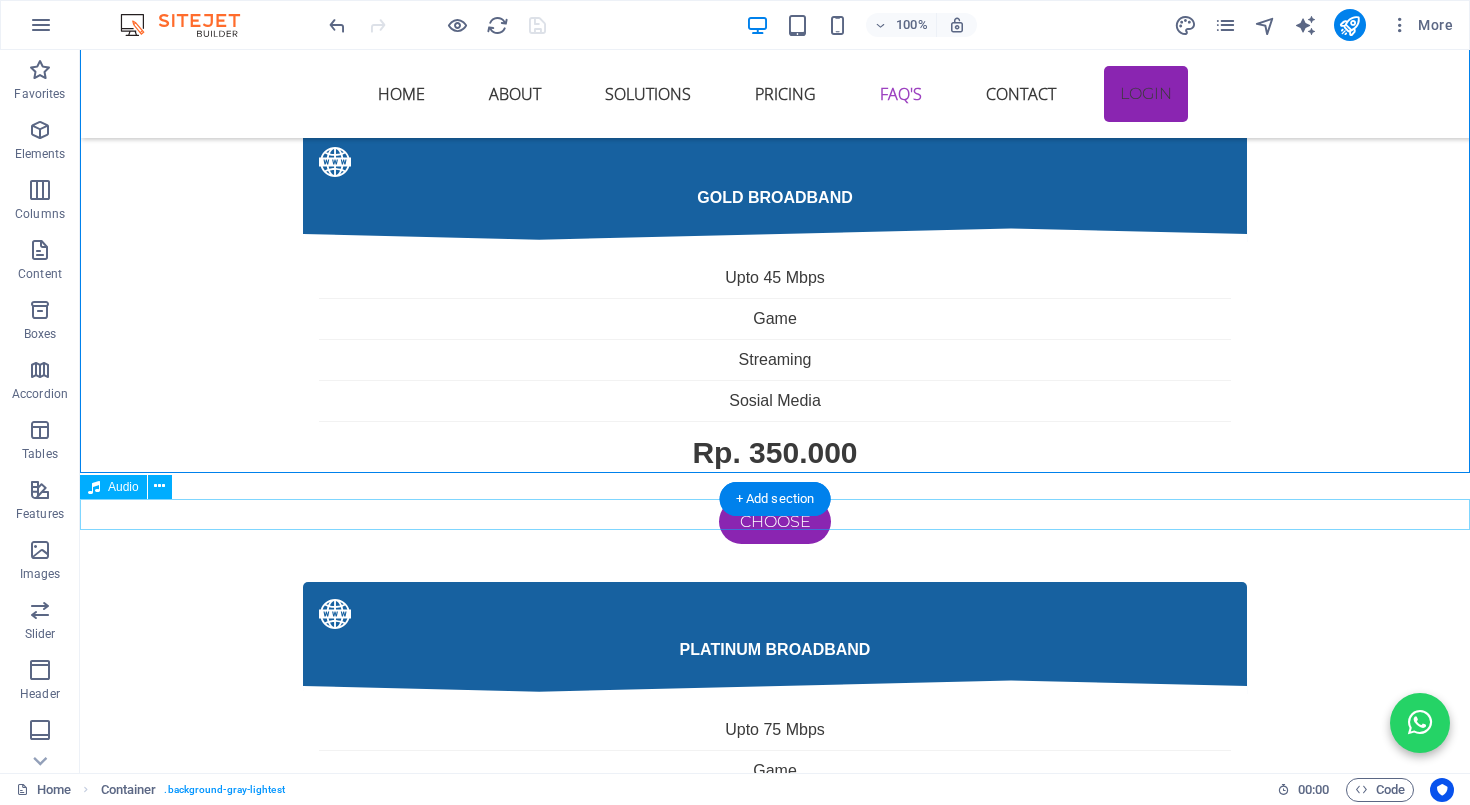 click at bounding box center (775, 3883) 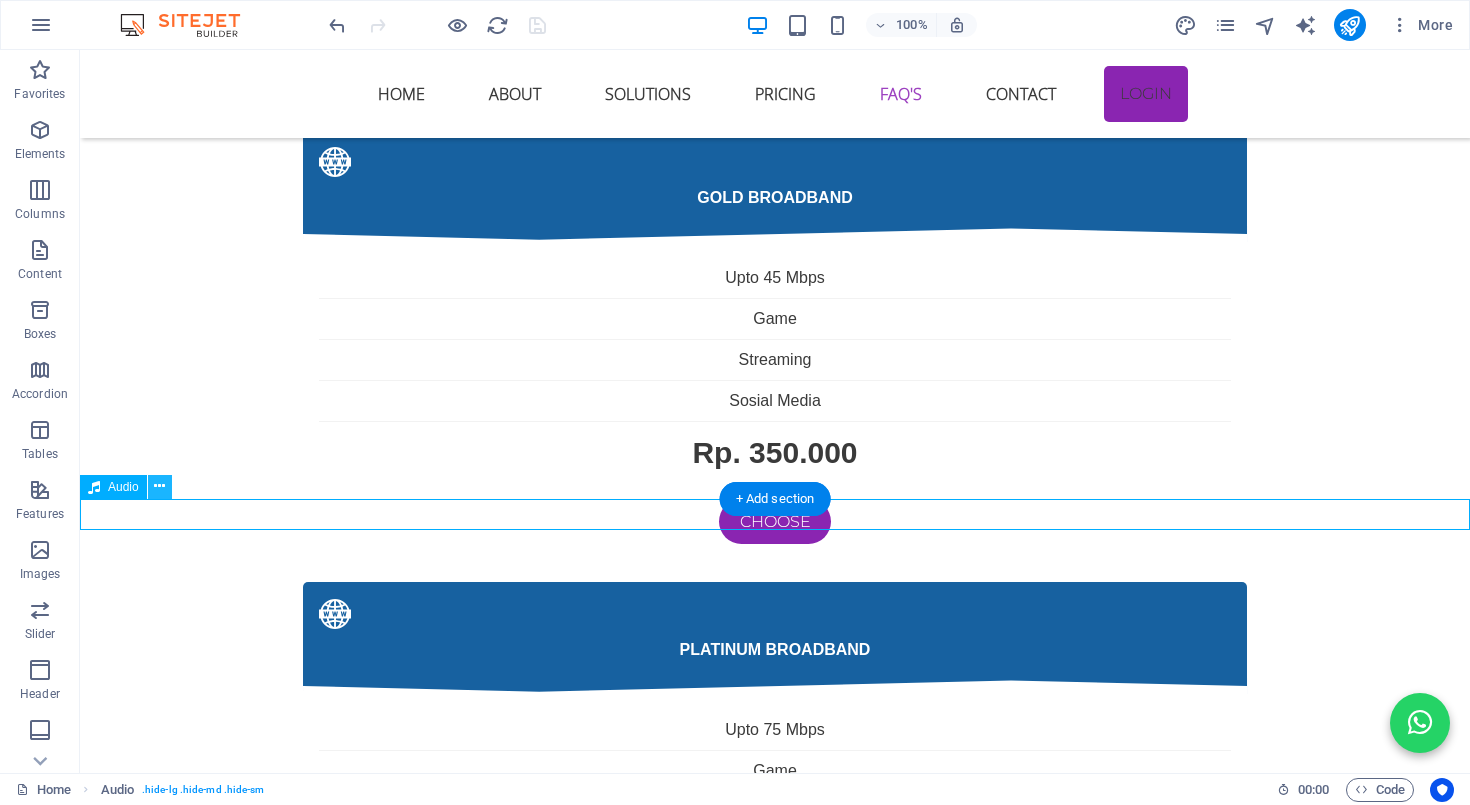 click at bounding box center (159, 486) 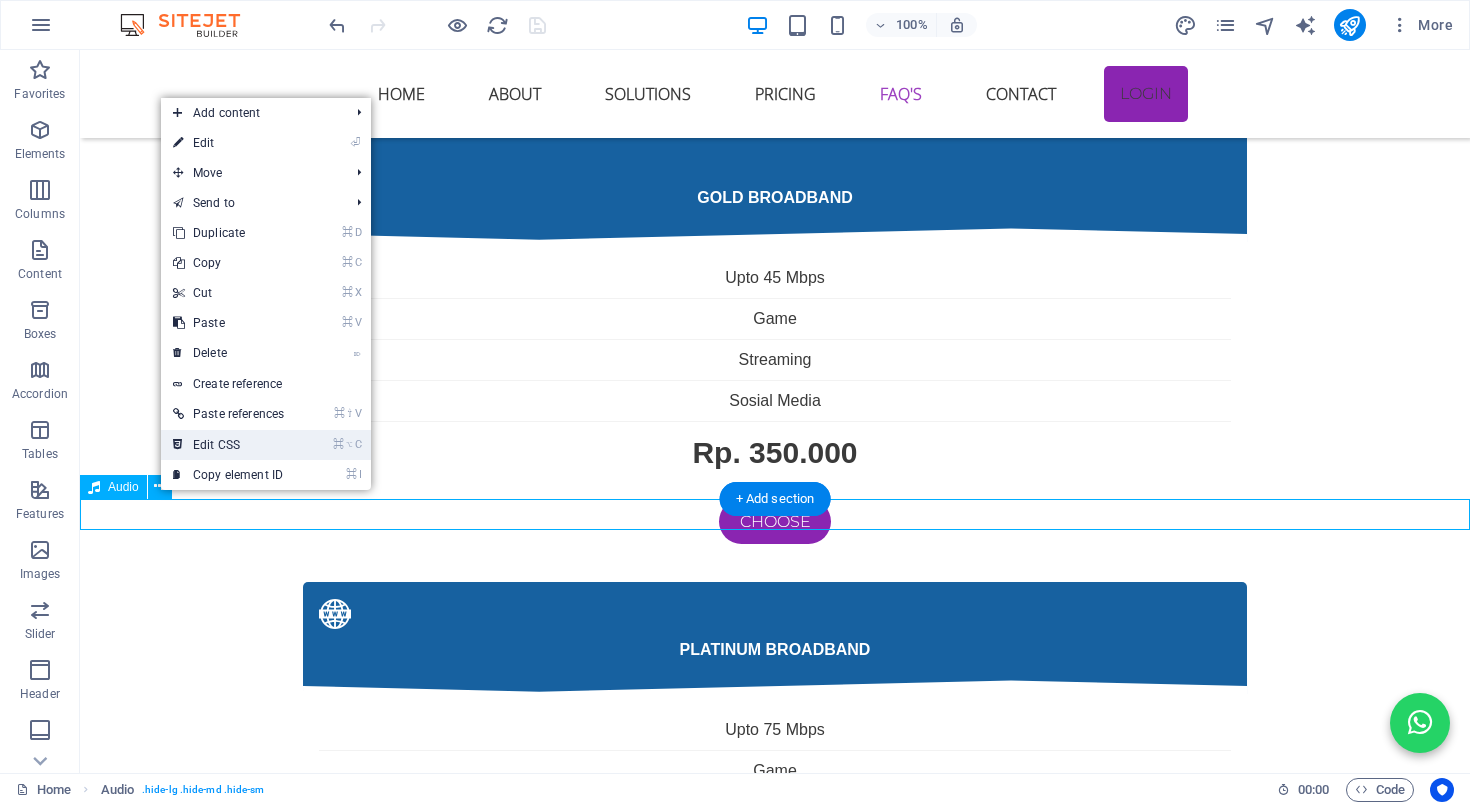 click on "⌘ ⌥ C  Edit CSS" at bounding box center [228, 445] 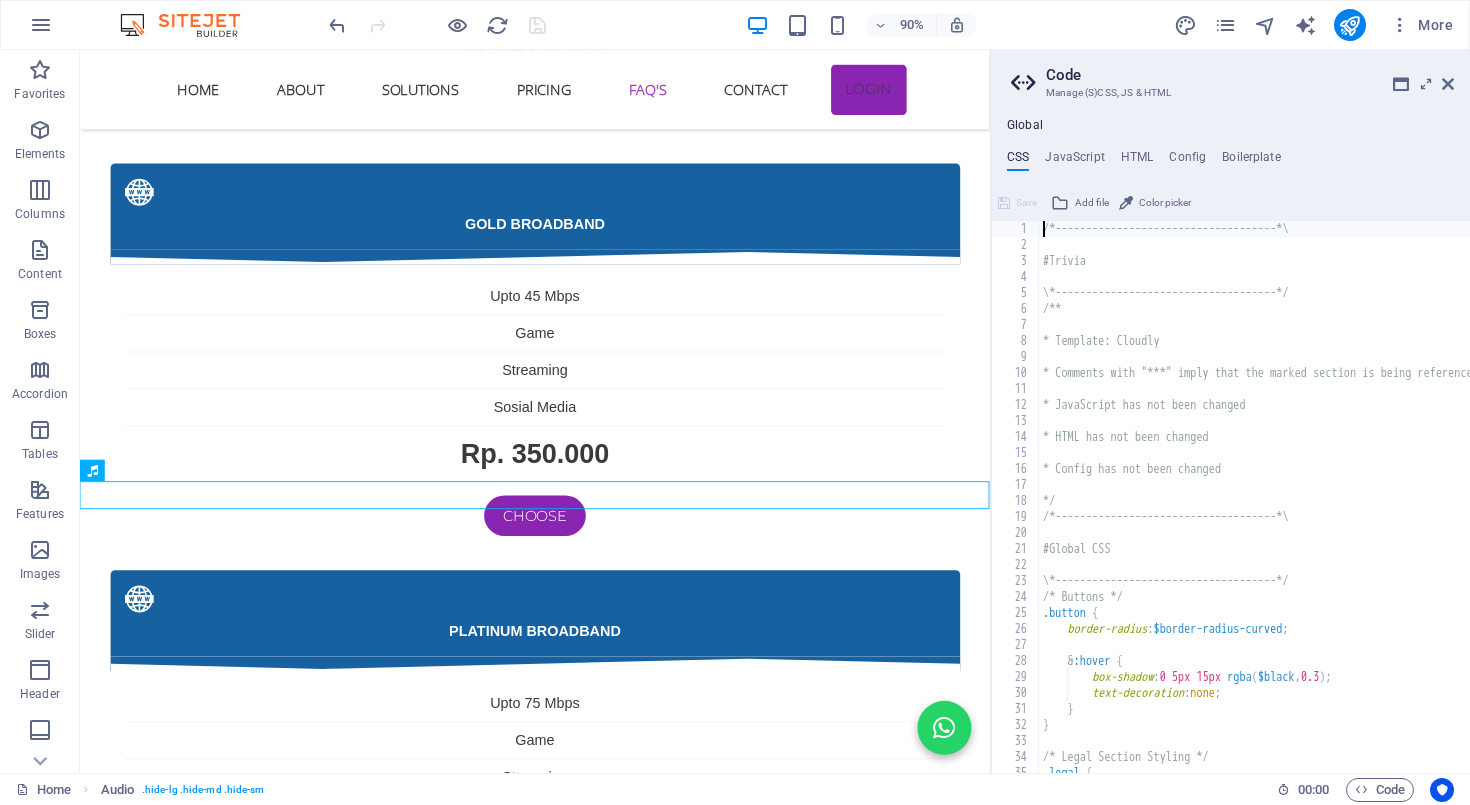 scroll, scrollTop: 84, scrollLeft: 0, axis: vertical 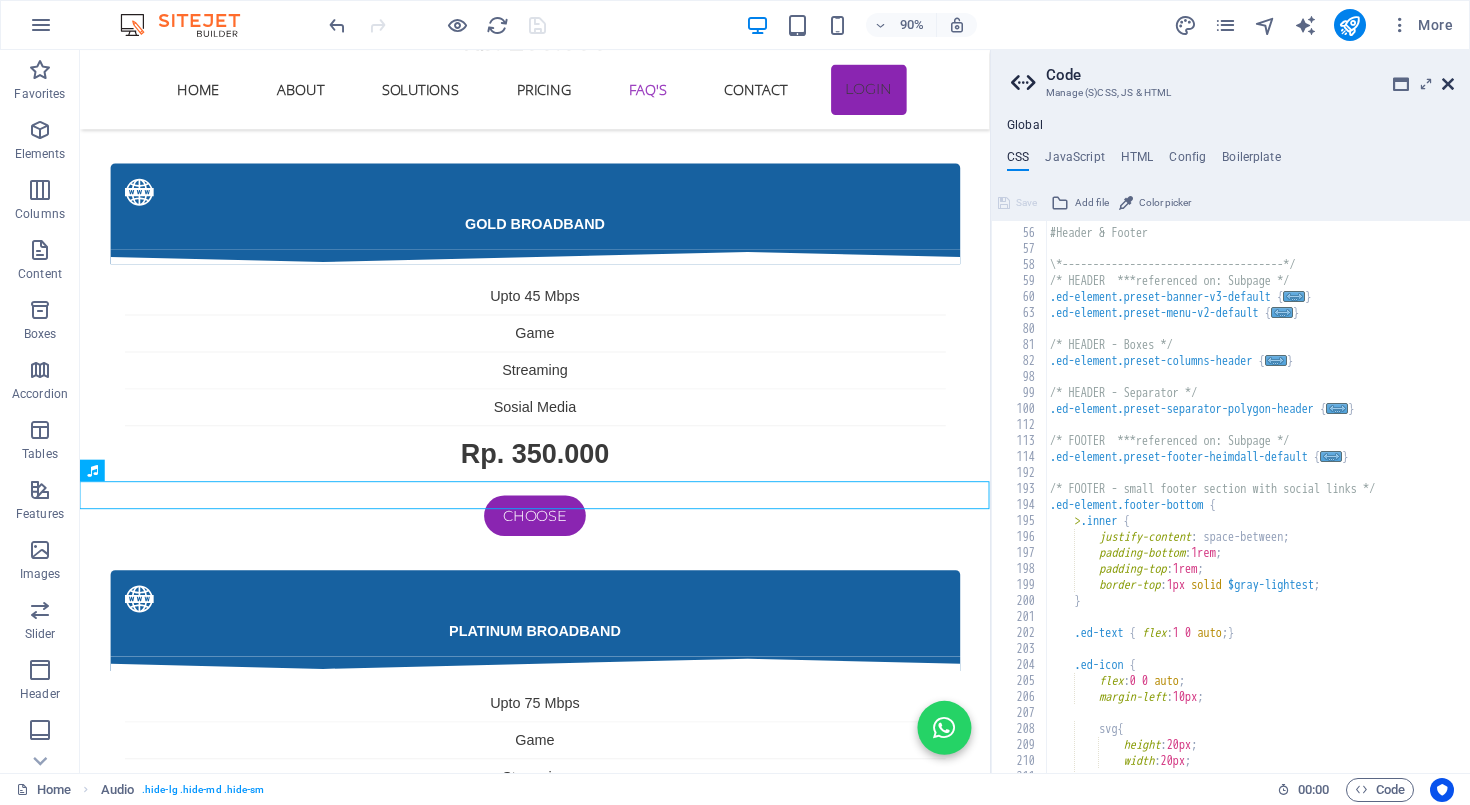 click at bounding box center [1448, 84] 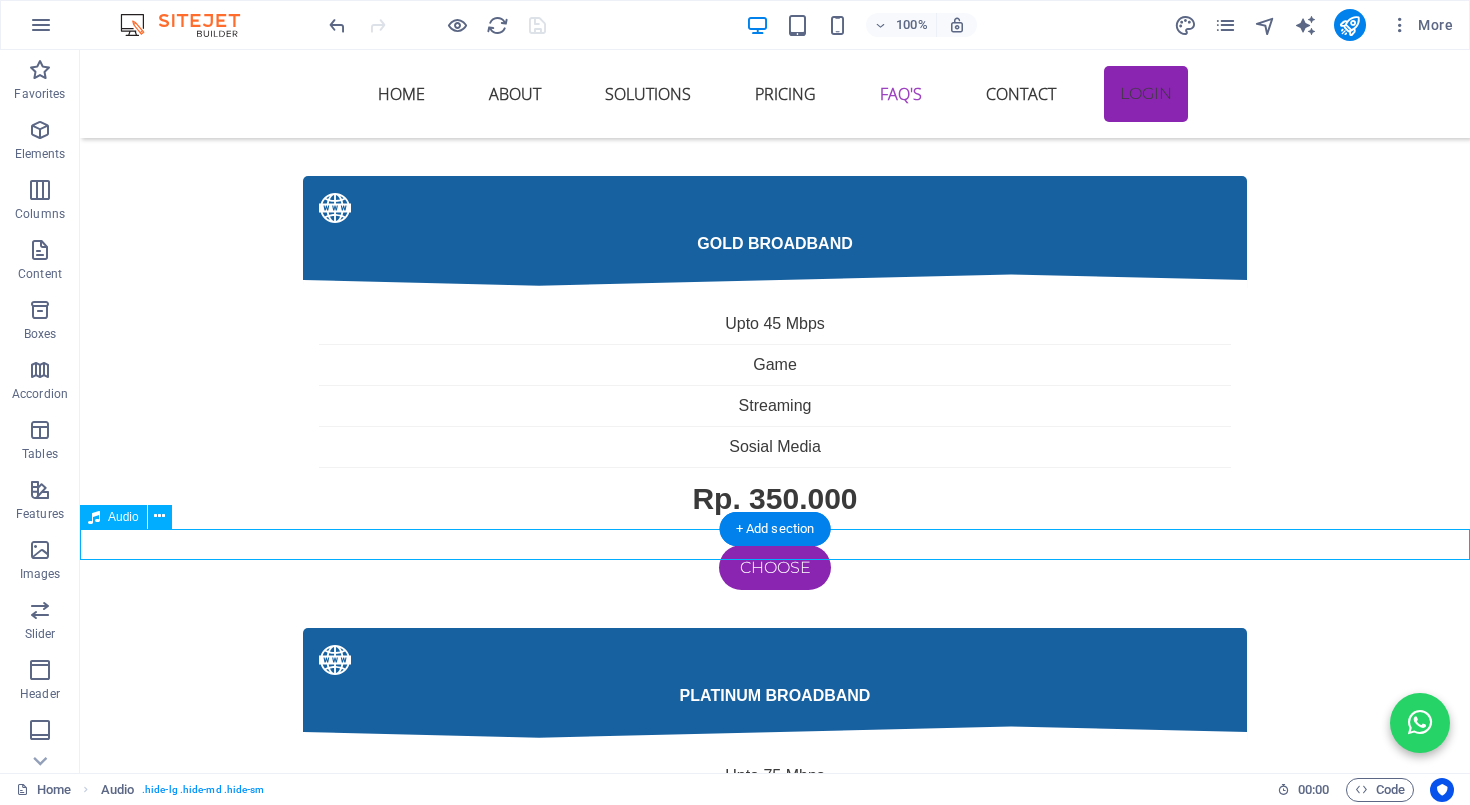 click at bounding box center [94, 517] 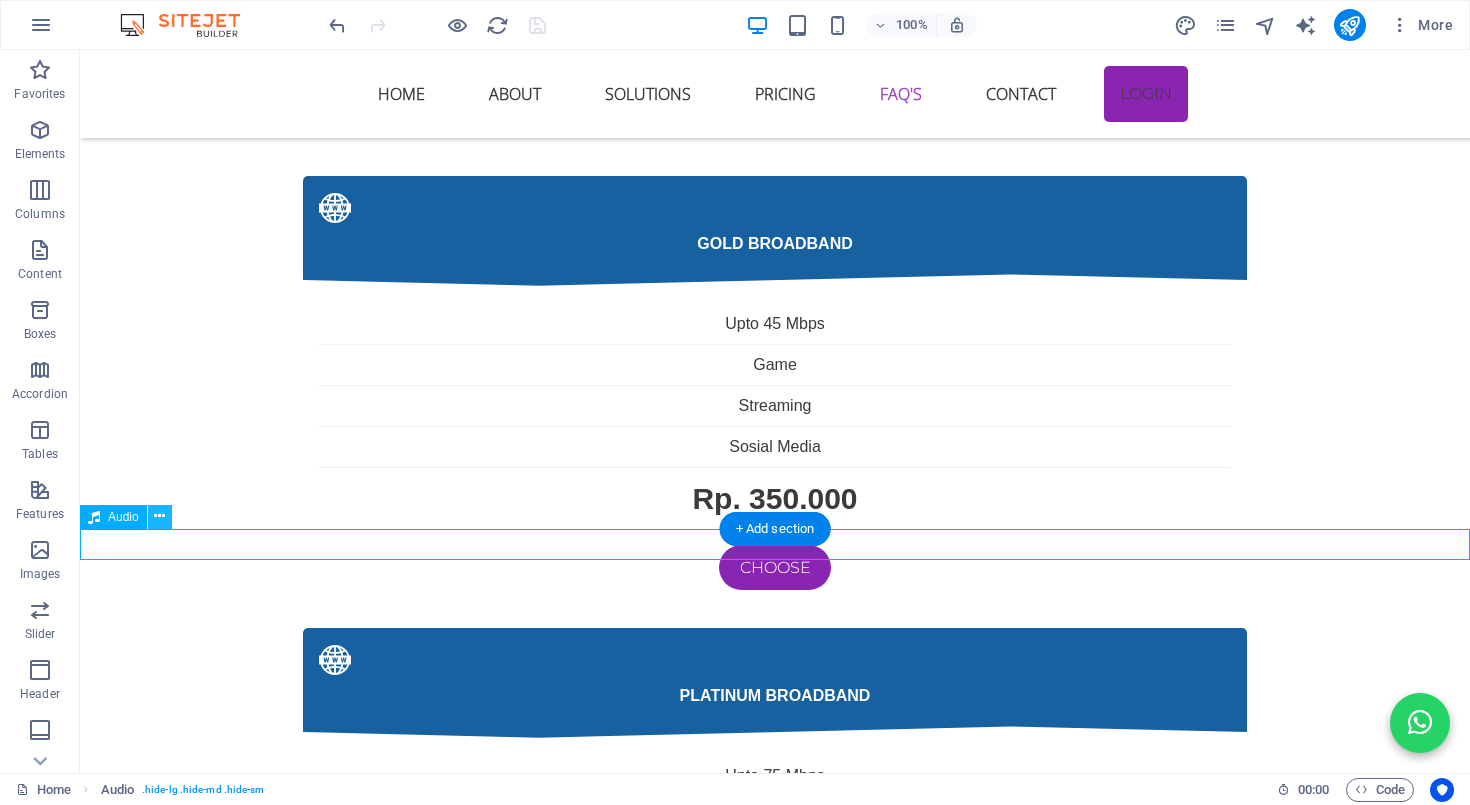 click at bounding box center (159, 516) 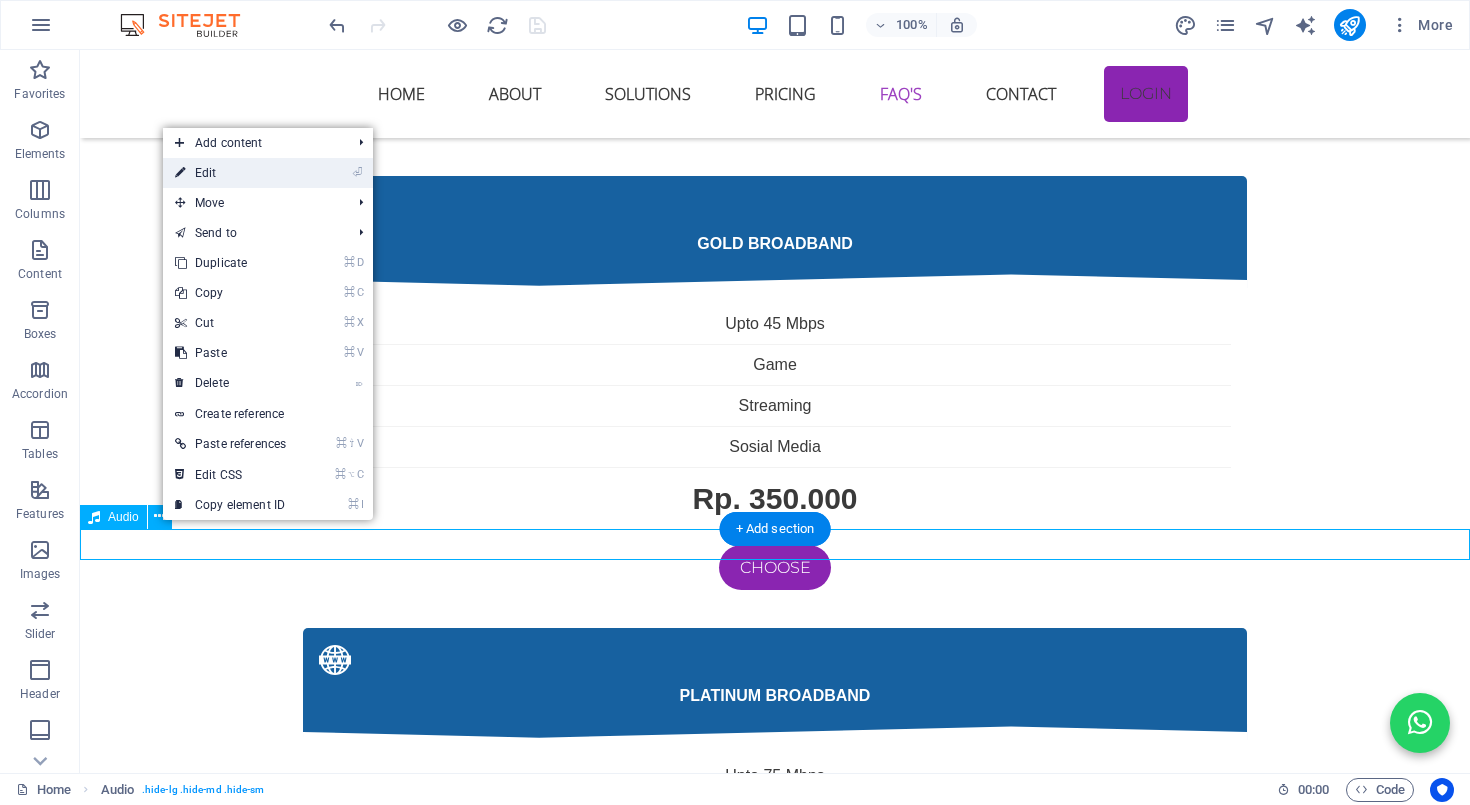 click on "⏎  Edit" at bounding box center (268, 173) 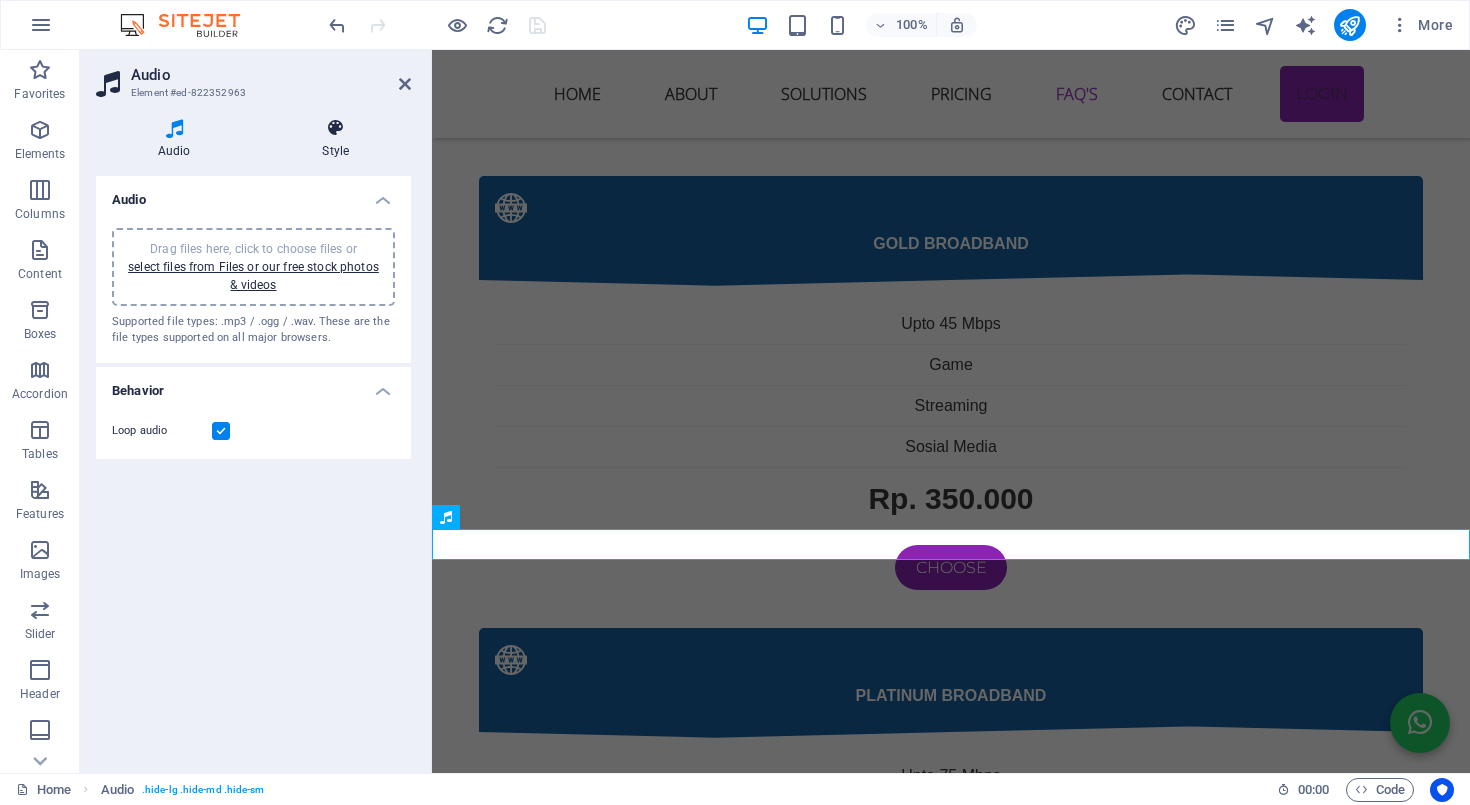 click on "Style" at bounding box center (336, 139) 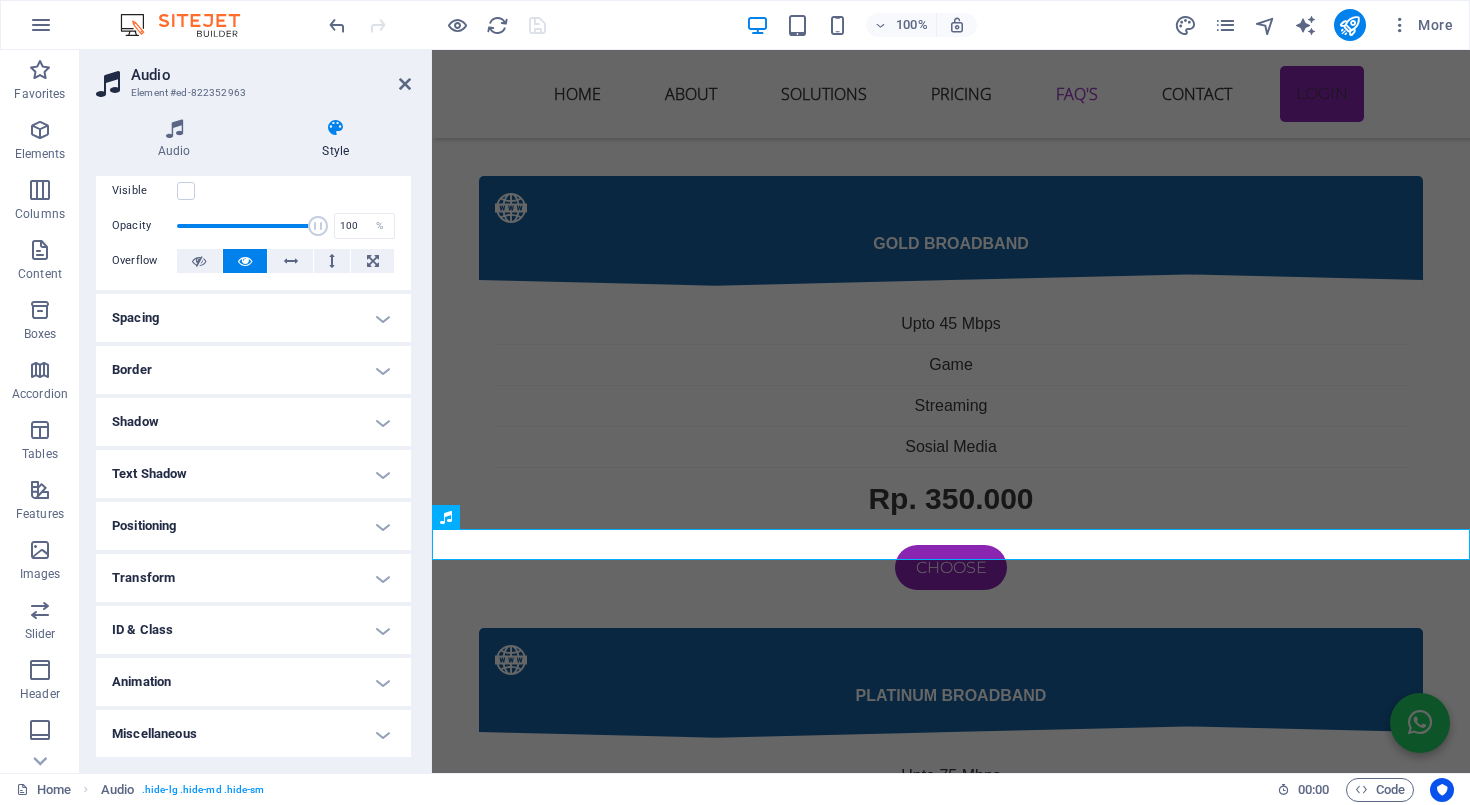 click on "Animation" at bounding box center (253, 682) 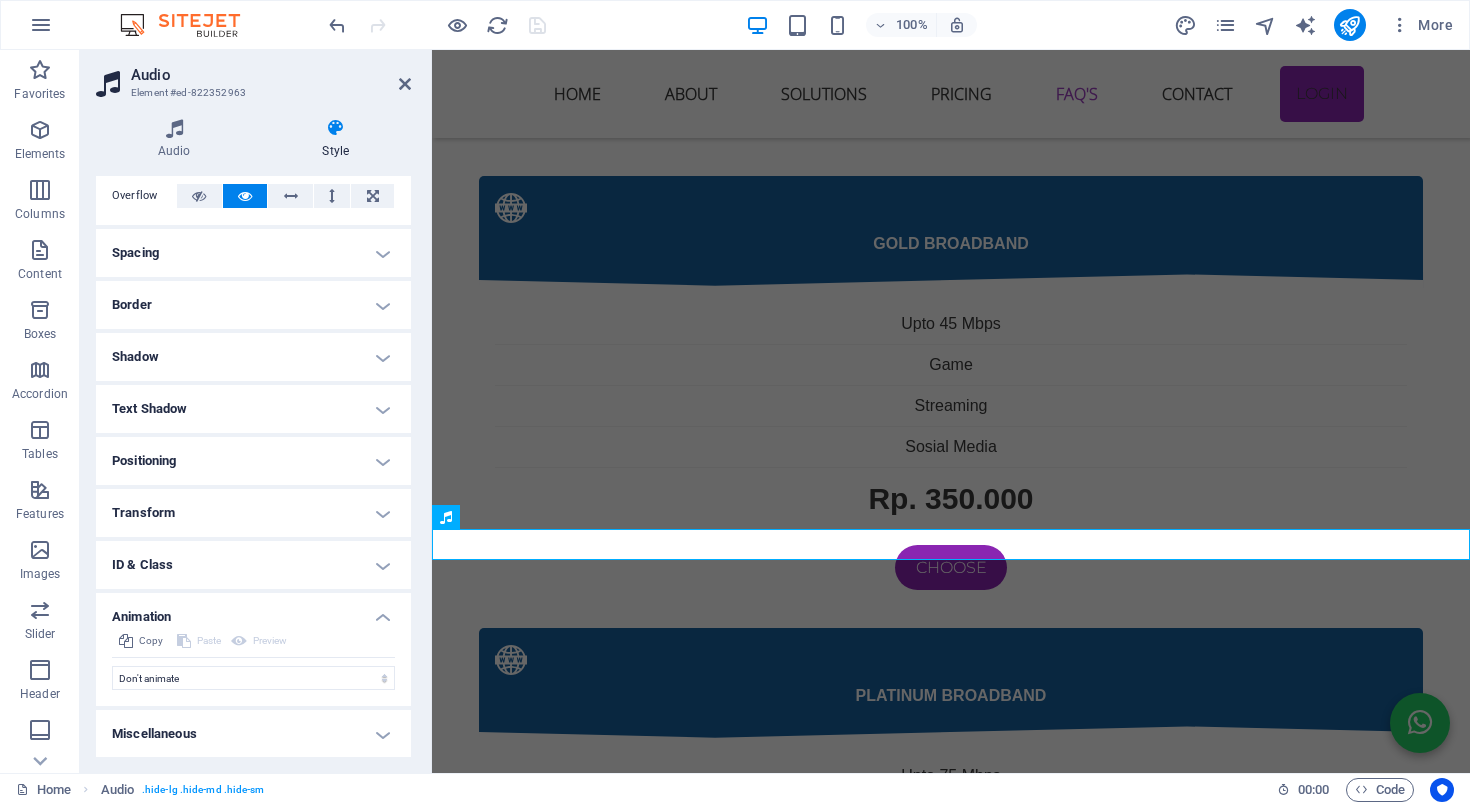 click on "Animation" at bounding box center [253, 611] 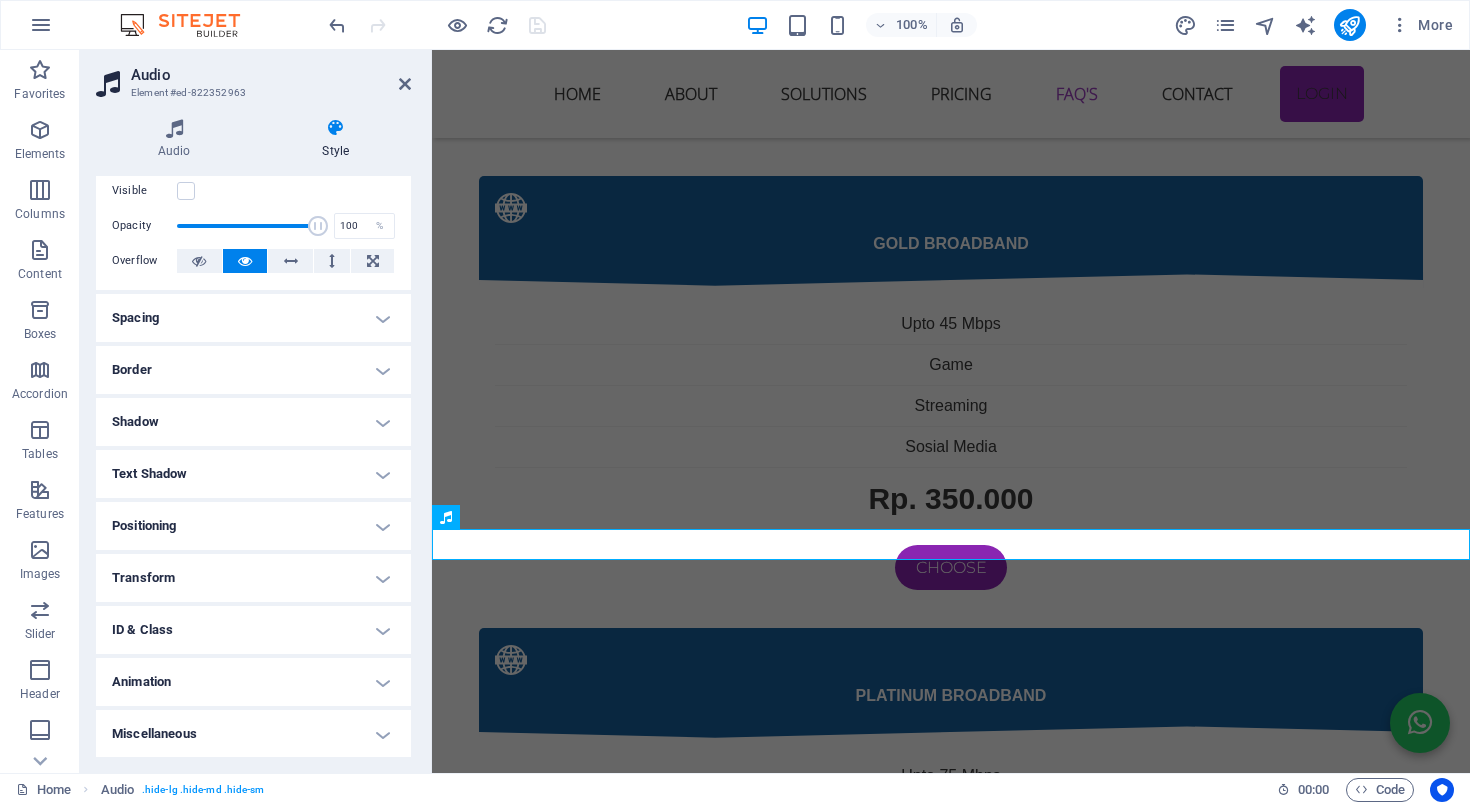 click on "ID & Class" at bounding box center (253, 630) 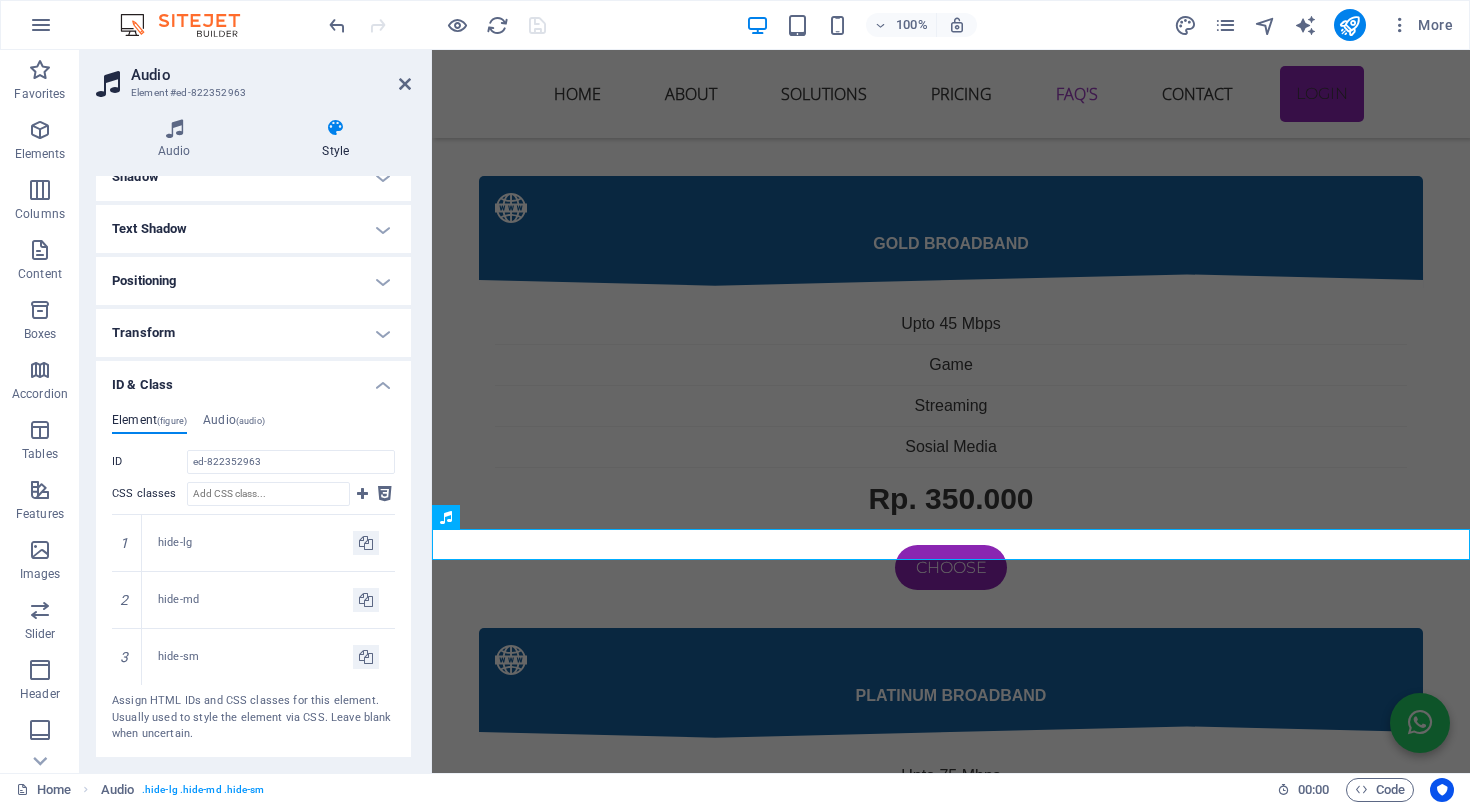 scroll, scrollTop: 296, scrollLeft: 0, axis: vertical 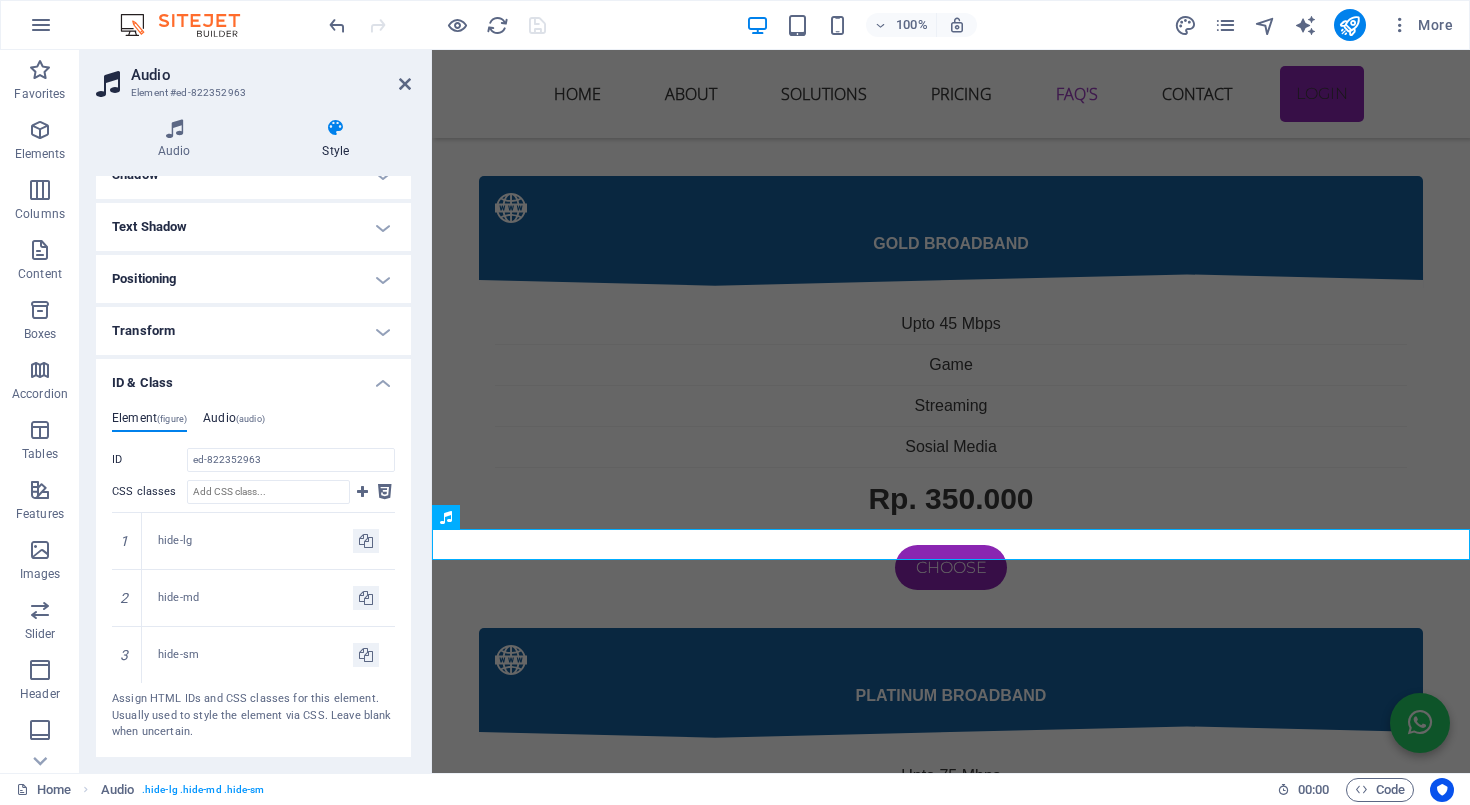 click on "(audio)" at bounding box center (250, 419) 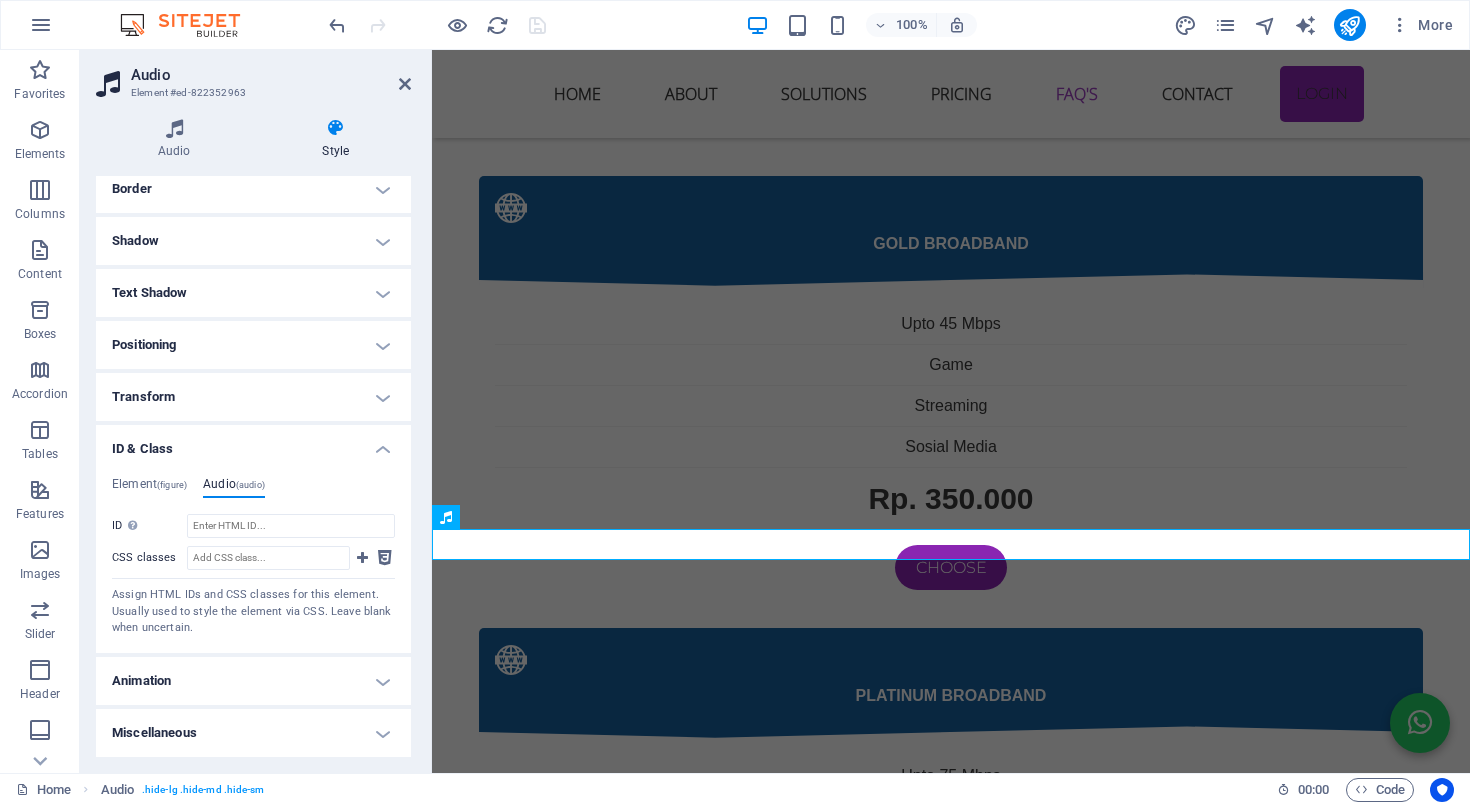 scroll, scrollTop: 227, scrollLeft: 0, axis: vertical 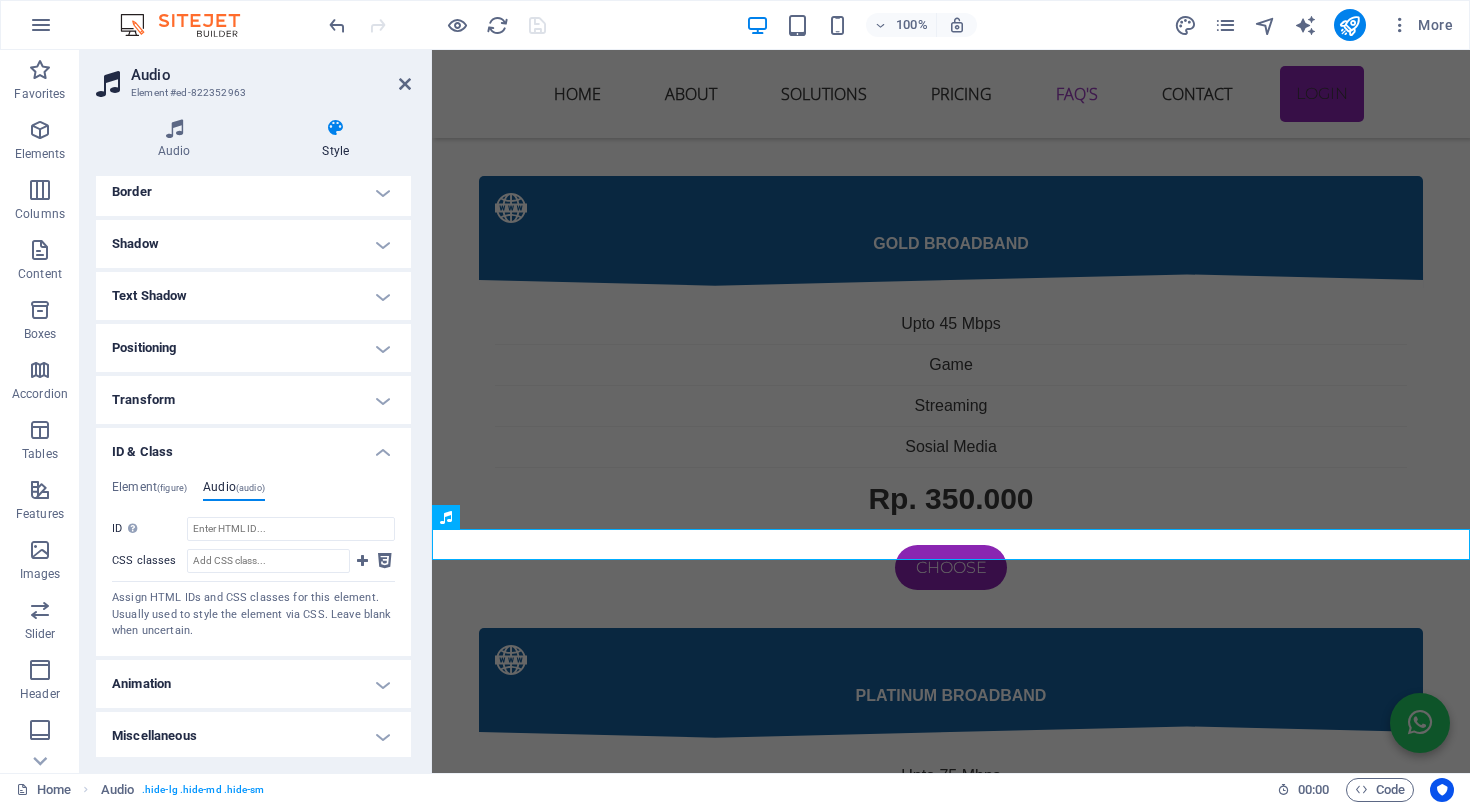 click on "ID & Class" at bounding box center (253, 446) 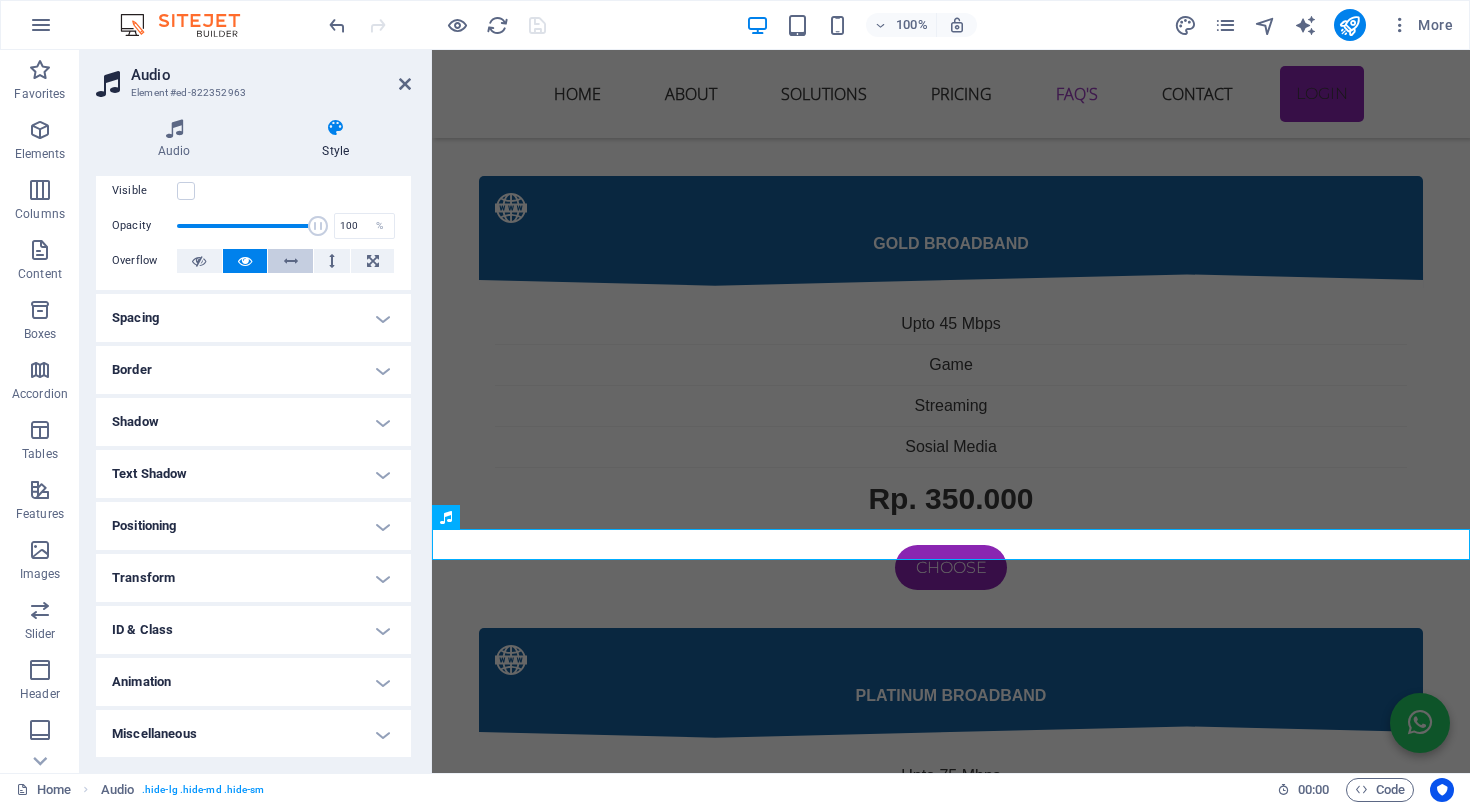 click at bounding box center (291, 261) 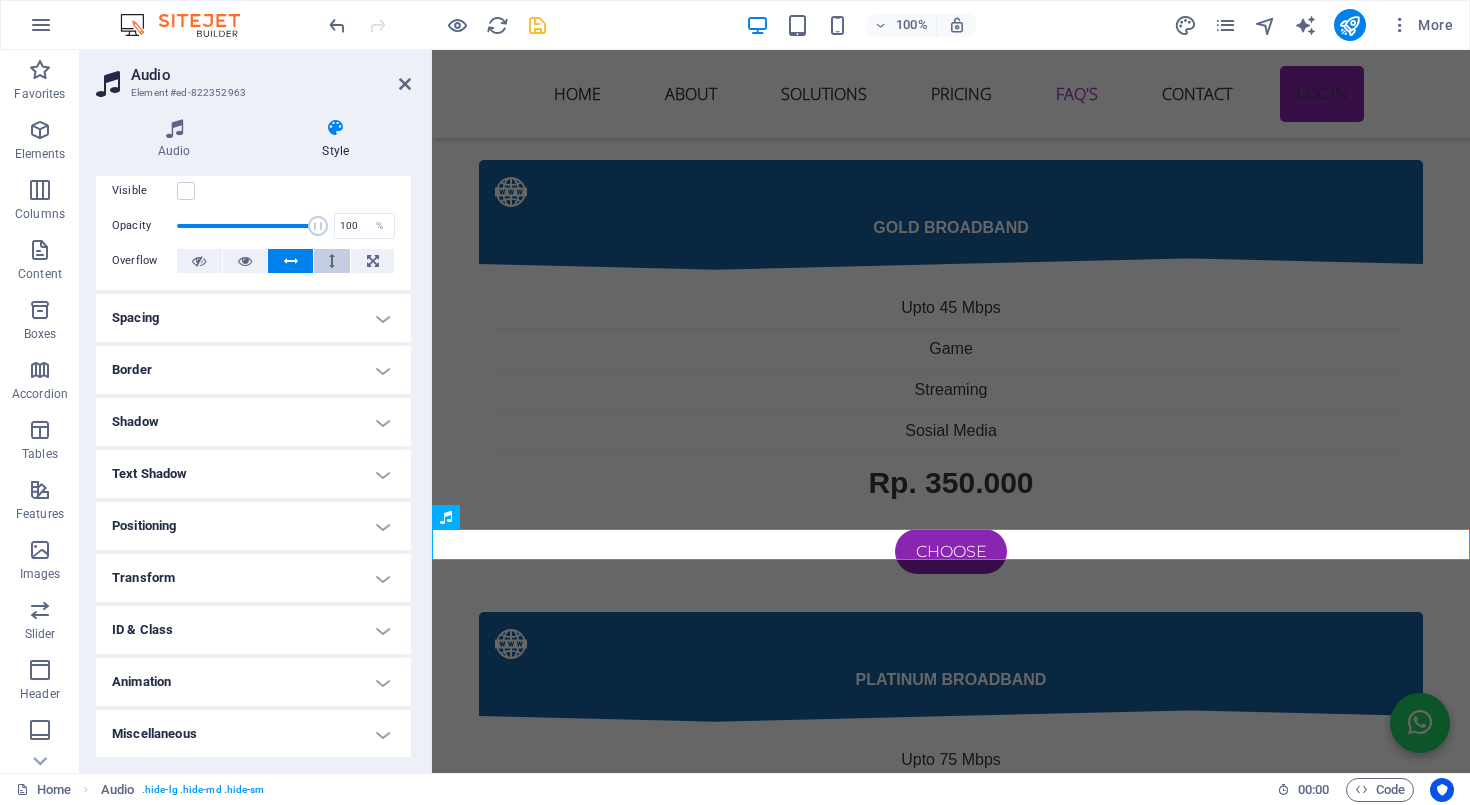 click at bounding box center (332, 261) 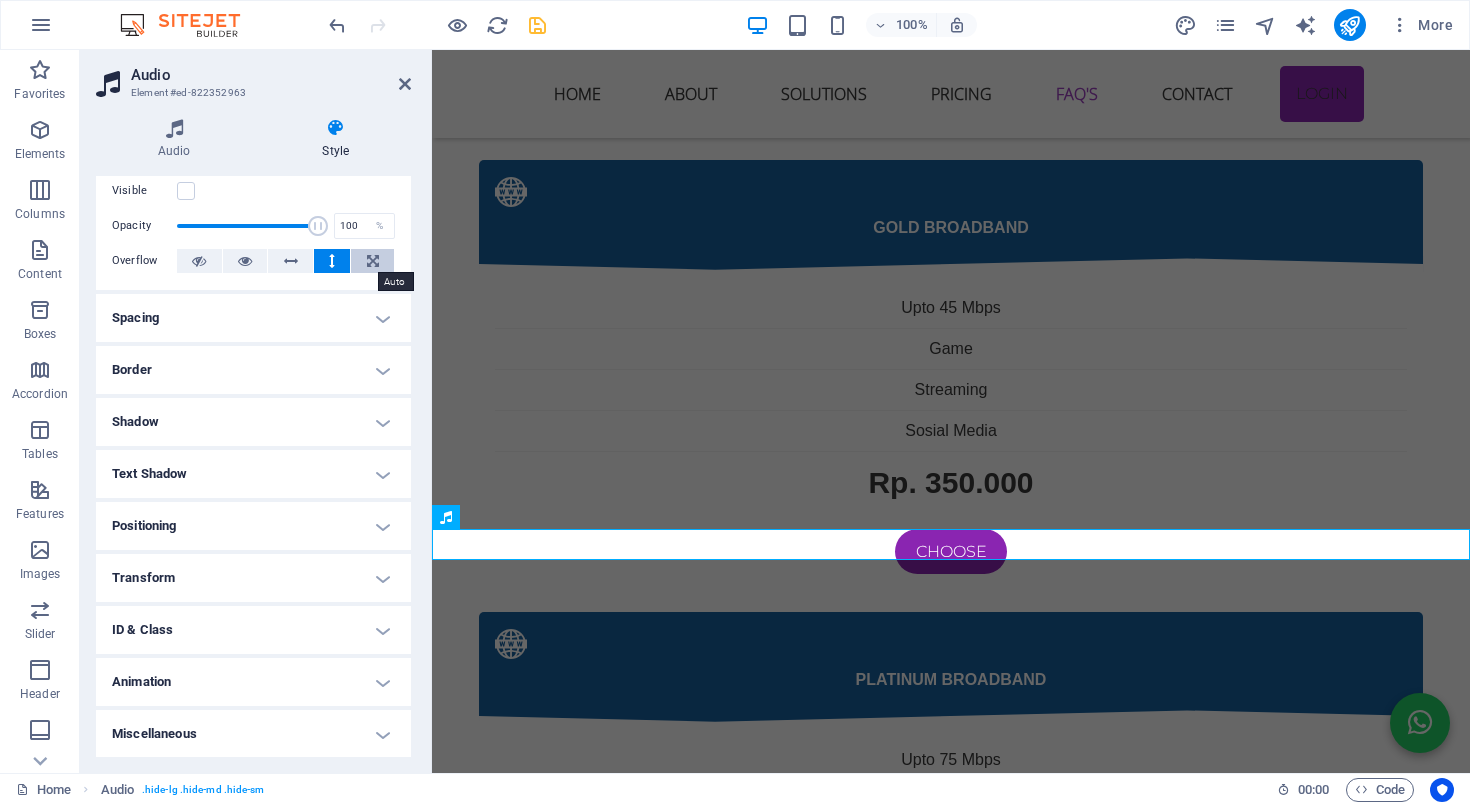 click at bounding box center [373, 261] 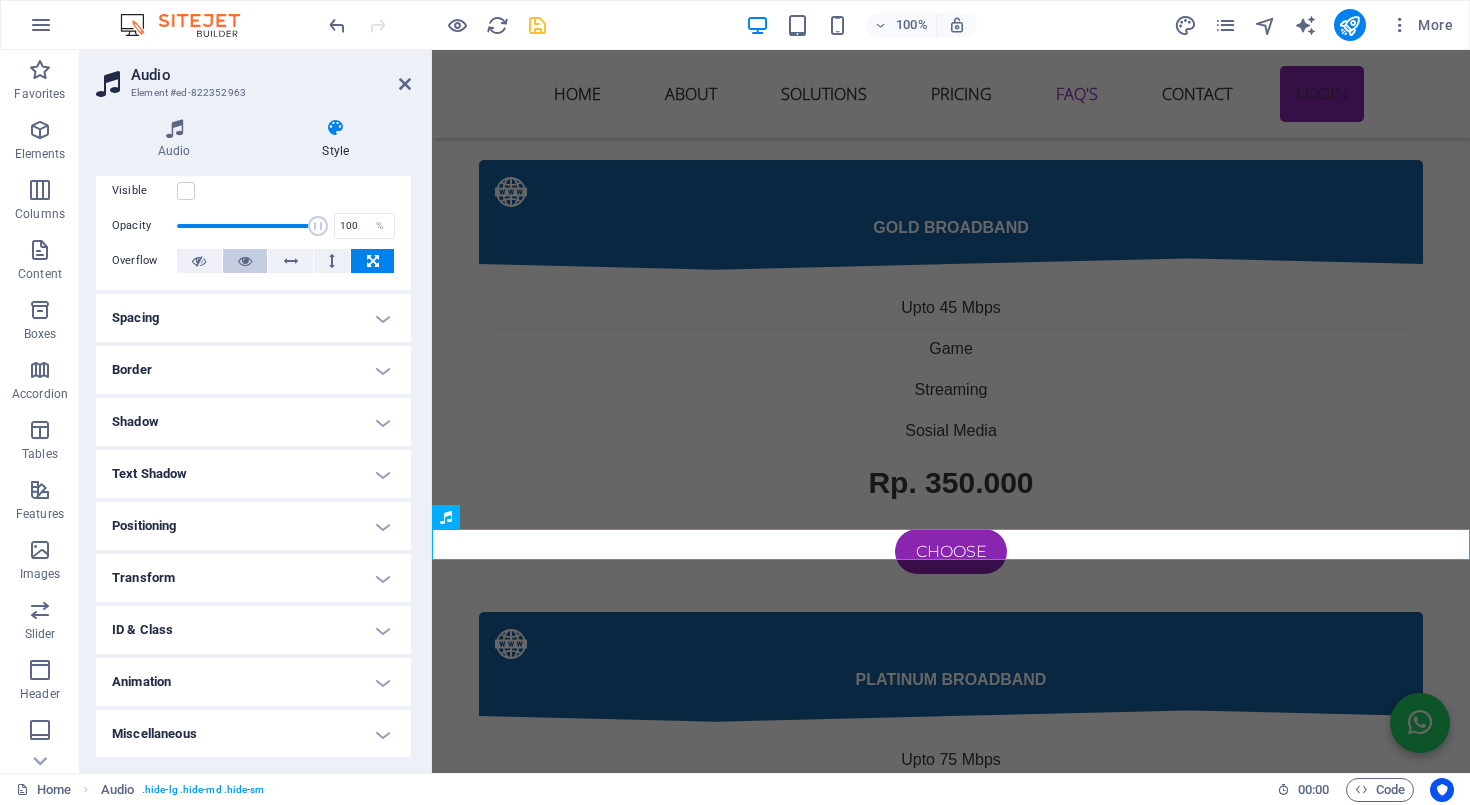 click at bounding box center (245, 261) 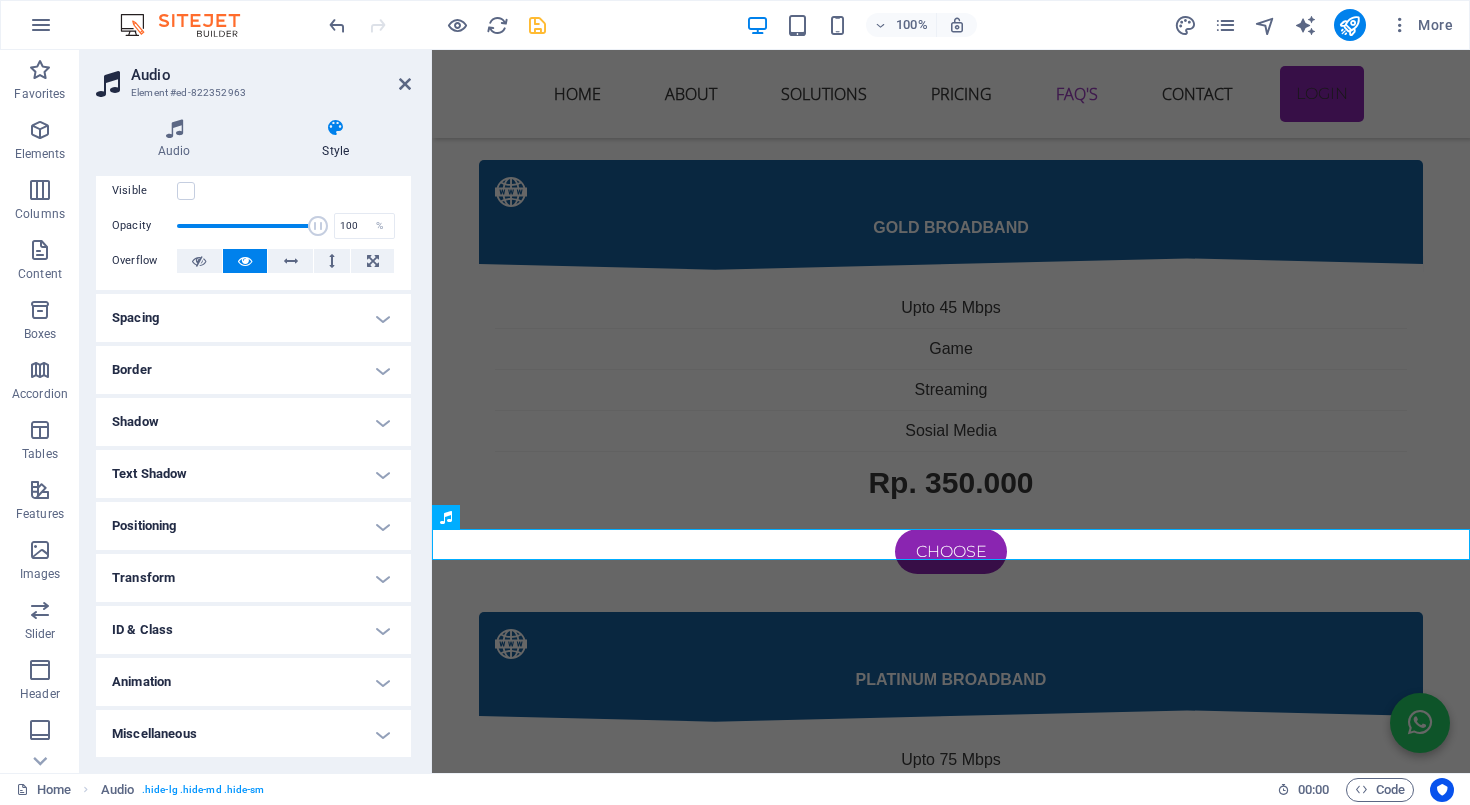 click on "Miscellaneous" at bounding box center (253, 734) 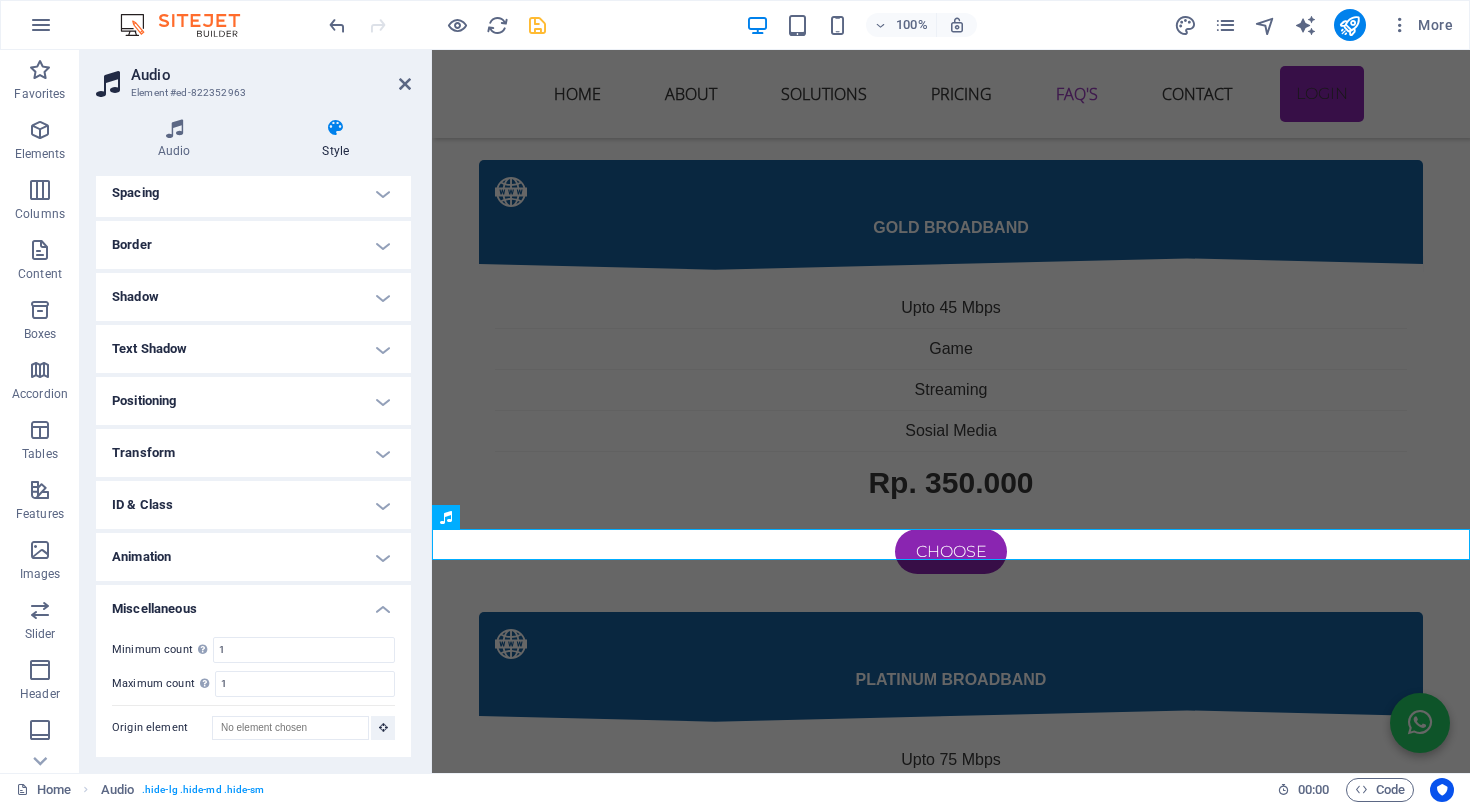 scroll, scrollTop: 173, scrollLeft: 0, axis: vertical 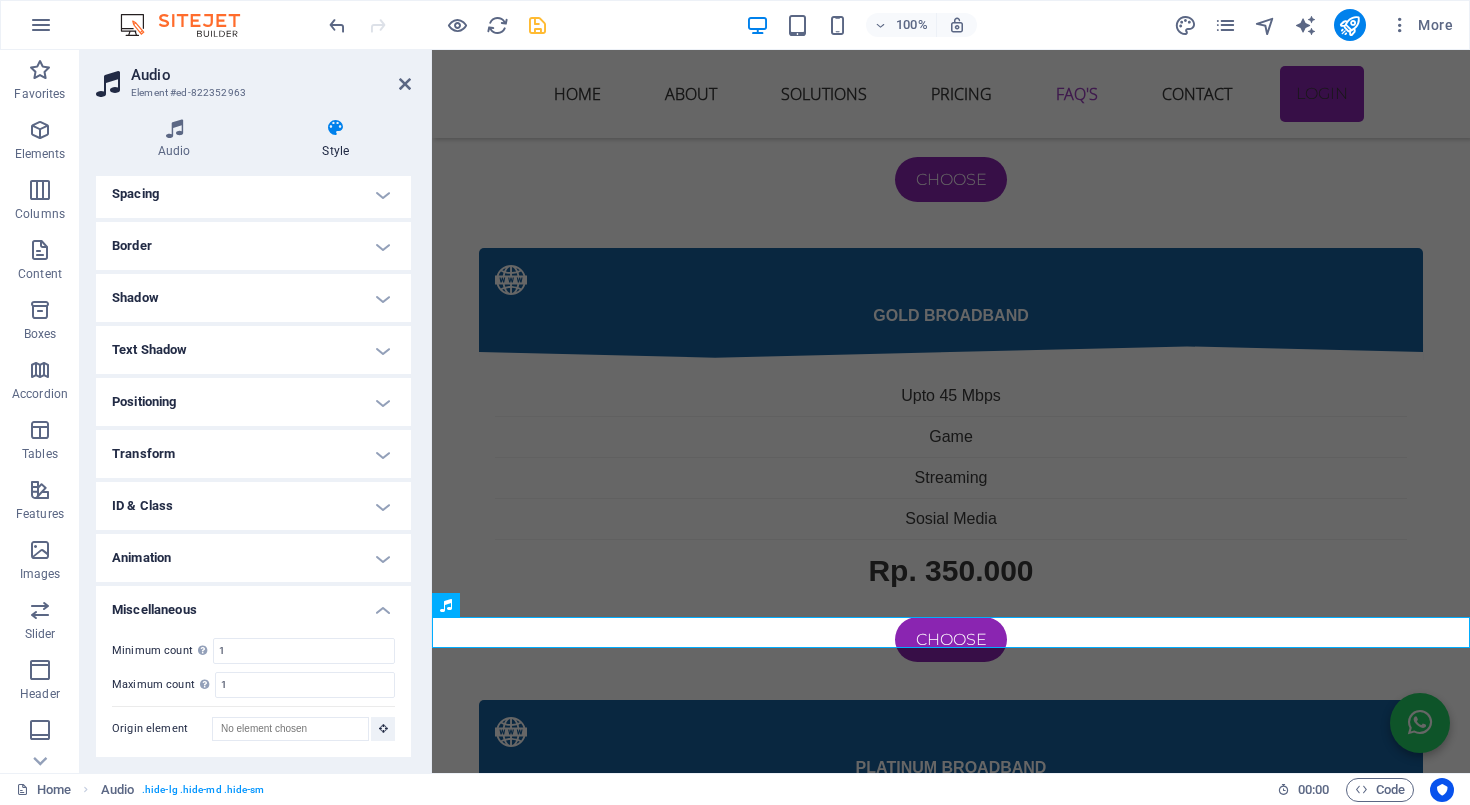 click on "Miscellaneous" at bounding box center [253, 604] 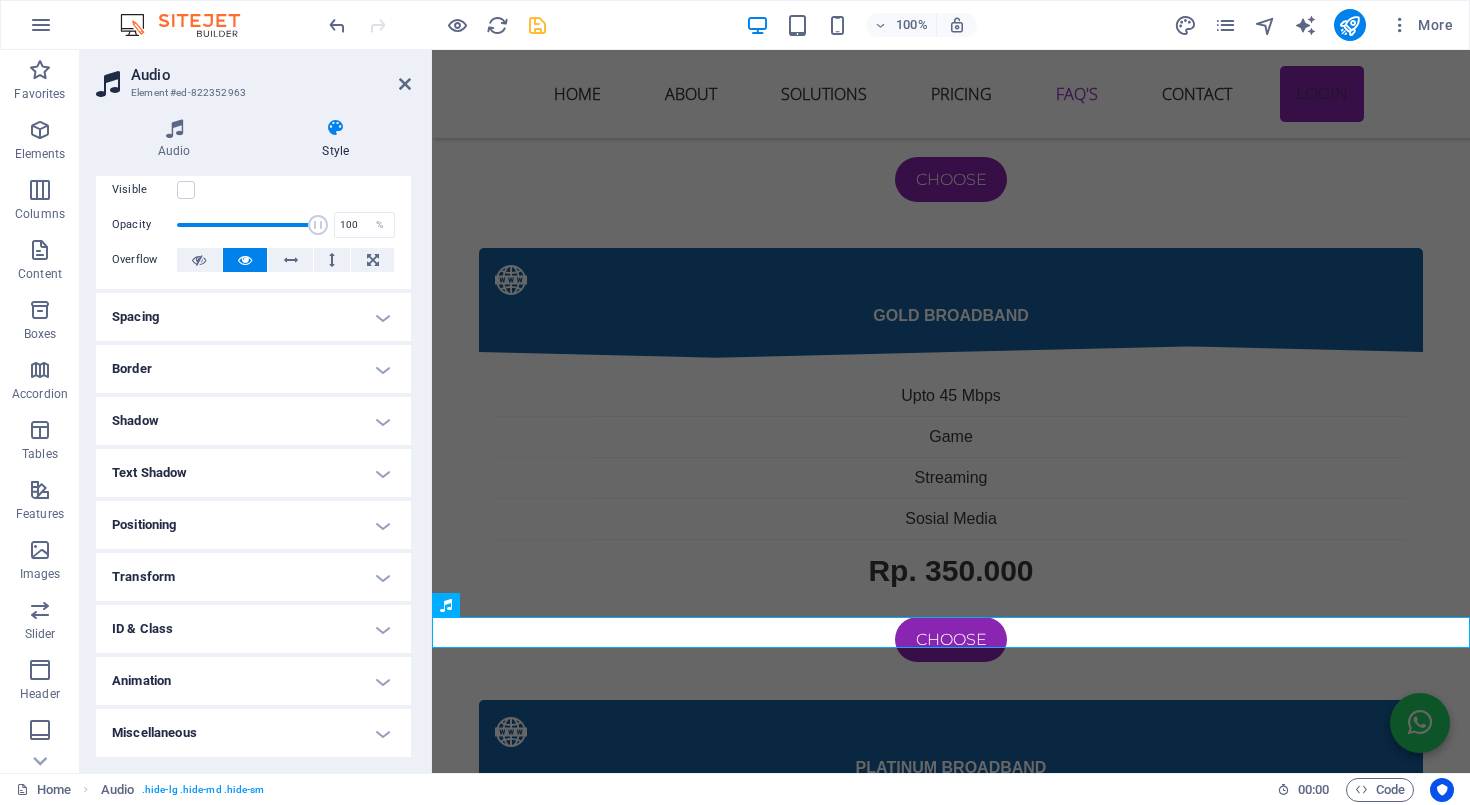 scroll, scrollTop: 49, scrollLeft: 0, axis: vertical 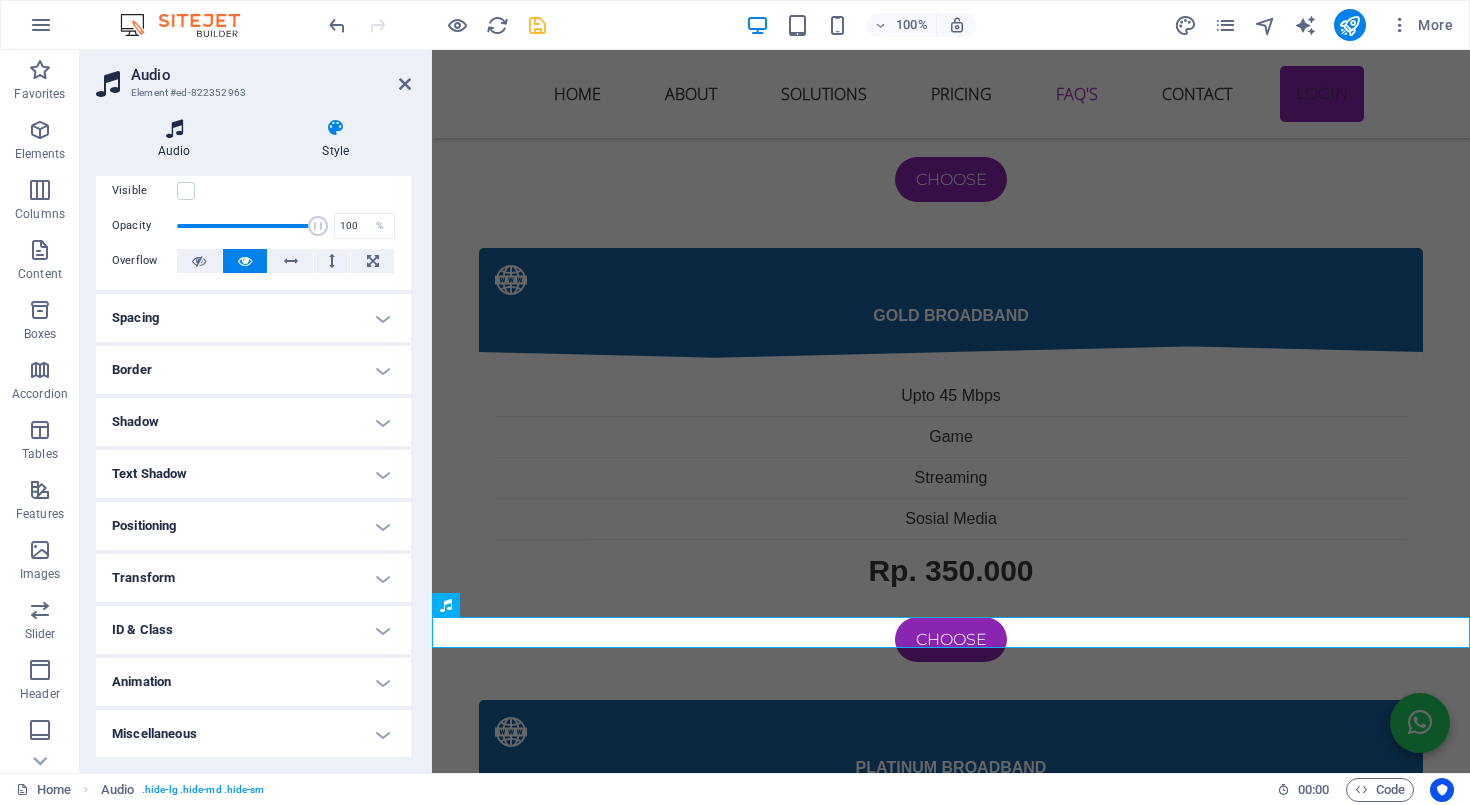 click at bounding box center [174, 128] 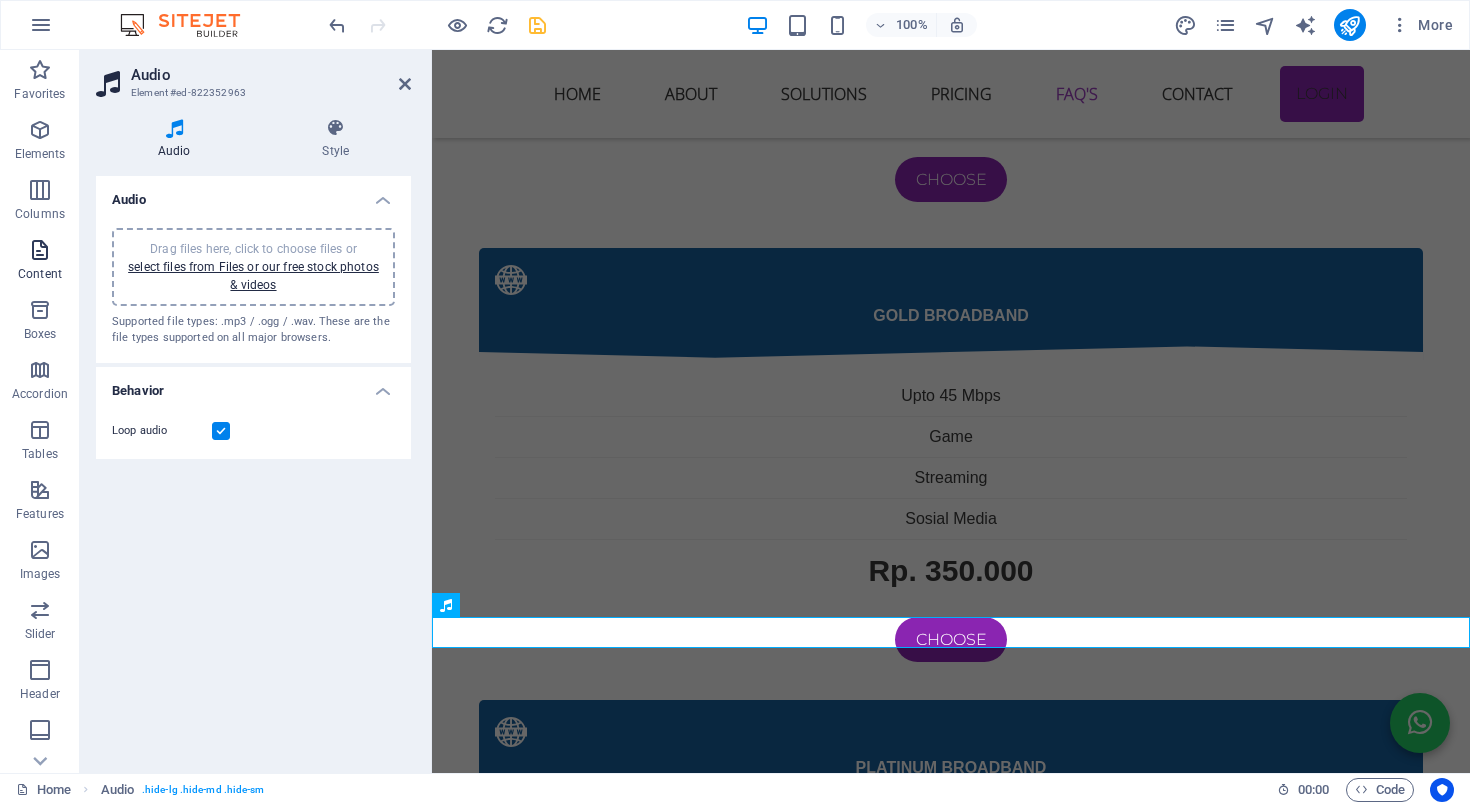click on "Content" at bounding box center [40, 262] 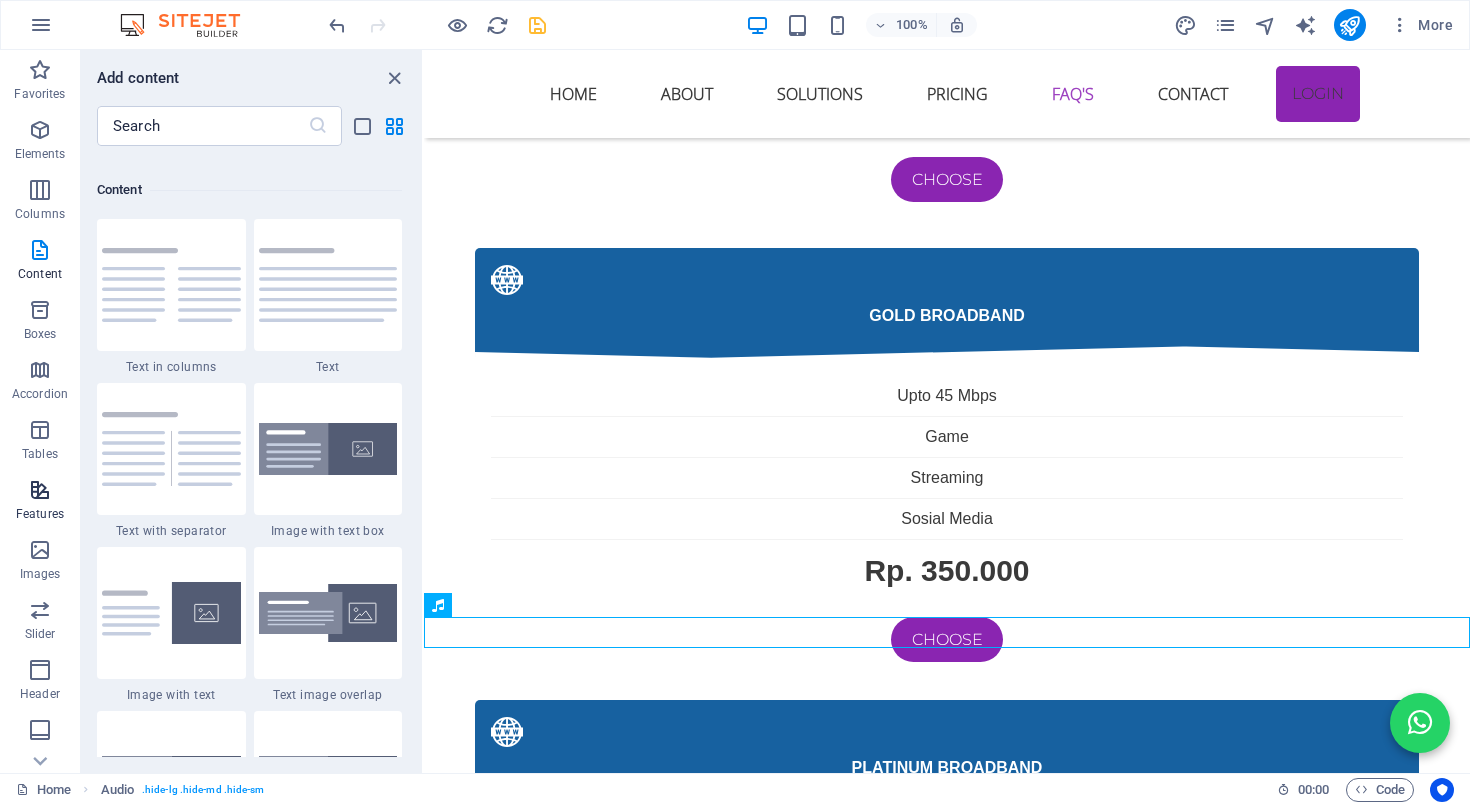 click on "Features" at bounding box center [40, 502] 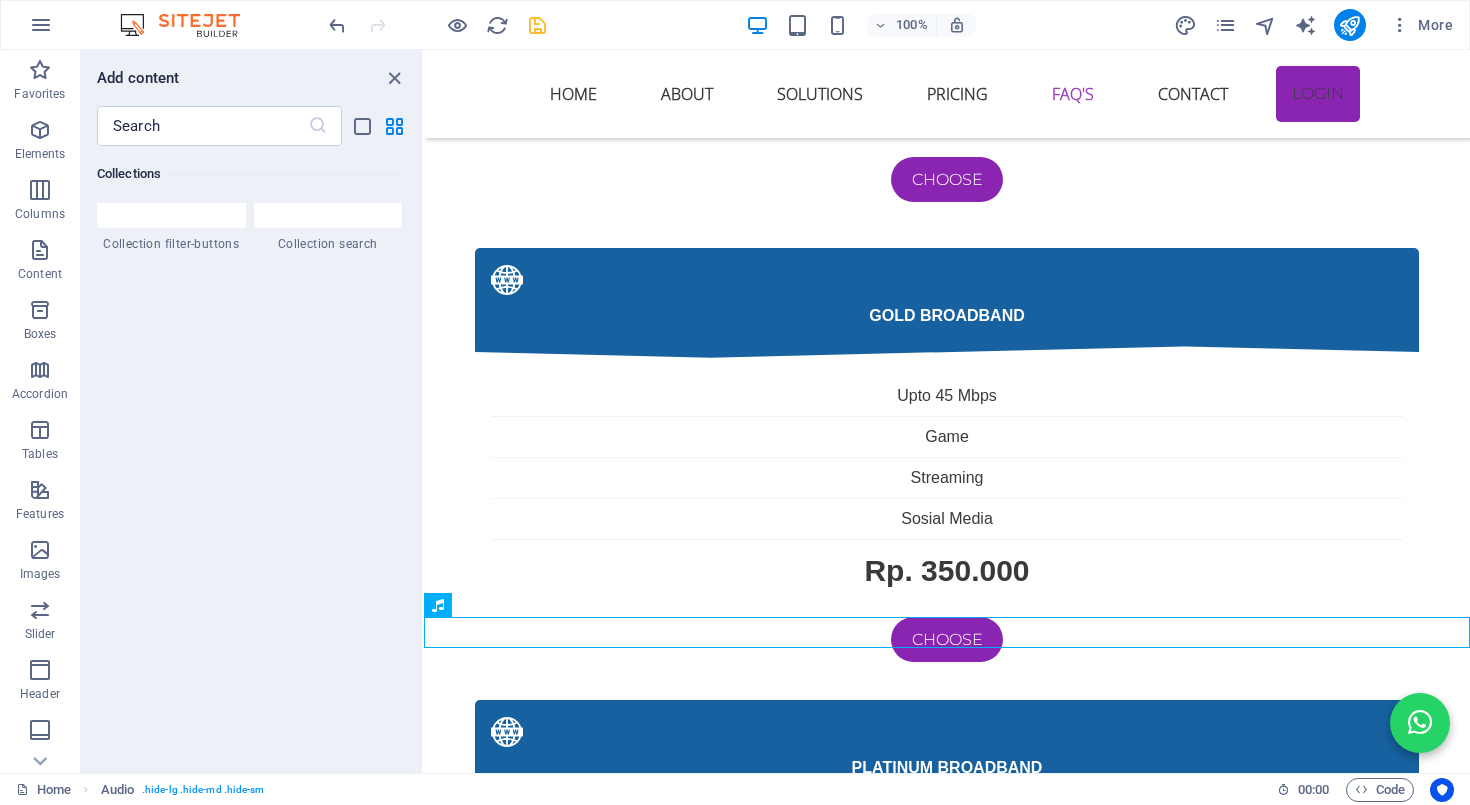 scroll, scrollTop: 18910, scrollLeft: 0, axis: vertical 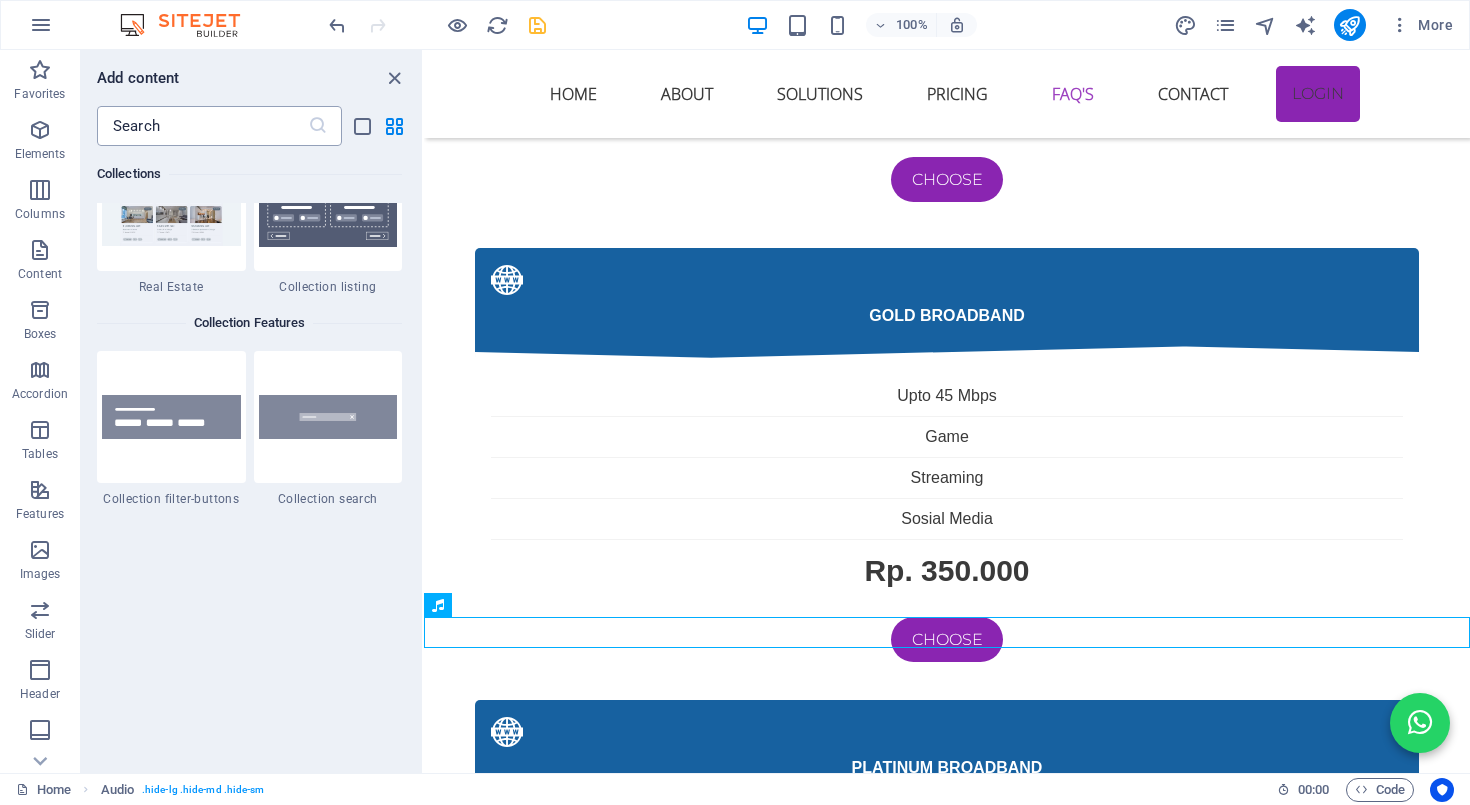 click at bounding box center [202, 126] 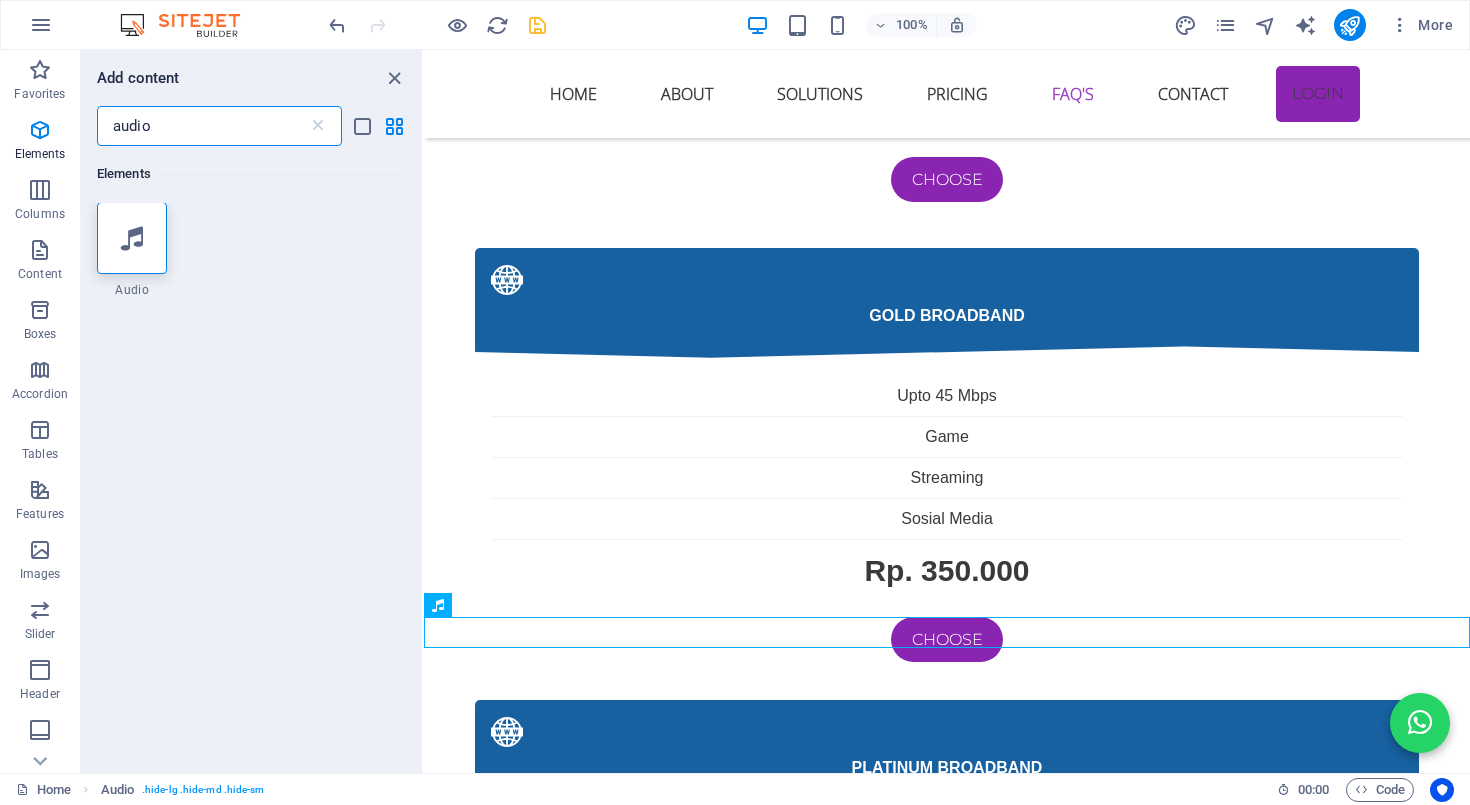 scroll, scrollTop: 0, scrollLeft: 0, axis: both 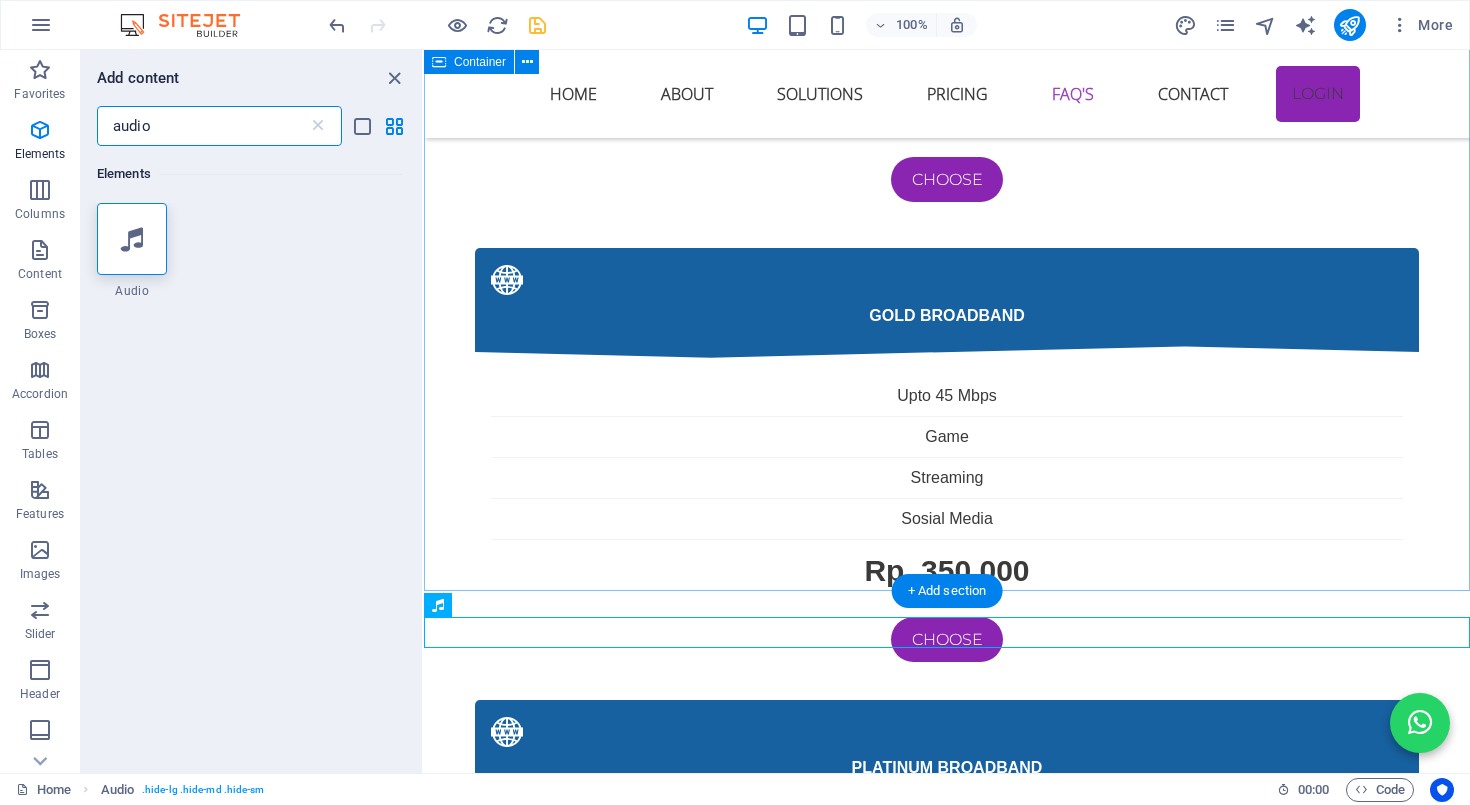 type on "audio" 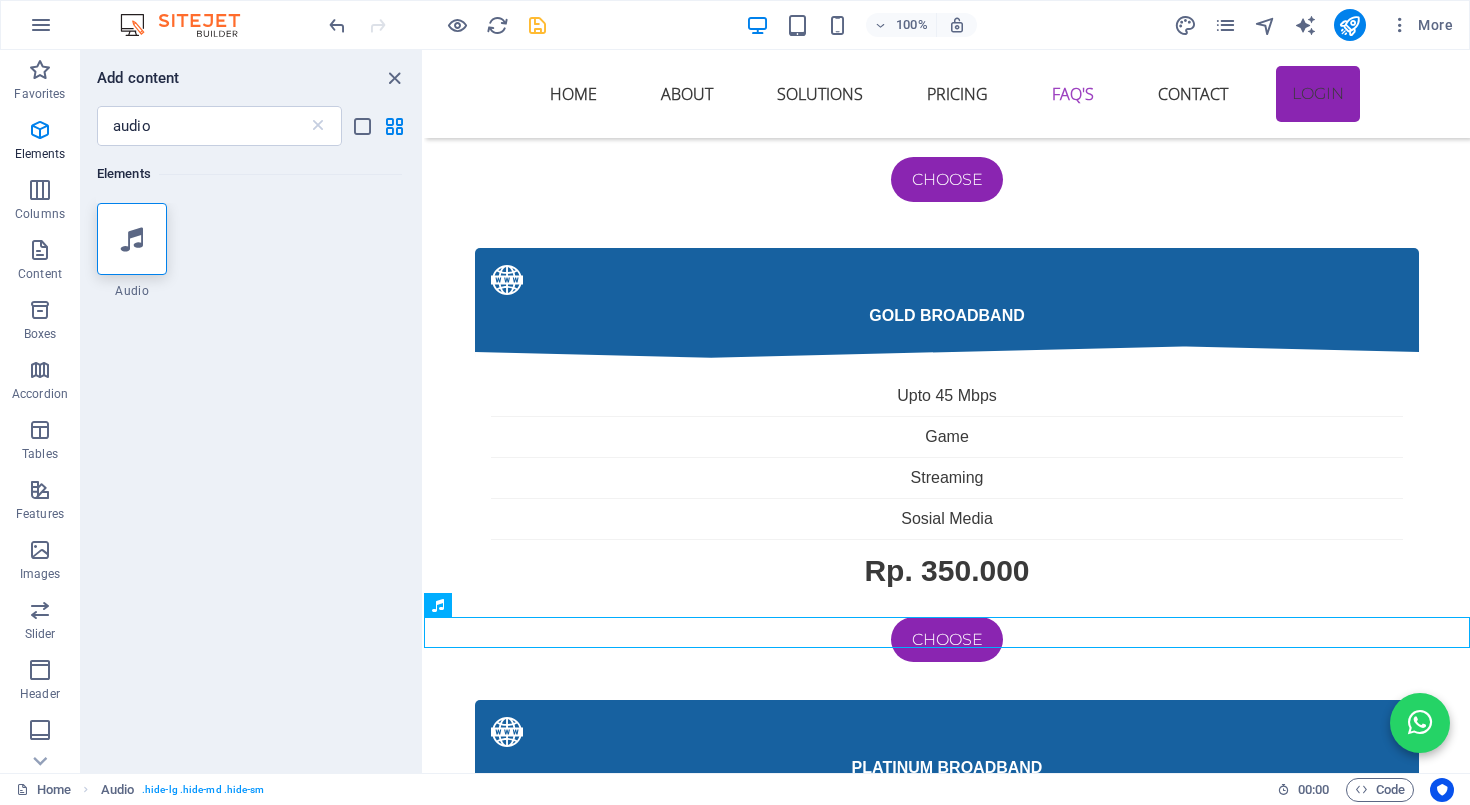 click on "Elements 1 Star Audio" at bounding box center (251, 451) 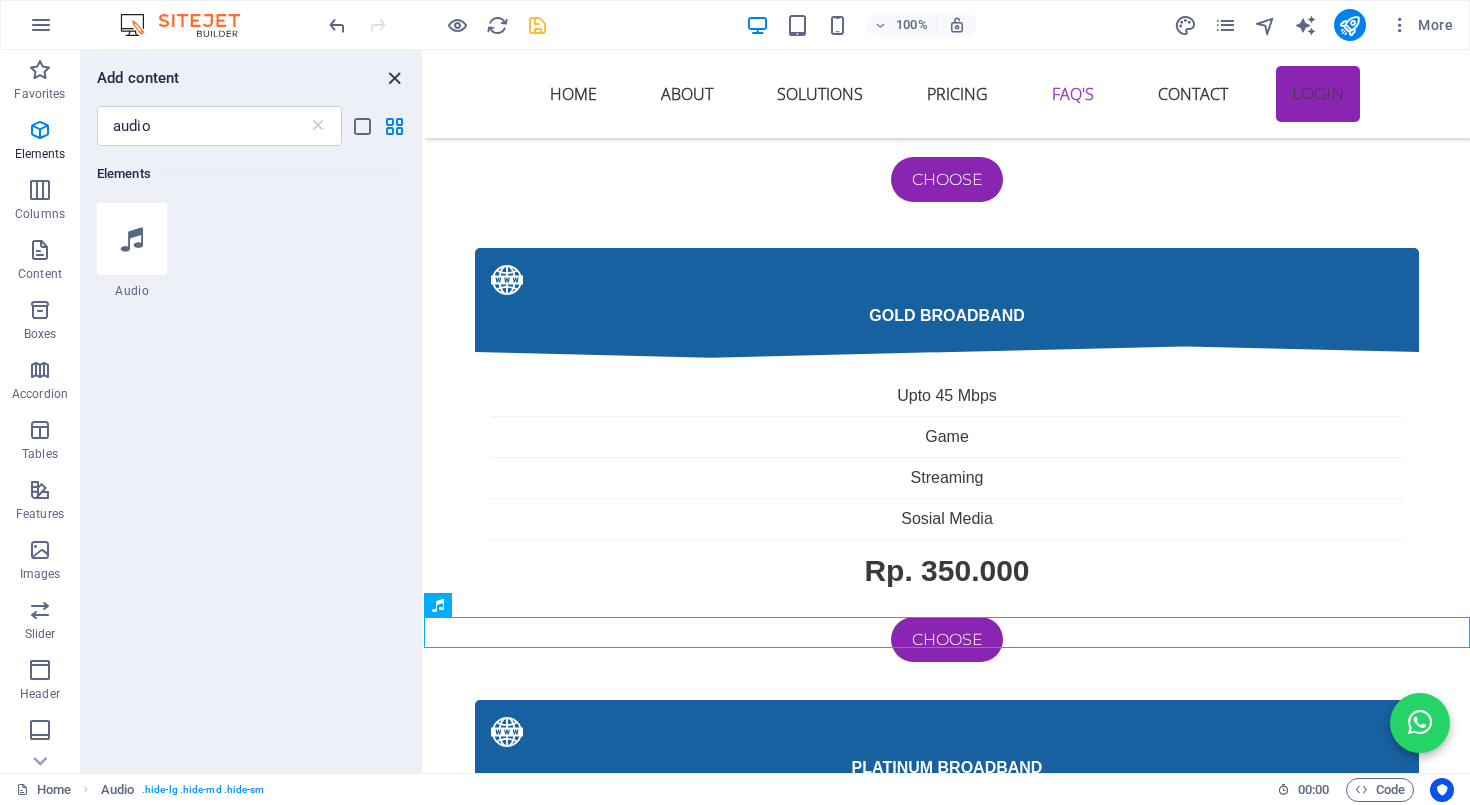 click at bounding box center [394, 78] 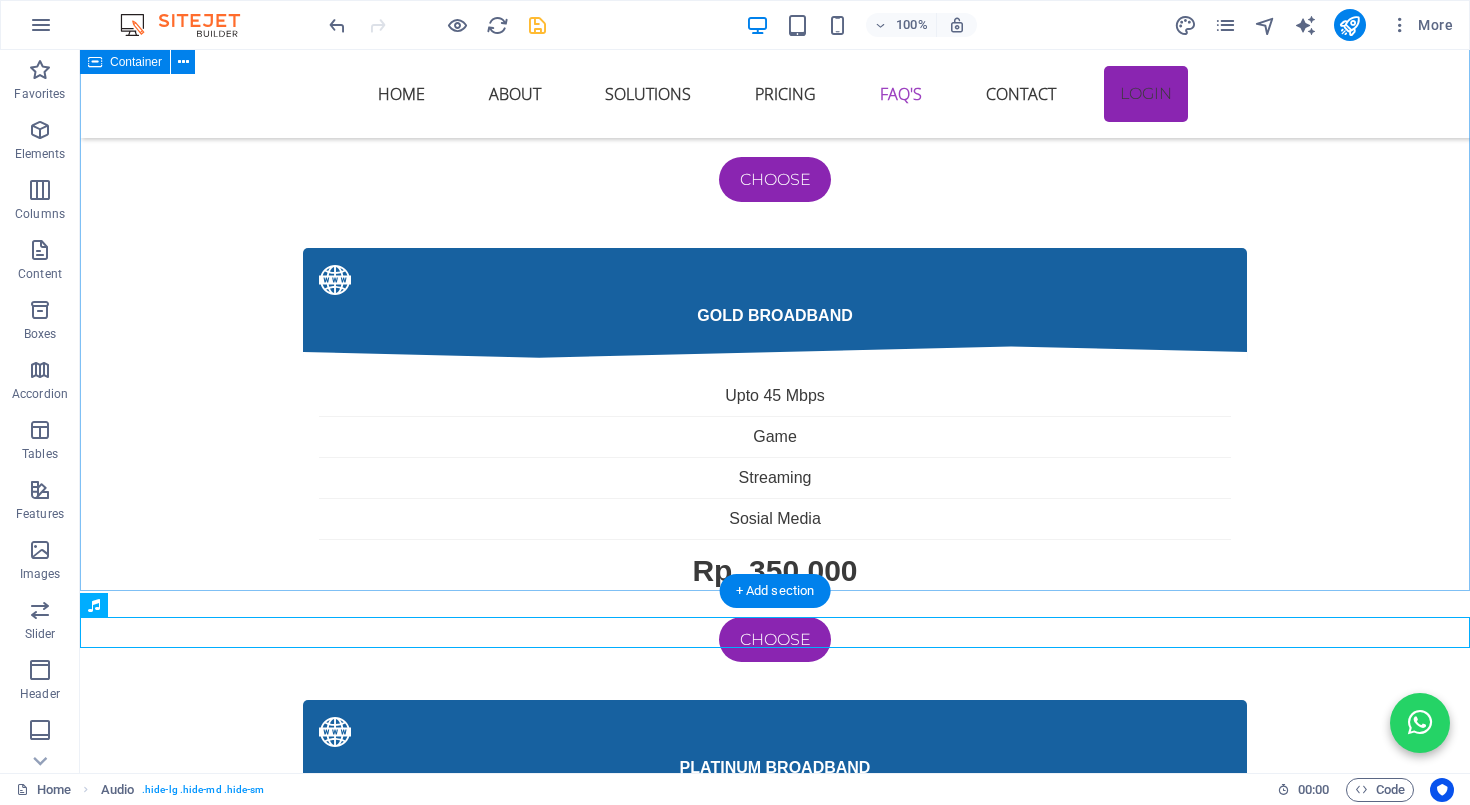 click on "kendala internet sering terjadi Jika menemui kendala internet dengan menggunakan wifi sering diskonek atau tidak mendapatkan sinyal bahkan tidak ada internet maka cara di bawah ini mungkin bisa membantu 1. Sinyal WiFi Lemah di Beberapa Ruangan Penyebab: Lokasi router terlalu jauh atau terhalang tembok tebal, perabotan besar, atau lantai bertingkat. Router bawaan ONU biasanya punya jangkauan terbatas. Solusi: ✅  Letakkan router di posisi tengah rumah dan agak tinggi. ✅ Hindari meletakkan router dekat logam, microwave, atau peralatan elektronik besar. ✅ Tambahkan WiFi extender / repeater atau gunakan Mesh WiFi system untuk jangkauan luas. ✅ Ganti router ONU bawaan ke router yang punya antena lebih kuat atau dual band (2.4GHz & 5GHz). 2. Kecepatan Internet Lambat / Tidak Stabil Penyebab: Banyak perangkat tersambung sekaligus. Interferensi dari jaringan tetangga (terutama di frekuensi 2.4GHz). Router lama atau firmware belum update. Solusi: ✅ Perbarui firmware router. Penyebab: Solusi: Penyebab: Solusi:" at bounding box center (775, 2851) 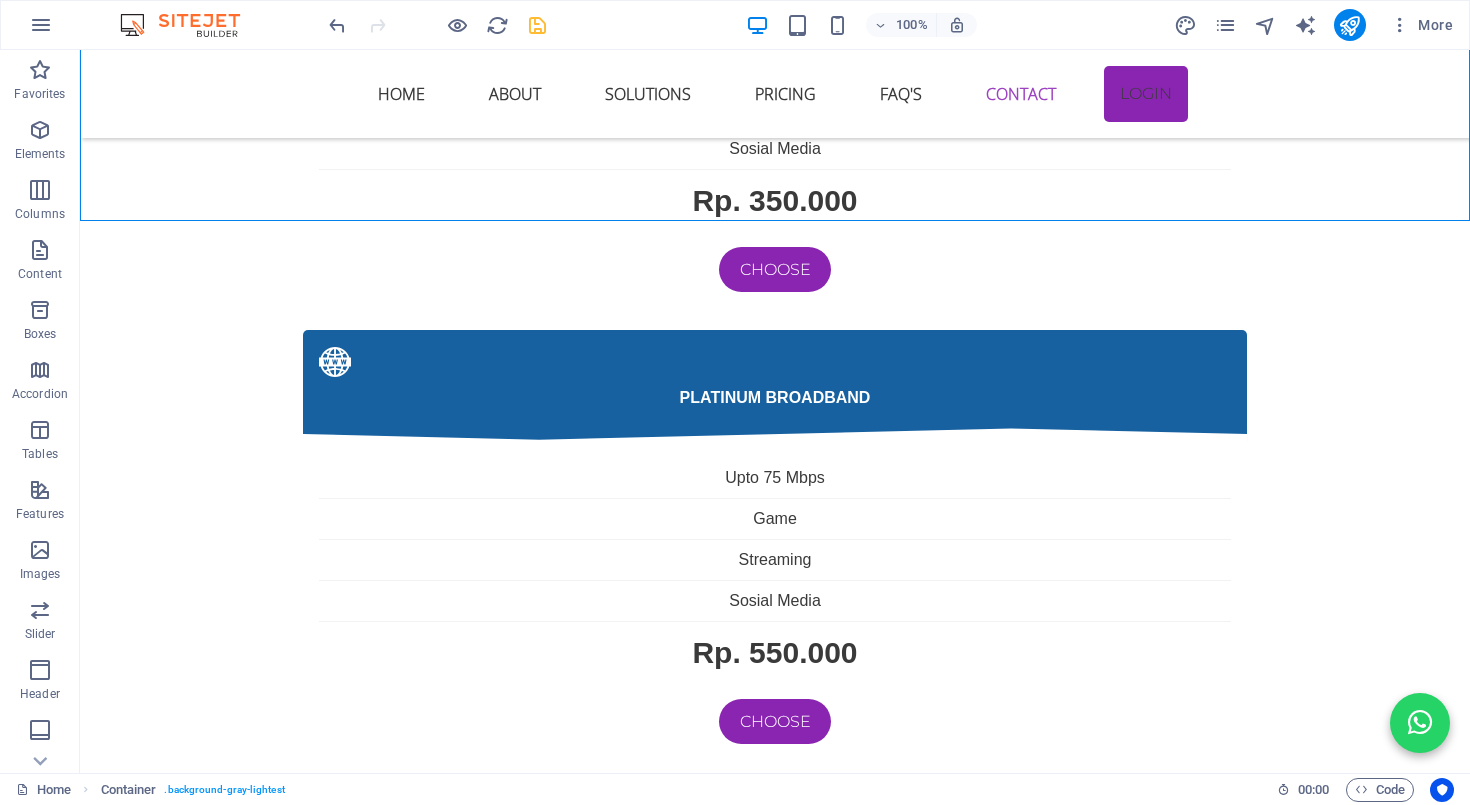 scroll, scrollTop: 6131, scrollLeft: 0, axis: vertical 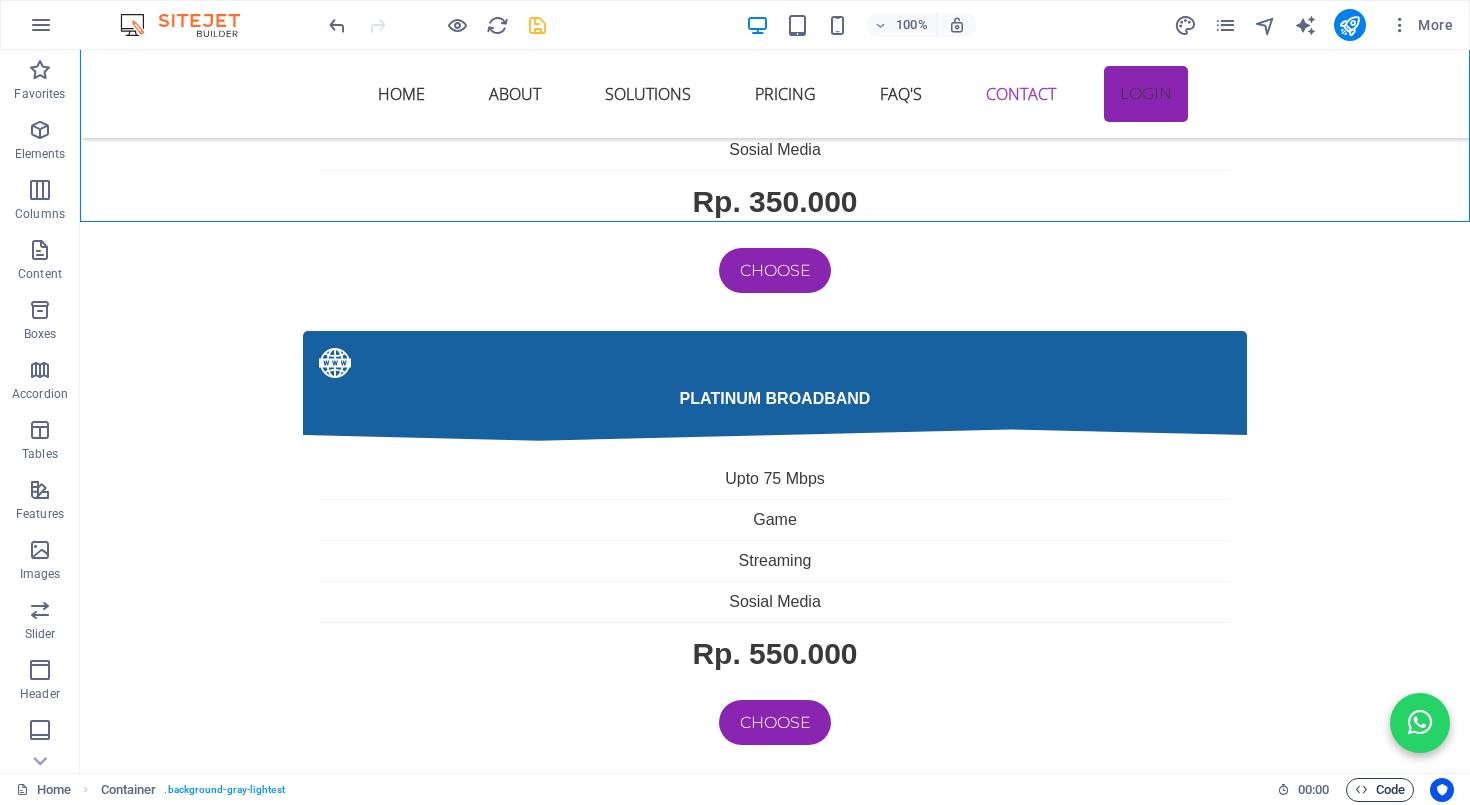 click on "Code" at bounding box center [1380, 790] 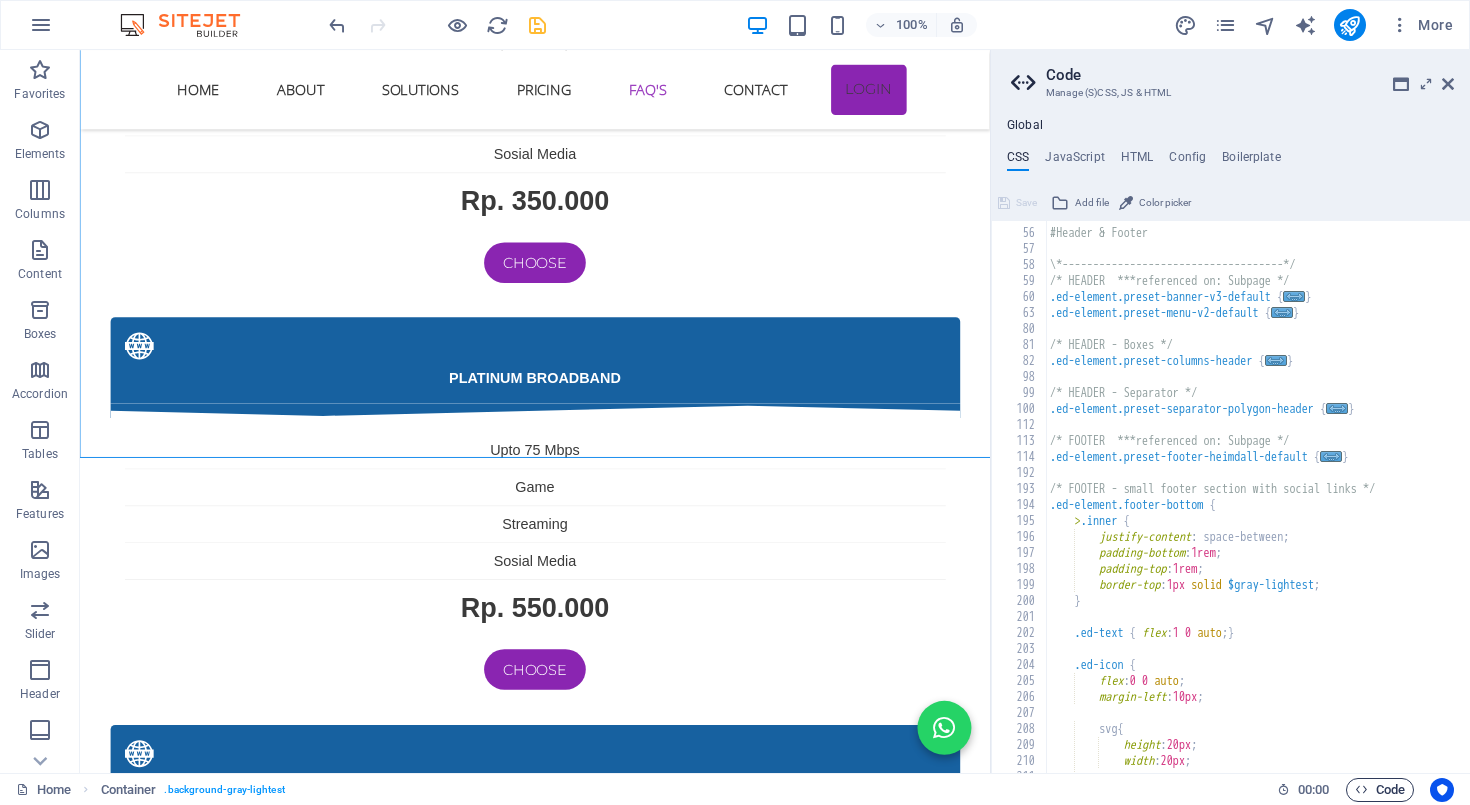 scroll, scrollTop: 5850, scrollLeft: 0, axis: vertical 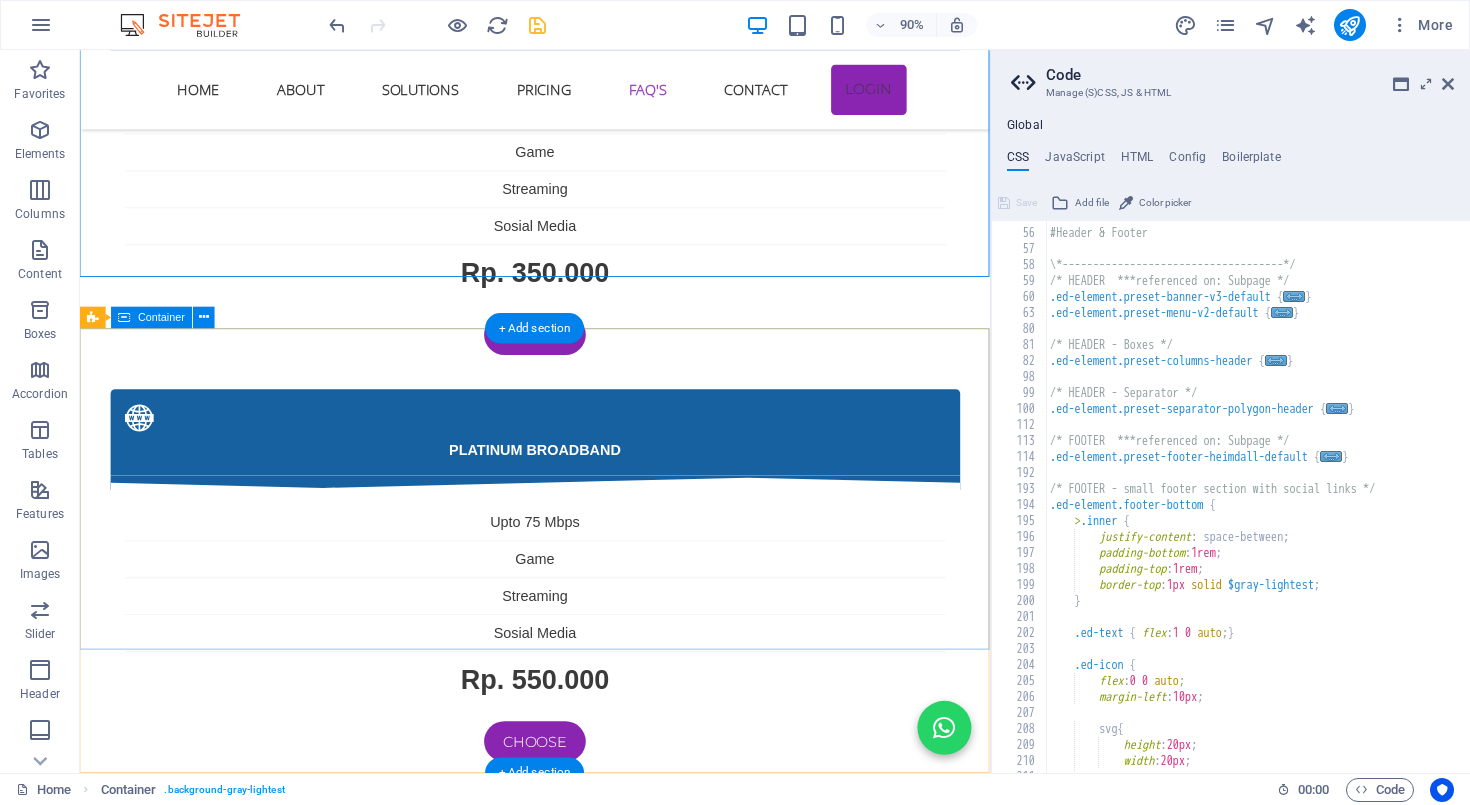 click on "Navigation Home About Solutions Pricing FAQs Contact Contact us [CITY] - [COUNTY] [STATE]   40395 layanan@[DOMAIN] Phone:  [PHONE]" at bounding box center [585, 4086] 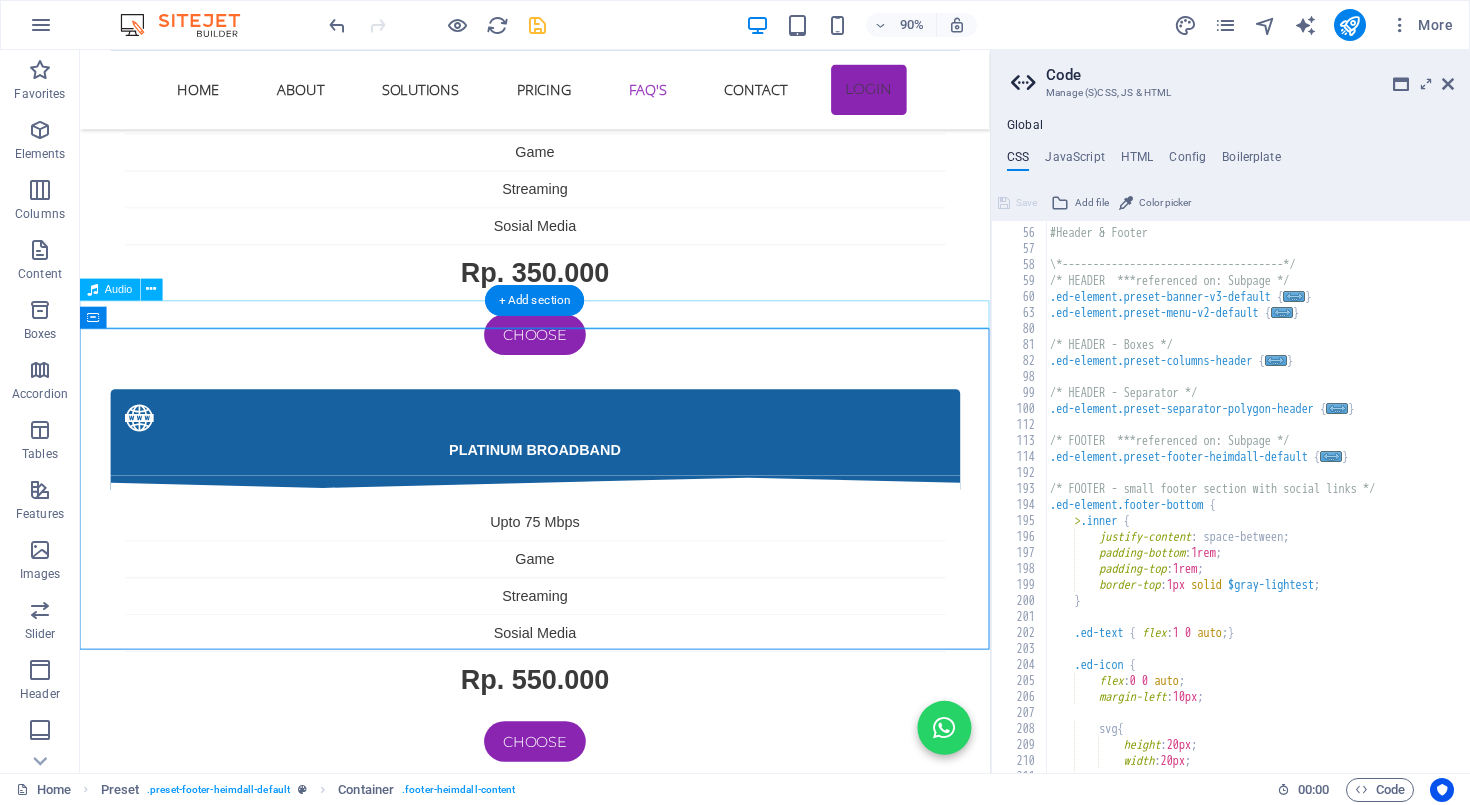 click at bounding box center (585, 3728) 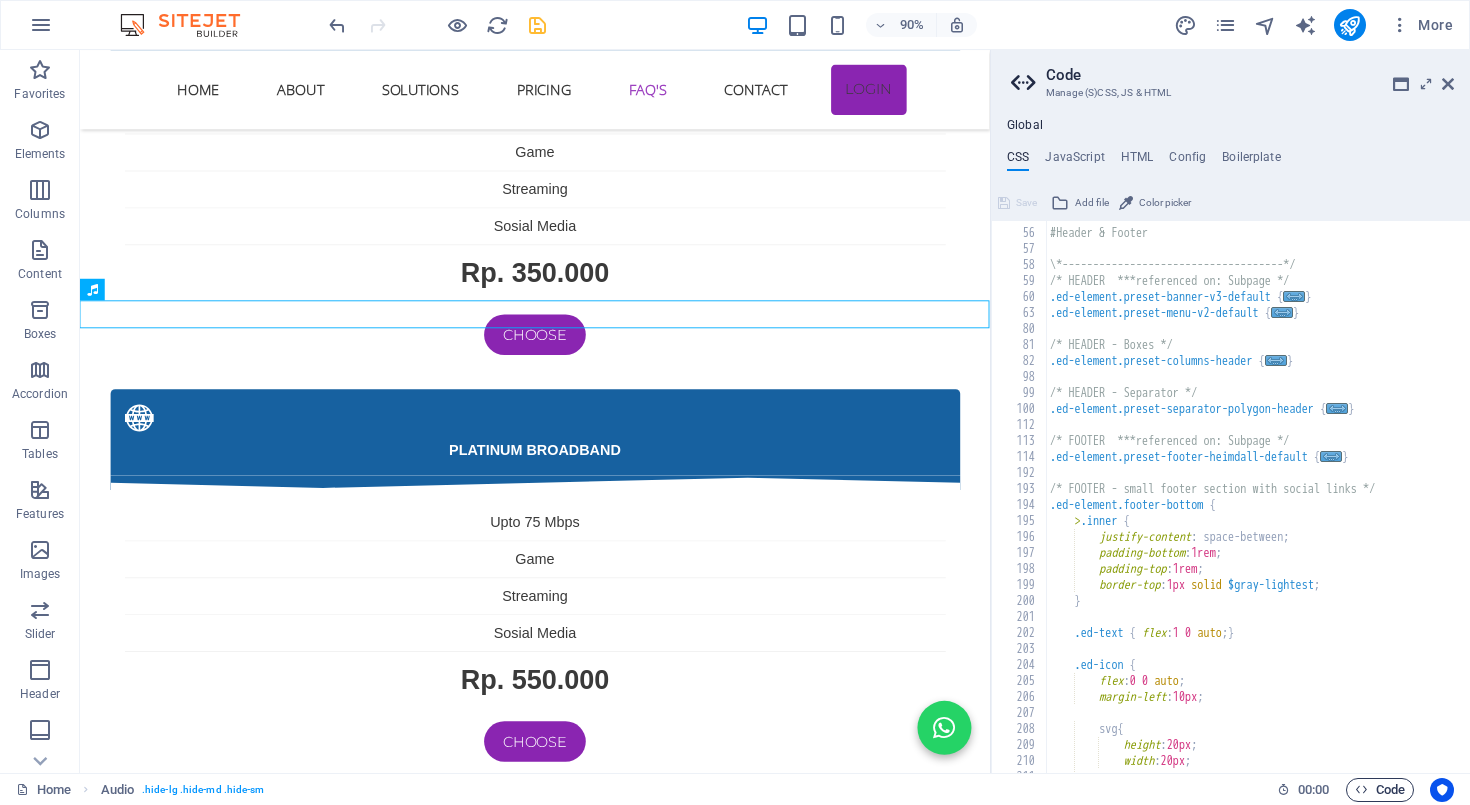 click at bounding box center [1361, 789] 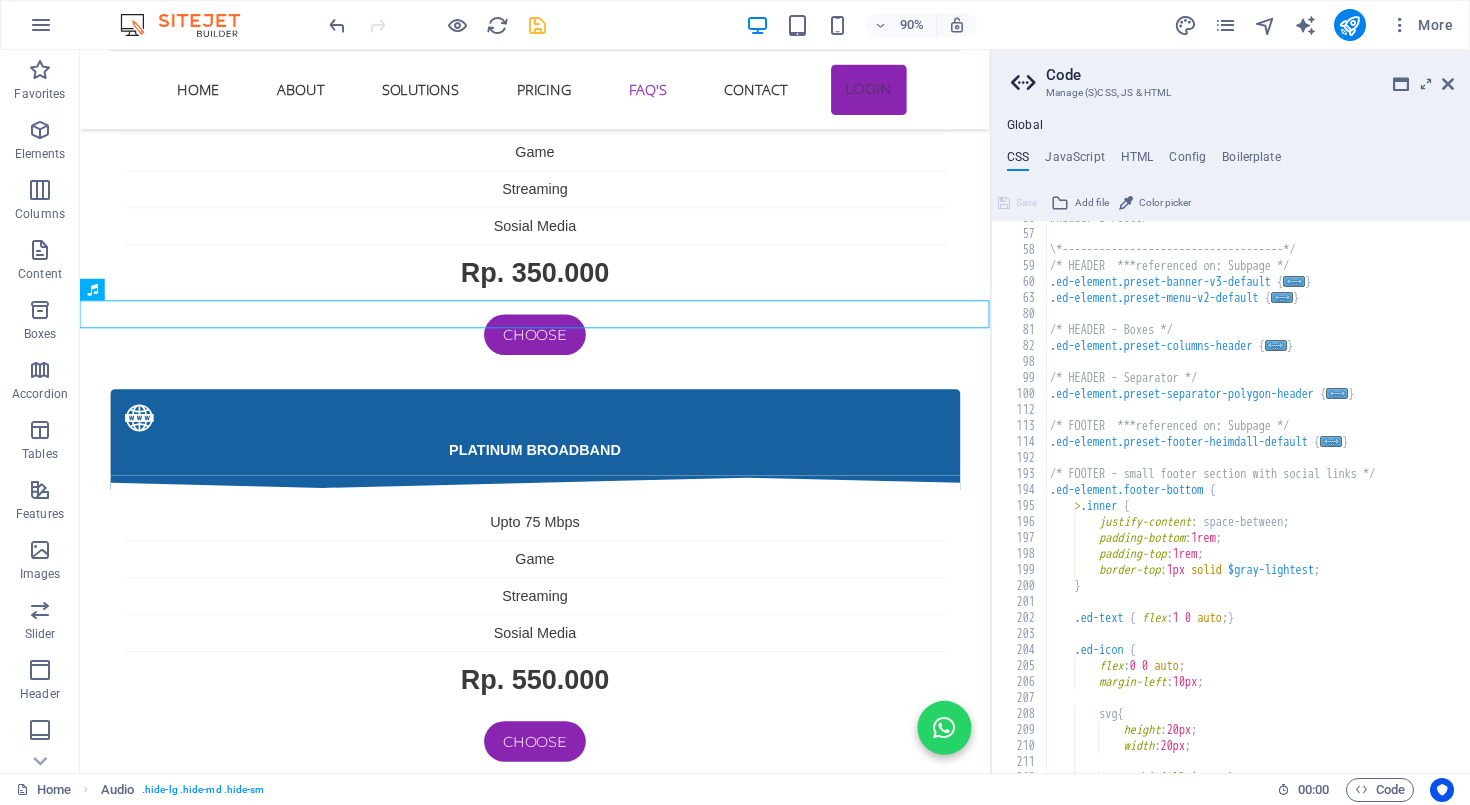 scroll, scrollTop: 901, scrollLeft: 0, axis: vertical 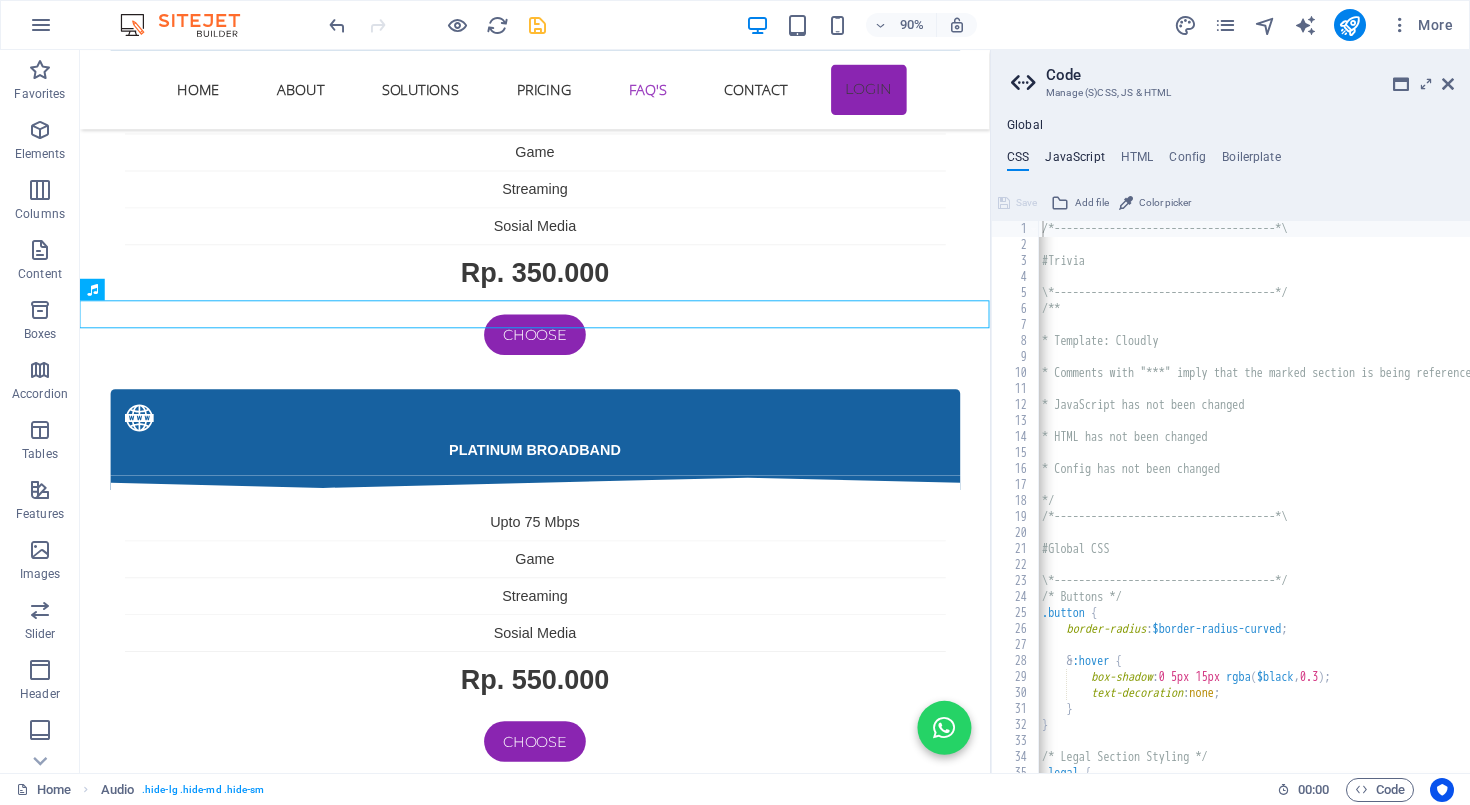 click on "JavaScript" at bounding box center (1074, 161) 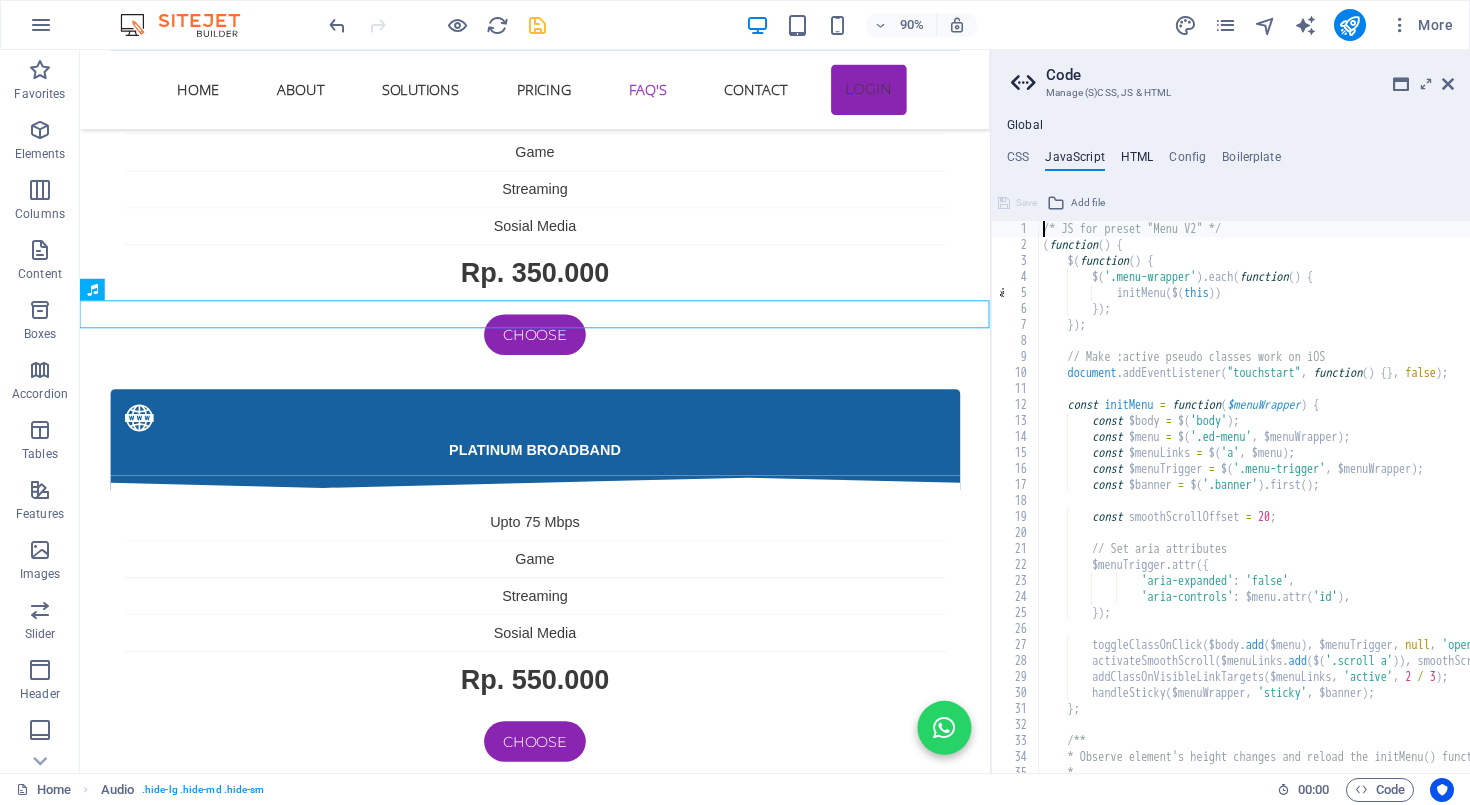click on "HTML" at bounding box center (1137, 161) 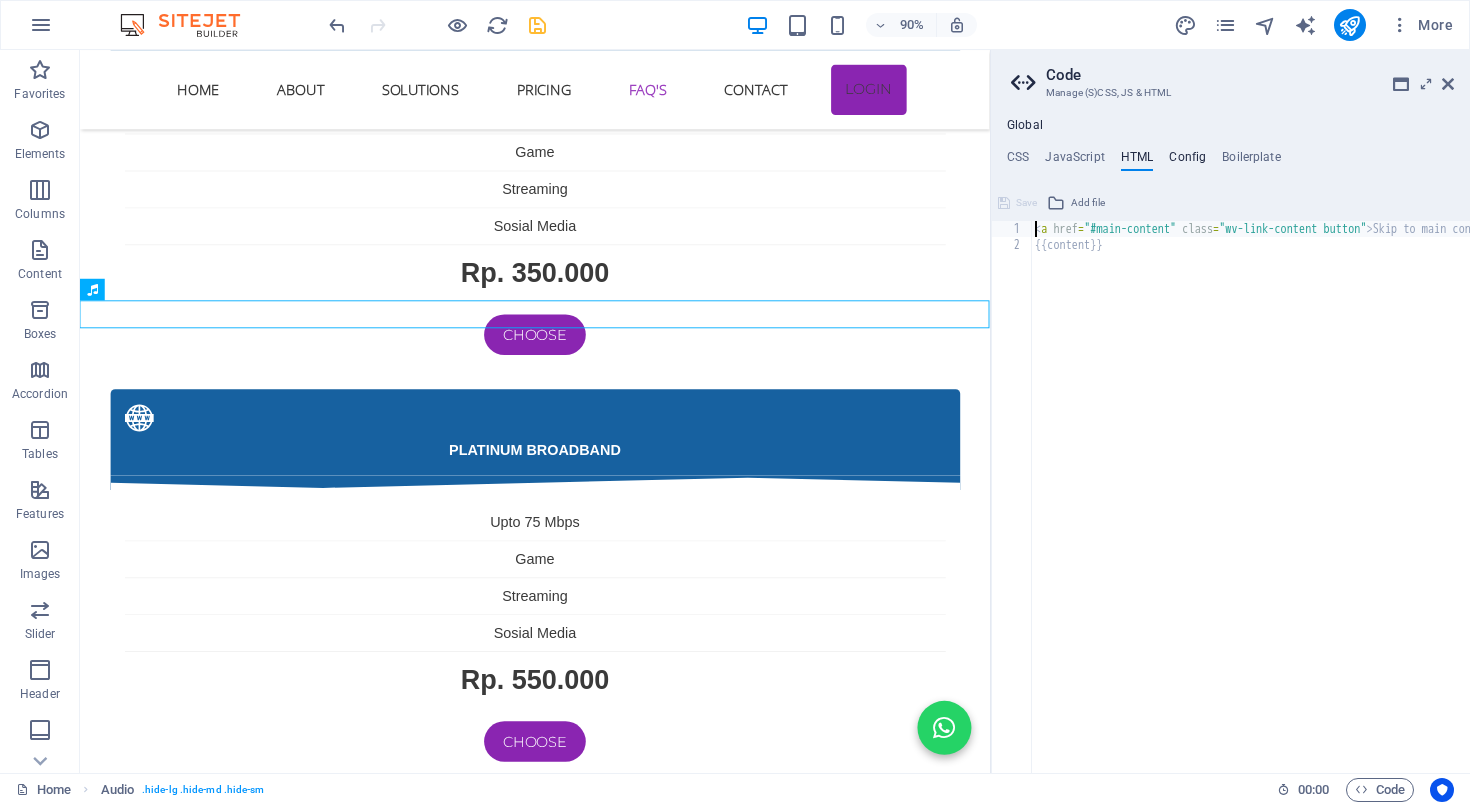 click on "Config" at bounding box center [1187, 161] 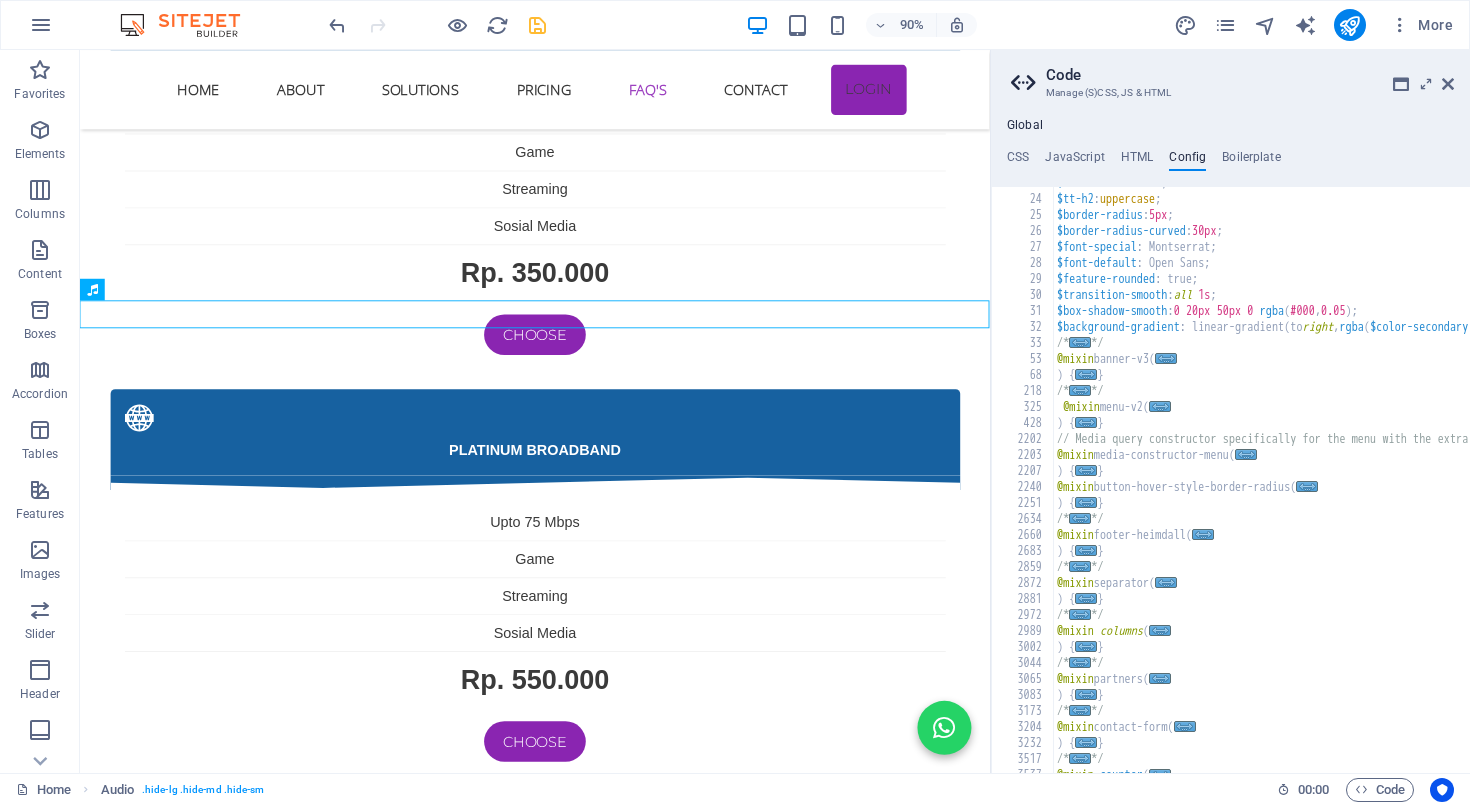 click on "$color-h2 :  #3a3a3a ; $tt-h2 :  uppercase ; $border-radius :  5px ; $border-radius-curved :  30px ; $font-special : Montserrat; $font-default : Open Sans; $feature-rounded : true; $transition-smooth :  all   1s ; $box-shadow-smooth :  0   20px   50px   0   rgba ( #000 , 0.05 ) ; $background-gradient : linear-gradient ( to  right ,  rgba ( $color-secondary ,  1 )   20% ,  rgba ( $color-primary ,  1 )   100% ) ; /* ... */ @mixin  banner-v3 ( ... )   { ... } /* ... */   @mixin  menu-v2 ( ... )   { ... } // Media query constructor specifically for the menu with the extra breakpoint @mixin  media-constructor-menu ( ... )   { ... } @mixin  button-hover-style-border-radius ( ... )   { ... } /* ... */ @mixin  footer-heimdall ( ... )   { ... } /* ... */ @mixin  separator ( ... )   { ... } /* ... */ @mixin   columns ( ... )   { ... } /* ... */ @mixin  partners ( ... )   { ... } /* ... */ @mixin  contact-form ( ... )   { ... } /* ... */ @mixin   counter ( ..." at bounding box center (1457, 484) 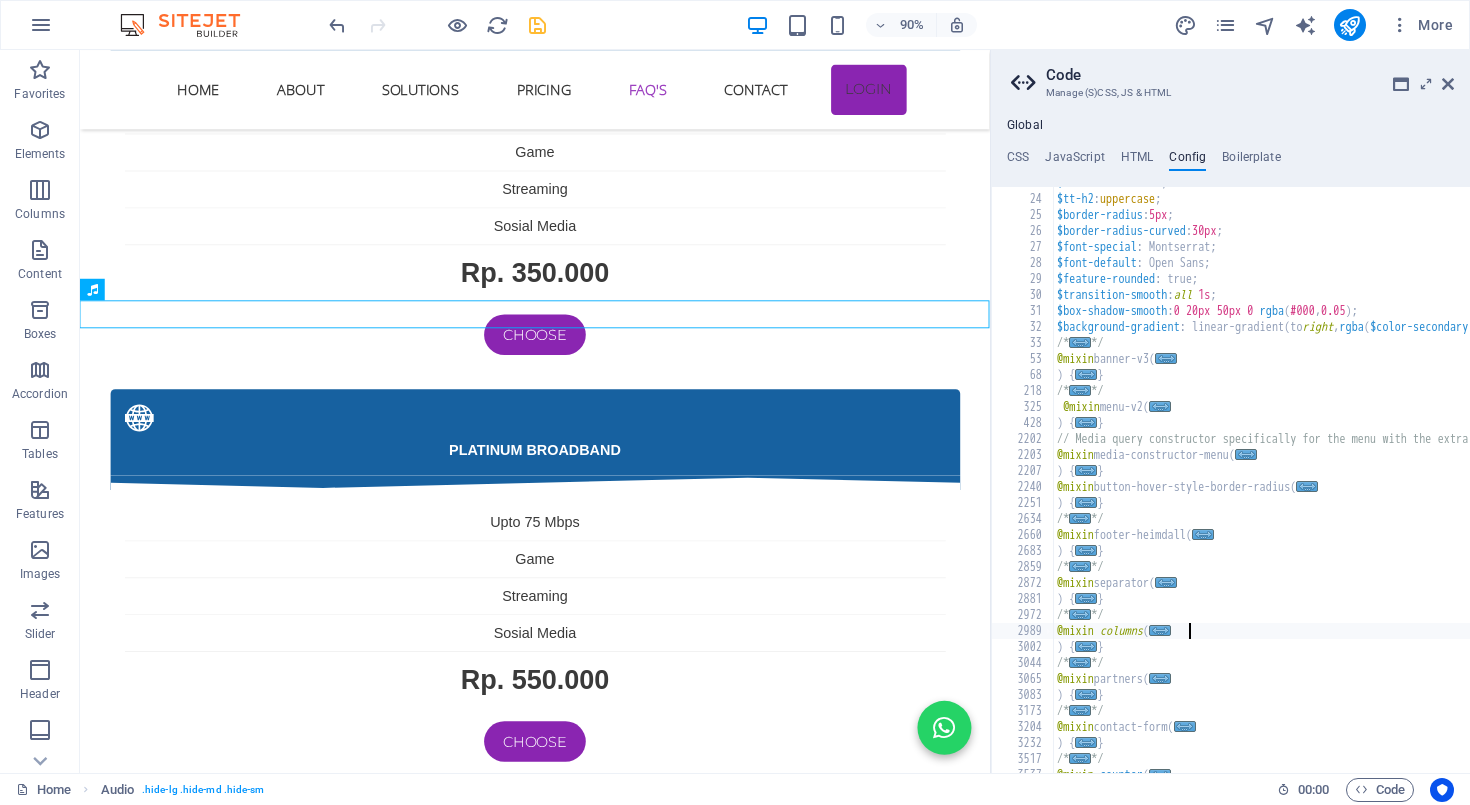 click on "$color-h2 :  #3a3a3a ; $tt-h2 :  uppercase ; $border-radius :  5px ; $border-radius-curved :  30px ; $font-special : Montserrat; $font-default : Open Sans; $feature-rounded : true; $transition-smooth :  all   1s ; $box-shadow-smooth :  0   20px   50px   0   rgba ( #000 , 0.05 ) ; $background-gradient : linear-gradient ( to  right ,  rgba ( $color-secondary ,  1 )   20% ,  rgba ( $color-primary ,  1 )   100% ) ; /* ... */ @mixin  banner-v3 ( ... )   { ... } /* ... */   @mixin  menu-v2 ( ... )   { ... } // Media query constructor specifically for the menu with the extra breakpoint @mixin  media-constructor-menu ( ... )   { ... } @mixin  button-hover-style-border-radius ( ... )   { ... } /* ... */ @mixin  footer-heimdall ( ... )   { ... } /* ... */ @mixin  separator ( ... )   { ... } /* ... */ @mixin   columns ( ... )   { ... } /* ... */ @mixin  partners ( ... )   { ... } /* ... */ @mixin  contact-form ( ... )   { ... } /* ... */ @mixin   counter ( ..." at bounding box center (1457, 484) 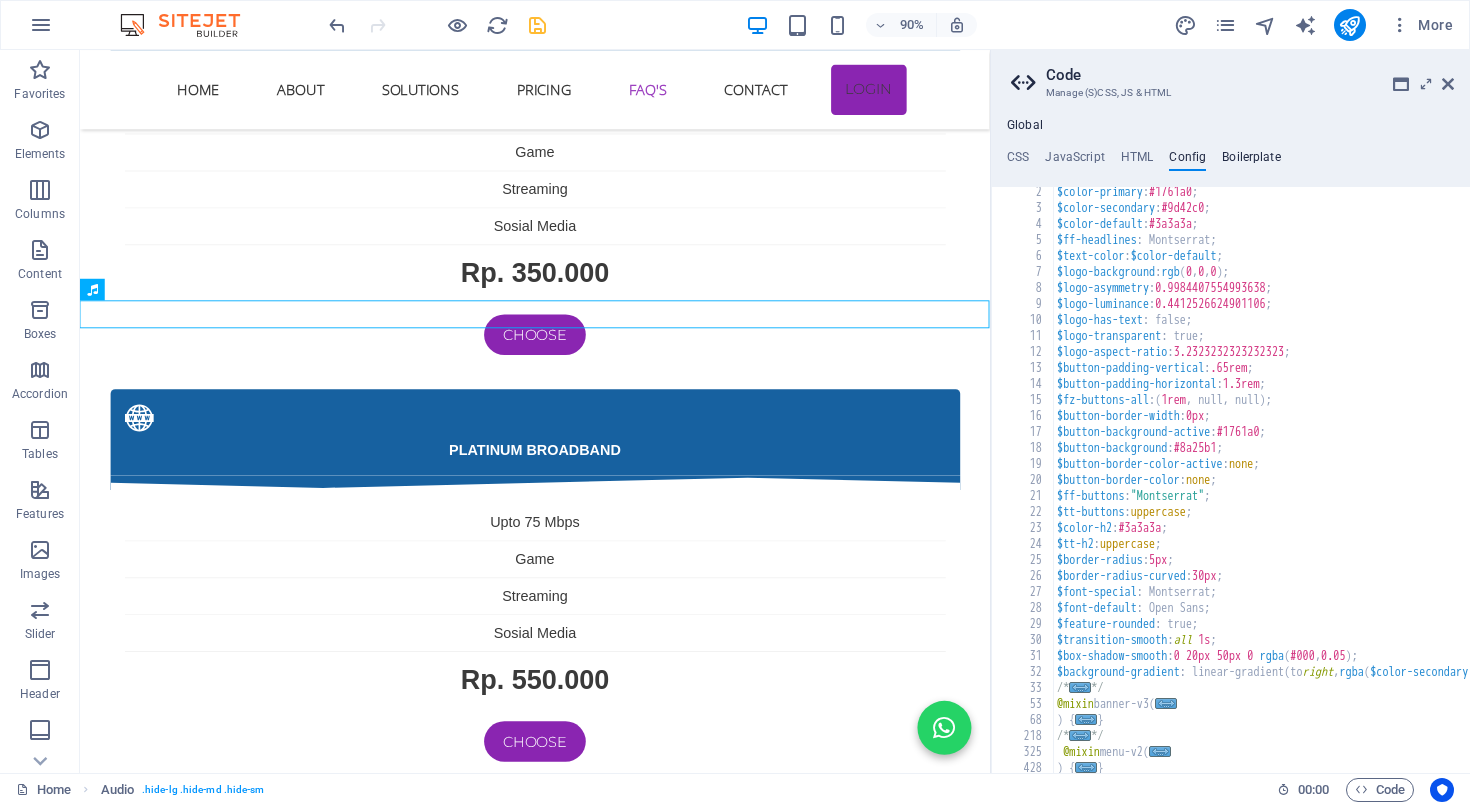 click on "Boilerplate" at bounding box center (1251, 161) 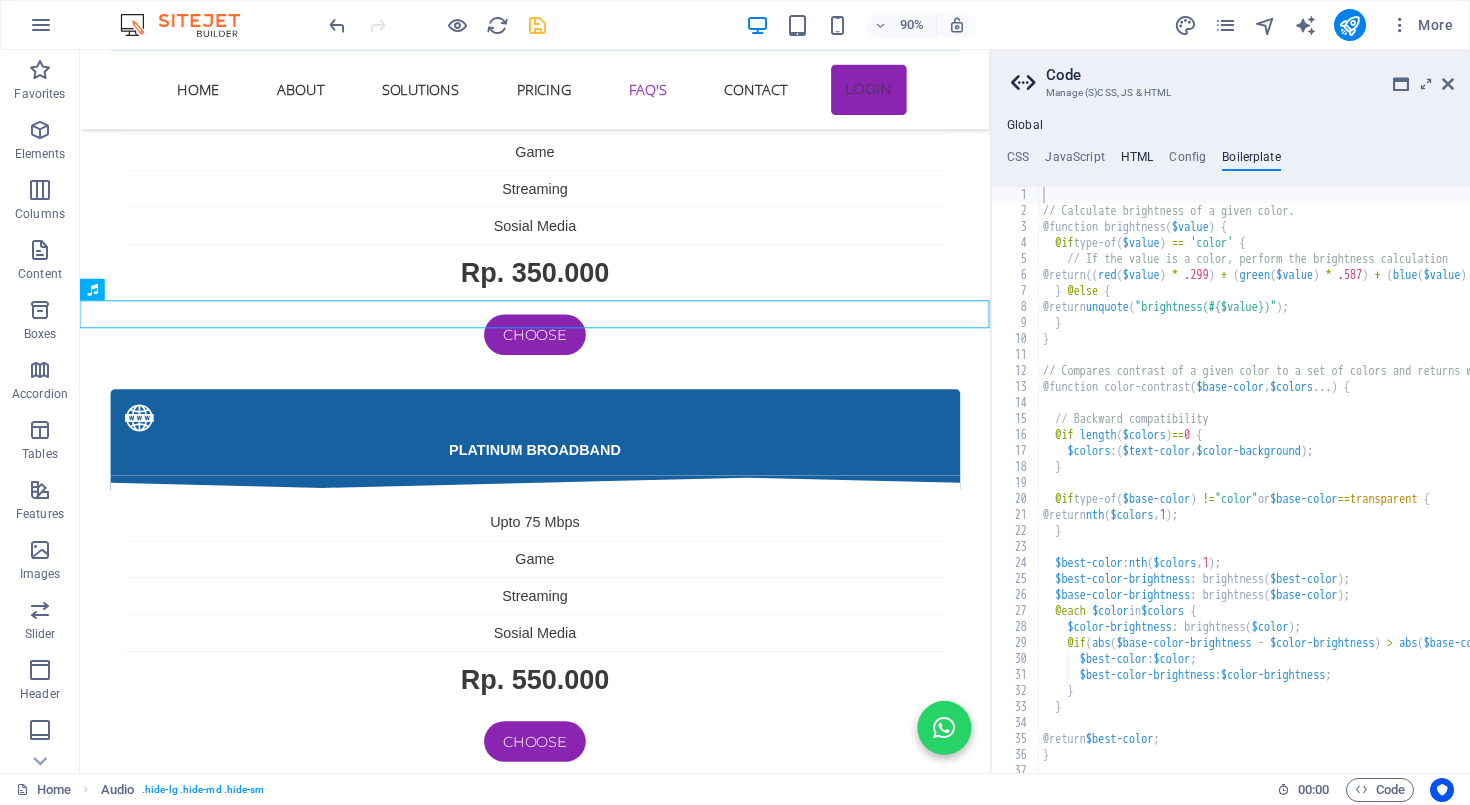 click on "HTML" at bounding box center [1137, 161] 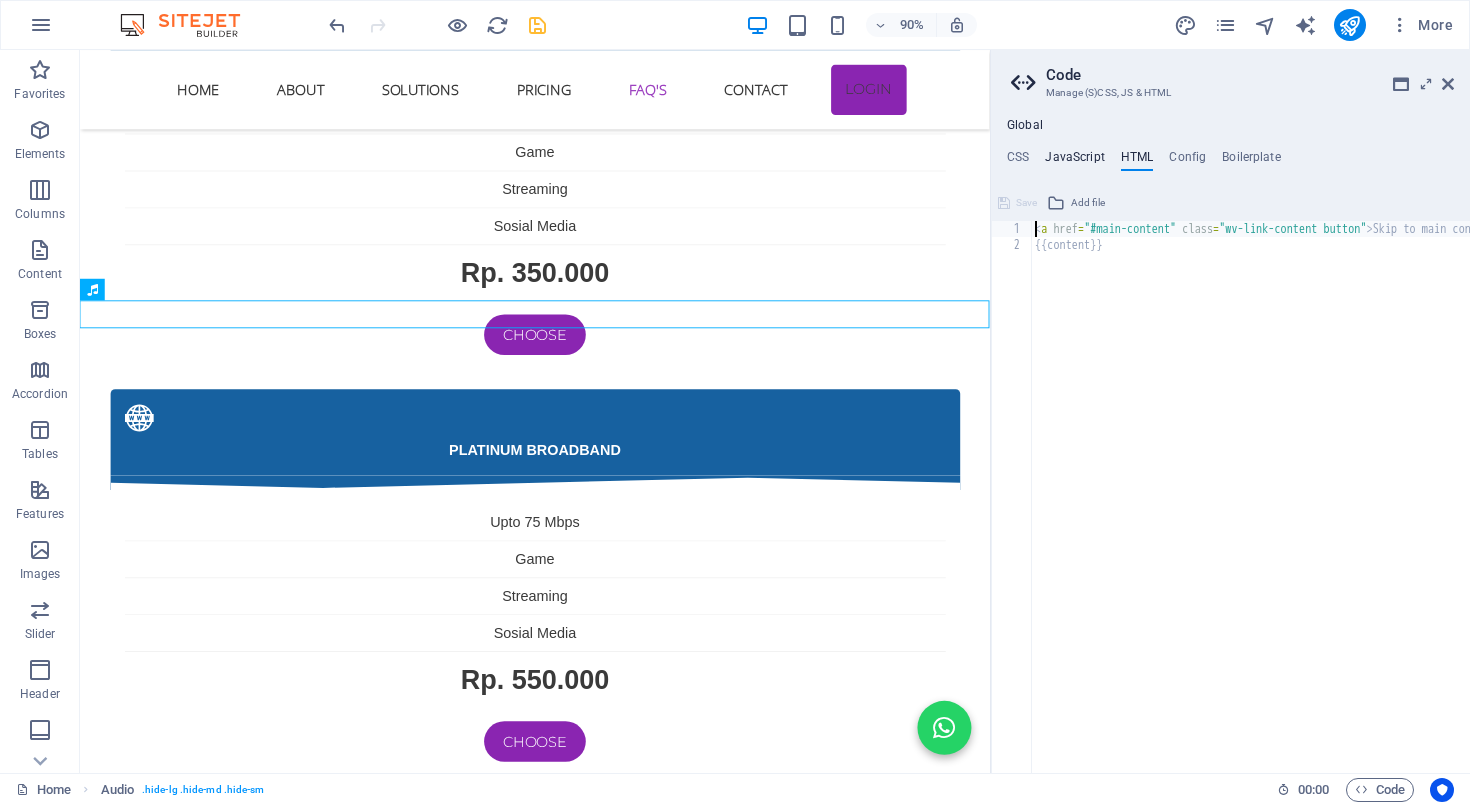 click on "JavaScript" at bounding box center (1074, 161) 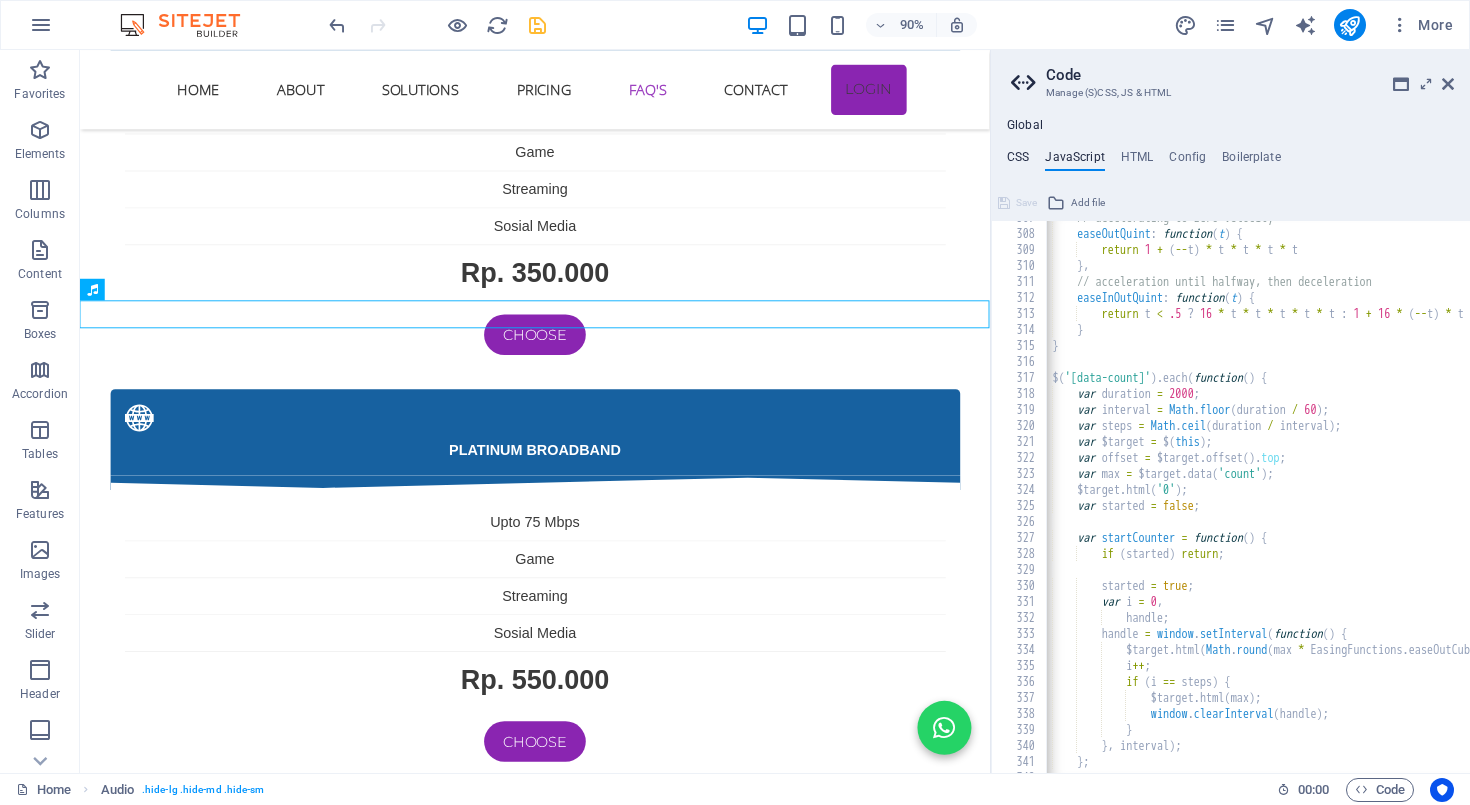 click on "CSS" at bounding box center [1018, 161] 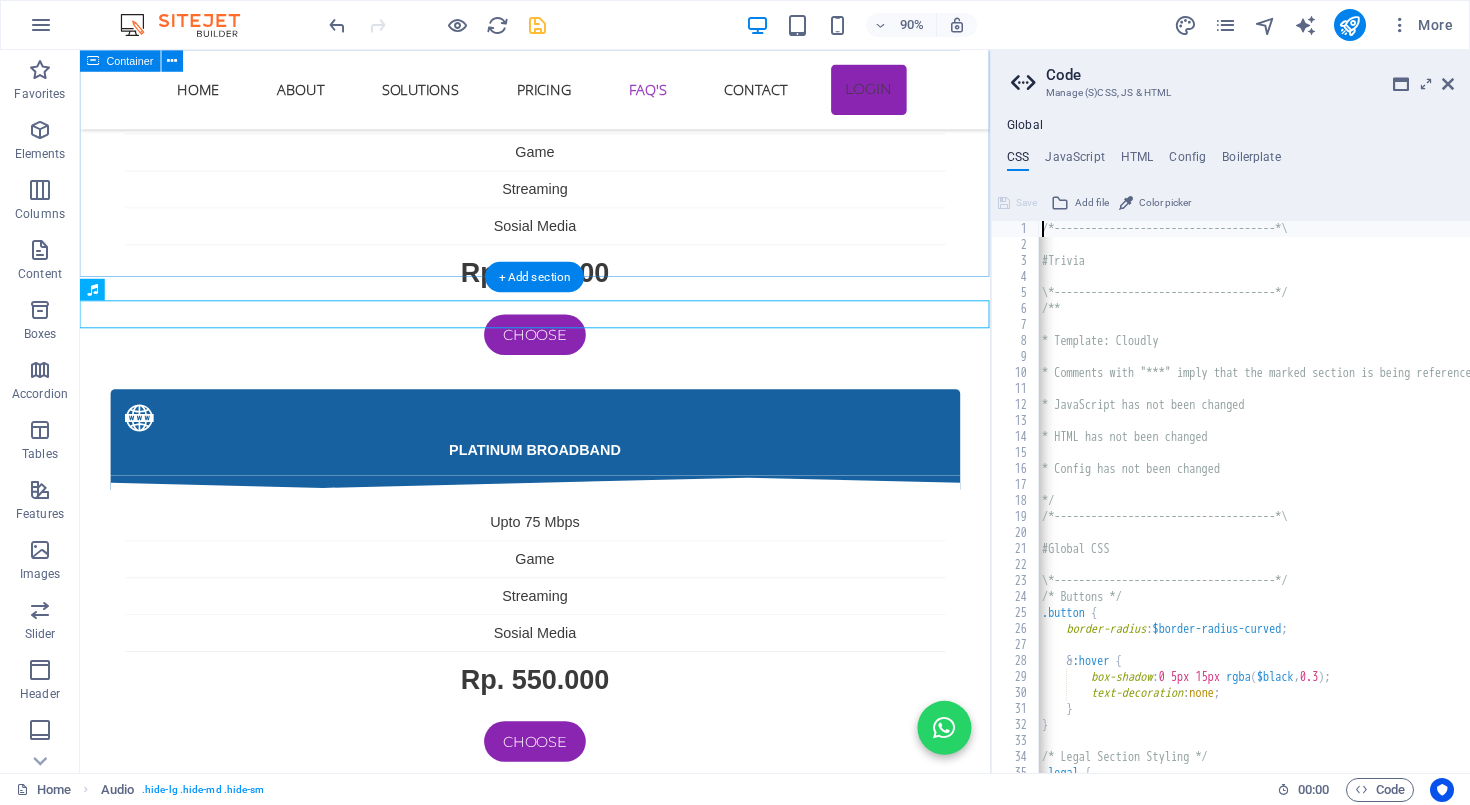 click on "kendala internet sering terjadi Jika menemui kendala internet dengan menggunakan wifi sering diskonek atau tidak mendapatkan sinyal bahkan tidak ada internet maka cara di bawah ini mungkin bisa membantu 1. Sinyal WiFi Lemah di Beberapa Ruangan Penyebab: Lokasi router terlalu jauh atau terhalang tembok tebal, perabotan besar, atau lantai bertingkat. Router bawaan ONU biasanya punya jangkauan terbatas. Solusi: ✅  Letakkan router di posisi tengah rumah dan agak tinggi. ✅ Hindari meletakkan router dekat logam, microwave, atau peralatan elektronik besar. ✅ Tambahkan WiFi extender / repeater atau gunakan Mesh WiFi system untuk jangkauan luas. ✅ Ganti router ONU bawaan ke router yang punya antena lebih kuat atau dual band (2.4GHz & 5GHz). 2. Kecepatan Internet Lambat / Tidak Stabil Penyebab: Banyak perangkat tersambung sekaligus. Interferensi dari jaringan tetangga (terutama di frekuensi 2.4GHz). Router lama atau firmware belum update. Solusi: ✅ Perbarui firmware router. Penyebab: Solusi: Penyebab: Solusi:" at bounding box center [585, 2578] 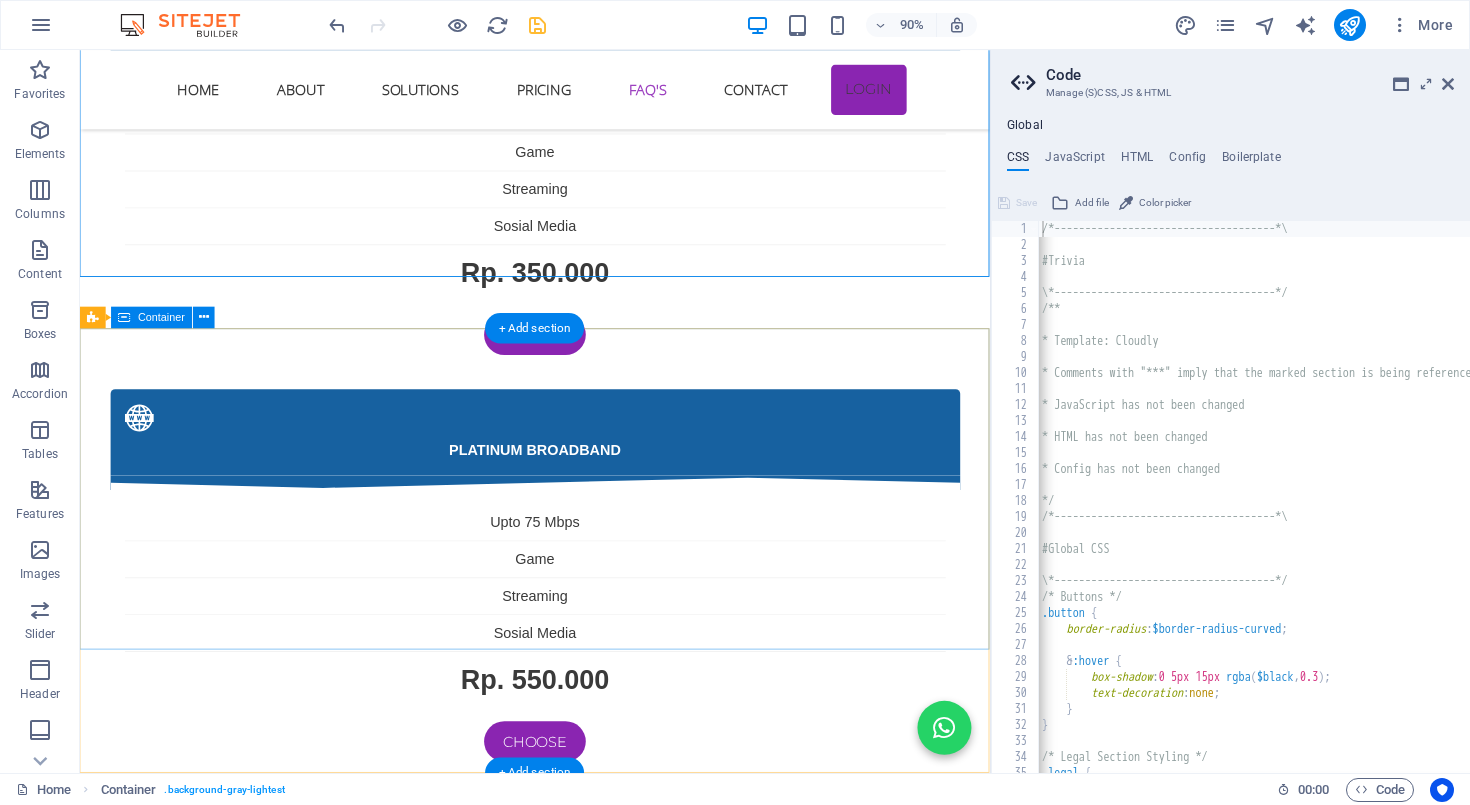 click on "Navigation Home About Solutions Pricing FAQs Contact Contact us [CITY] - [COUNTY] [STATE]   40395 layanan@[DOMAIN] Phone:  [PHONE]" at bounding box center [585, 4086] 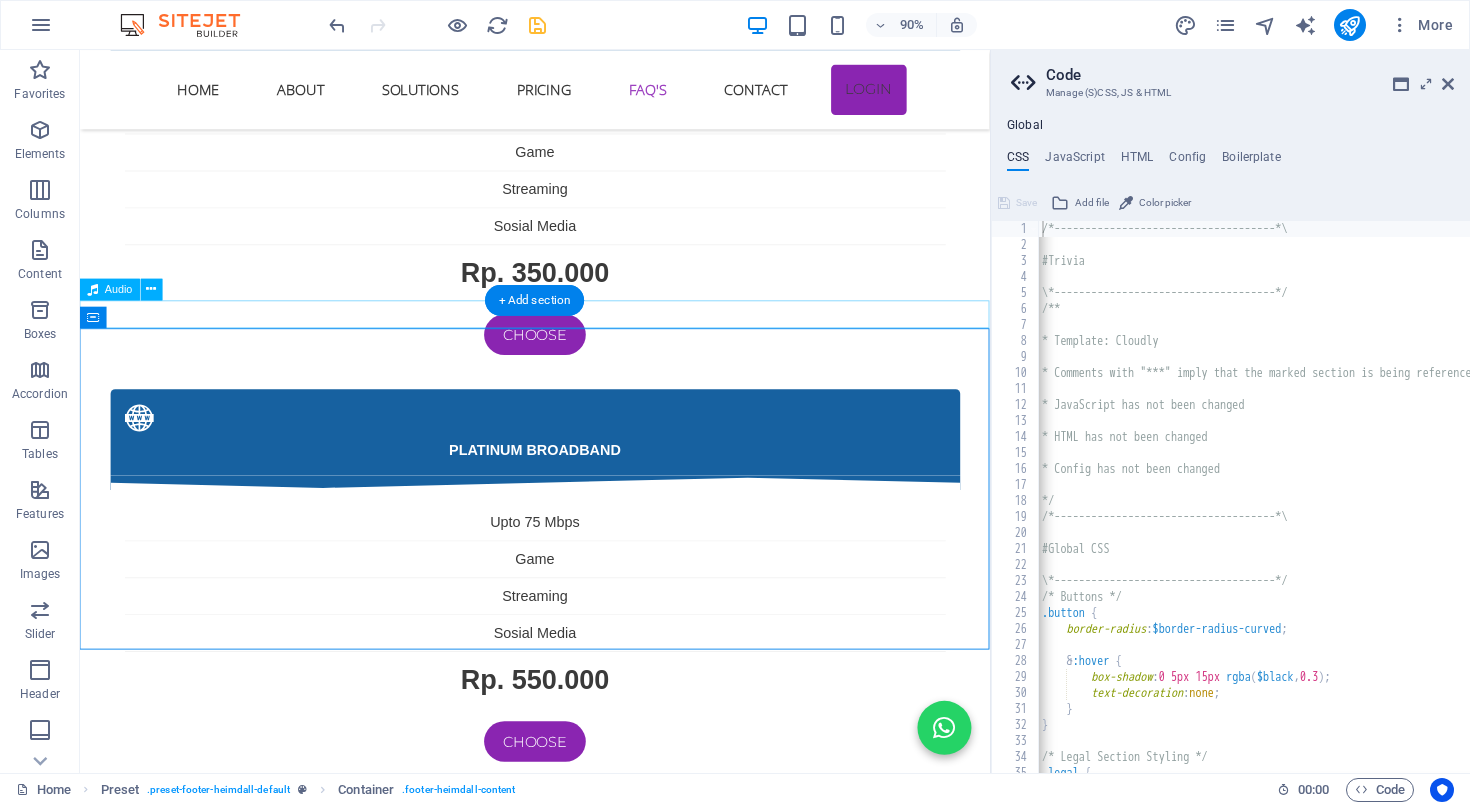 click at bounding box center [585, 3728] 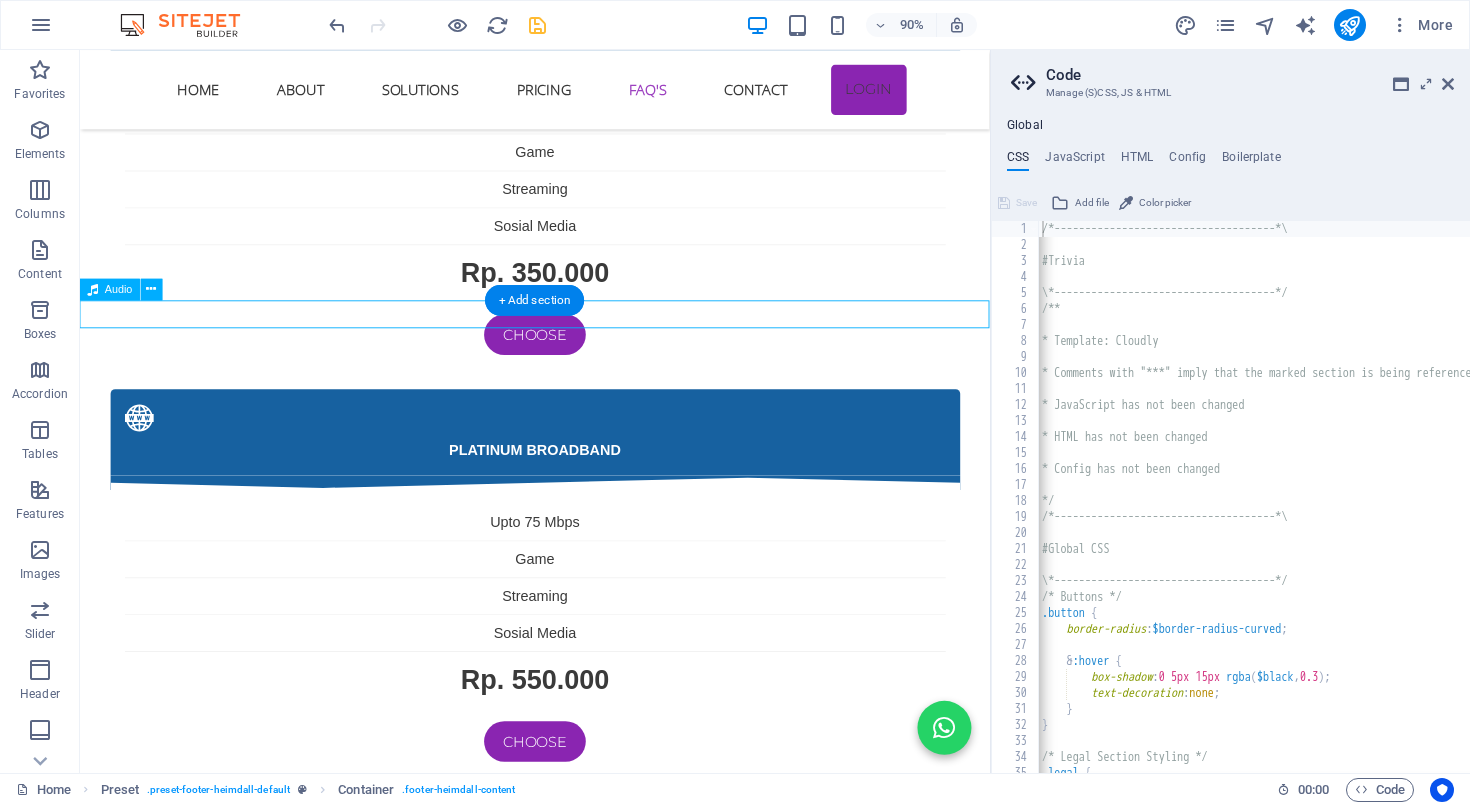 click at bounding box center [585, 3728] 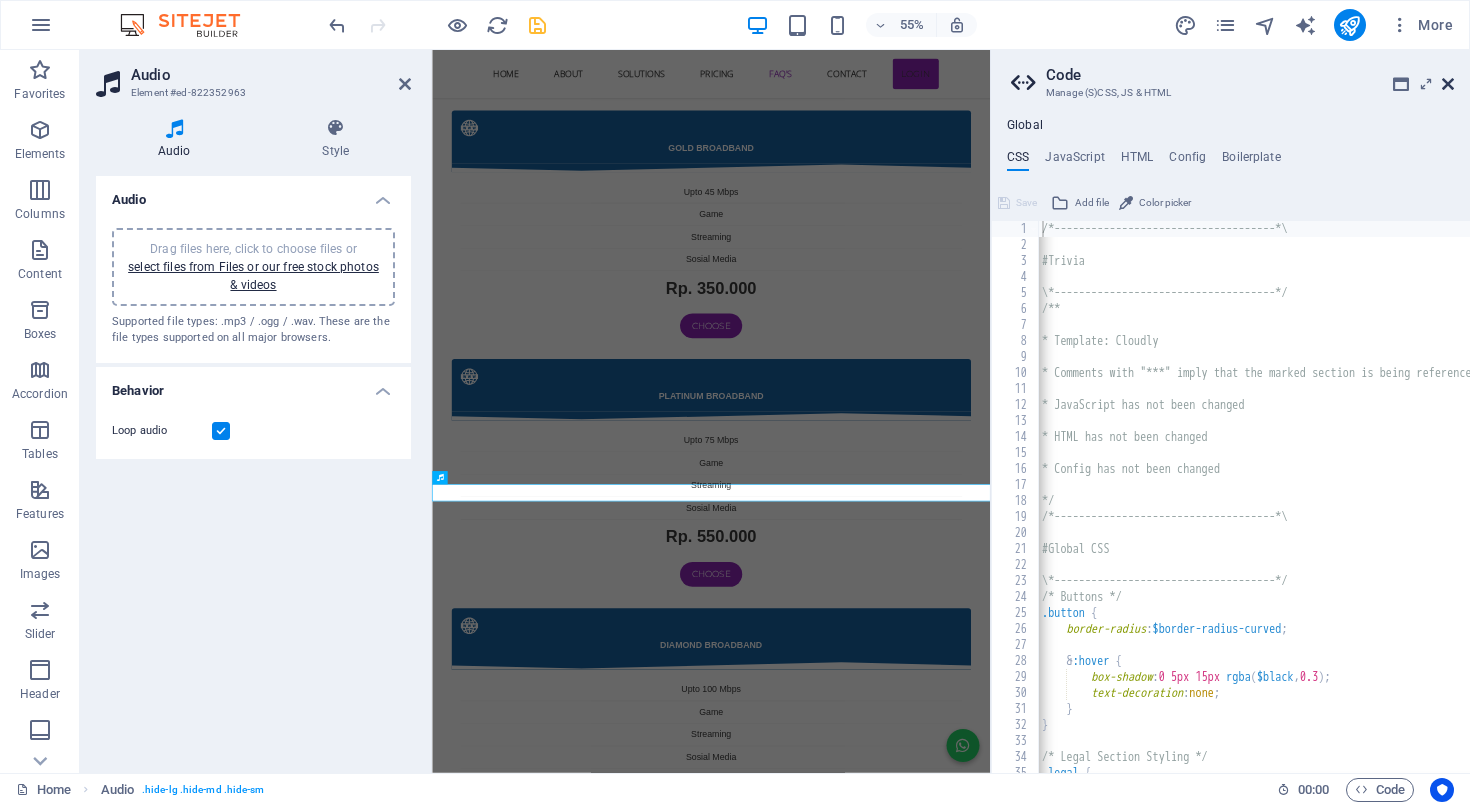 click at bounding box center (1448, 84) 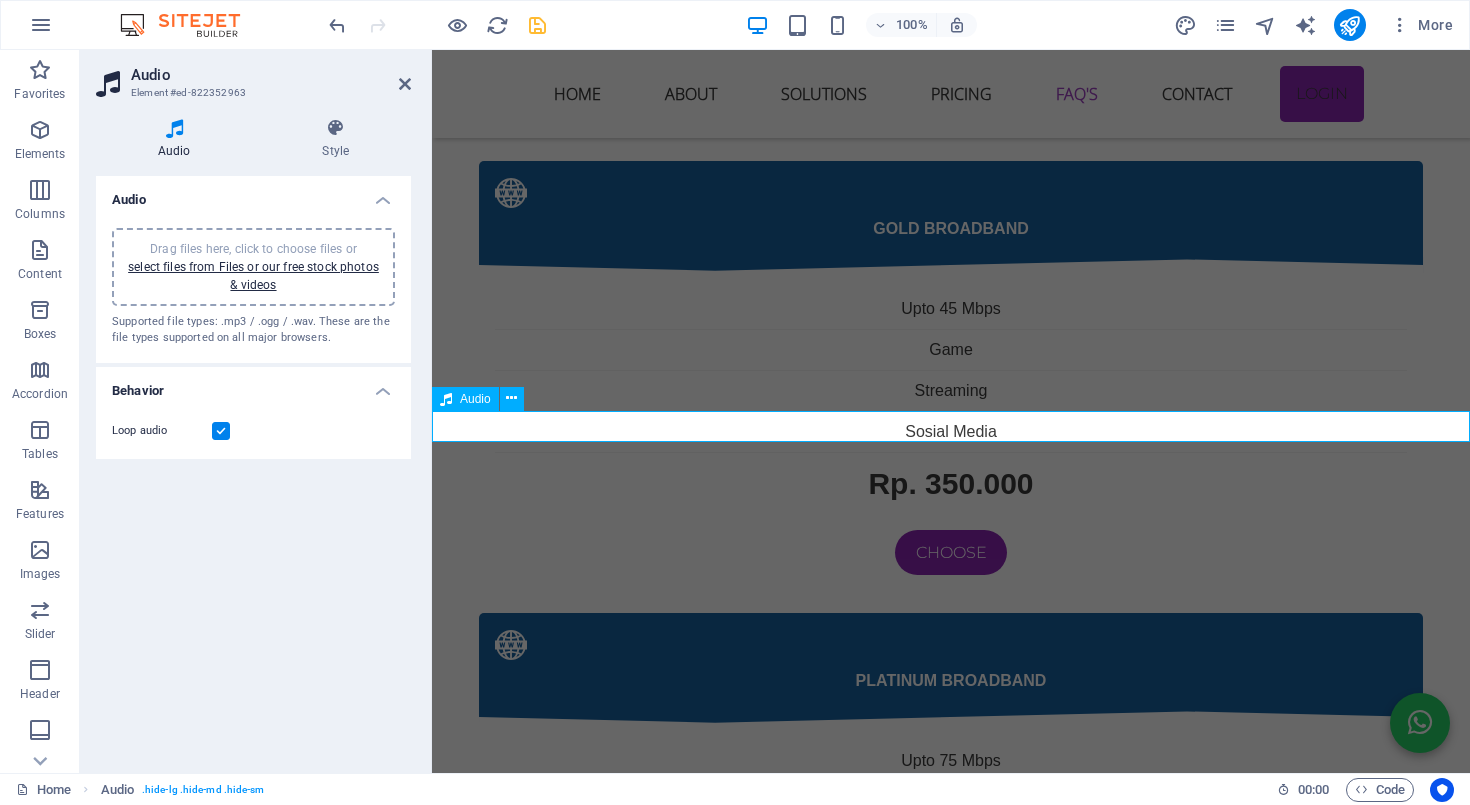 click at bounding box center (951, 3914) 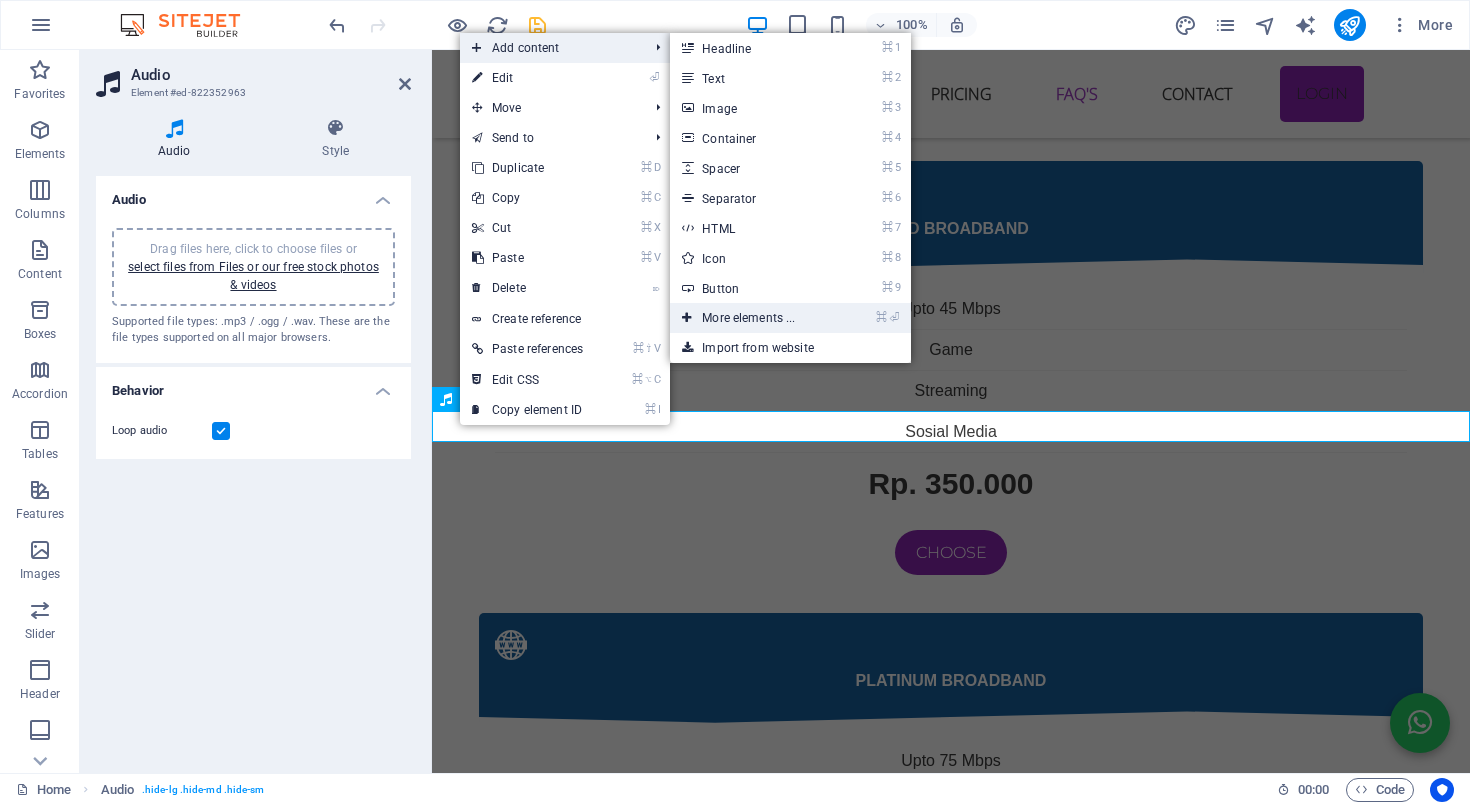 click on "⌘ ⏎  More elements ..." at bounding box center [752, 318] 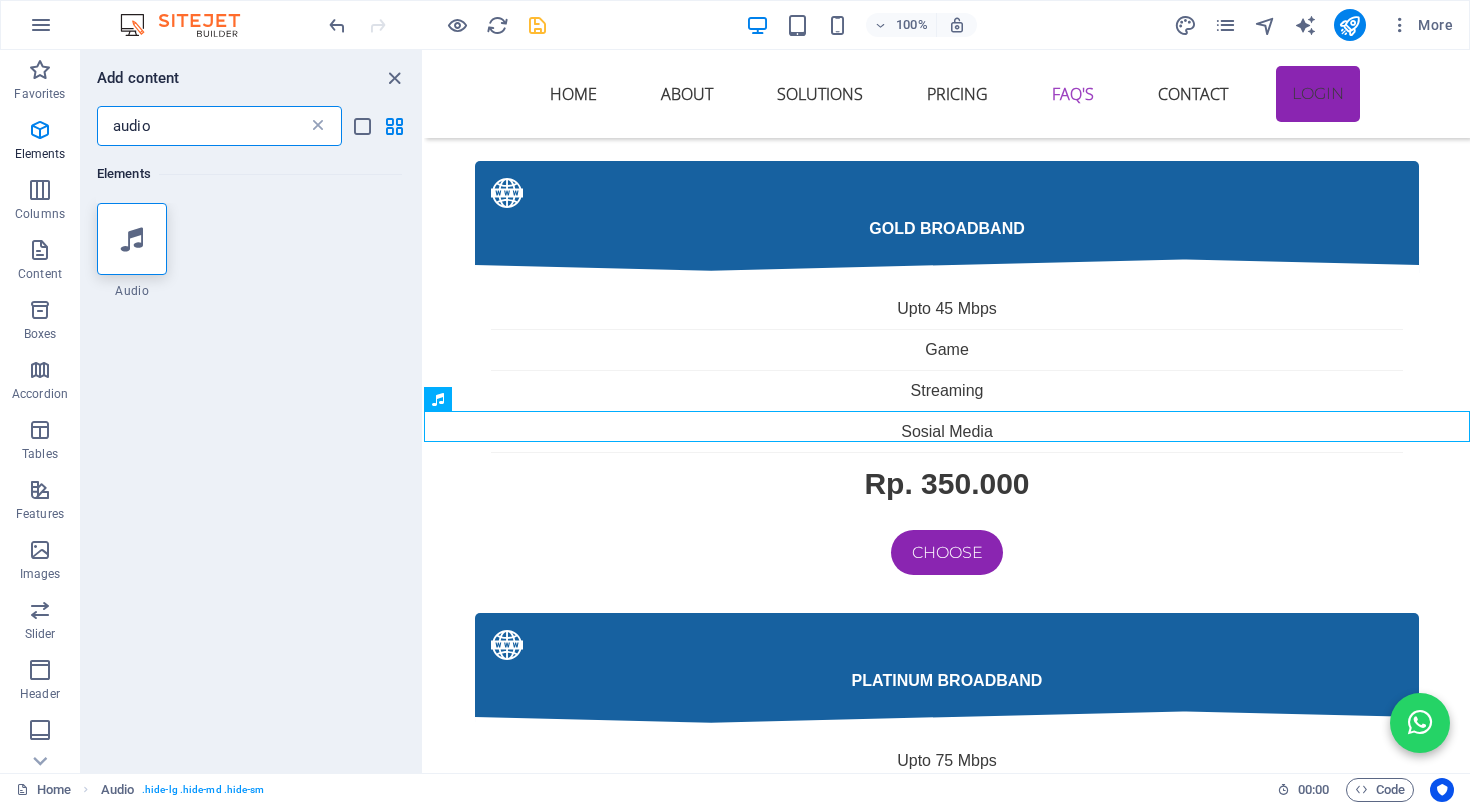 click at bounding box center (318, 126) 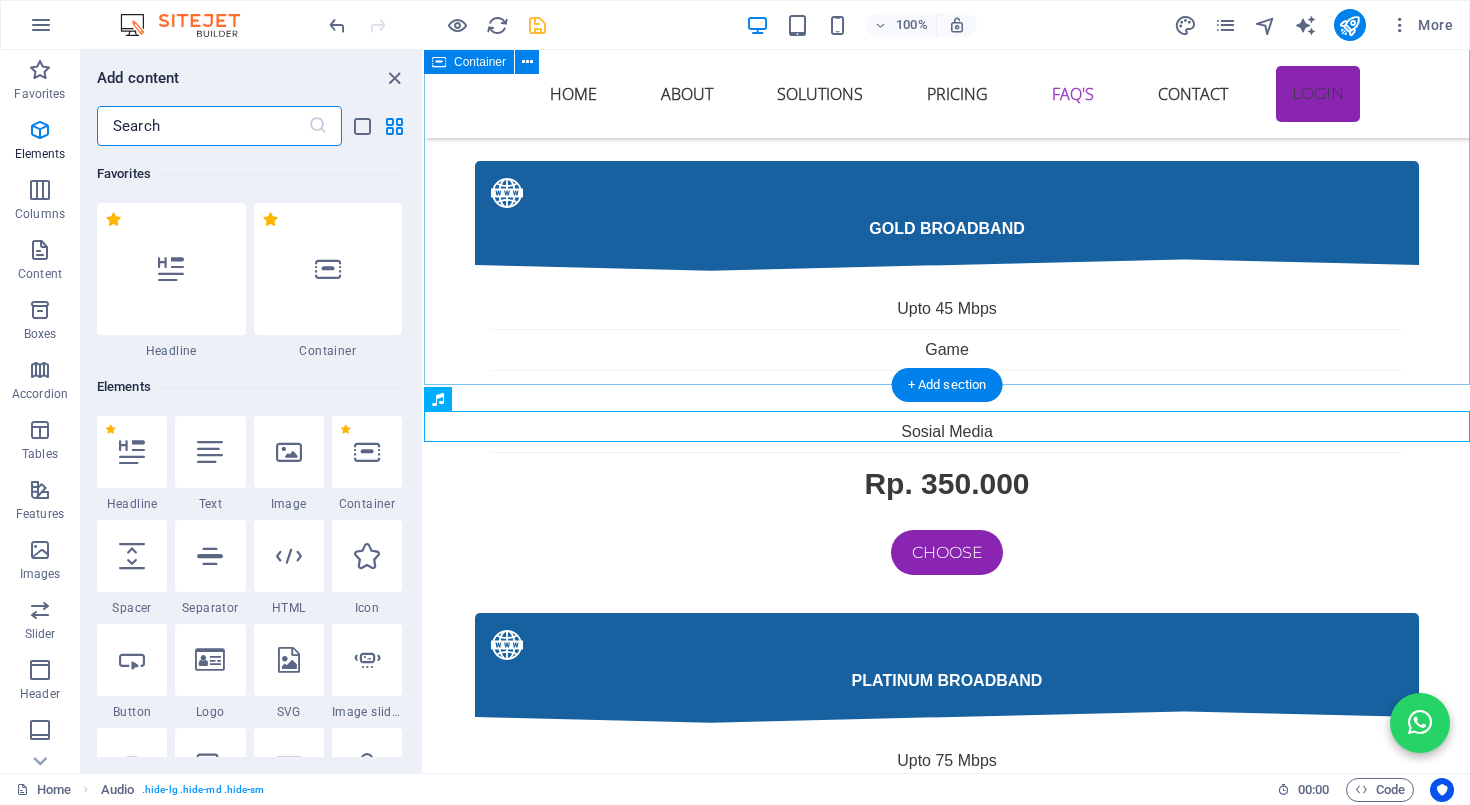 click on "kendala internet sering terjadi Jika menemui kendala internet dengan menggunakan wifi sering diskonek atau tidak mendapatkan sinyal bahkan tidak ada internet maka cara di bawah ini mungkin bisa membantu 1. Sinyal WiFi Lemah di Beberapa Ruangan Penyebab: Lokasi router terlalu jauh atau terhalang tembok tebal, perabotan besar, atau lantai bertingkat. Router bawaan ONU biasanya punya jangkauan terbatas. Solusi: ✅  Letakkan router di posisi tengah rumah dan agak tinggi. ✅ Hindari meletakkan router dekat logam, microwave, atau peralatan elektronik besar. ✅ Tambahkan WiFi extender / repeater atau gunakan Mesh WiFi system untuk jangkauan luas. ✅ Ganti router ONU bawaan ke router yang punya antena lebih kuat atau dual band (2.4GHz & 5GHz). 2. Kecepatan Internet Lambat / Tidak Stabil Penyebab: Banyak perangkat tersambung sekaligus. Interferensi dari jaringan tetangga (terutama di frekuensi 2.4GHz). Router lama atau firmware belum update. Solusi: ✅ Perbarui firmware router. Penyebab: Solusi: Penyebab: Solusi:" at bounding box center (947, 2764) 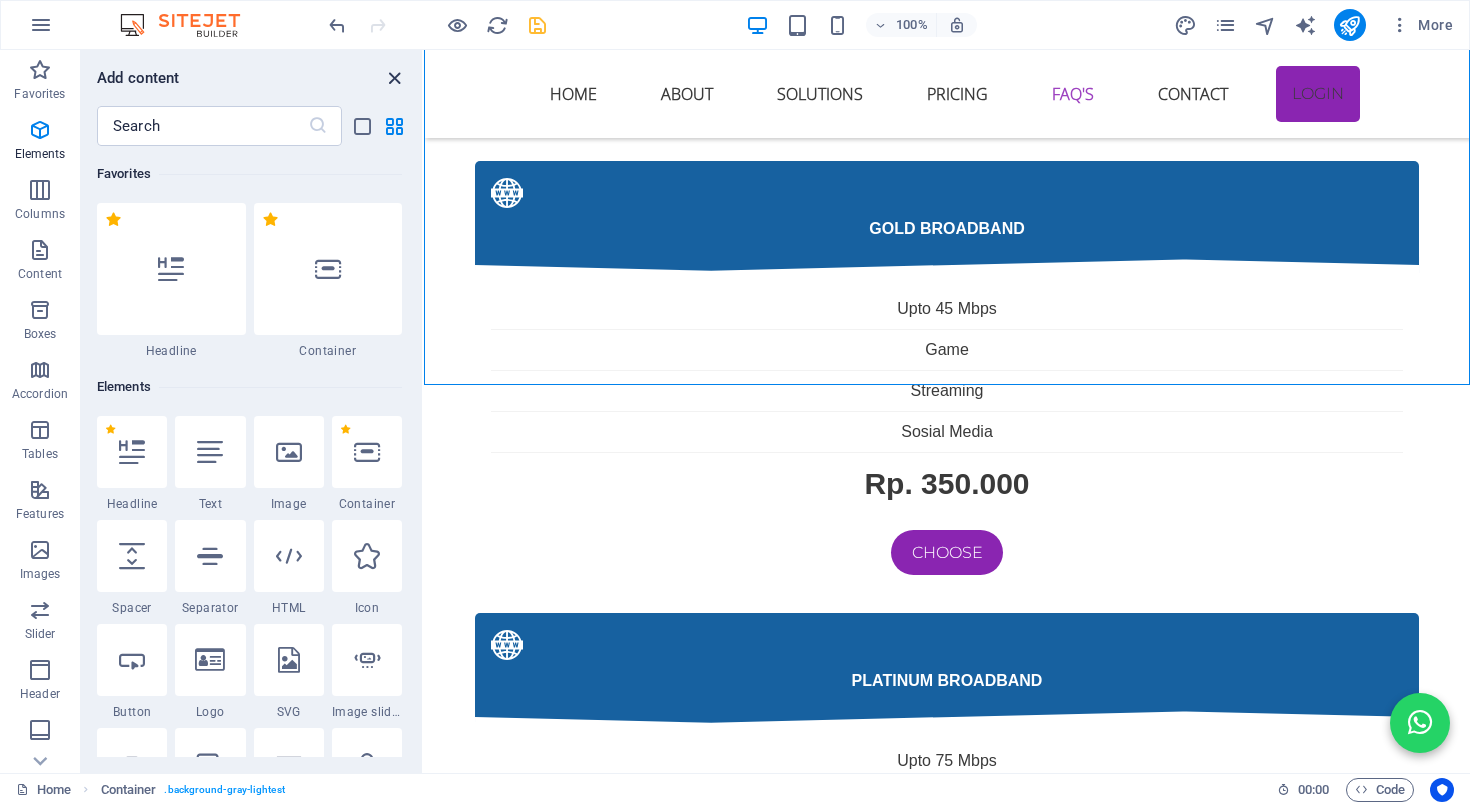 click at bounding box center [394, 78] 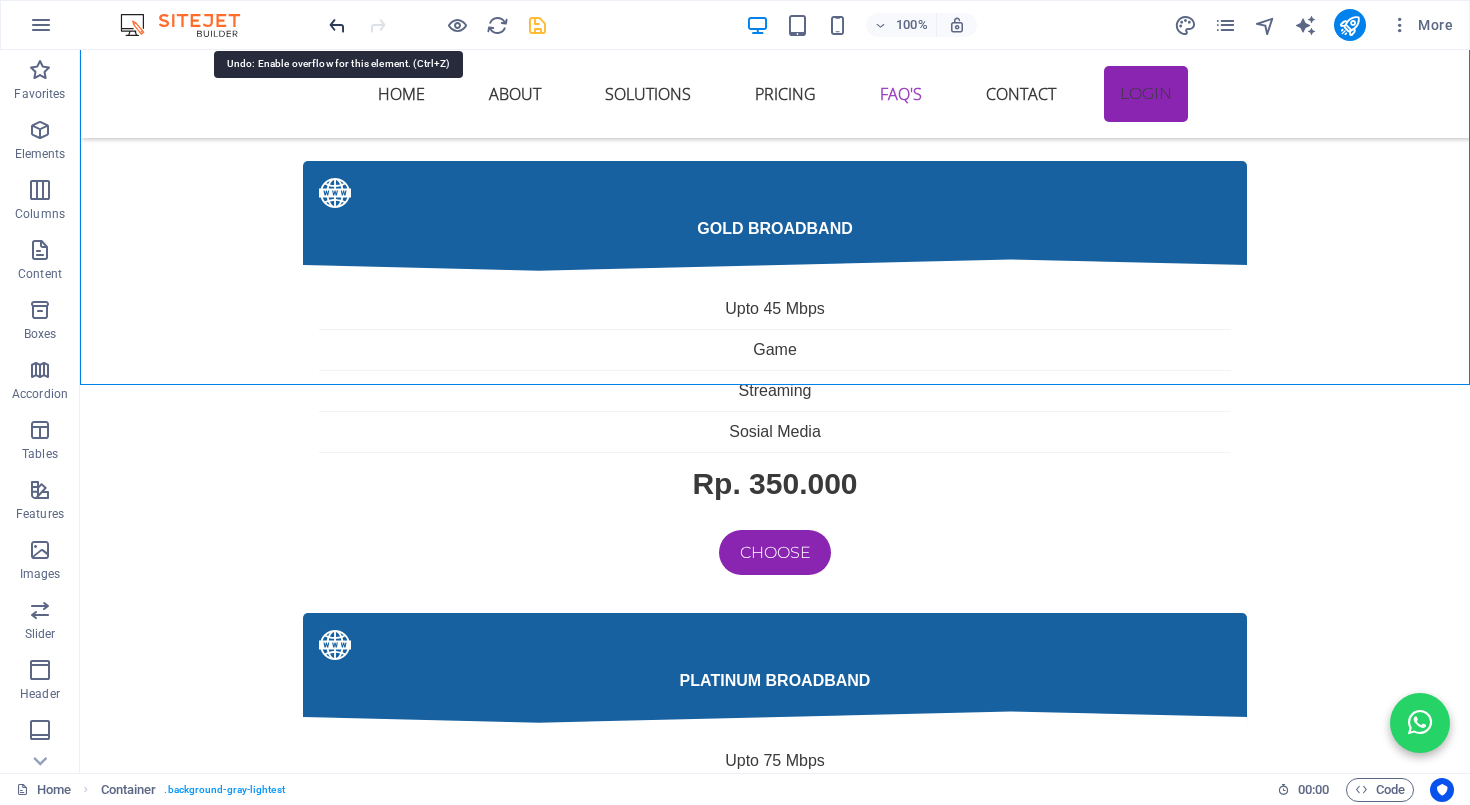 click at bounding box center [337, 25] 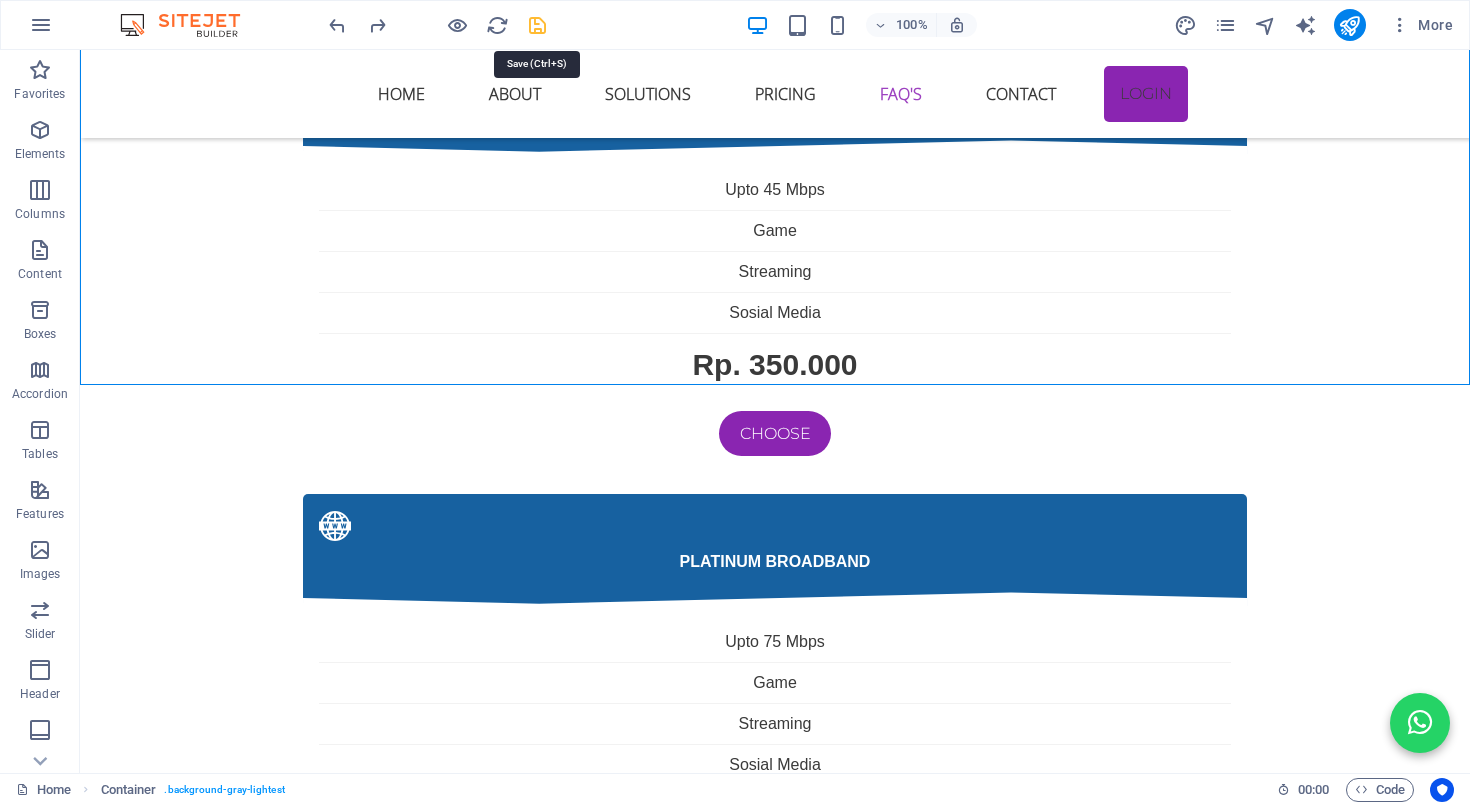 click at bounding box center [537, 25] 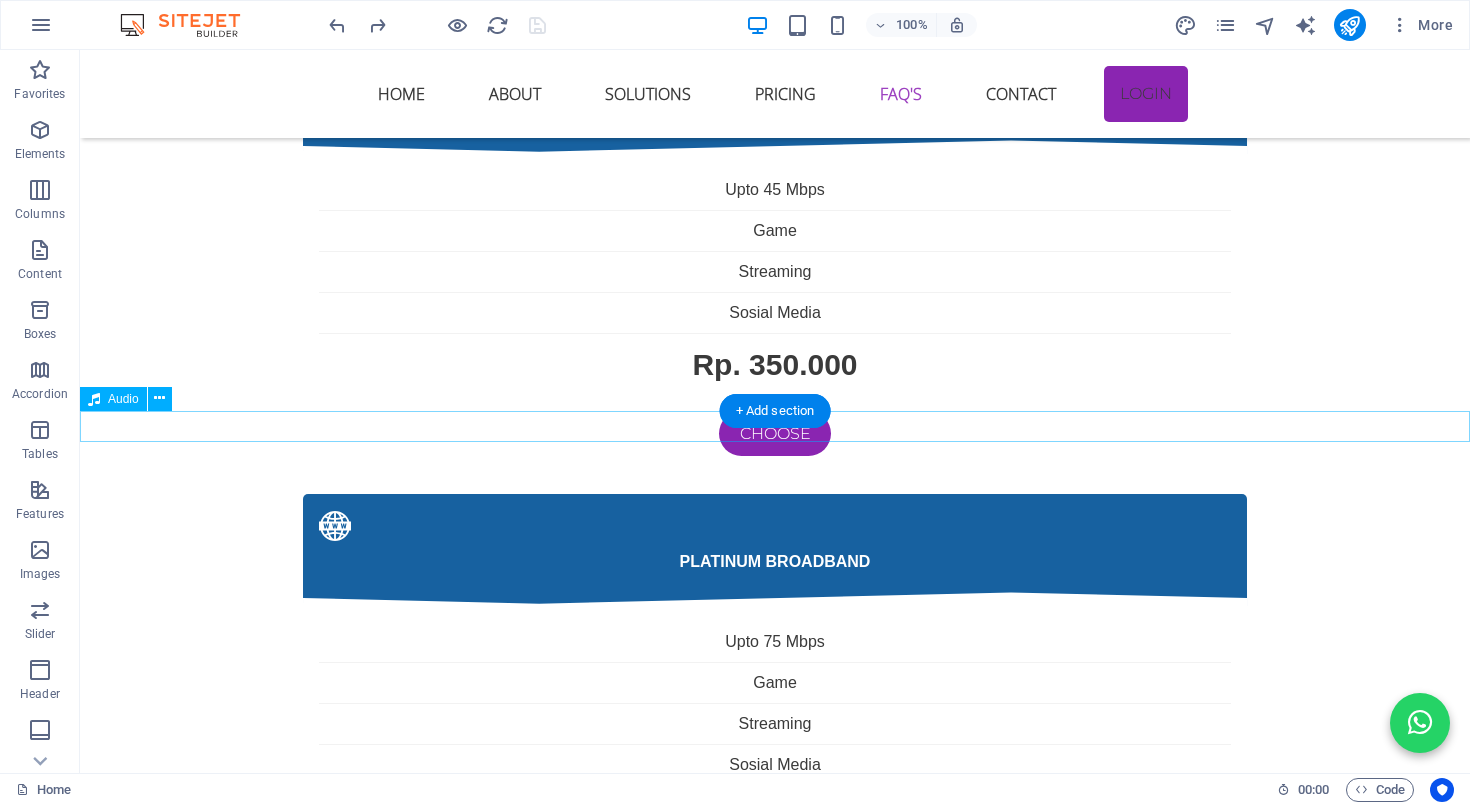 click at bounding box center [775, 3795] 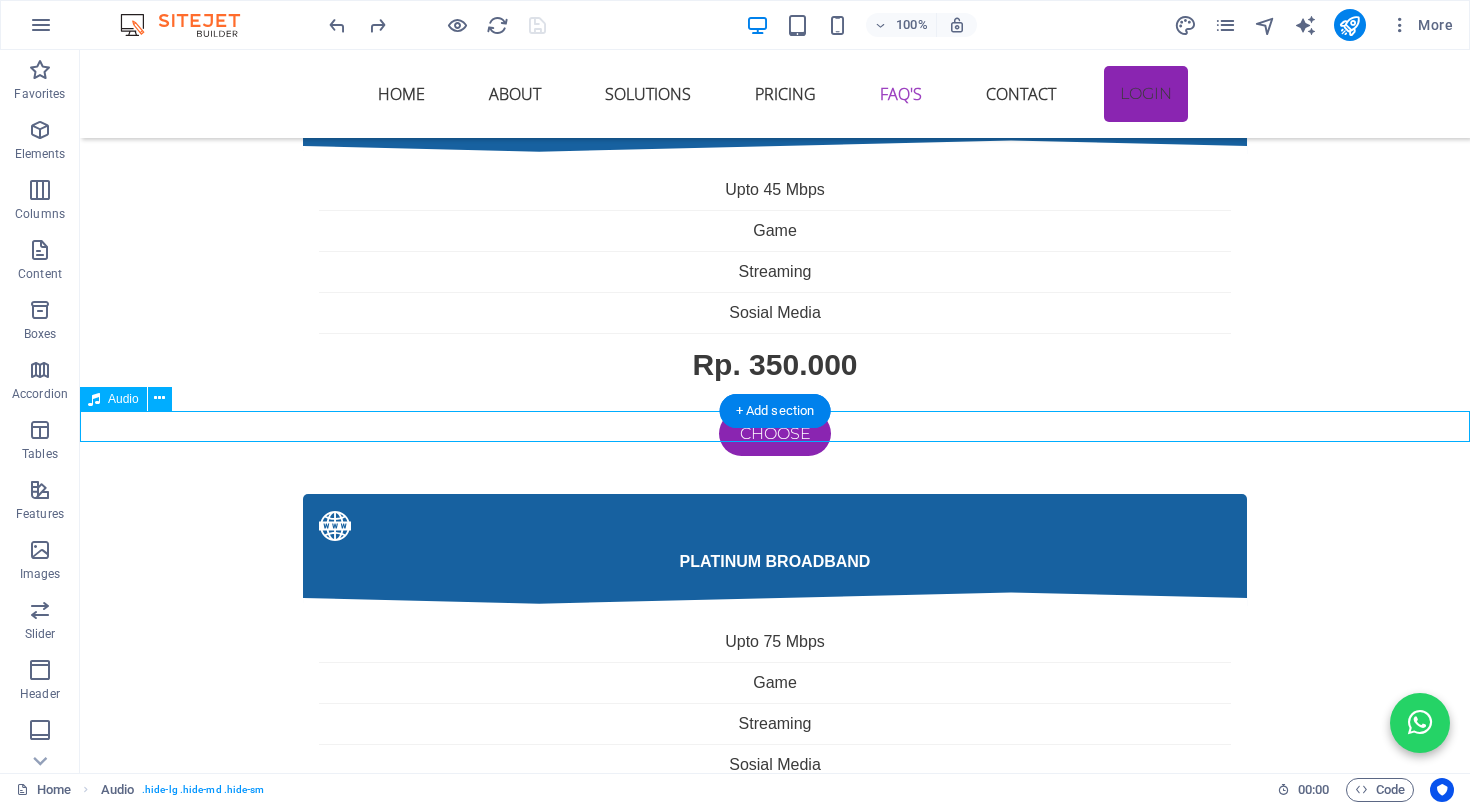 click at bounding box center [775, 3795] 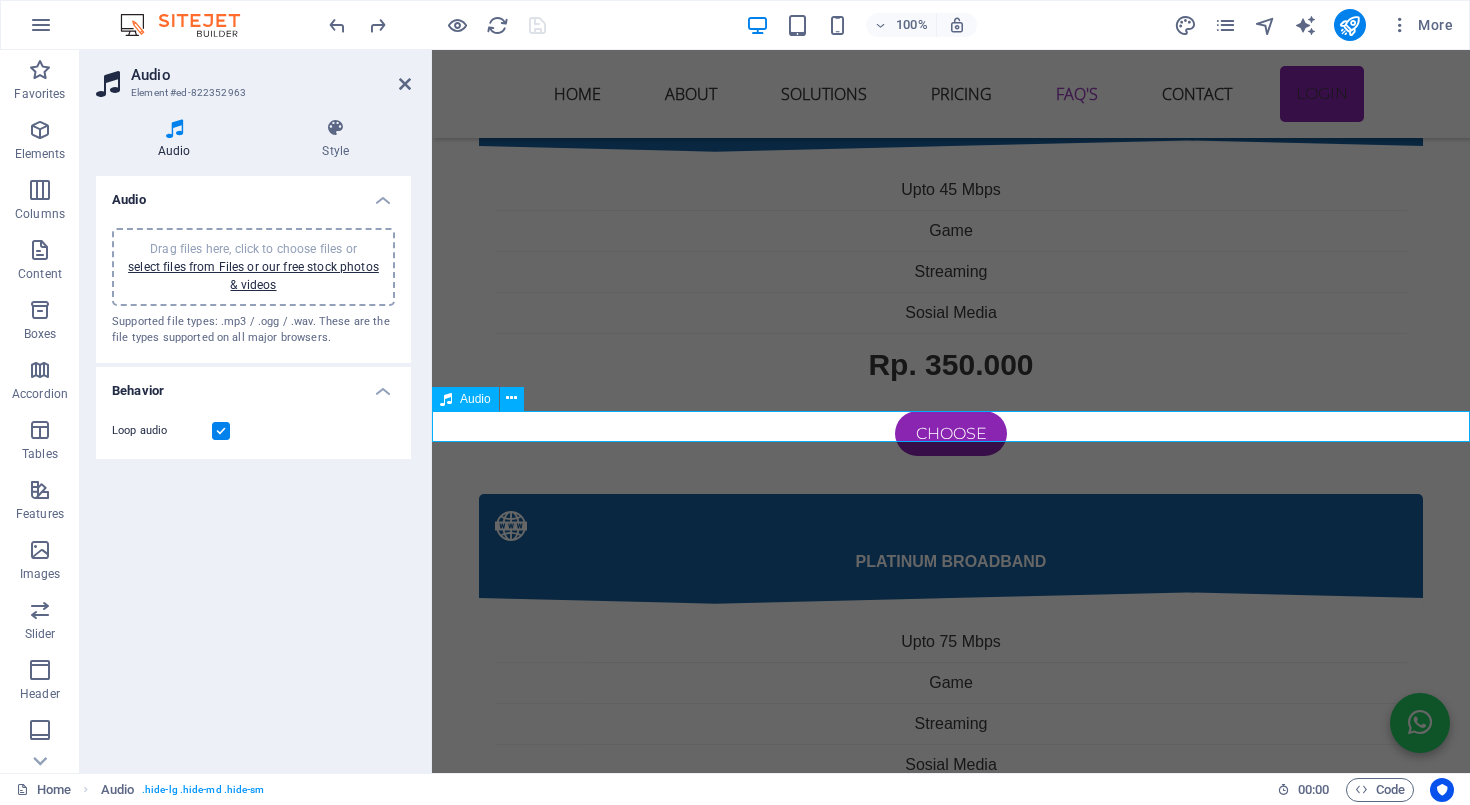 click at bounding box center [951, 3795] 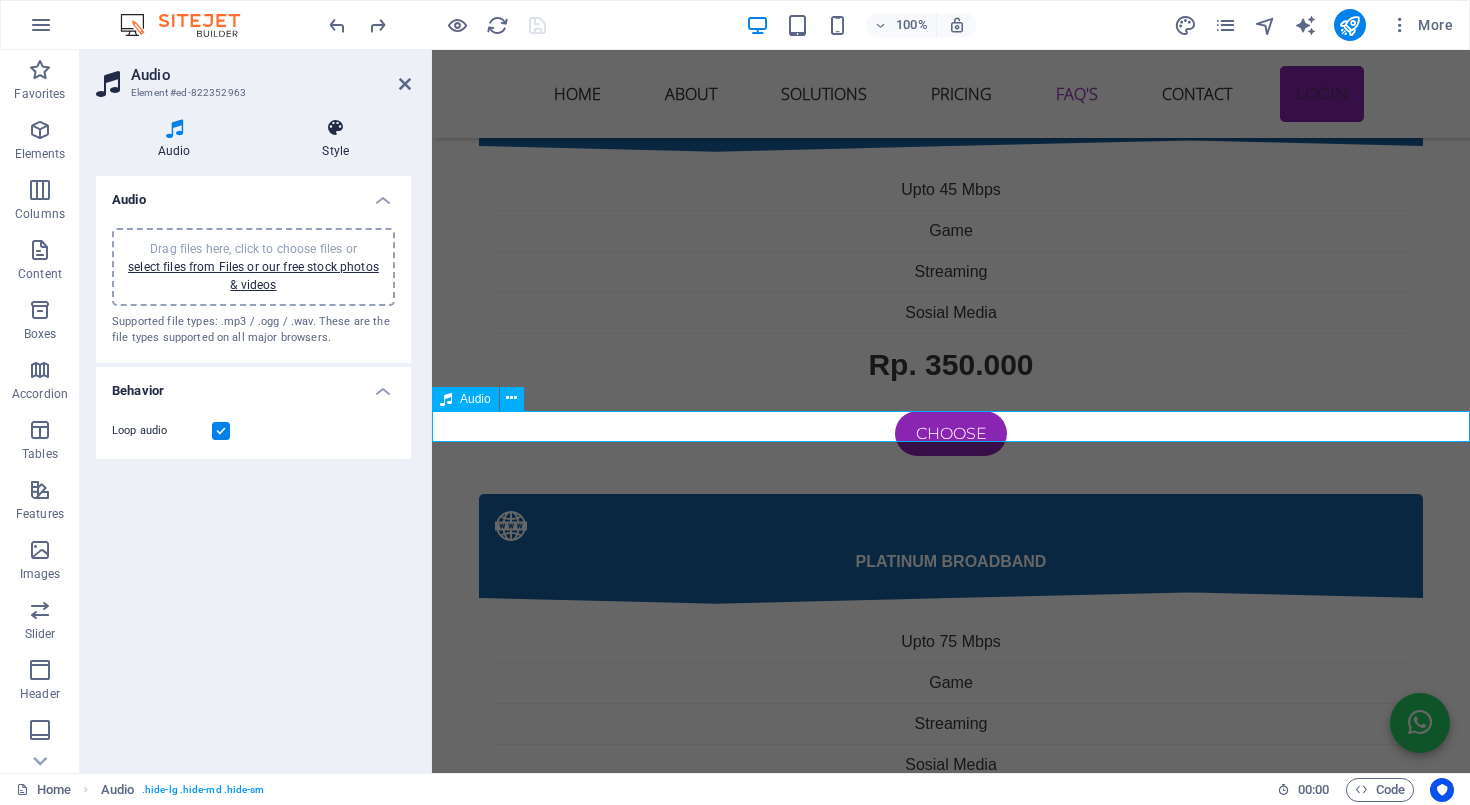 click at bounding box center (336, 128) 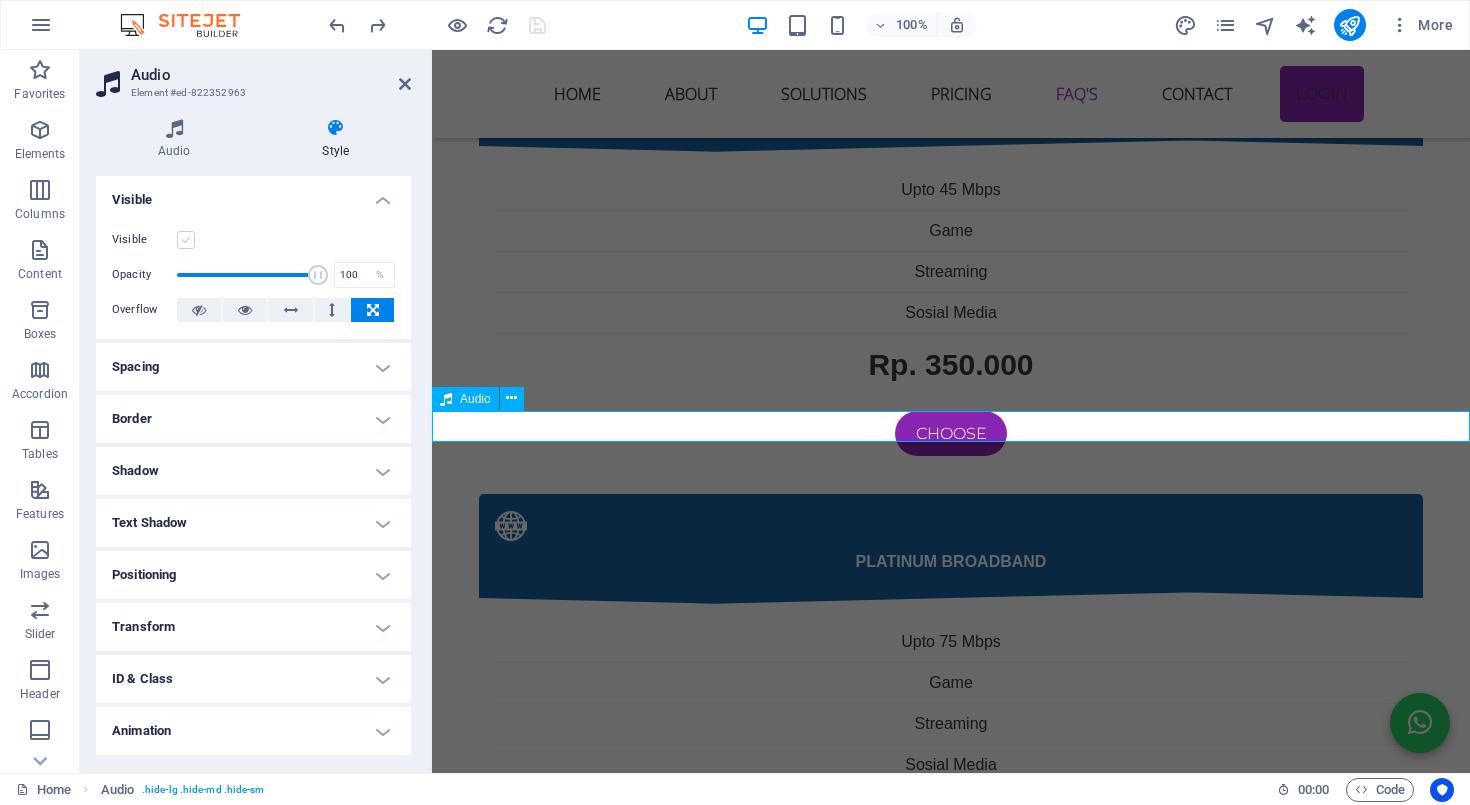 click at bounding box center [186, 240] 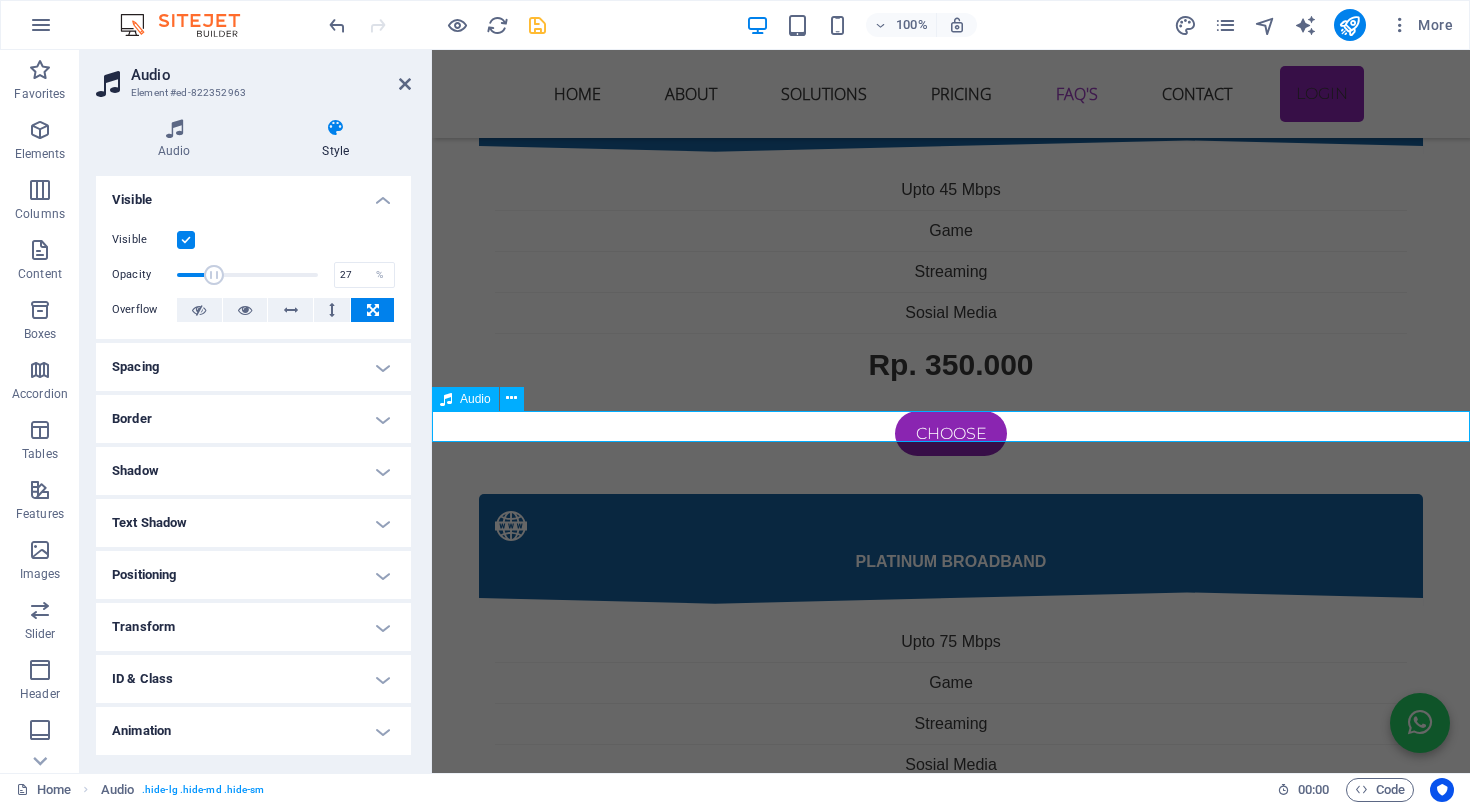 drag, startPoint x: 314, startPoint y: 277, endPoint x: 213, endPoint y: 275, distance: 101.0198 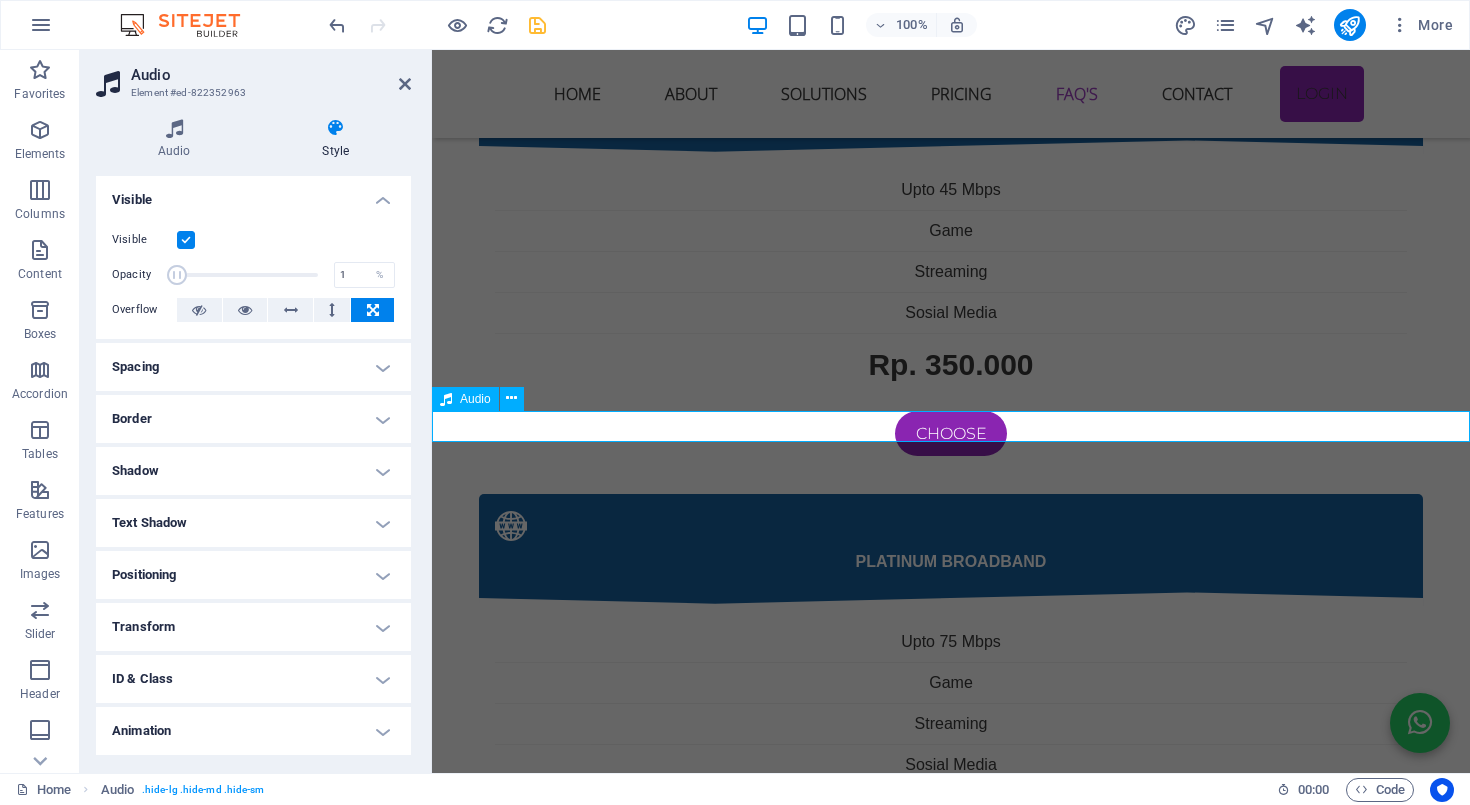 drag, startPoint x: 213, startPoint y: 275, endPoint x: 171, endPoint y: 275, distance: 42 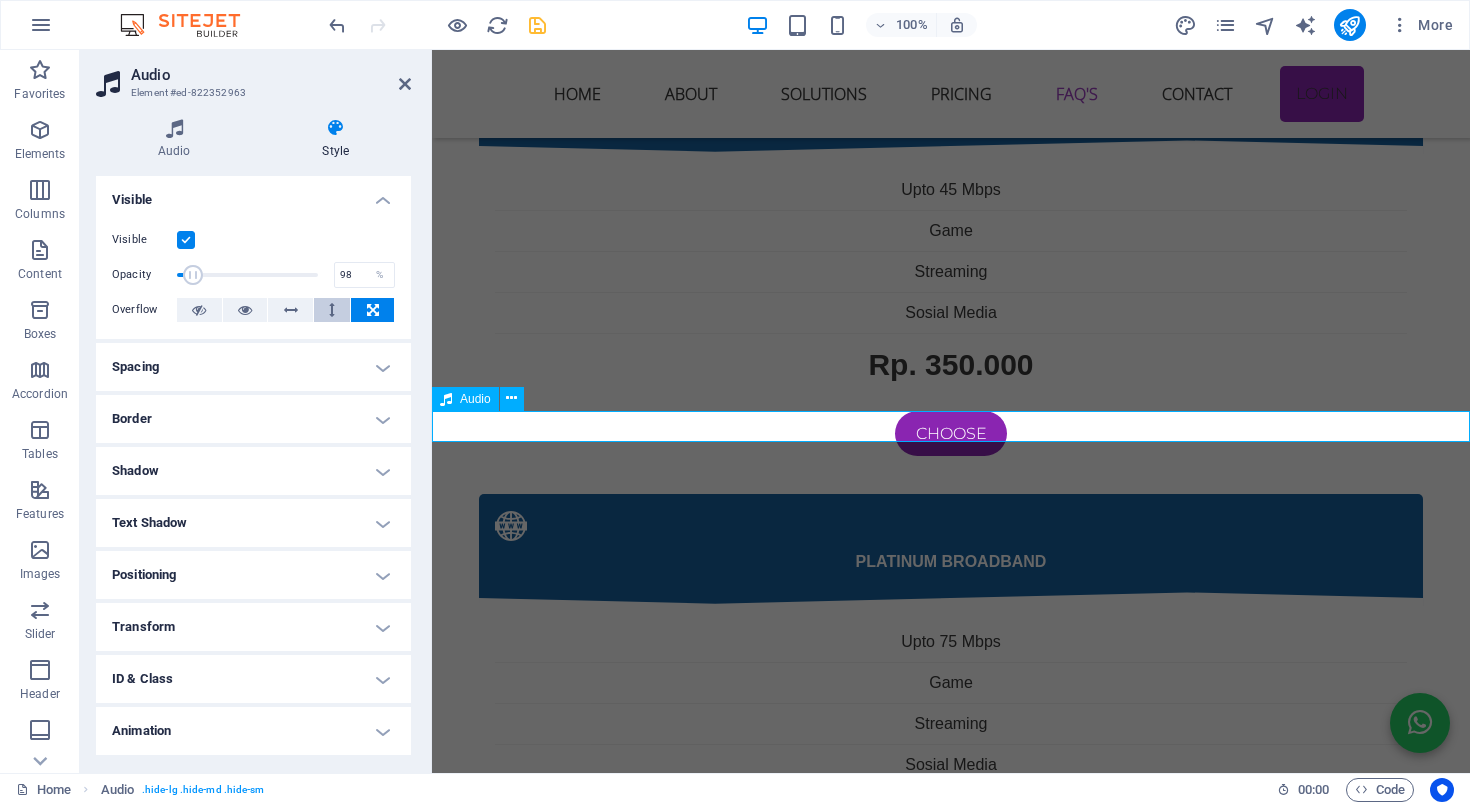 type on "100" 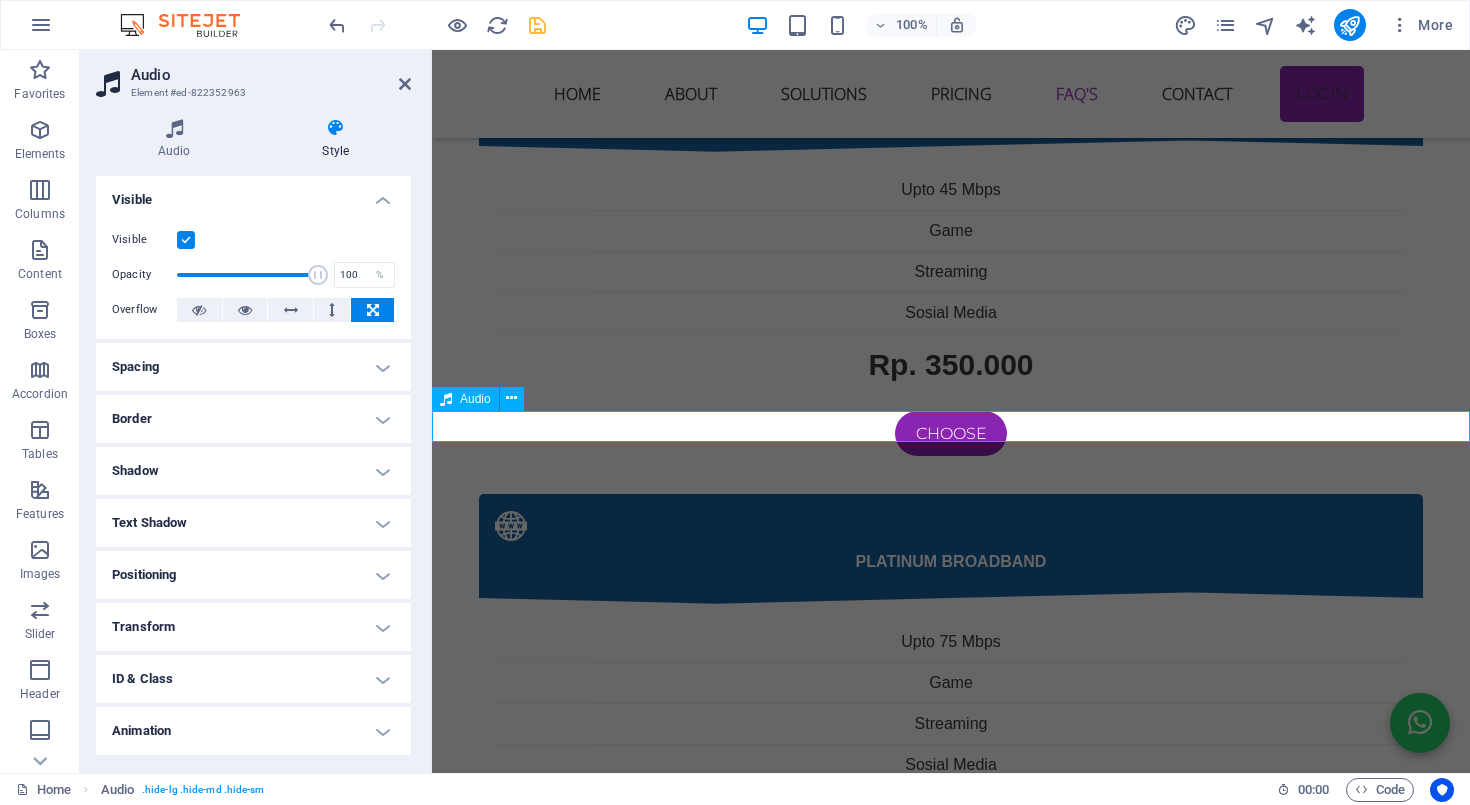 drag, startPoint x: 172, startPoint y: 276, endPoint x: 379, endPoint y: 303, distance: 208.75345 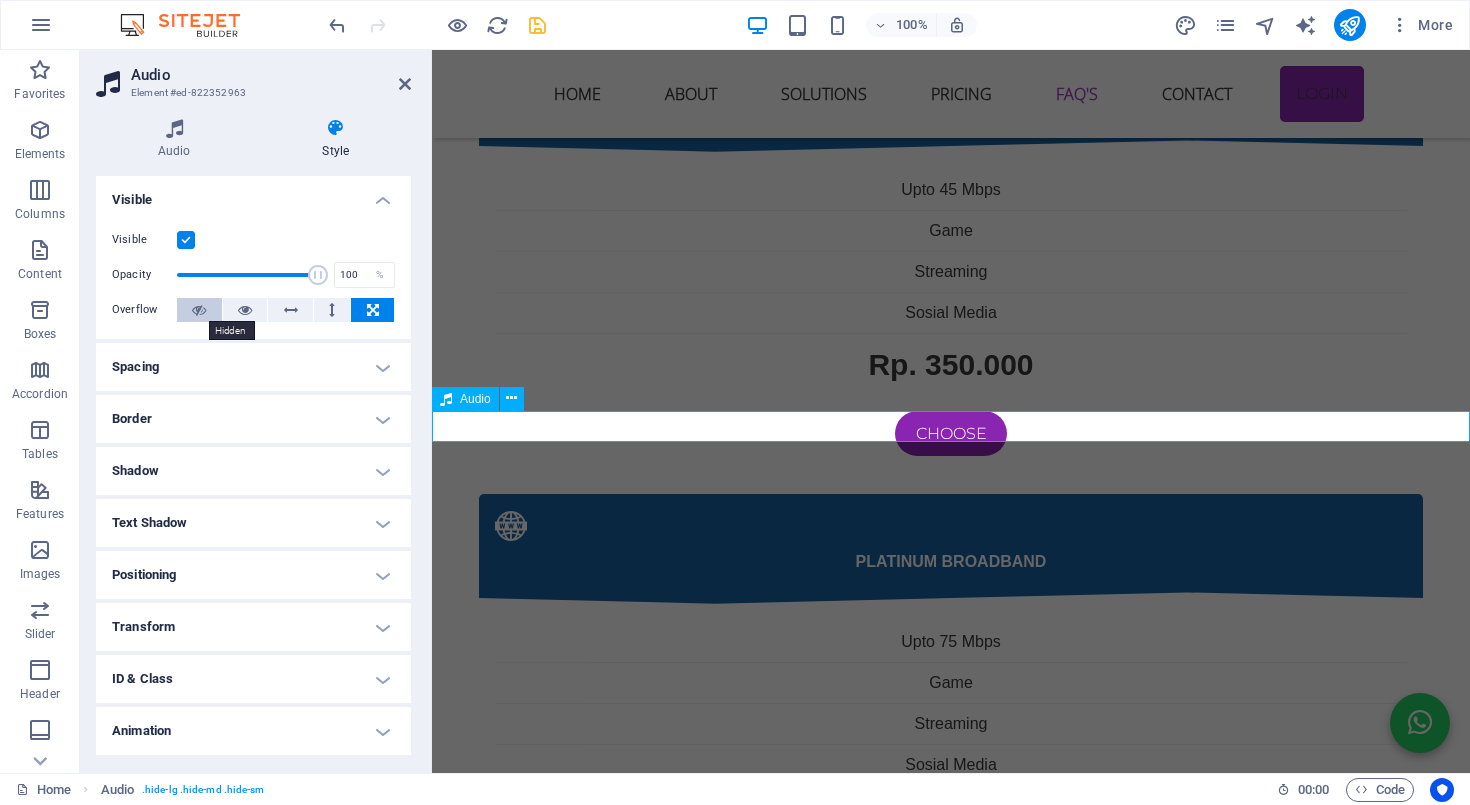 click at bounding box center [199, 310] 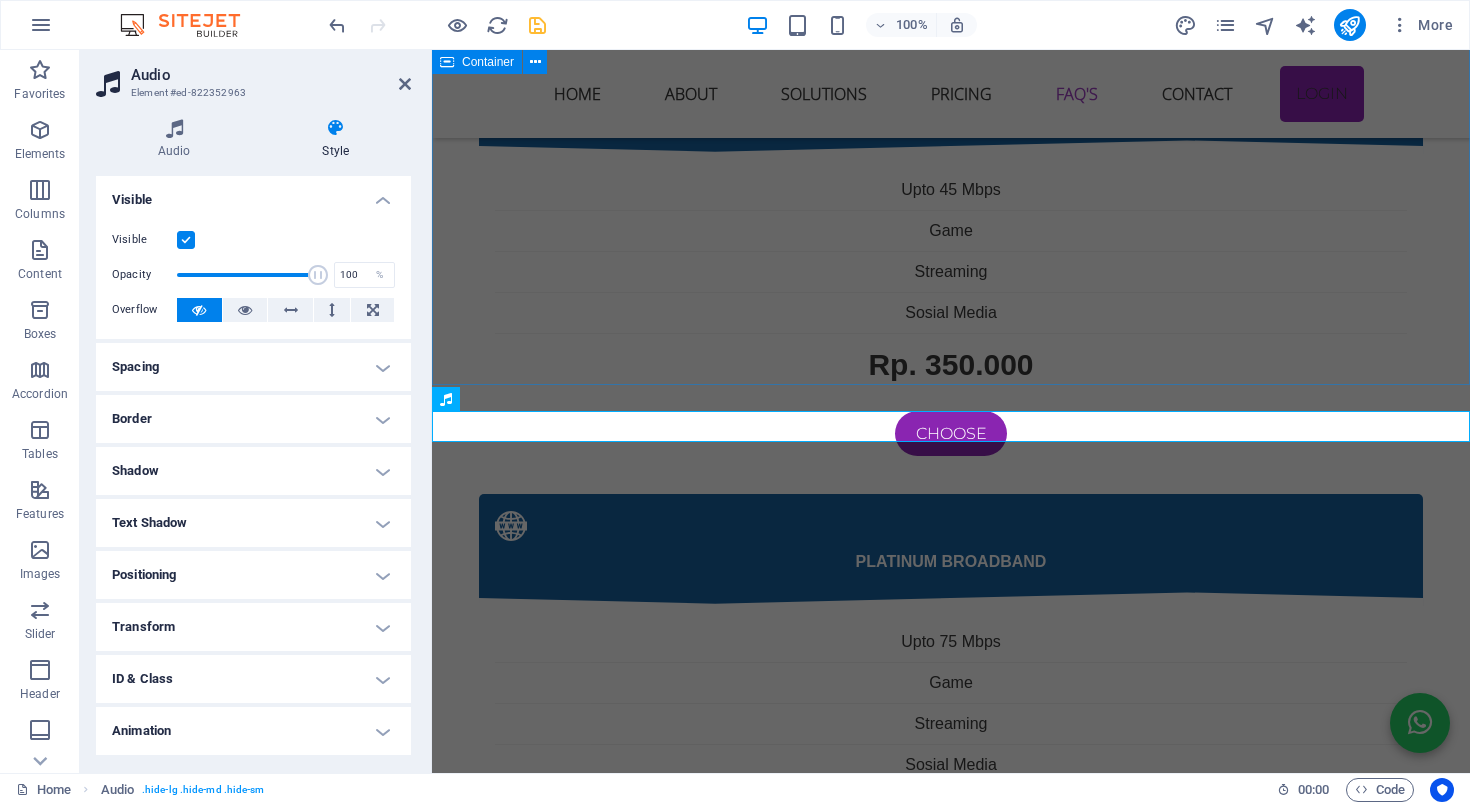 click on "kendala internet sering terjadi Jika menemui kendala internet dengan menggunakan wifi sering diskonek atau tidak mendapatkan sinyal bahkan tidak ada internet maka cara di bawah ini mungkin bisa membantu 1. Sinyal WiFi Lemah di Beberapa Ruangan Penyebab: Lokasi router terlalu jauh atau terhalang tembok tebal, perabotan besar, atau lantai bertingkat. Router bawaan ONU biasanya punya jangkauan terbatas. Solusi: ✅  Letakkan router di posisi tengah rumah dan agak tinggi. ✅ Hindari meletakkan router dekat logam, microwave, atau peralatan elektronik besar. ✅ Tambahkan WiFi extender / repeater atau gunakan Mesh WiFi system untuk jangkauan luas. ✅ Ganti router ONU bawaan ke router yang punya antena lebih kuat atau dual band (2.4GHz & 5GHz). 2. Kecepatan Internet Lambat / Tidak Stabil Penyebab: Banyak perangkat tersambung sekaligus. Interferensi dari jaringan tetangga (terutama di frekuensi 2.4GHz). Router lama atau firmware belum update. Solusi: ✅ Perbarui firmware router. Penyebab: Solusi: Penyebab: Solusi:" at bounding box center (951, 2645) 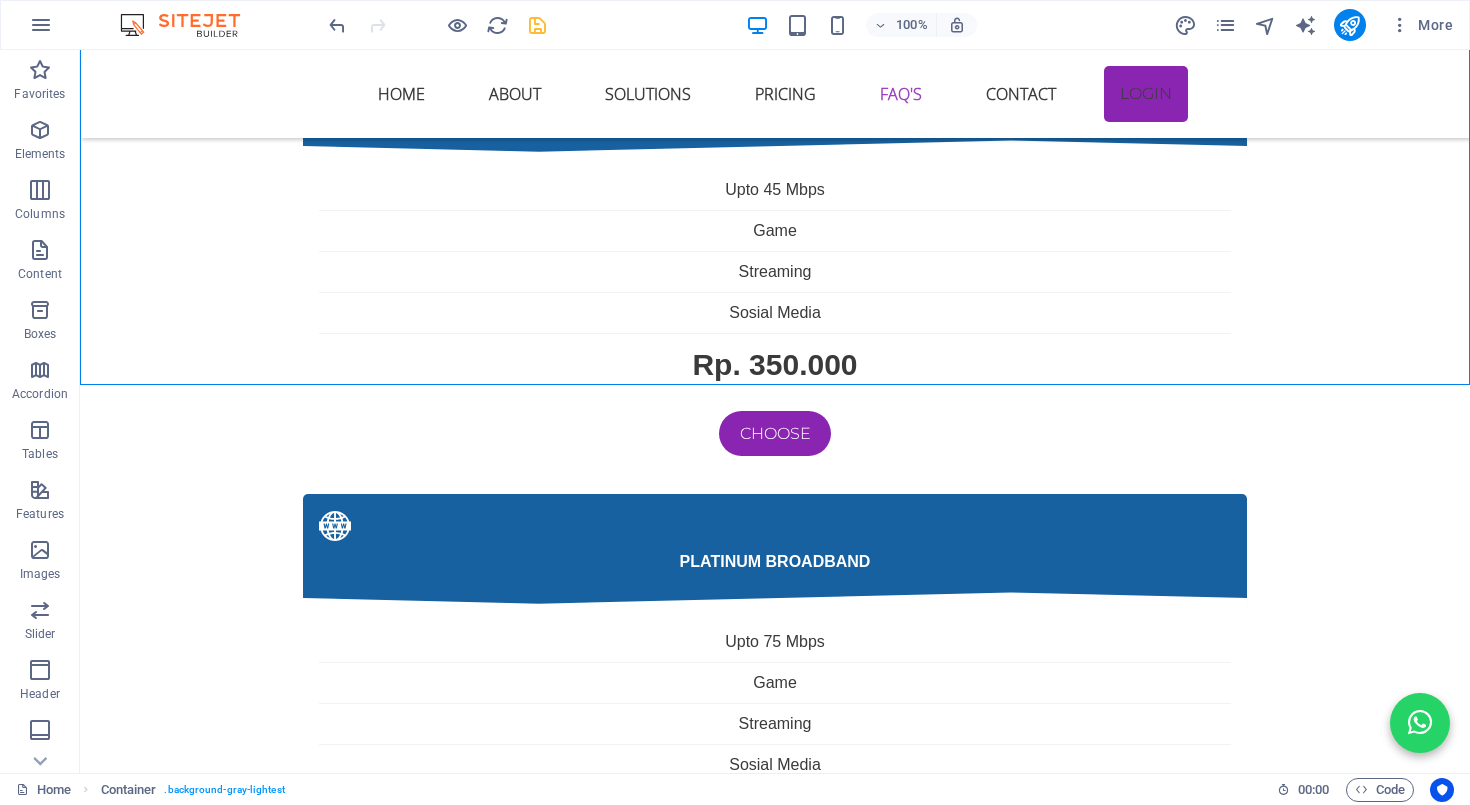 click at bounding box center (437, 25) 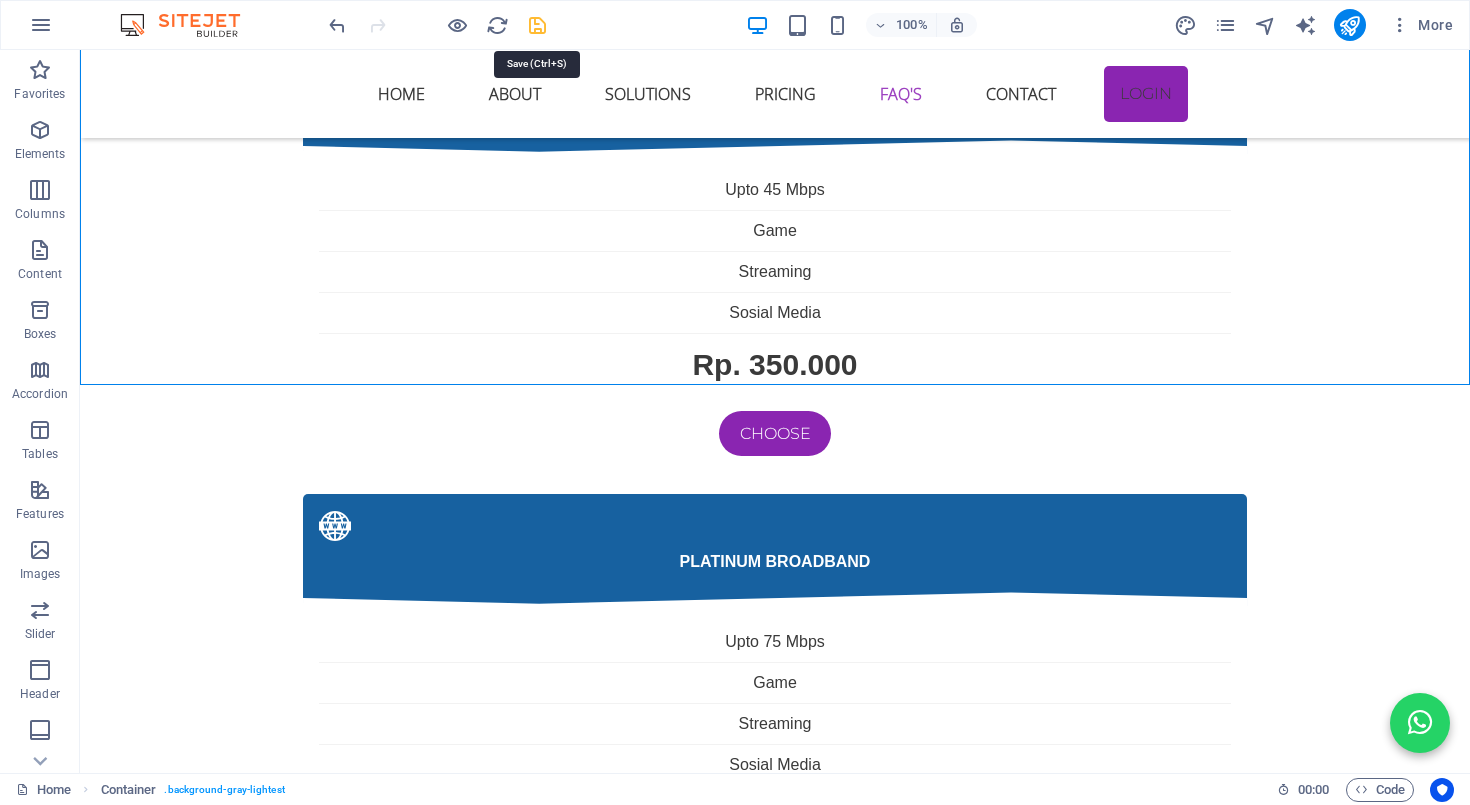 click at bounding box center (537, 25) 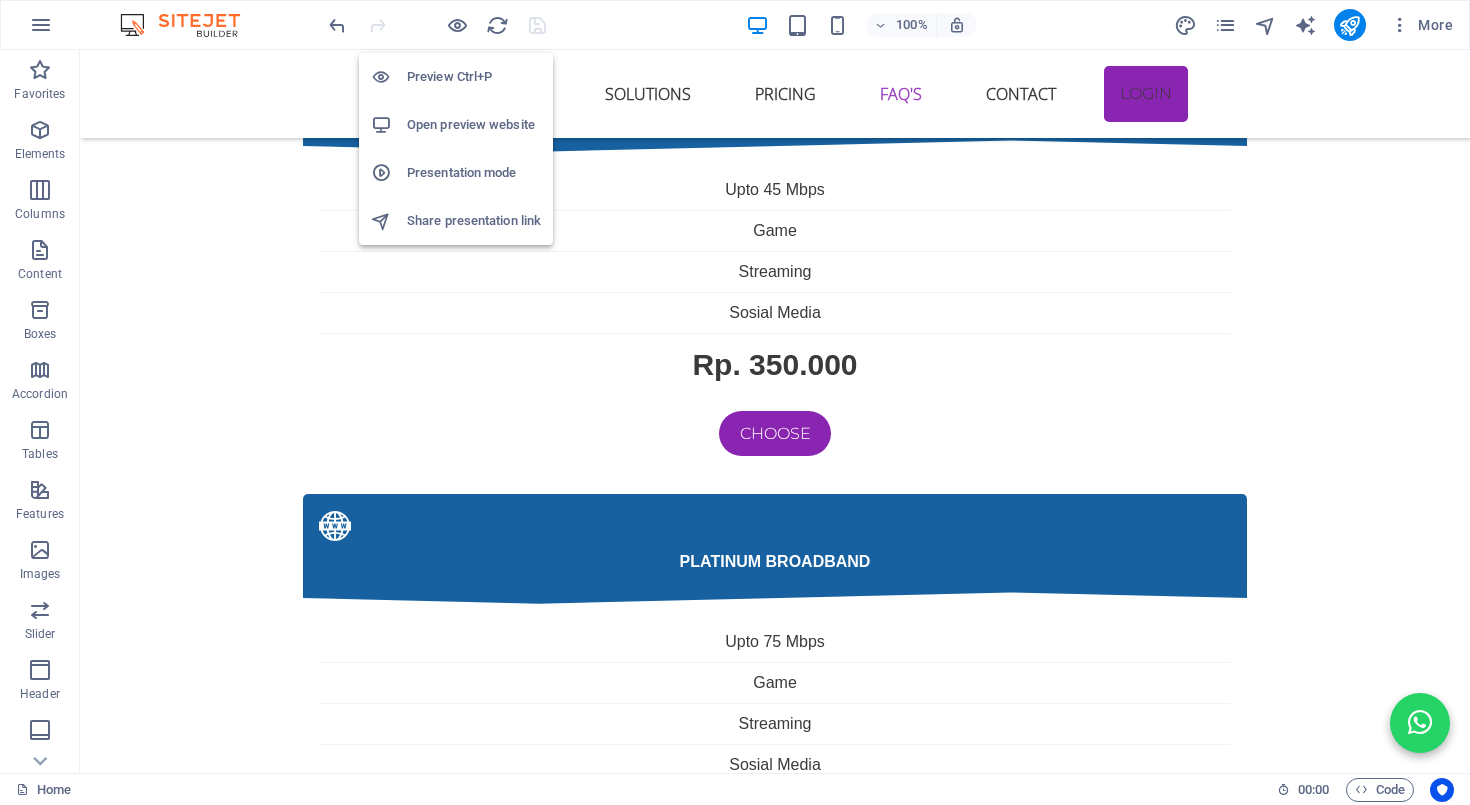 click on "Open preview website" at bounding box center (474, 125) 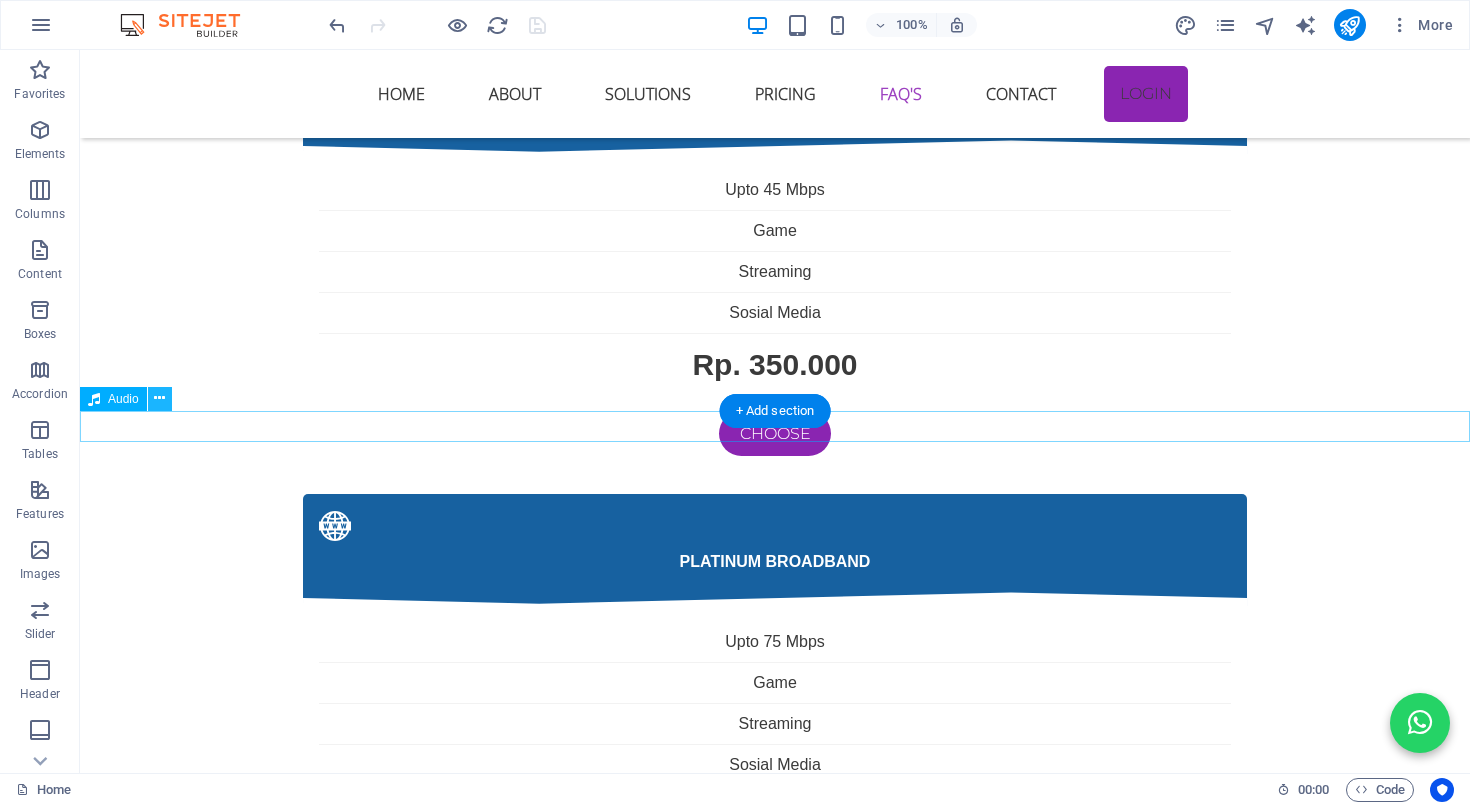 click at bounding box center [160, 399] 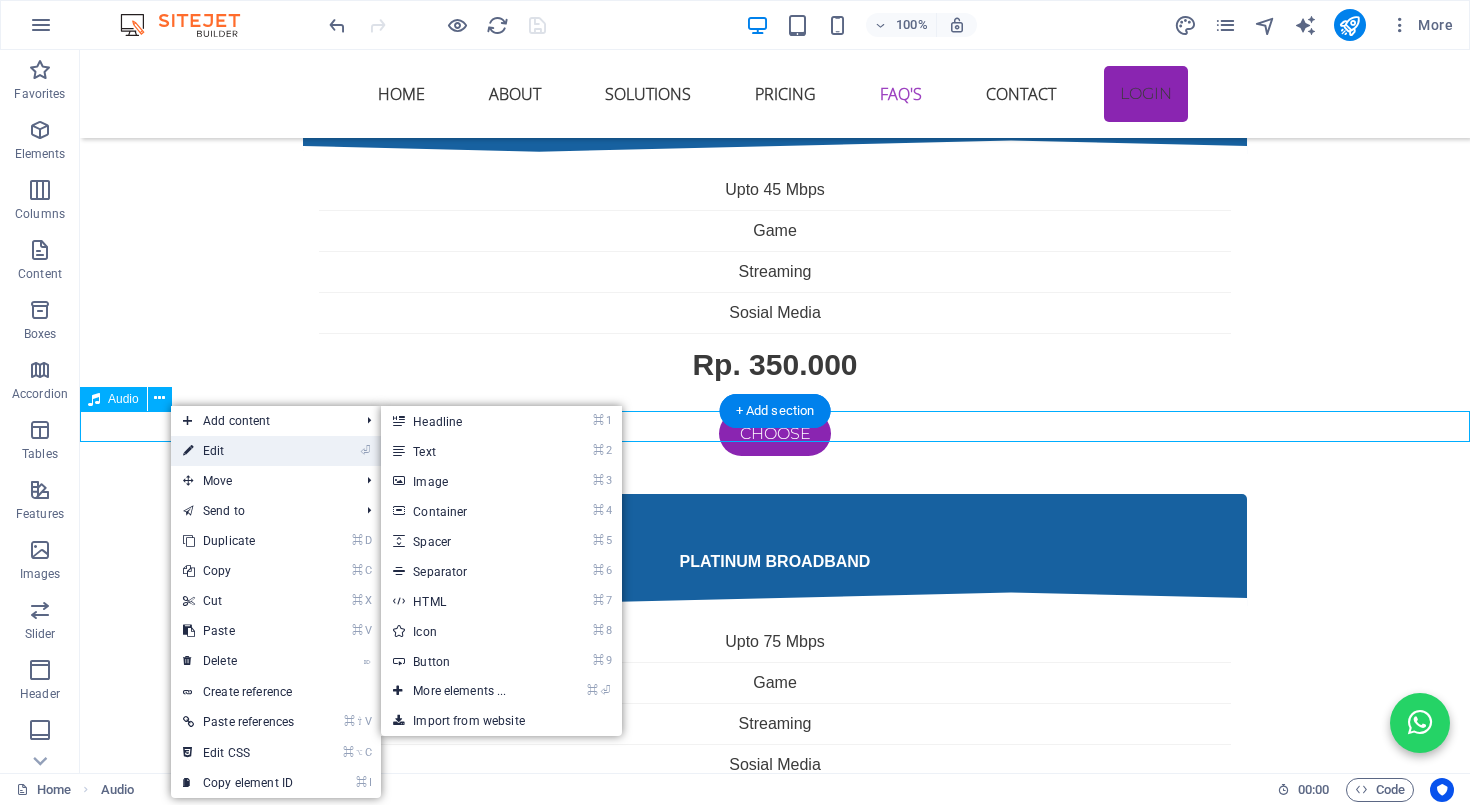 click on "⏎  Edit" at bounding box center (238, 451) 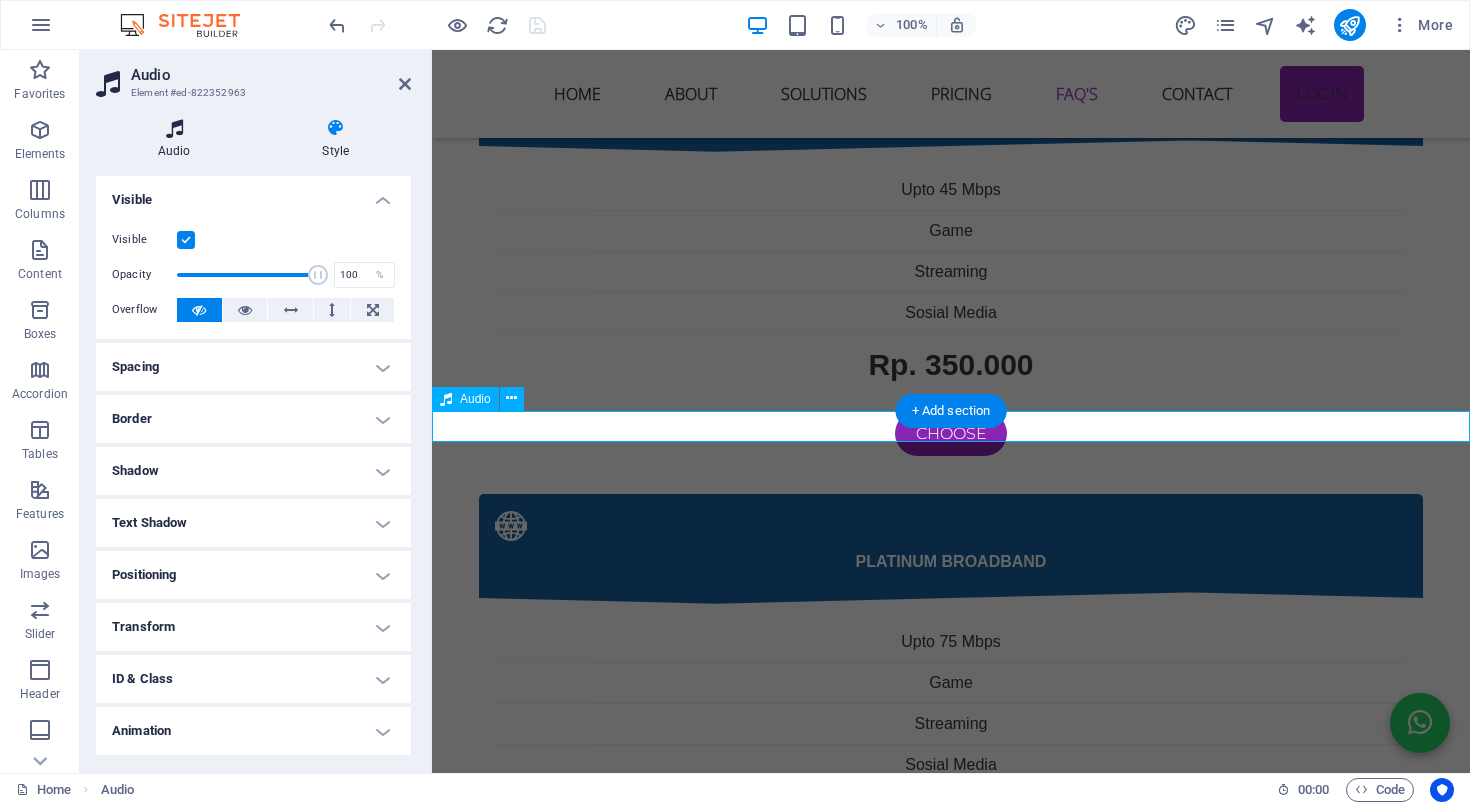 click at bounding box center (174, 128) 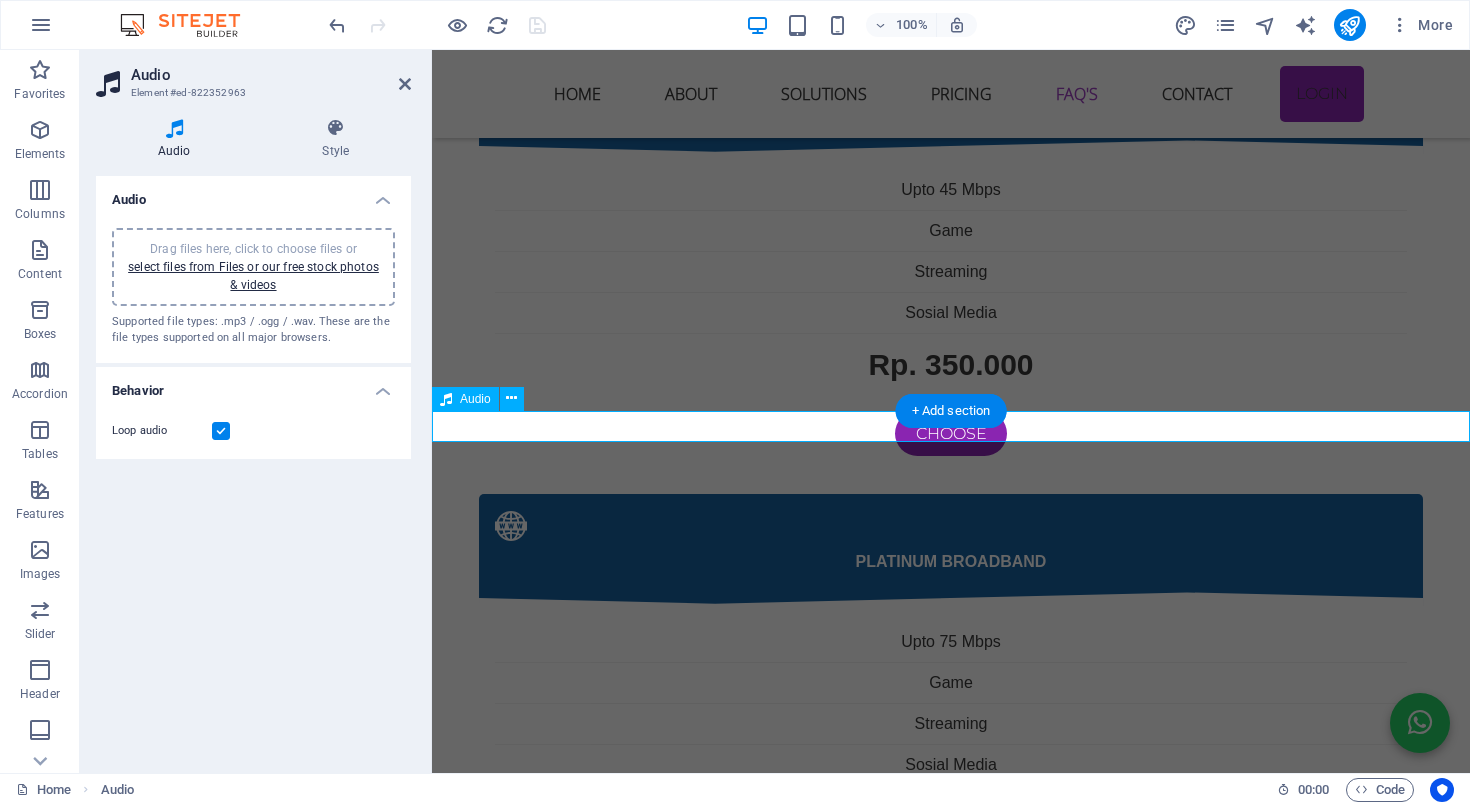 click on "Audio Drag files here, click to choose files or select files from Files or our free stock photos & videos Supported file types: .mp3 / .ogg / .wav. These are the file types supported on all major browsers. Behavior Loop audio" at bounding box center [253, 466] 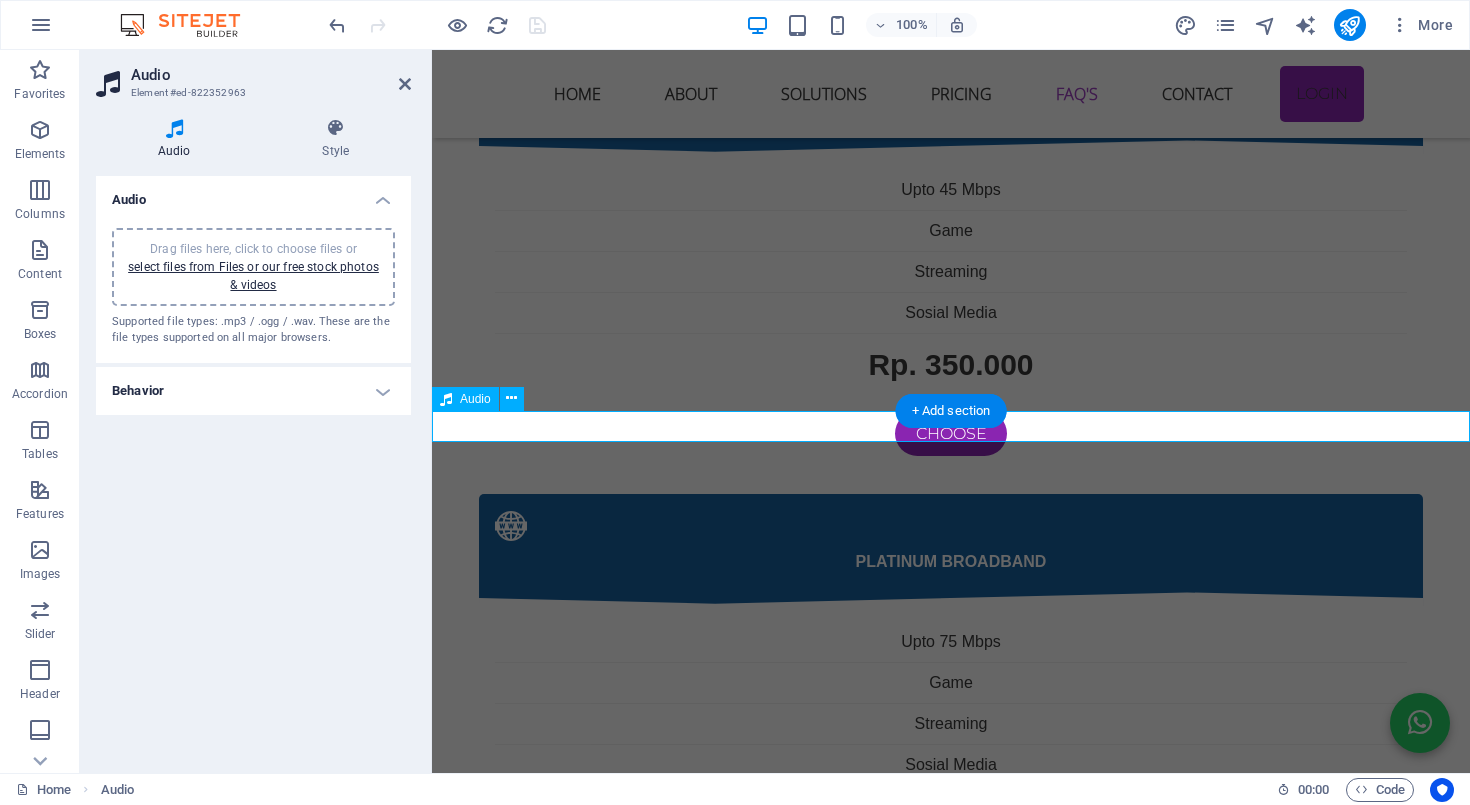 click on "Audio Drag files here, click to choose files or select files from Files or our free stock photos & videos Supported file types: .mp3 / .ogg / .wav. These are the file types supported on all major browsers. Behavior Loop audio" at bounding box center [253, 466] 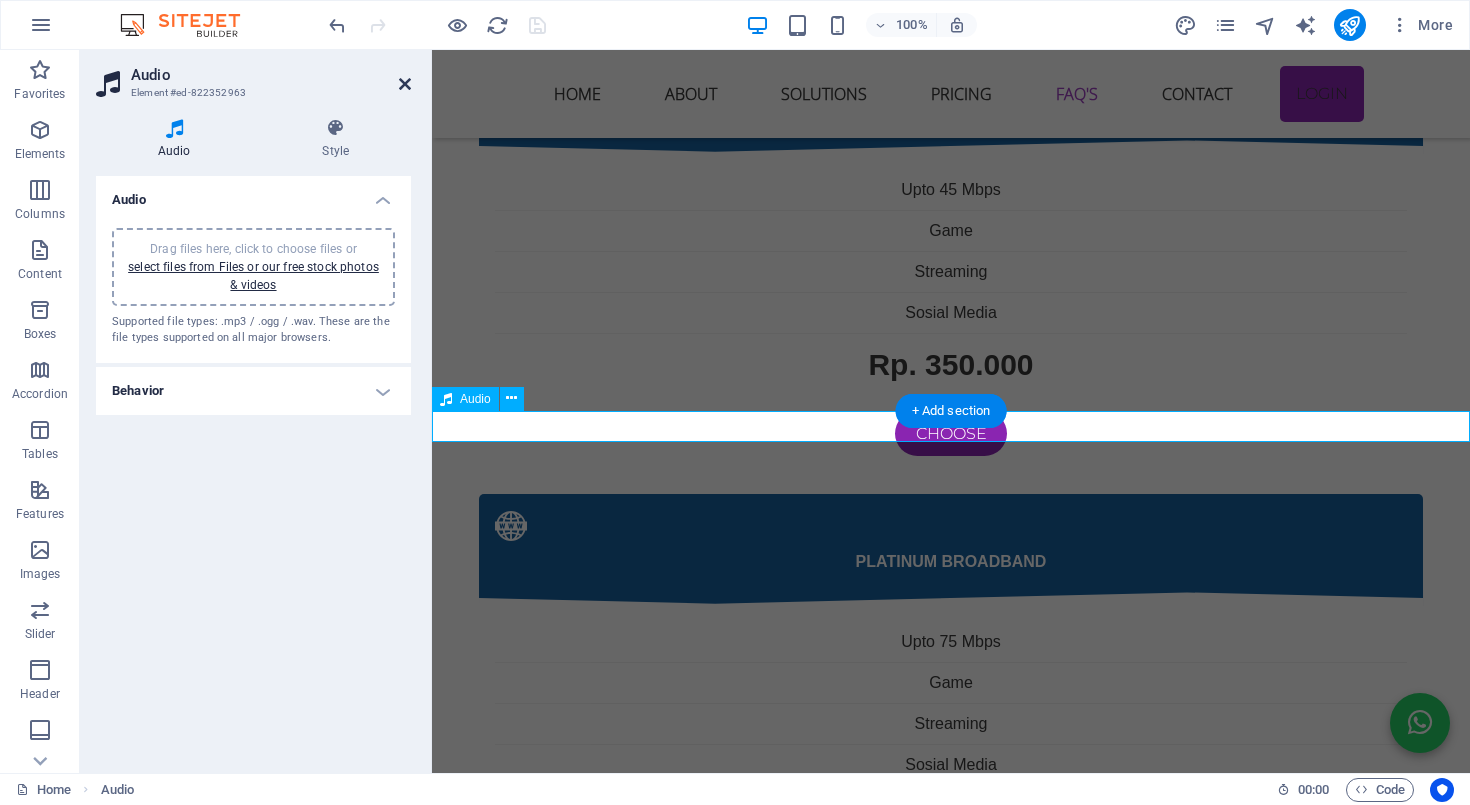 click at bounding box center [405, 84] 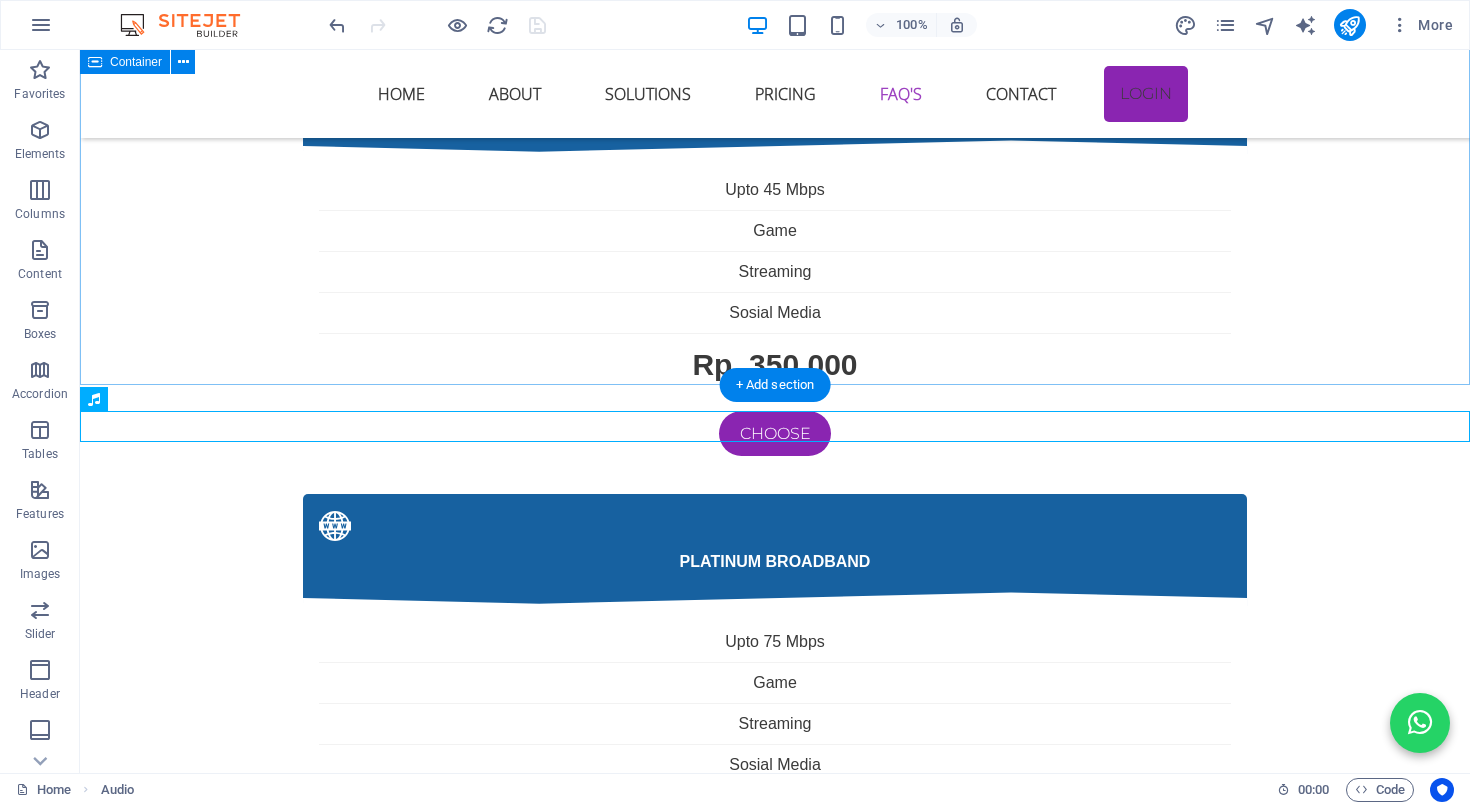 click on "kendala internet sering terjadi Jika menemui kendala internet dengan menggunakan wifi sering diskonek atau tidak mendapatkan sinyal bahkan tidak ada internet maka cara di bawah ini mungkin bisa membantu 1. Sinyal WiFi Lemah di Beberapa Ruangan Penyebab: Lokasi router terlalu jauh atau terhalang tembok tebal, perabotan besar, atau lantai bertingkat. Router bawaan ONU biasanya punya jangkauan terbatas. Solusi: ✅  Letakkan router di posisi tengah rumah dan agak tinggi. ✅ Hindari meletakkan router dekat logam, microwave, atau peralatan elektronik besar. ✅ Tambahkan WiFi extender / repeater atau gunakan Mesh WiFi system untuk jangkauan luas. ✅ Ganti router ONU bawaan ke router yang punya antena lebih kuat atau dual band (2.4GHz & 5GHz). 2. Kecepatan Internet Lambat / Tidak Stabil Penyebab: Banyak perangkat tersambung sekaligus. Interferensi dari jaringan tetangga (terutama di frekuensi 2.4GHz). Router lama atau firmware belum update. Solusi: ✅ Perbarui firmware router. Penyebab: Solusi: Penyebab: Solusi:" at bounding box center (775, 2645) 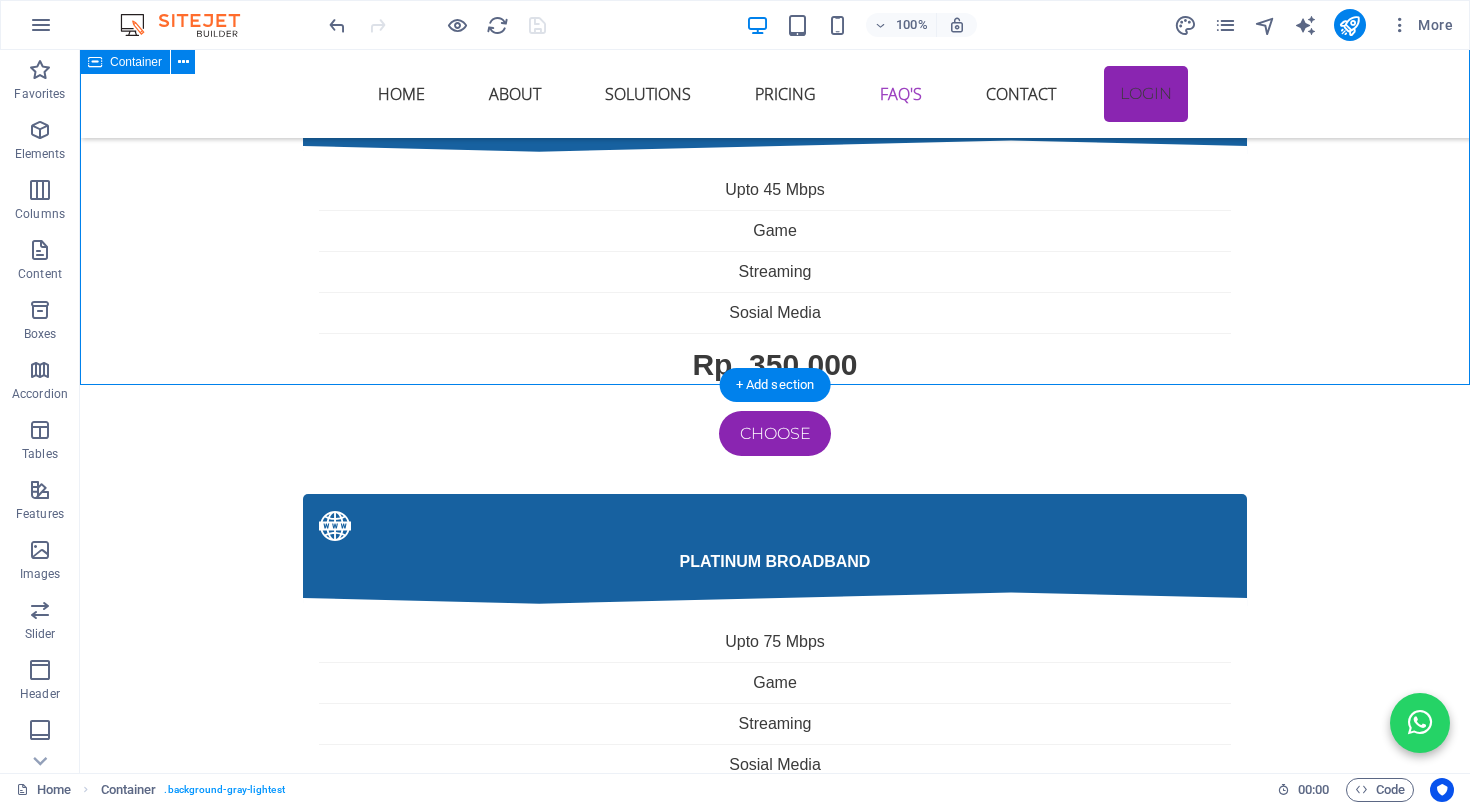 click on "kendala internet sering terjadi Jika menemui kendala internet dengan menggunakan wifi sering diskonek atau tidak mendapatkan sinyal bahkan tidak ada internet maka cara di bawah ini mungkin bisa membantu 1. Sinyal WiFi Lemah di Beberapa Ruangan Penyebab: Lokasi router terlalu jauh atau terhalang tembok tebal, perabotan besar, atau lantai bertingkat. Router bawaan ONU biasanya punya jangkauan terbatas. Solusi: ✅  Letakkan router di posisi tengah rumah dan agak tinggi. ✅ Hindari meletakkan router dekat logam, microwave, atau peralatan elektronik besar. ✅ Tambahkan WiFi extender / repeater atau gunakan Mesh WiFi system untuk jangkauan luas. ✅ Ganti router ONU bawaan ke router yang punya antena lebih kuat atau dual band (2.4GHz & 5GHz). 2. Kecepatan Internet Lambat / Tidak Stabil Penyebab: Banyak perangkat tersambung sekaligus. Interferensi dari jaringan tetangga (terutama di frekuensi 2.4GHz). Router lama atau firmware belum update. Solusi: ✅ Perbarui firmware router. Penyebab: Solusi: Penyebab: Solusi:" at bounding box center (775, 2645) 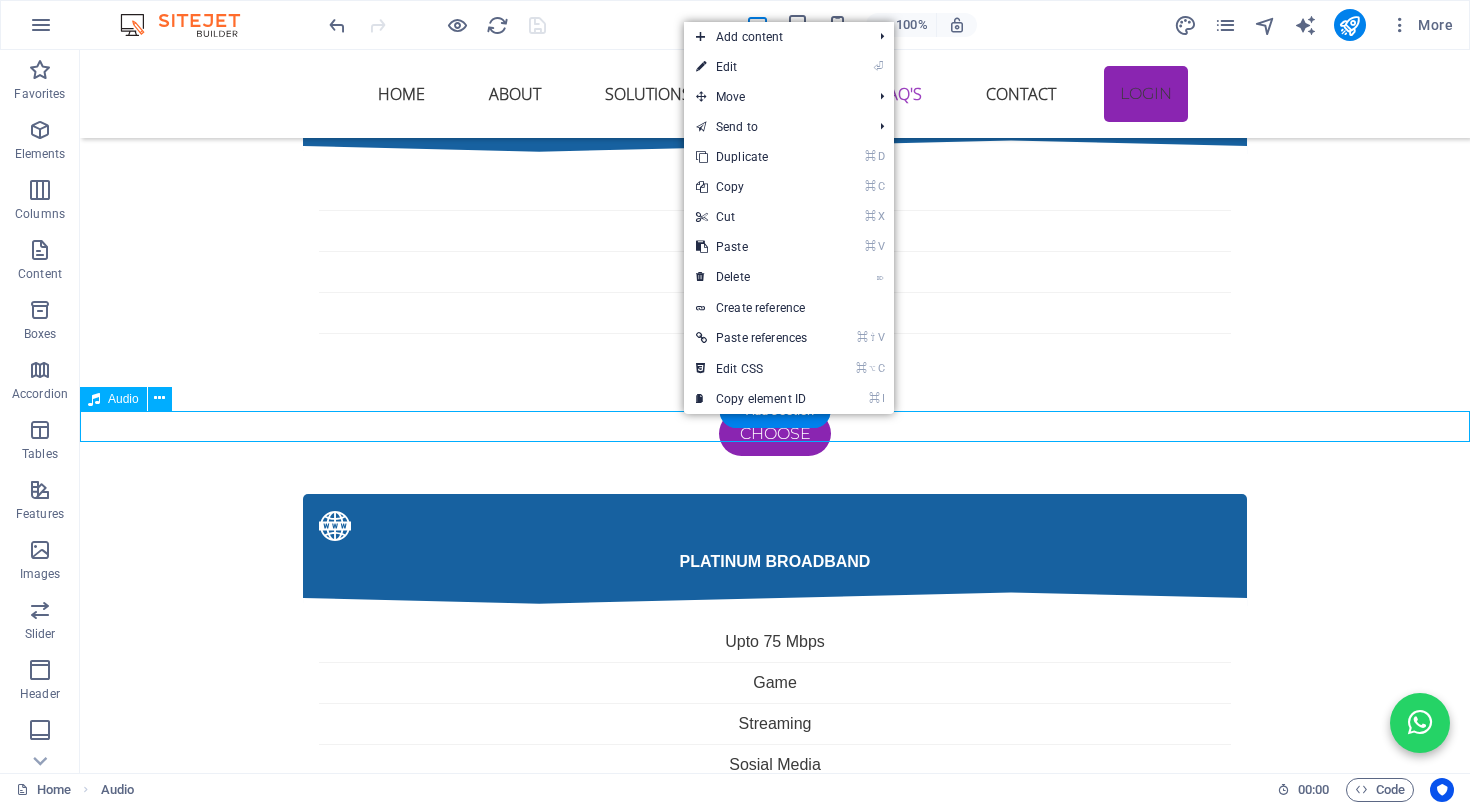 click at bounding box center (775, 3795) 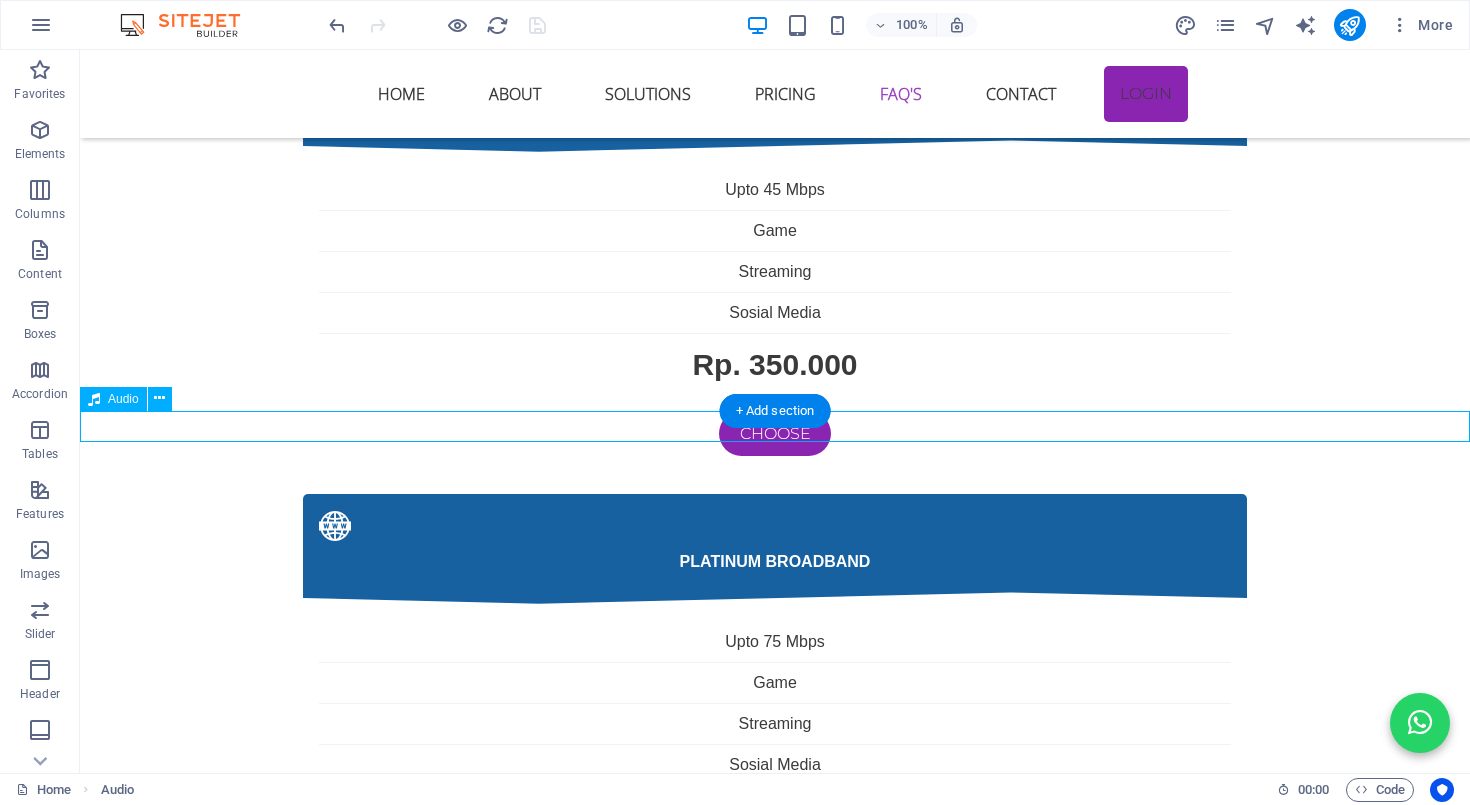 click at bounding box center [775, 3795] 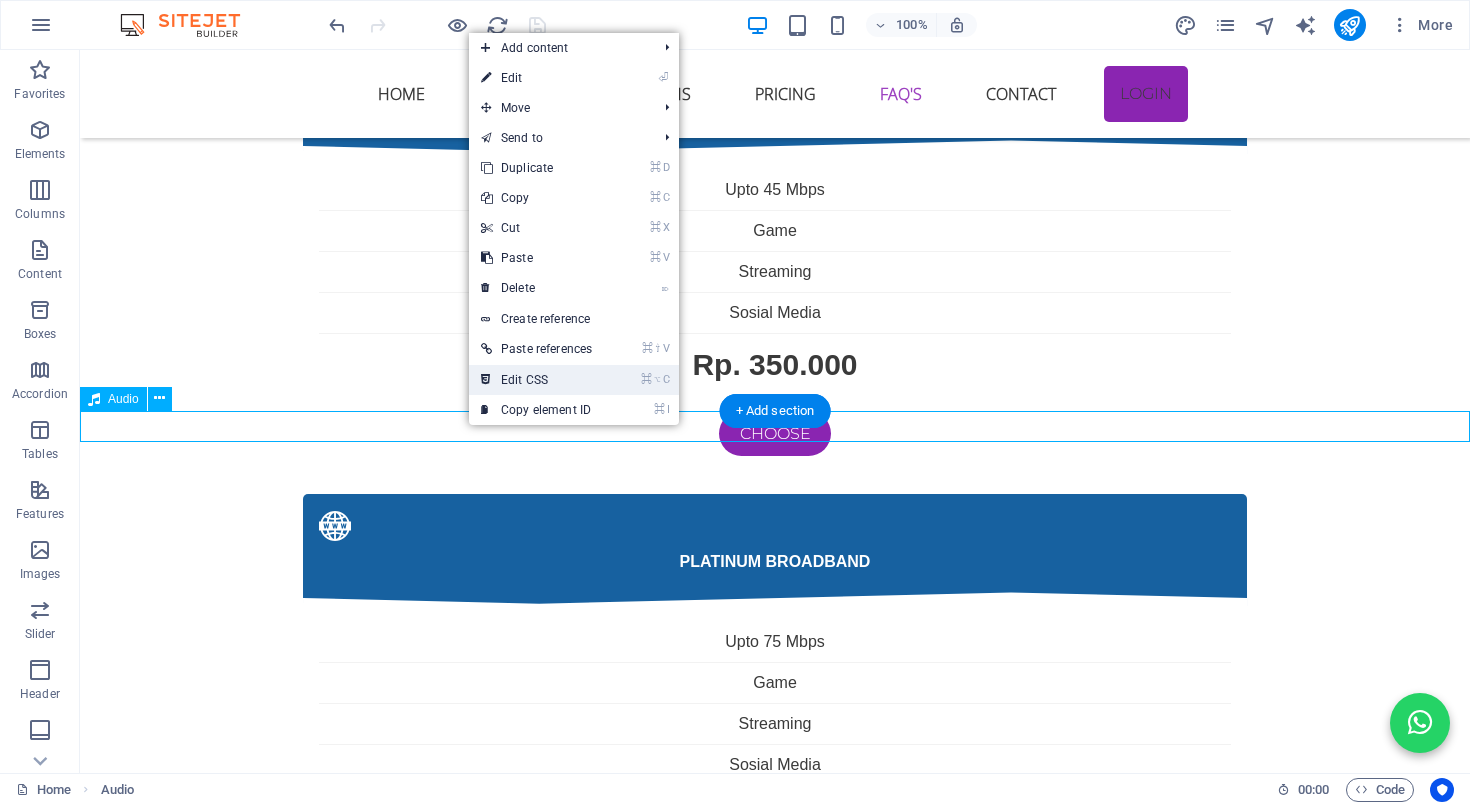 click on "⌘ ⌥ C  Edit CSS" at bounding box center (574, 380) 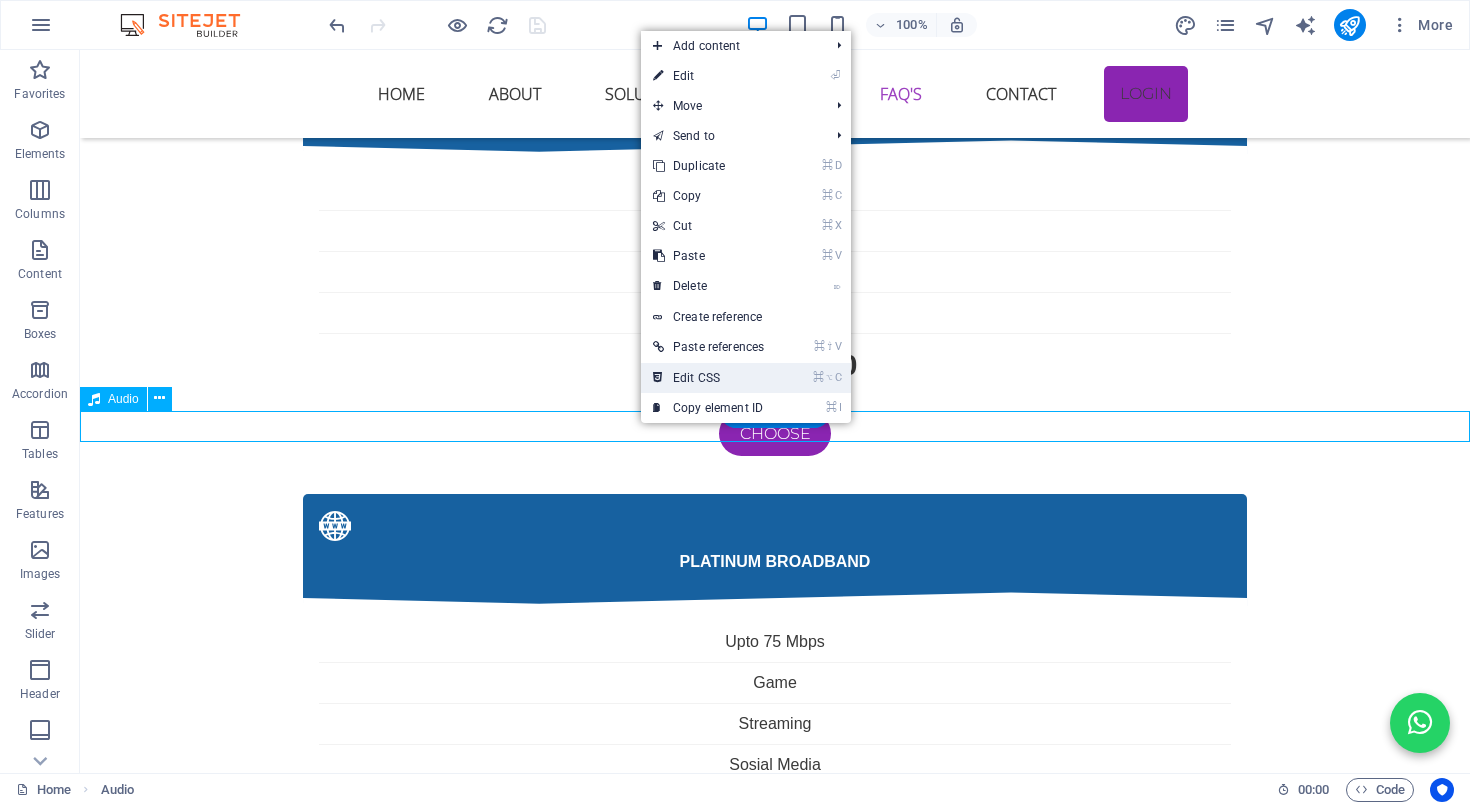 click on "⌘ ⌥ C  Edit CSS" at bounding box center (708, 378) 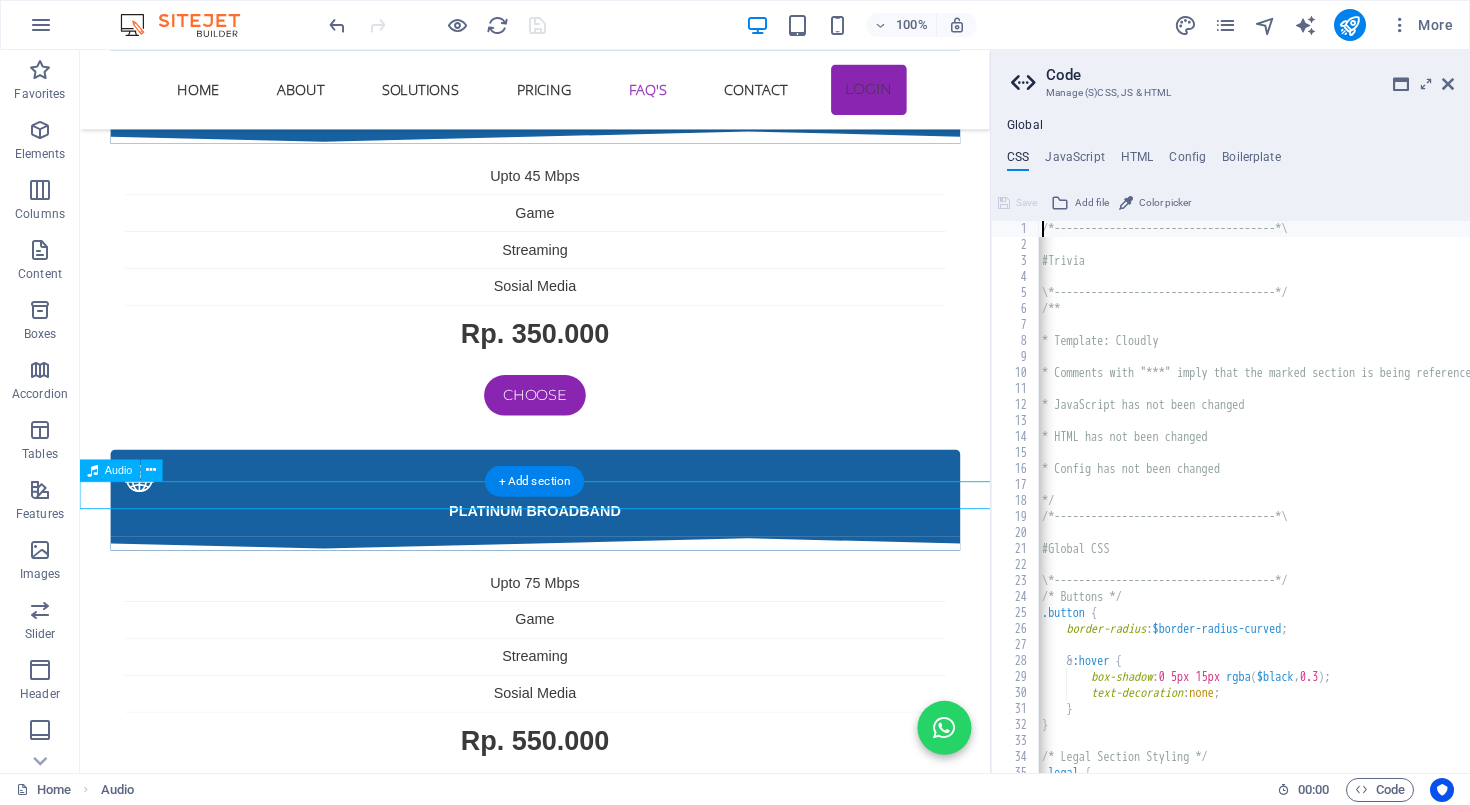 scroll, scrollTop: 5850, scrollLeft: 0, axis: vertical 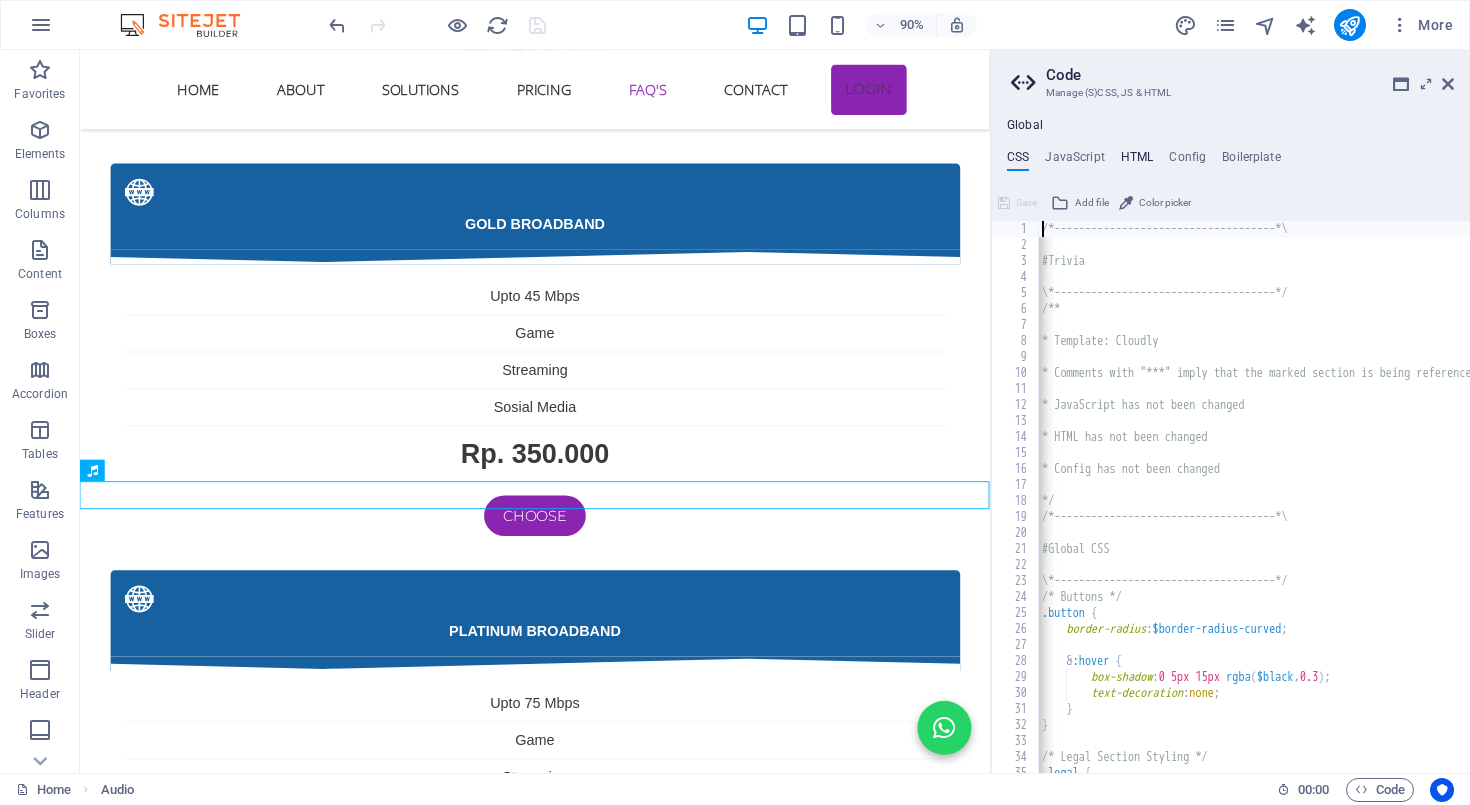 click on "HTML" at bounding box center [1137, 161] 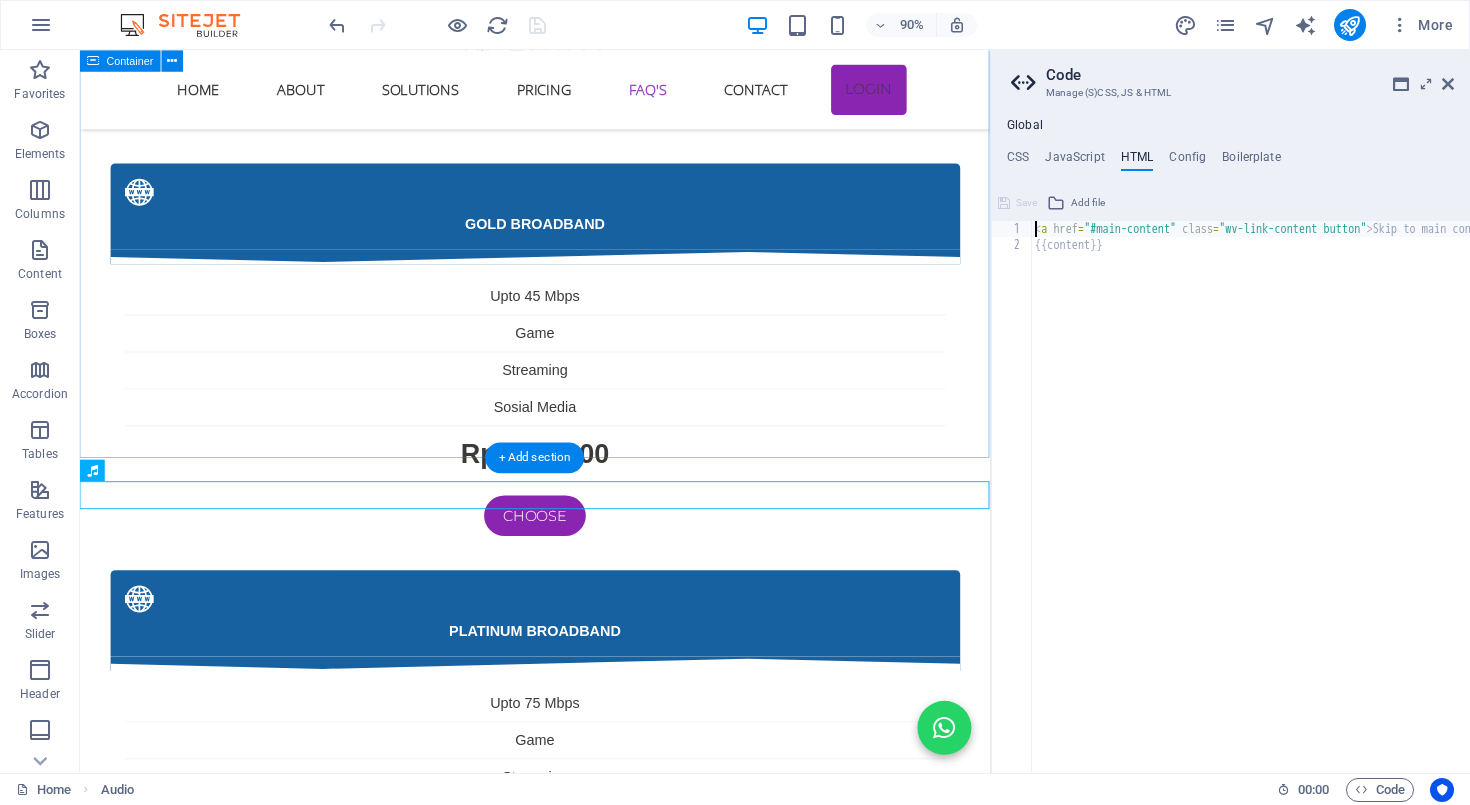 click on "kendala internet sering terjadi Jika menemui kendala internet dengan menggunakan wifi sering diskonek atau tidak mendapatkan sinyal bahkan tidak ada internet maka cara di bawah ini mungkin bisa membantu 1. Sinyal WiFi Lemah di Beberapa Ruangan Penyebab: Lokasi router terlalu jauh atau terhalang tembok tebal, perabotan besar, atau lantai bertingkat. Router bawaan ONU biasanya punya jangkauan terbatas. Solusi: ✅  Letakkan router di posisi tengah rumah dan agak tinggi. ✅ Hindari meletakkan router dekat logam, microwave, atau peralatan elektronik besar. ✅ Tambahkan WiFi extender / repeater atau gunakan Mesh WiFi system untuk jangkauan luas. ✅ Ganti router ONU bawaan ke router yang punya antena lebih kuat atau dual band (2.4GHz & 5GHz). 2. Kecepatan Internet Lambat / Tidak Stabil Penyebab: Banyak perangkat tersambung sekaligus. Interferensi dari jaringan tetangga (terutama di frekuensi 2.4GHz). Router lama atau firmware belum update. Solusi: ✅ Perbarui firmware router. Penyebab: Solusi: Penyebab: Solusi:" at bounding box center (585, 2779) 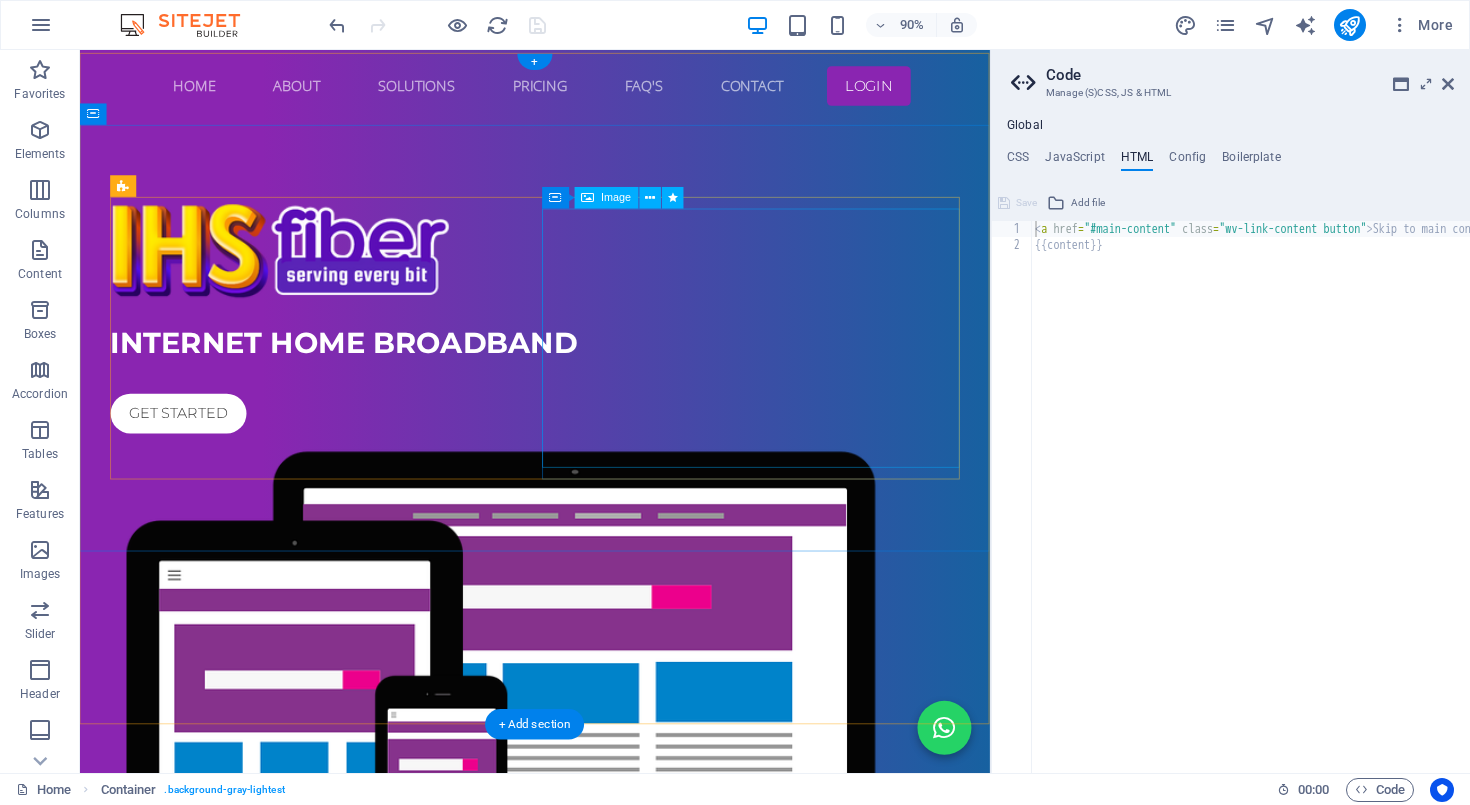 scroll, scrollTop: 0, scrollLeft: 0, axis: both 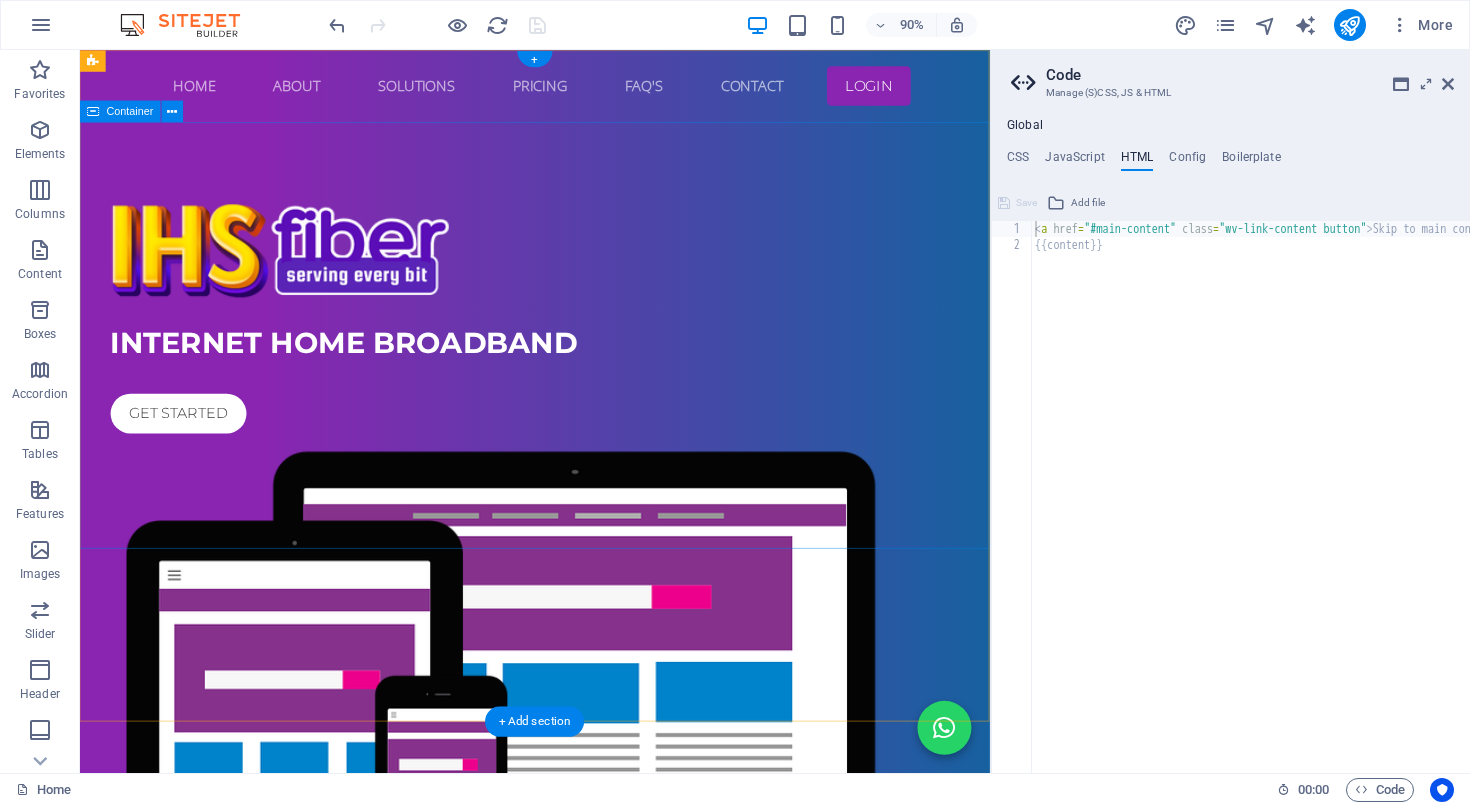 click on "Internet home broadband Get started" at bounding box center (585, 640) 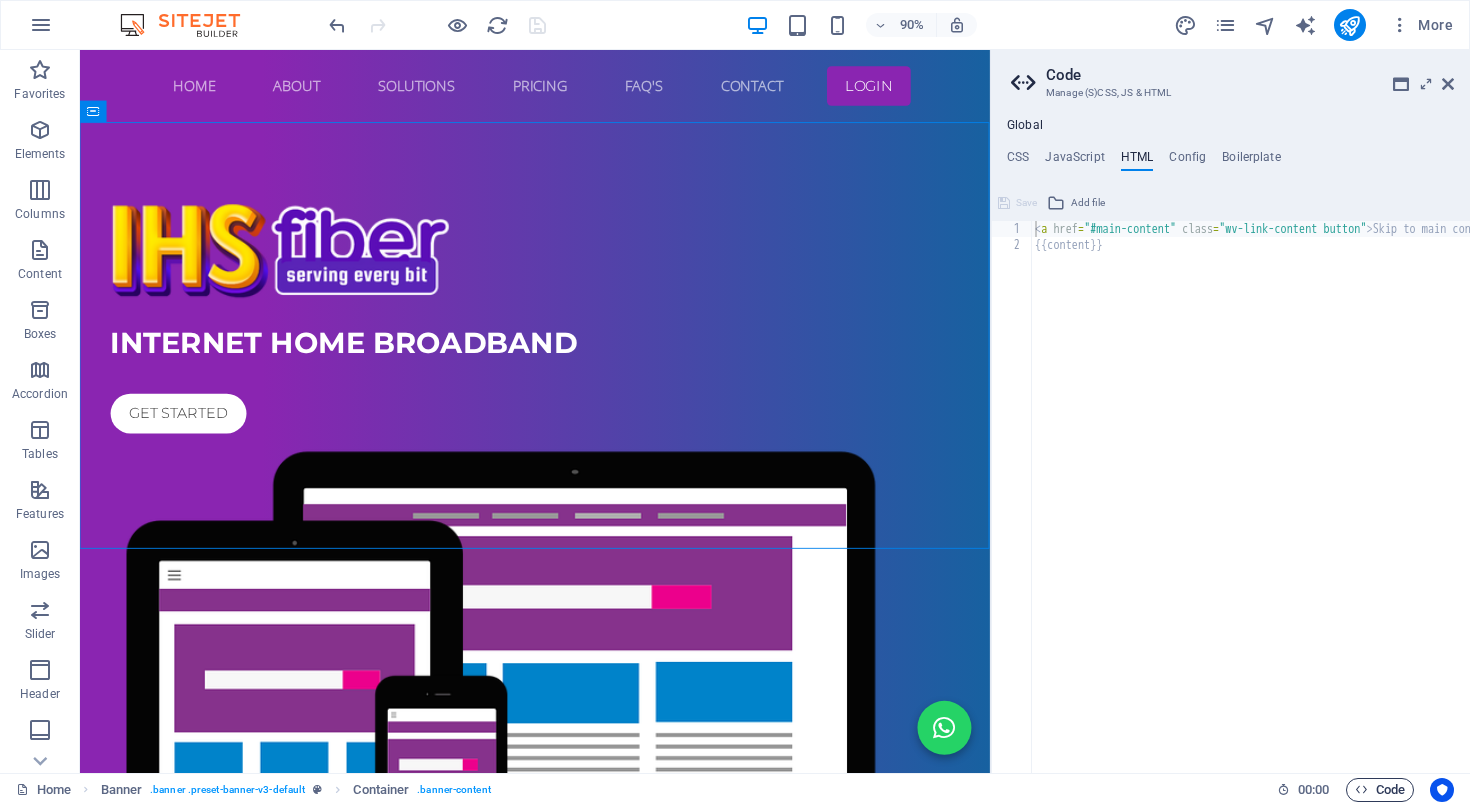 click on "Code" at bounding box center [1380, 790] 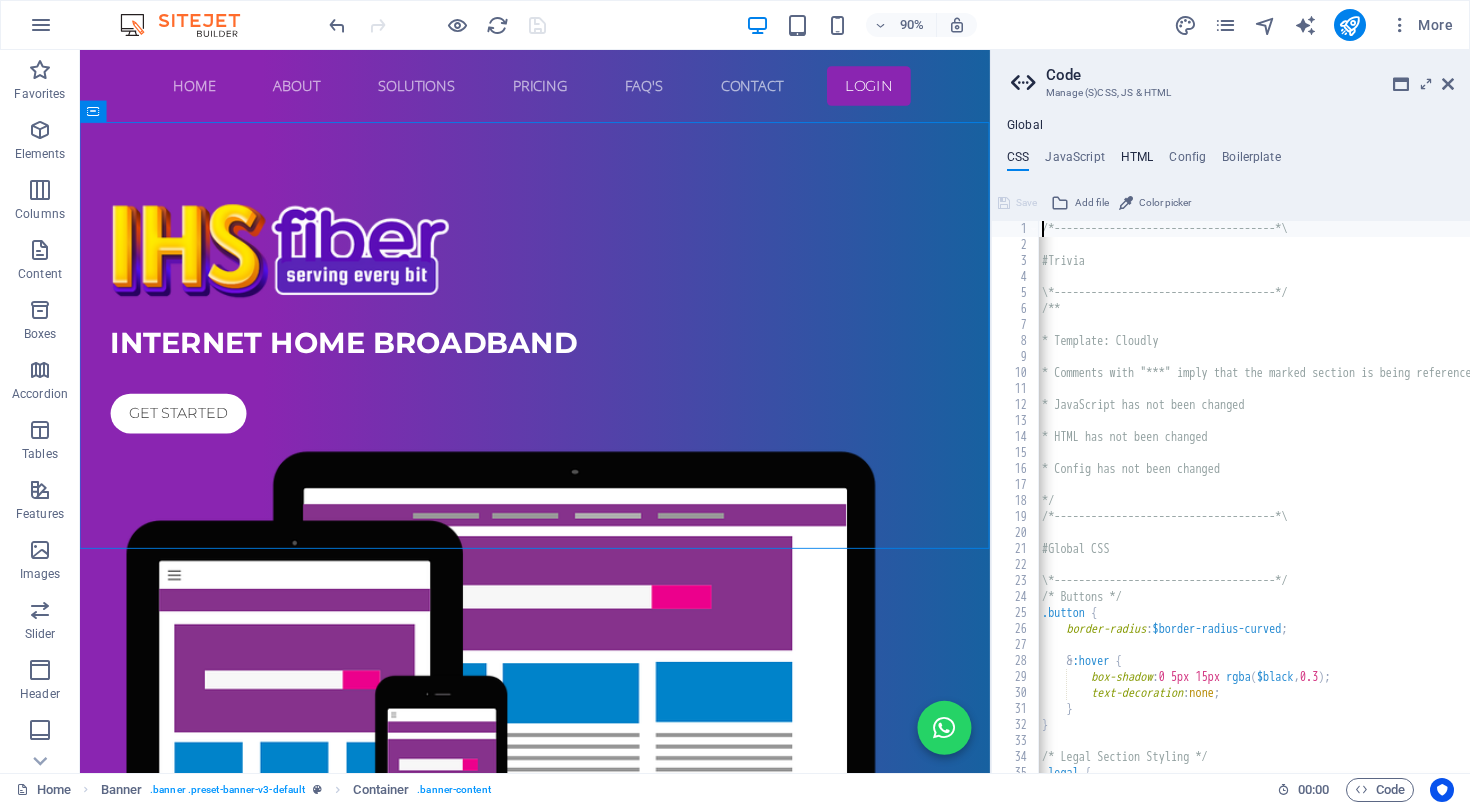 click on "HTML" at bounding box center (1137, 161) 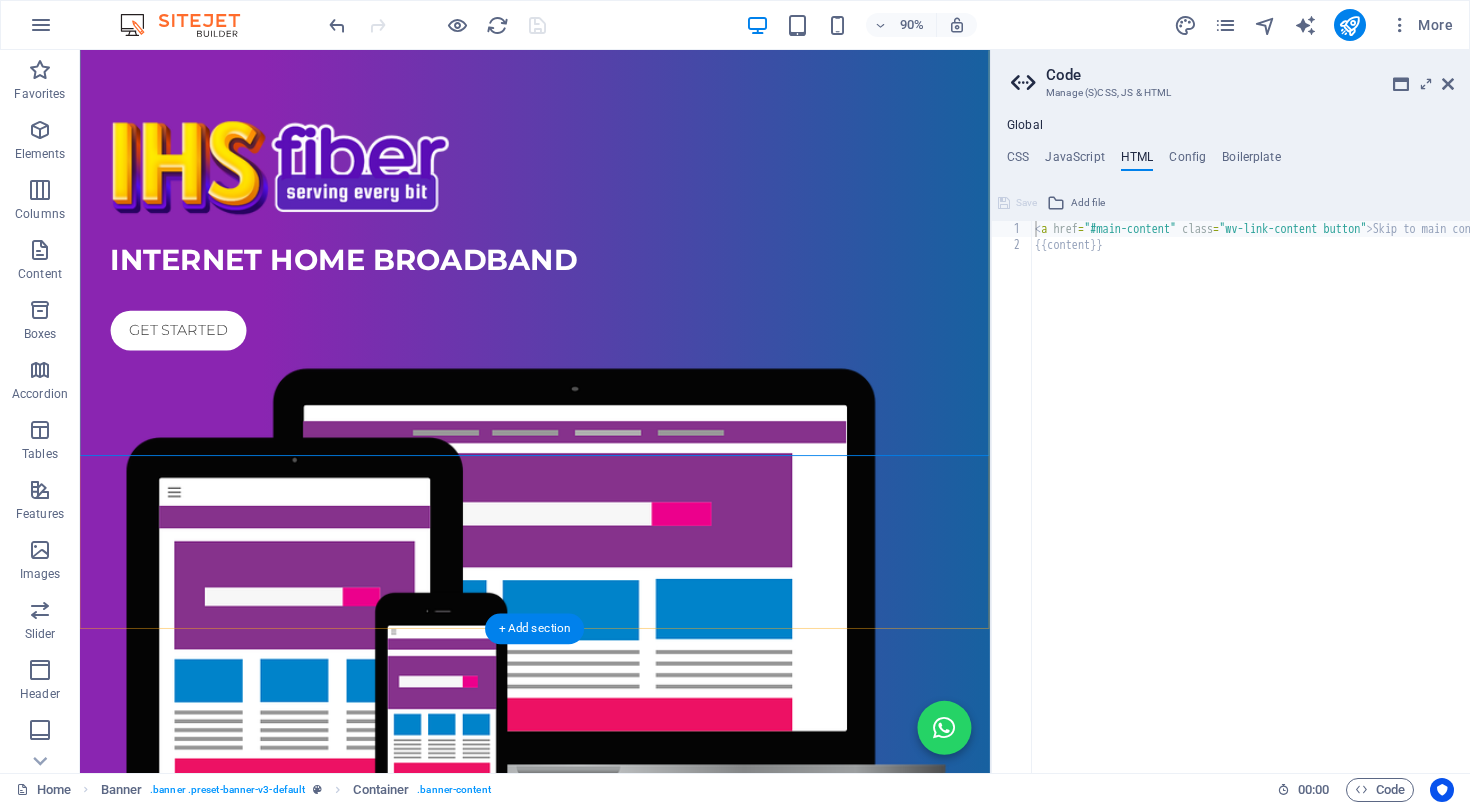 scroll, scrollTop: 105, scrollLeft: 0, axis: vertical 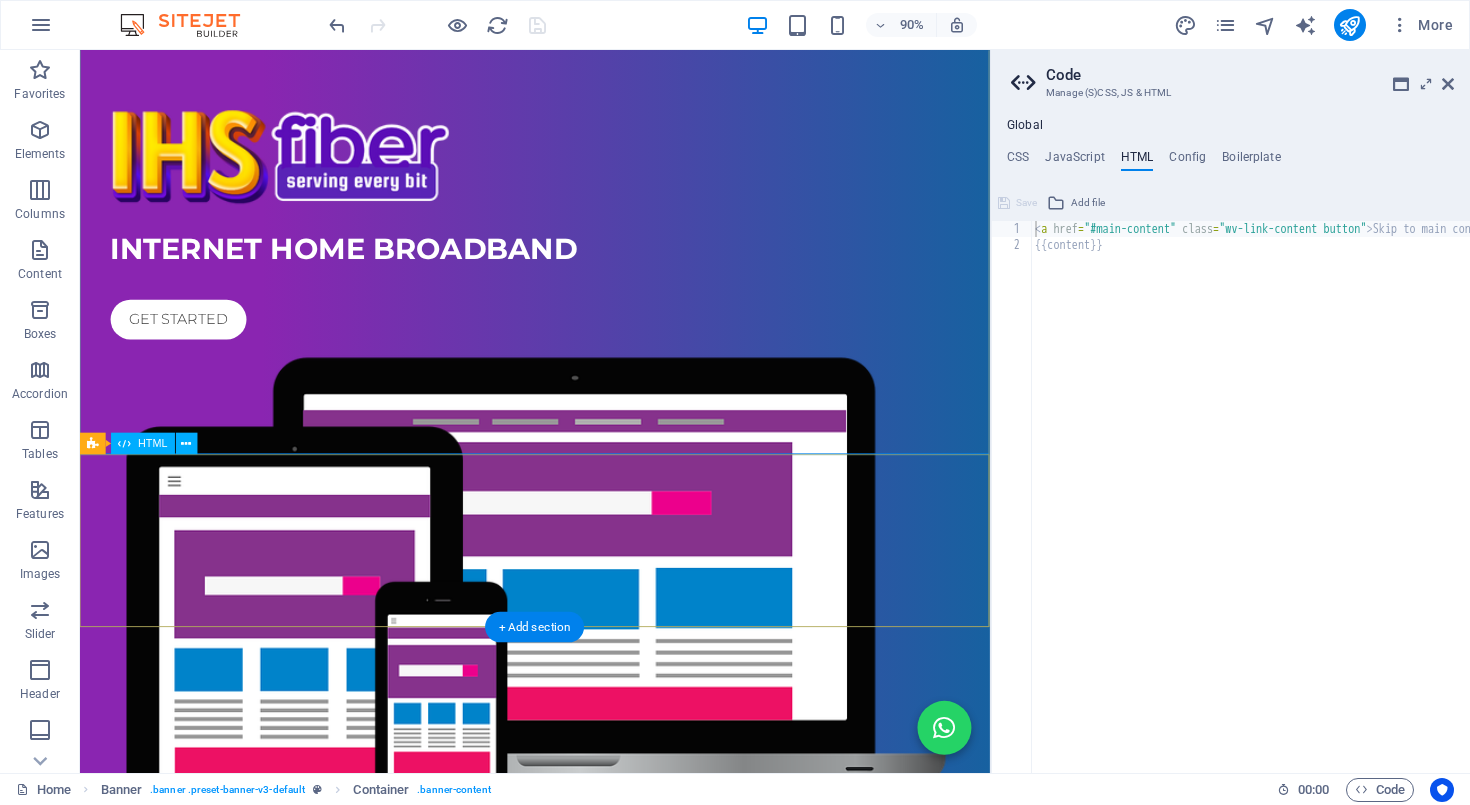 click at bounding box center (585, 1141) 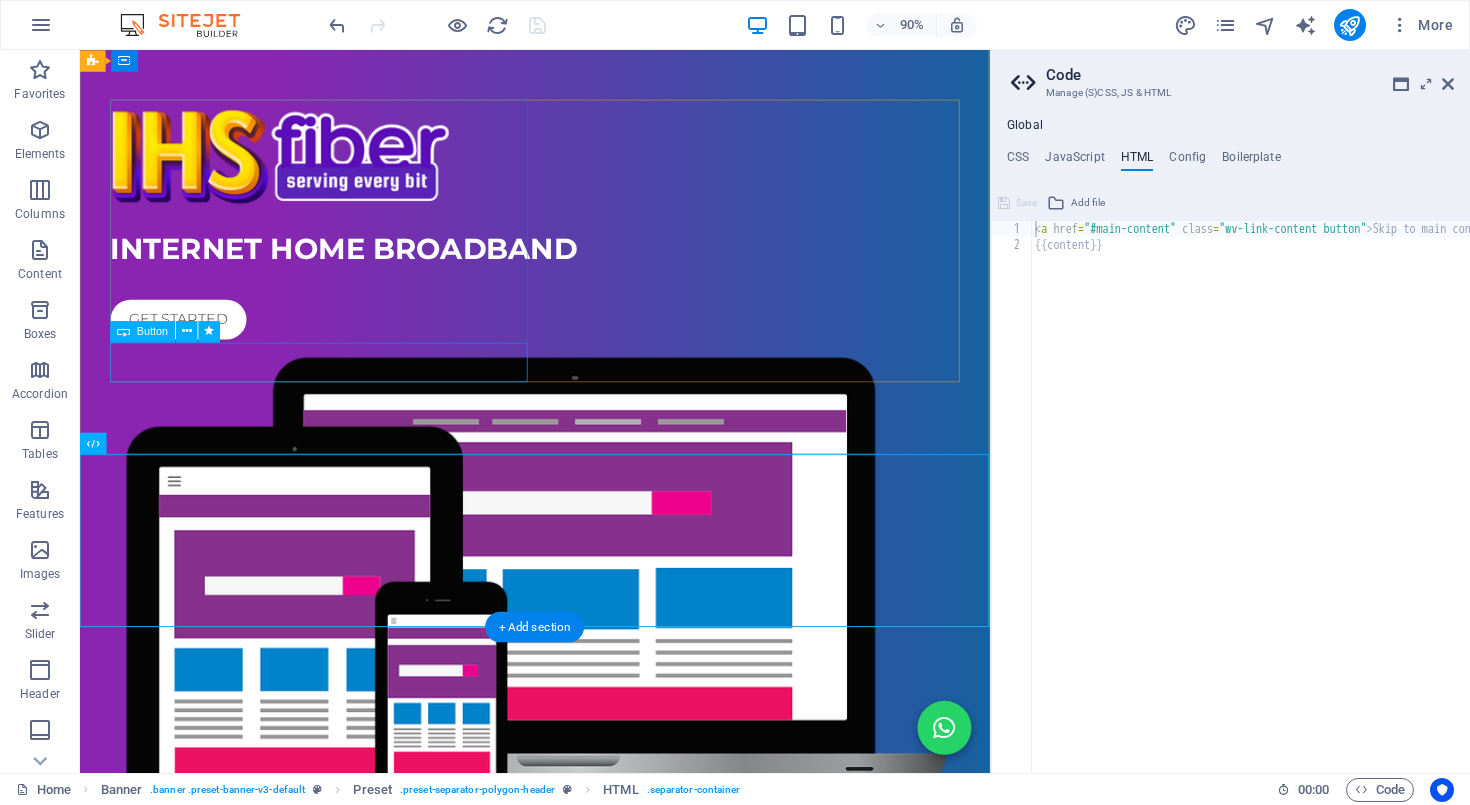 click on "Get started" at bounding box center (586, 349) 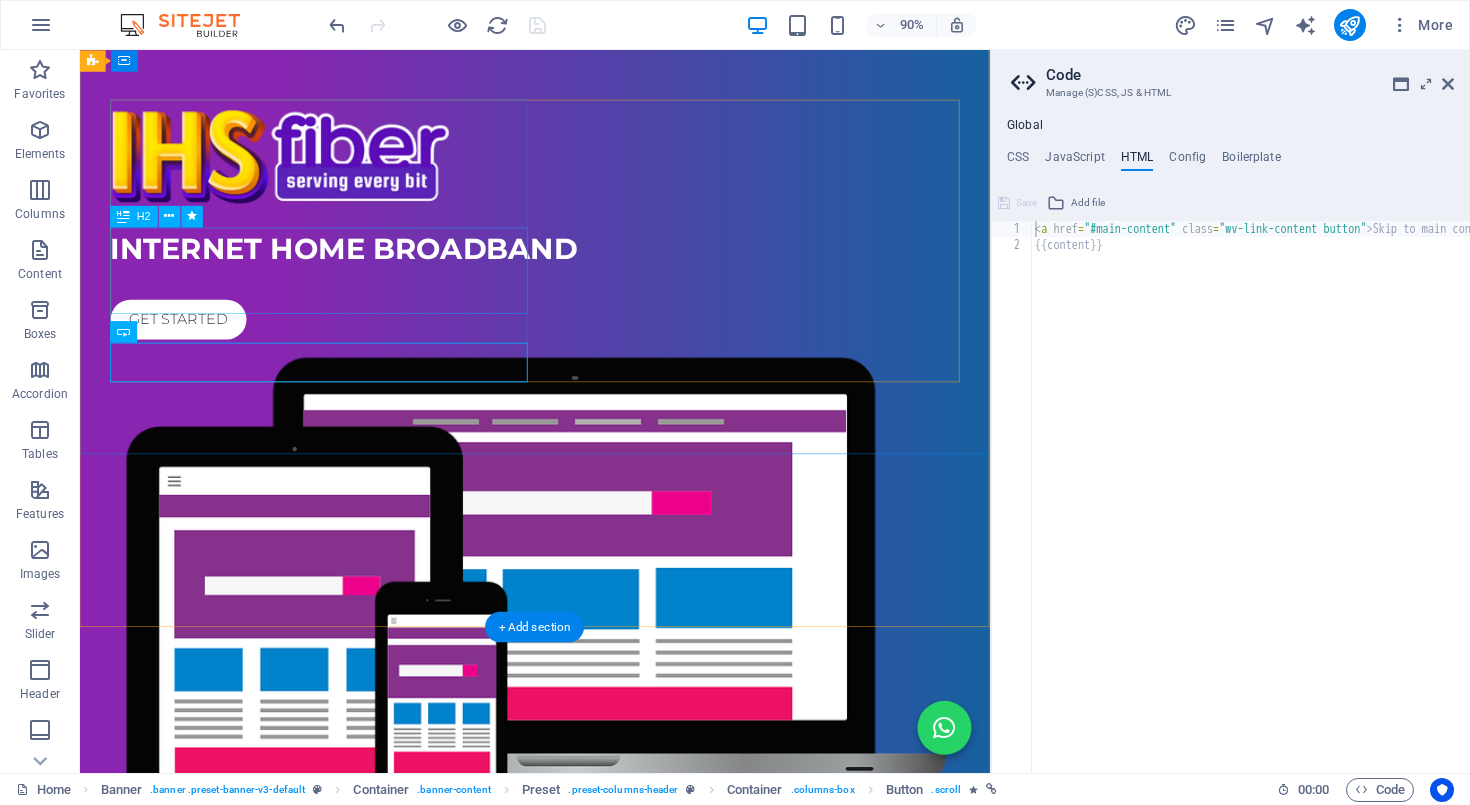 click on "Internet home broadband" at bounding box center [586, 271] 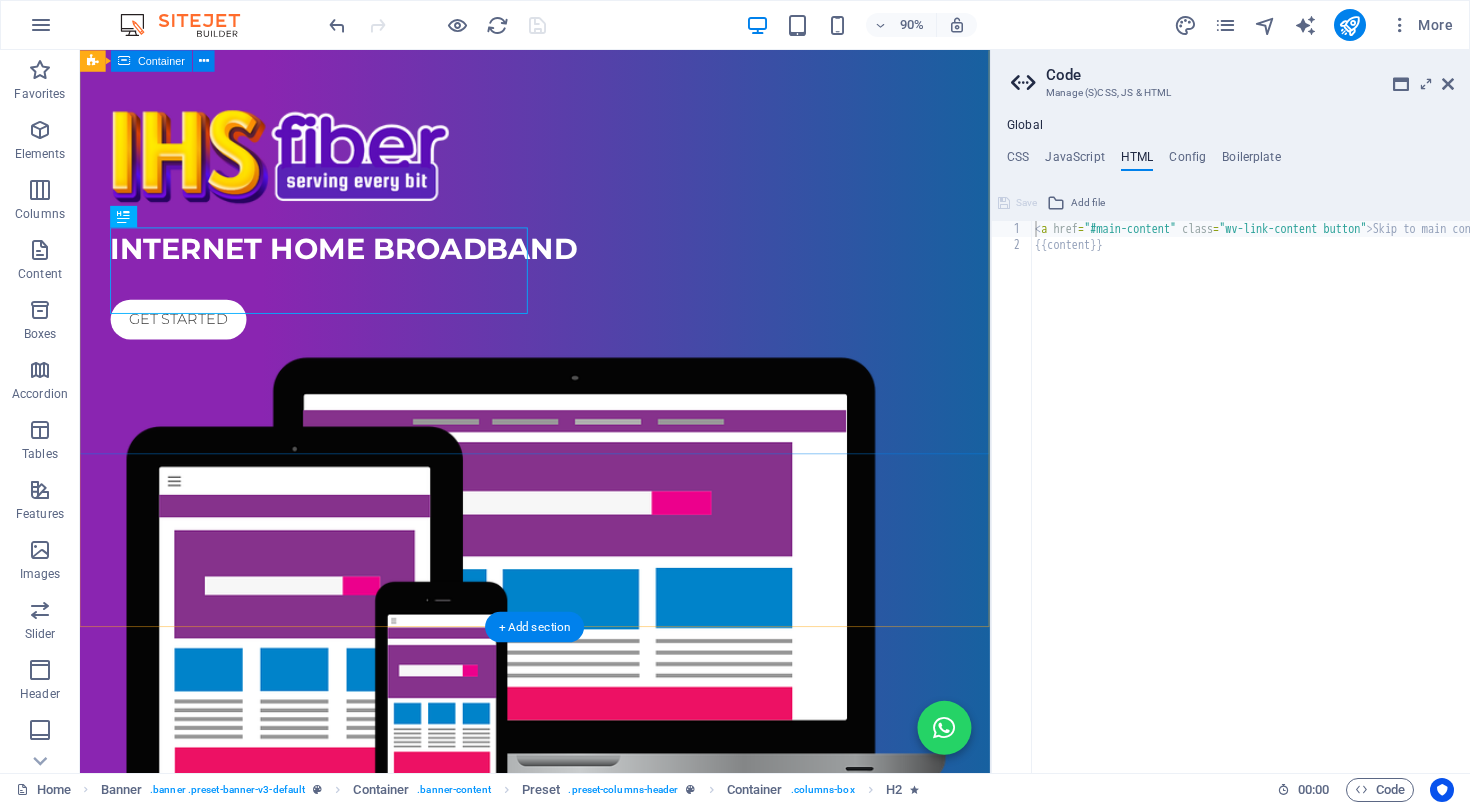 click on "Internet home broadband Get started" at bounding box center (585, 535) 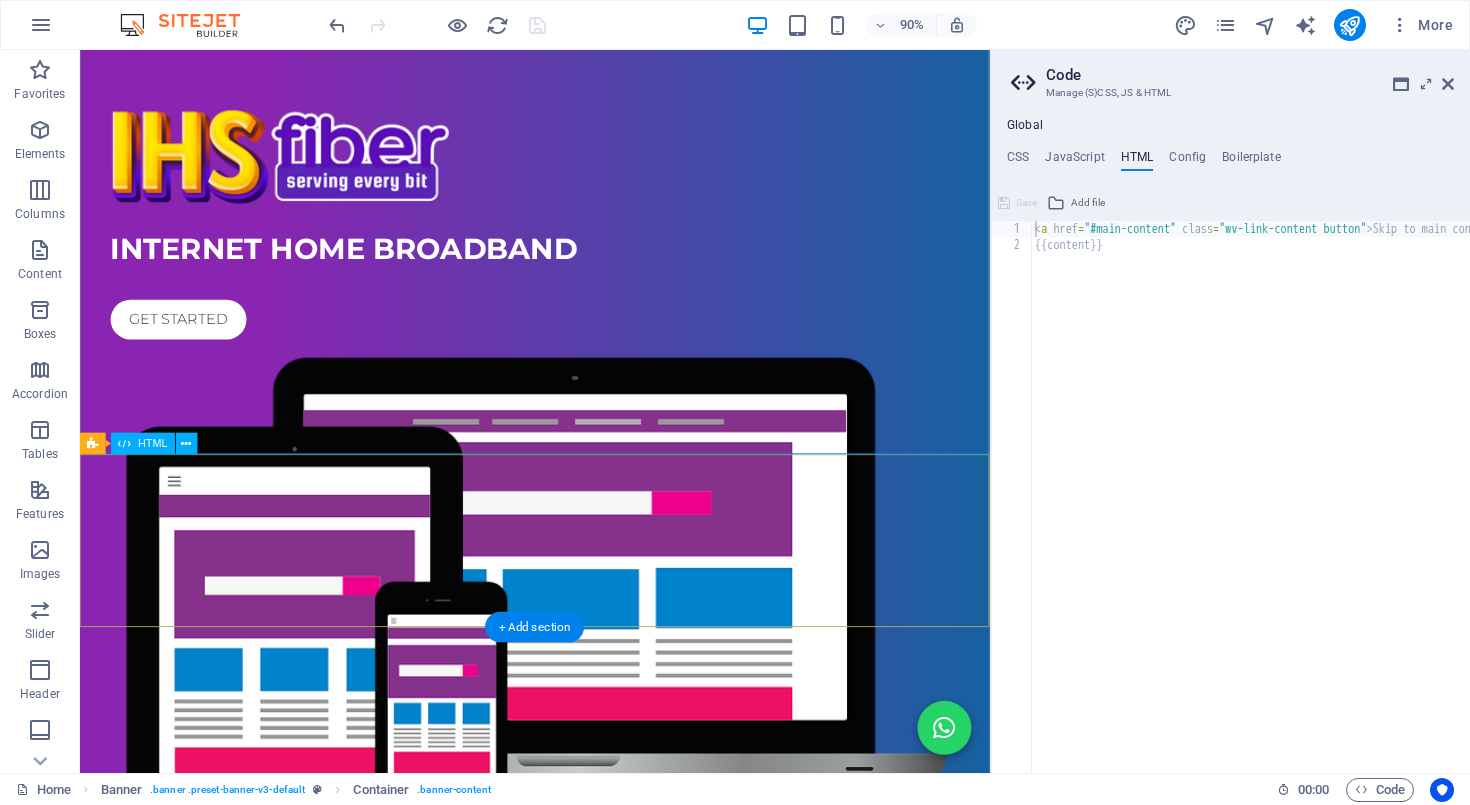click at bounding box center (585, 1141) 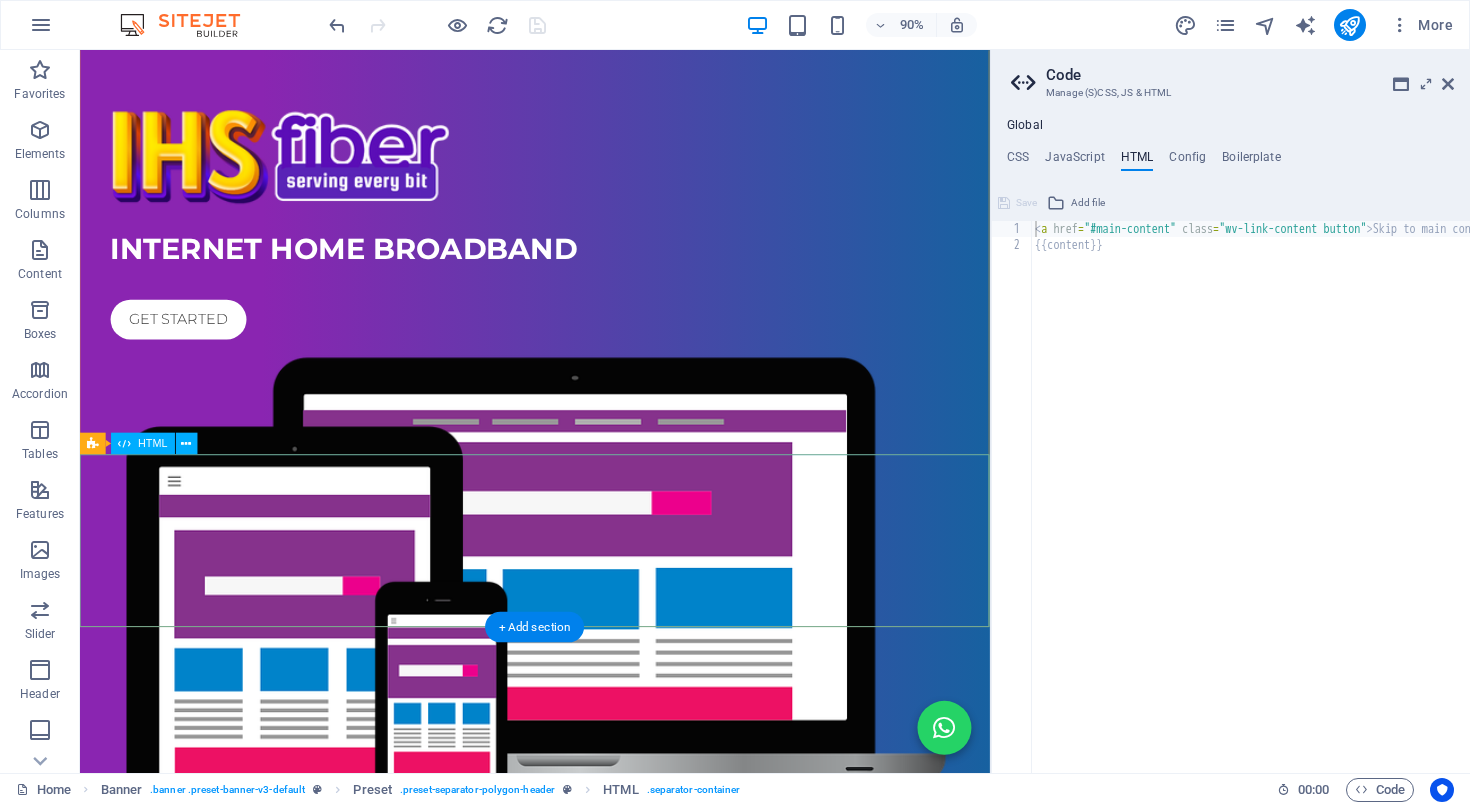 click at bounding box center (585, 1141) 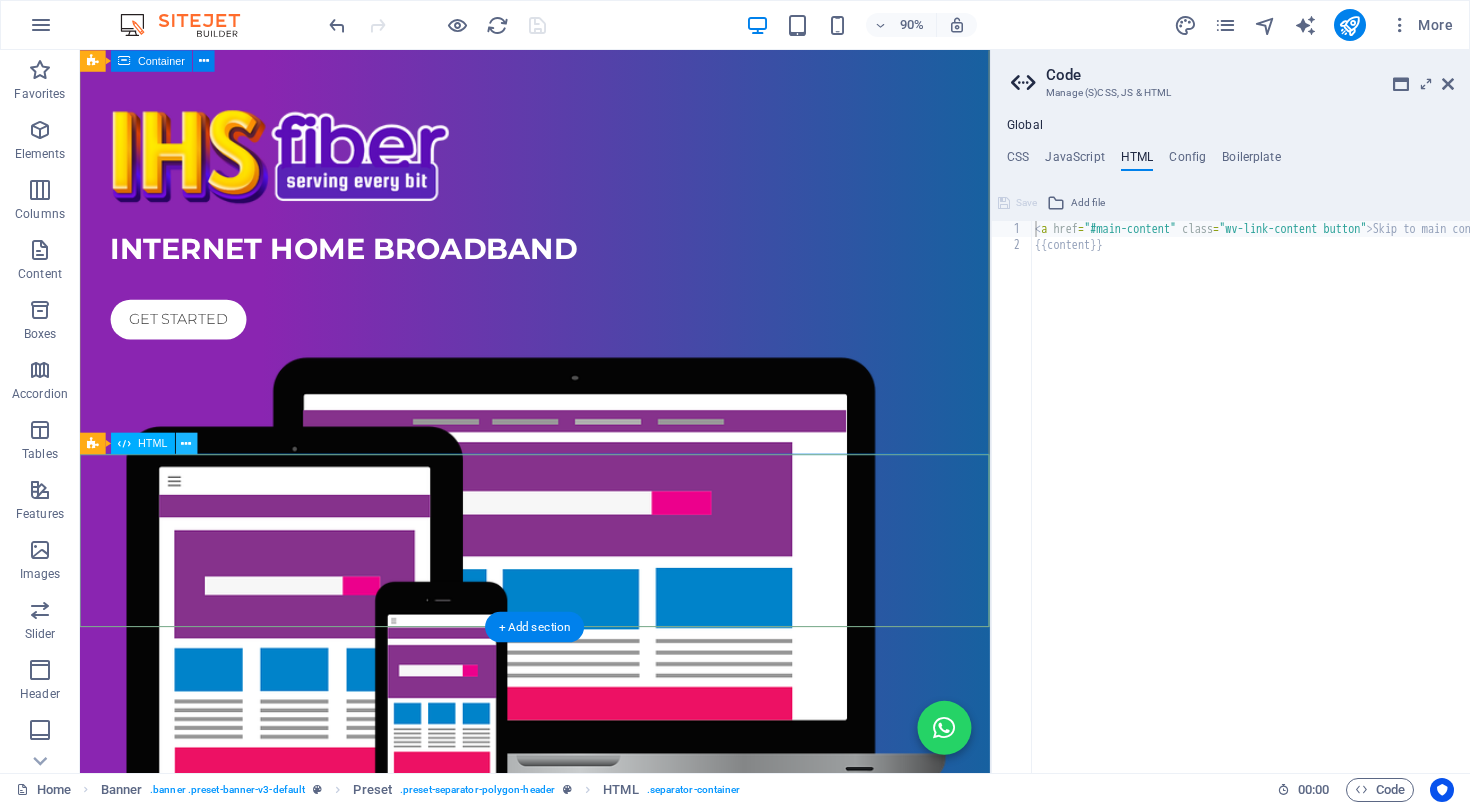 click at bounding box center [187, 443] 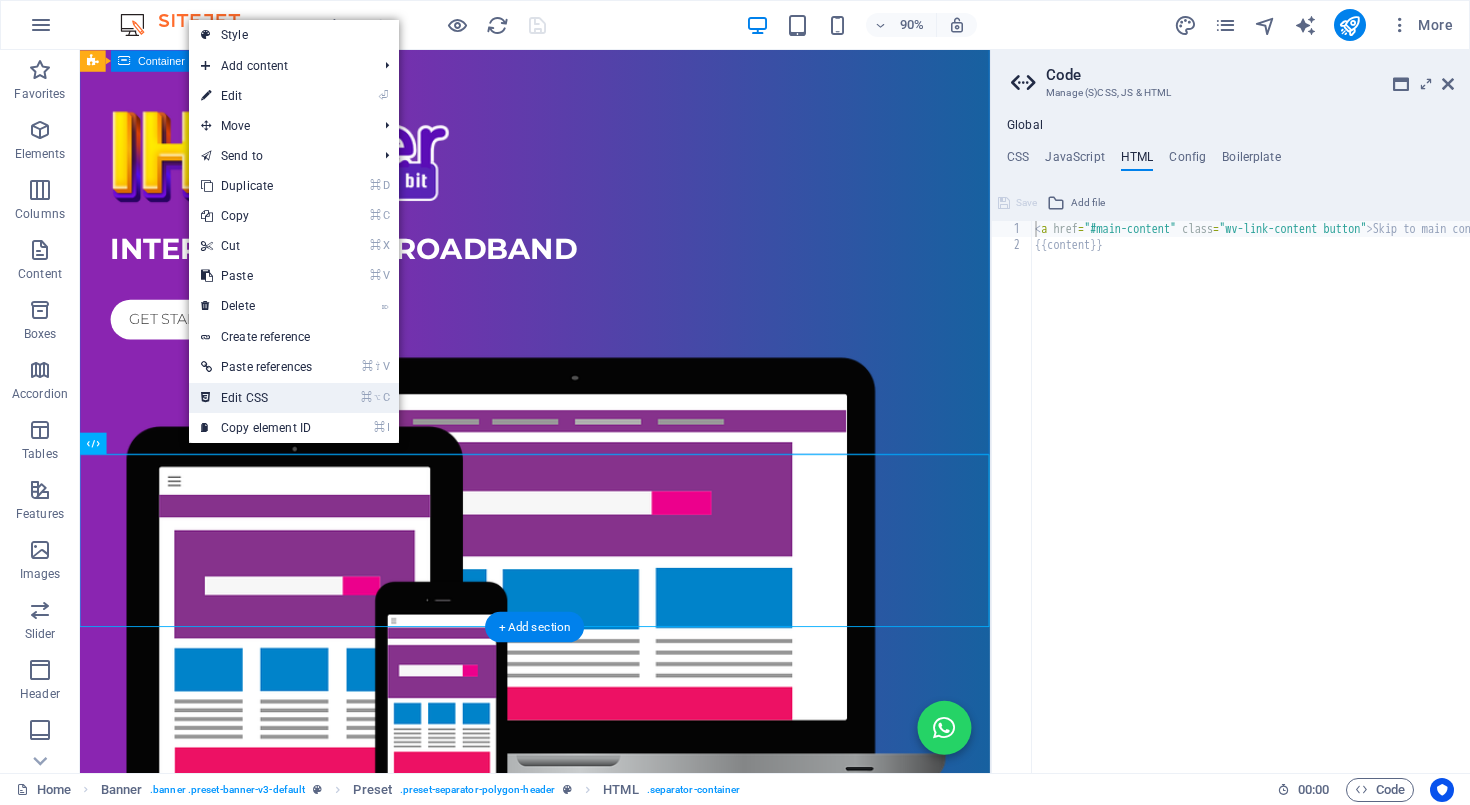 click on "⌘ ⌥ C  Edit CSS" at bounding box center [256, 398] 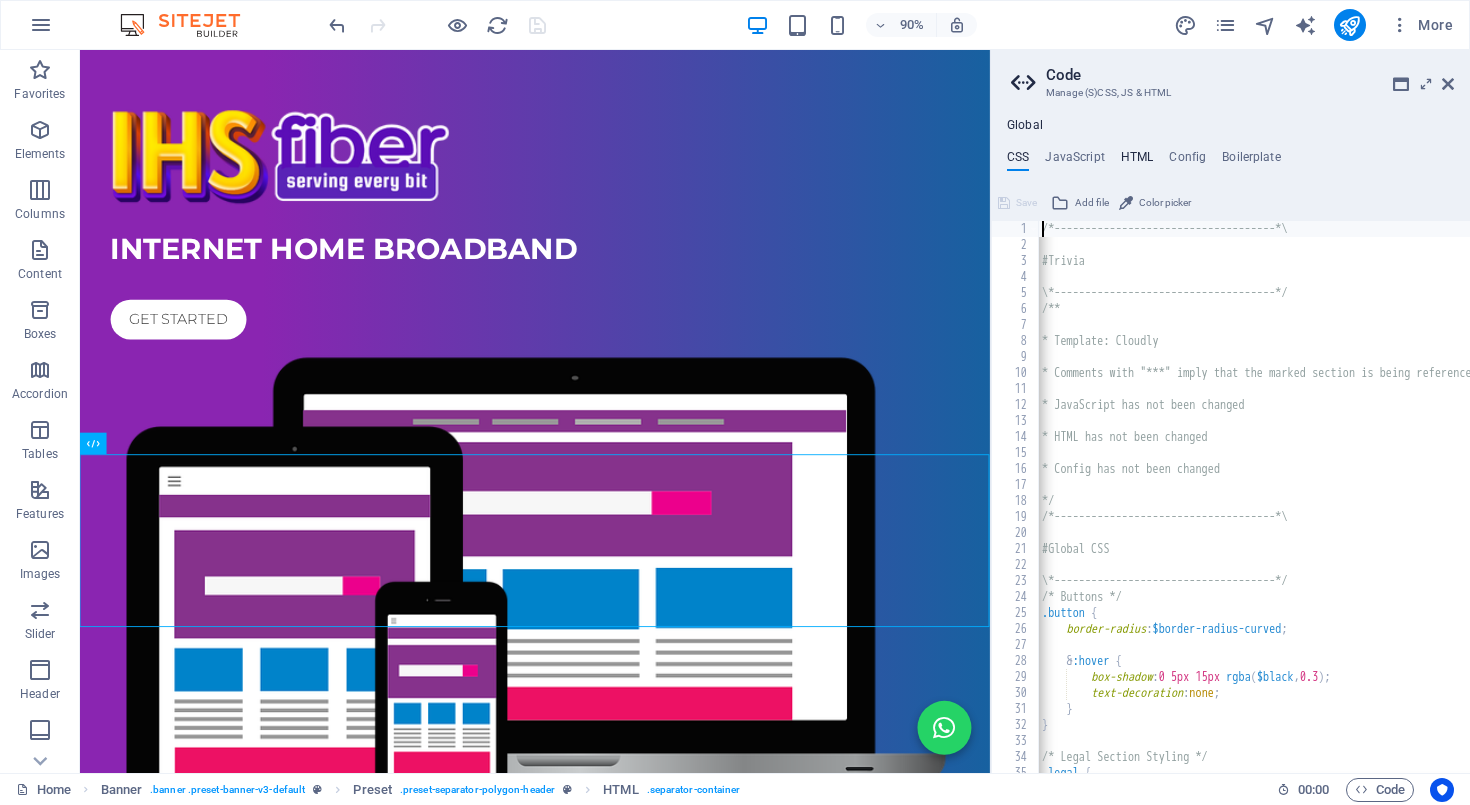 click on "HTML" at bounding box center [1137, 161] 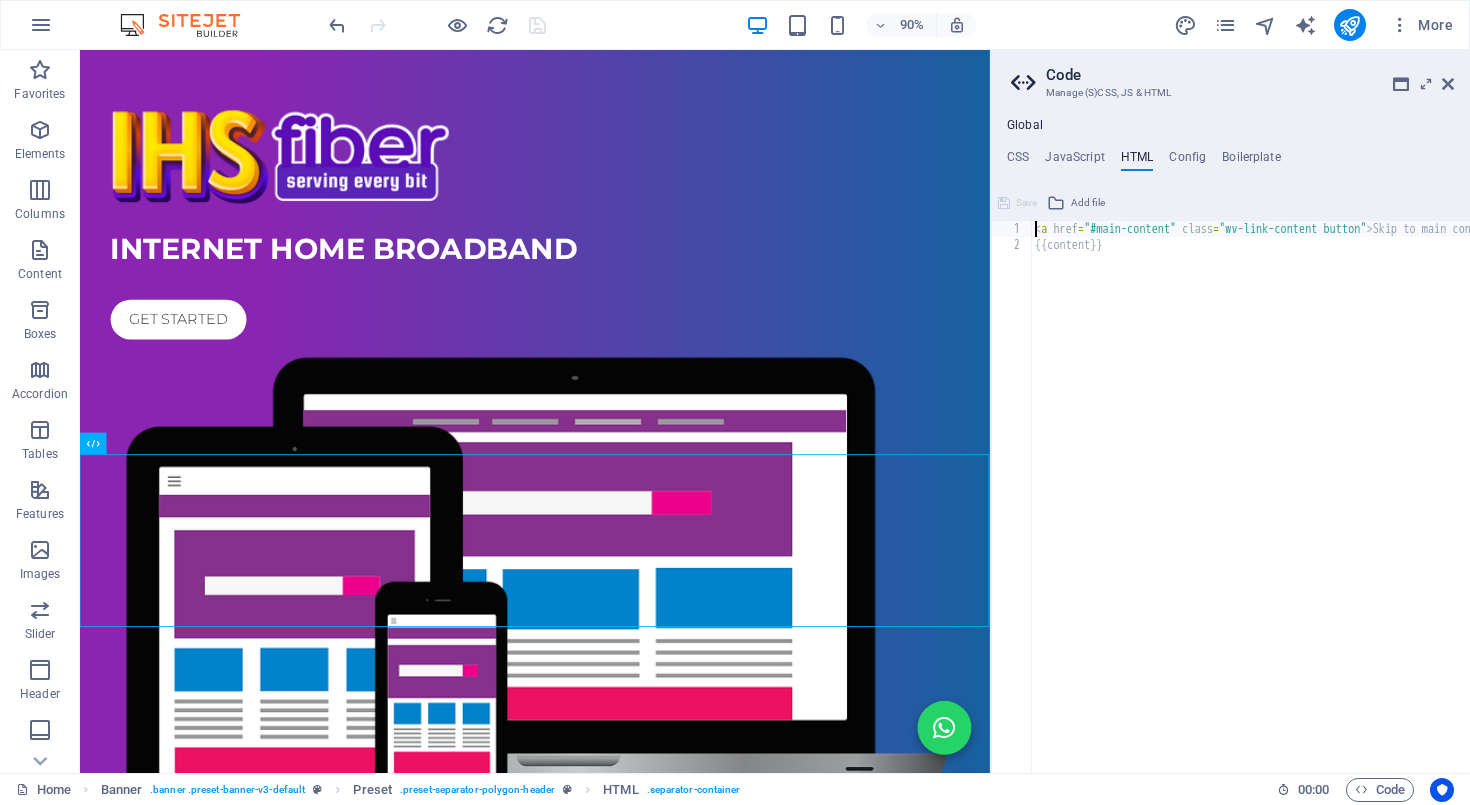 click on "< a   href = "#main-content"   class = "wv-link-content button" > Skip to main content </ a > {{content}}" at bounding box center (1325, 513) 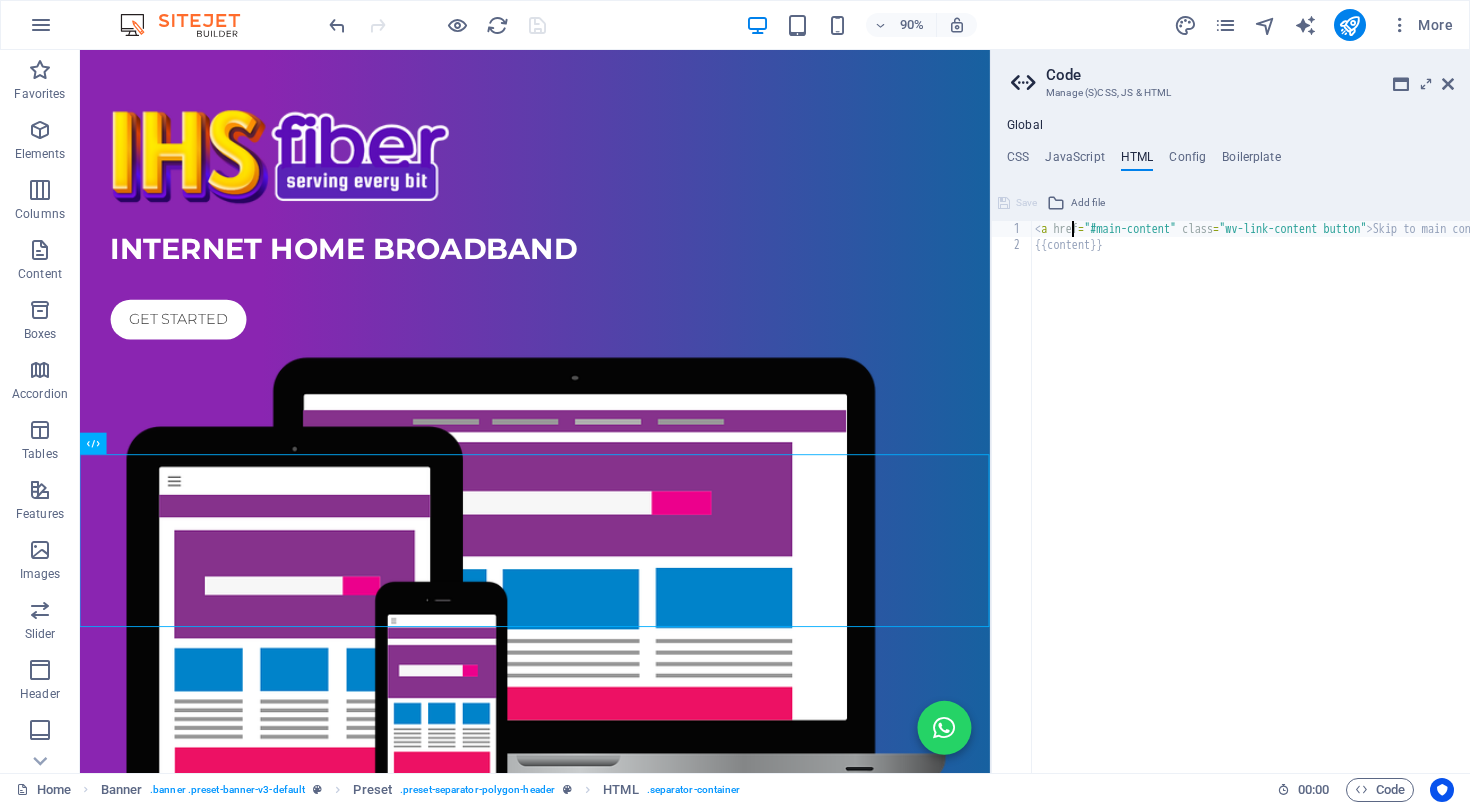 click on "< a   href = "#main-content"   class = "wv-link-content button" > Skip to main content </ a > {{content}}" at bounding box center [1325, 513] 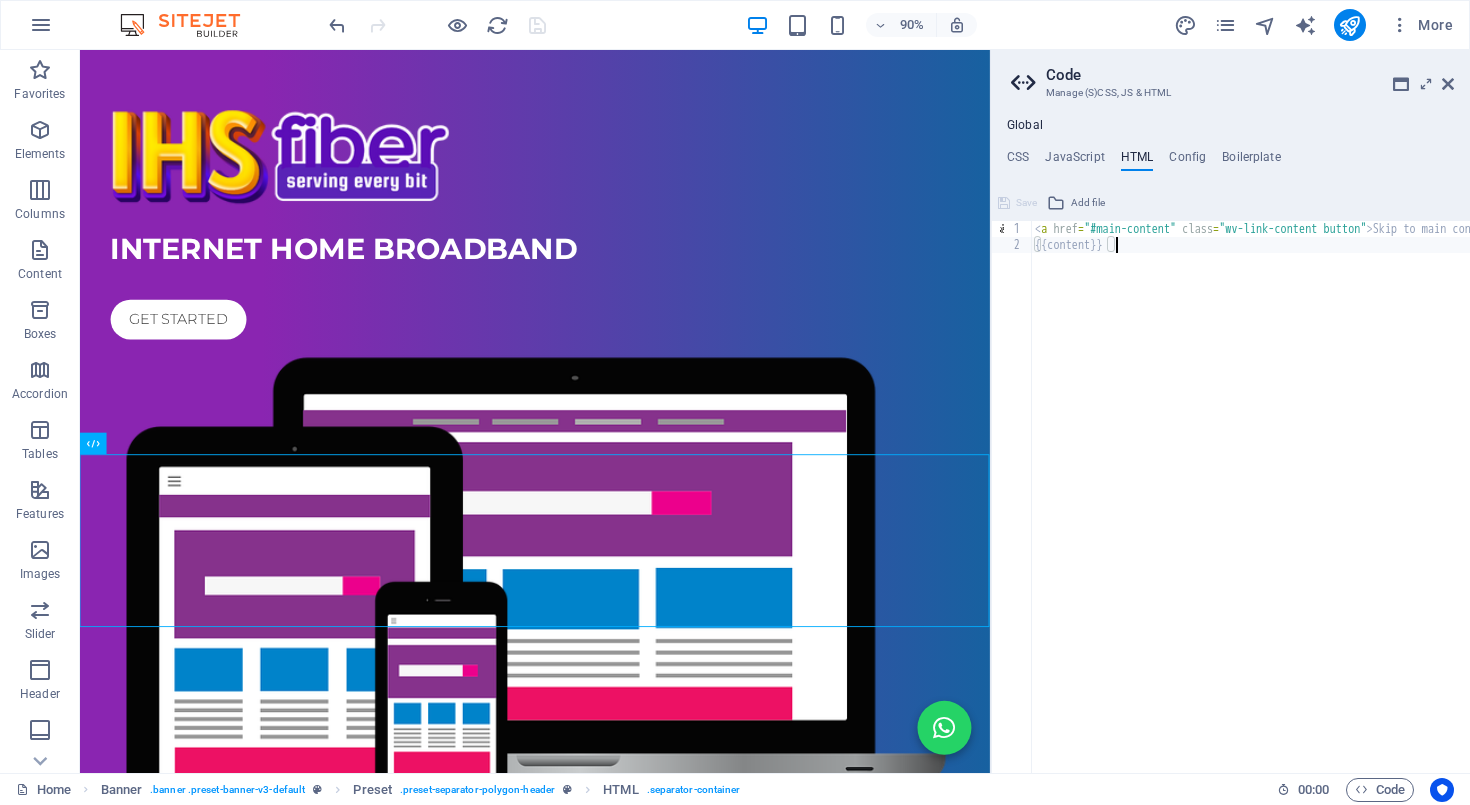 scroll, scrollTop: 0, scrollLeft: 0, axis: both 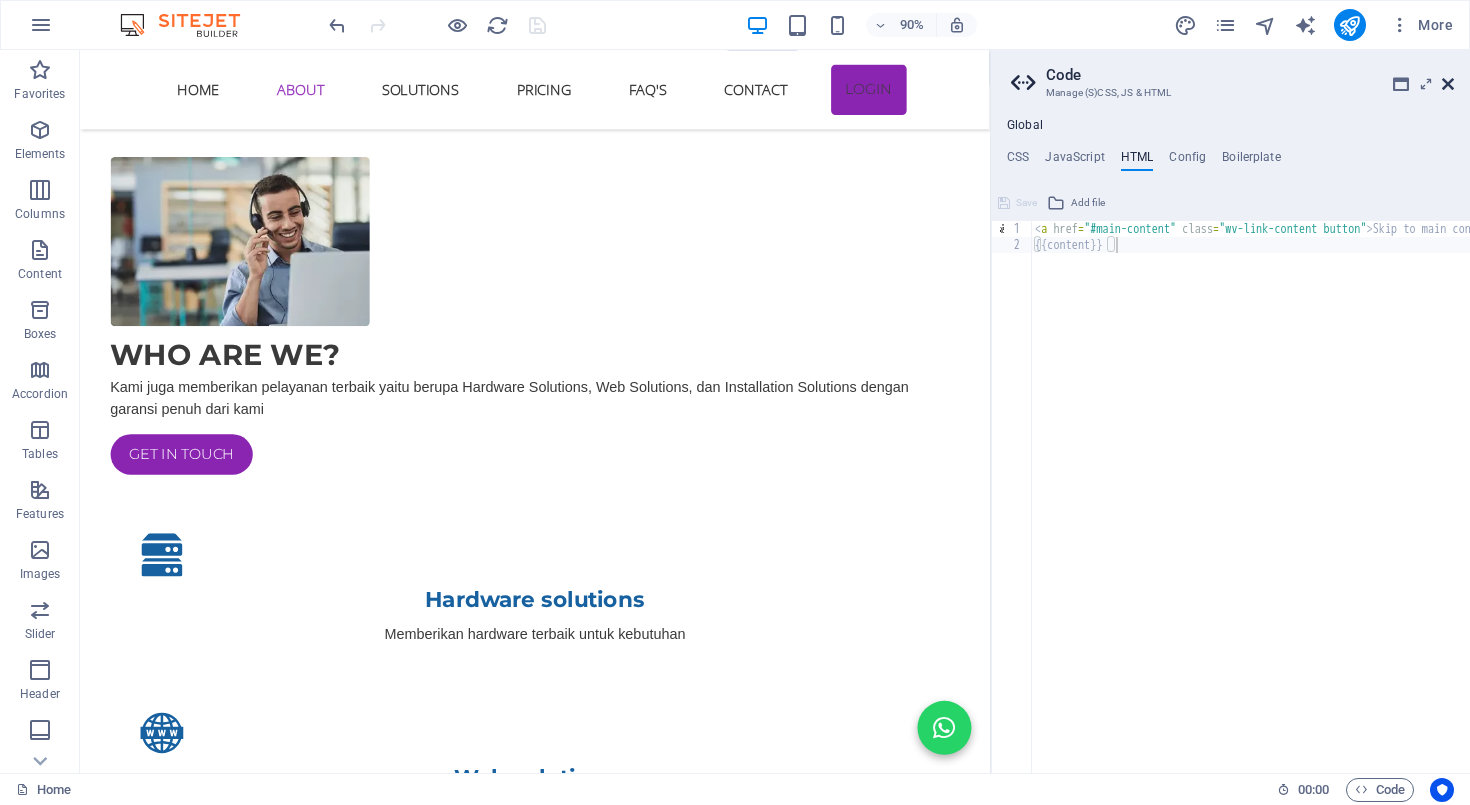click at bounding box center (1448, 84) 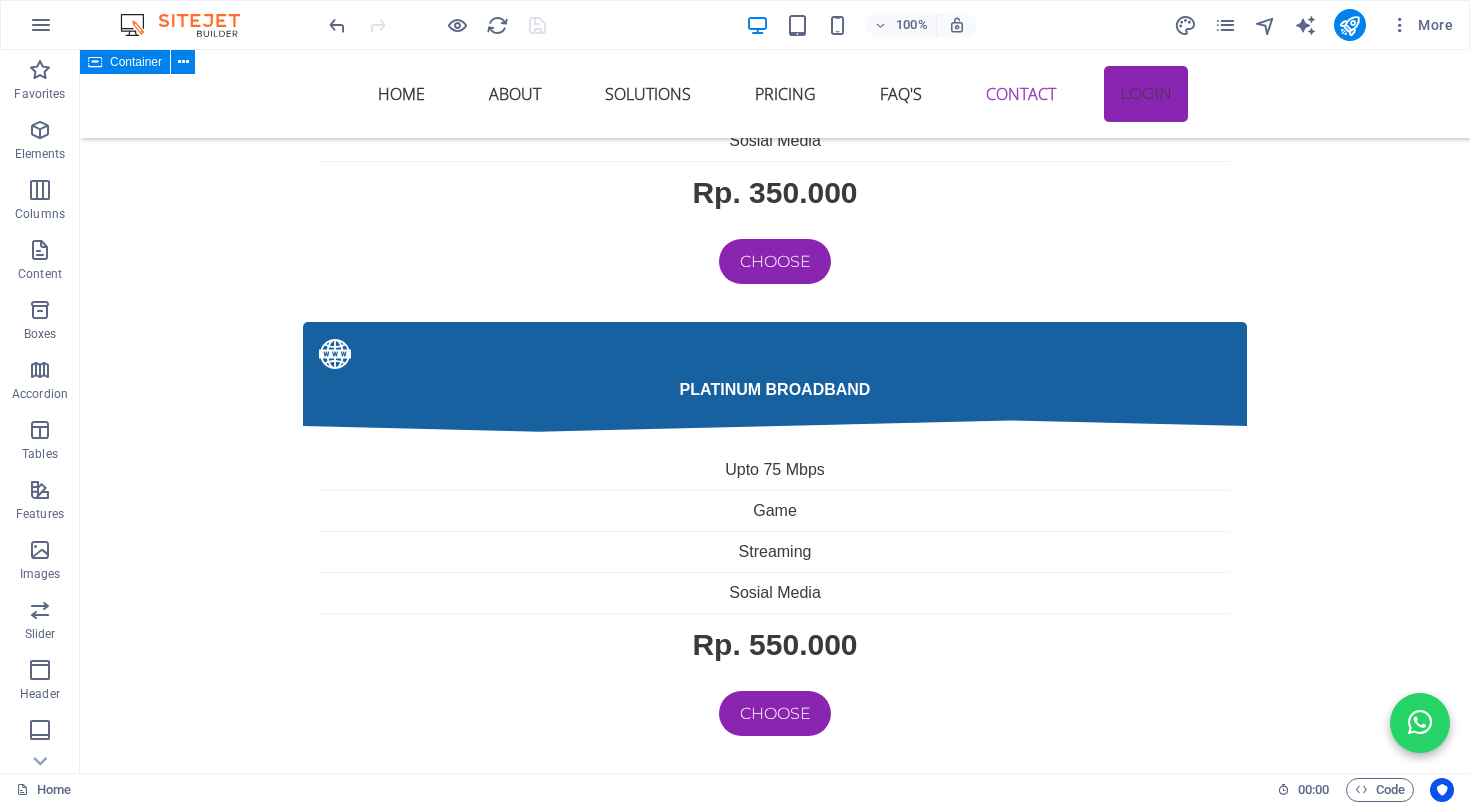 scroll, scrollTop: 6131, scrollLeft: 0, axis: vertical 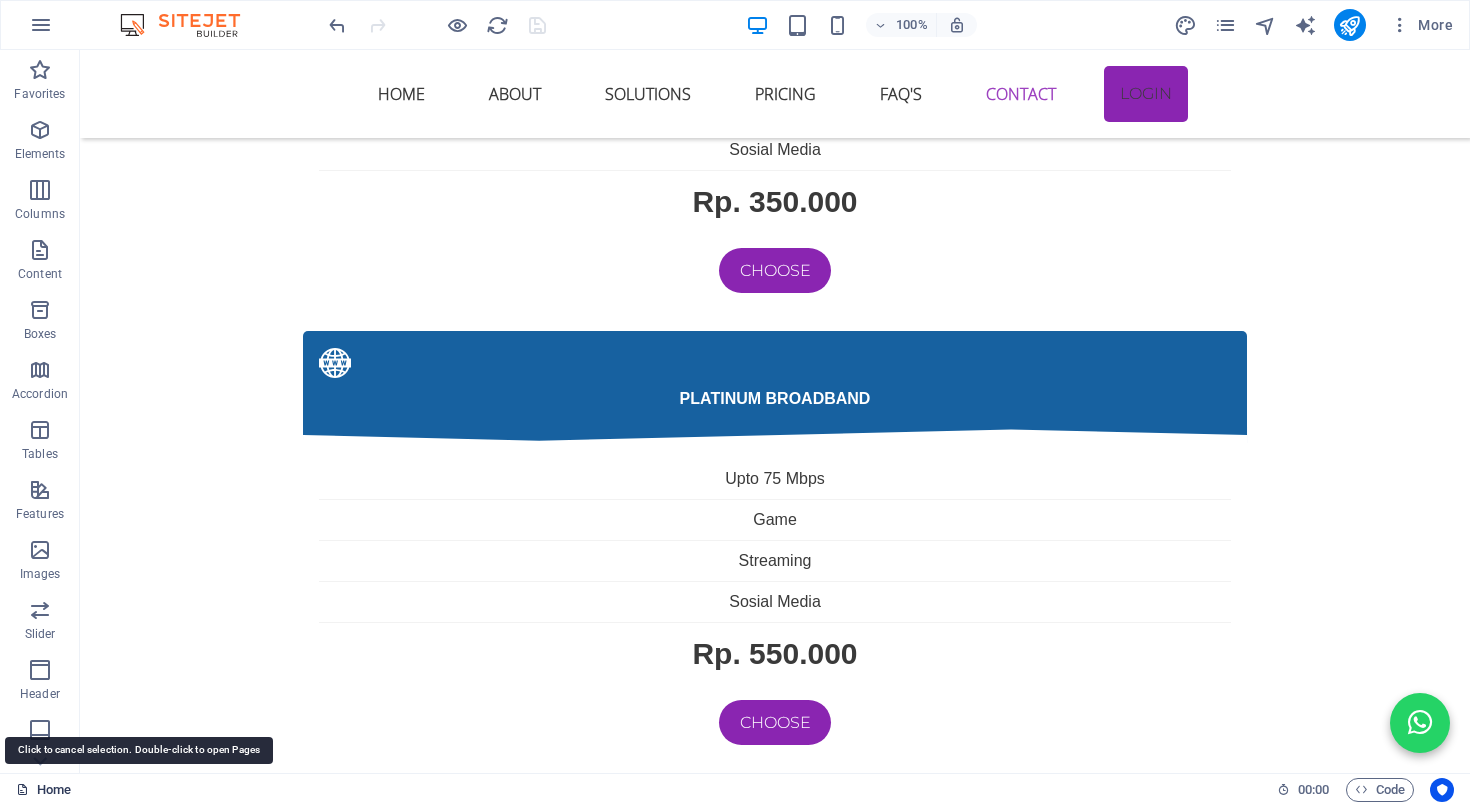 click on "Home" at bounding box center (43, 790) 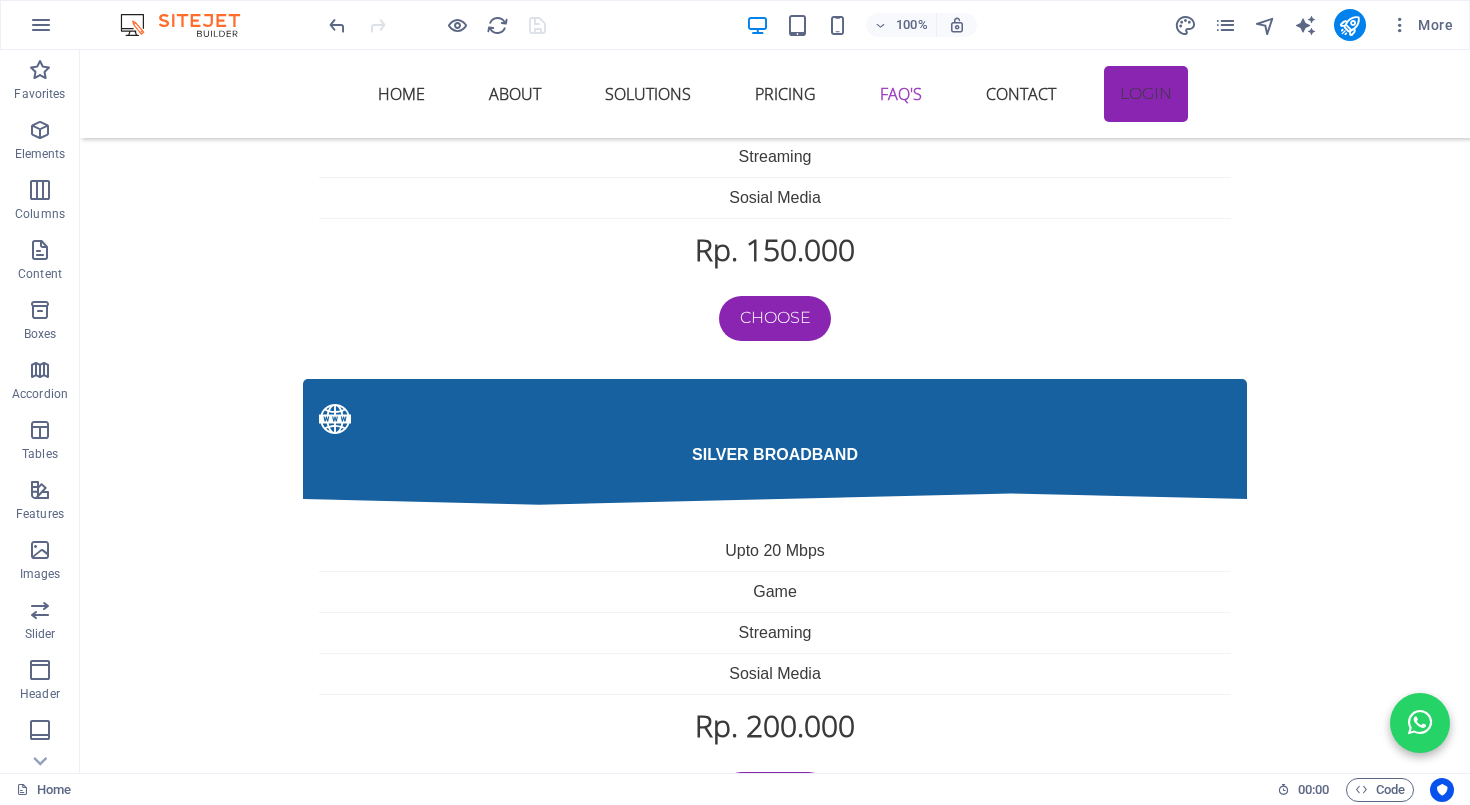 scroll, scrollTop: 4916, scrollLeft: 0, axis: vertical 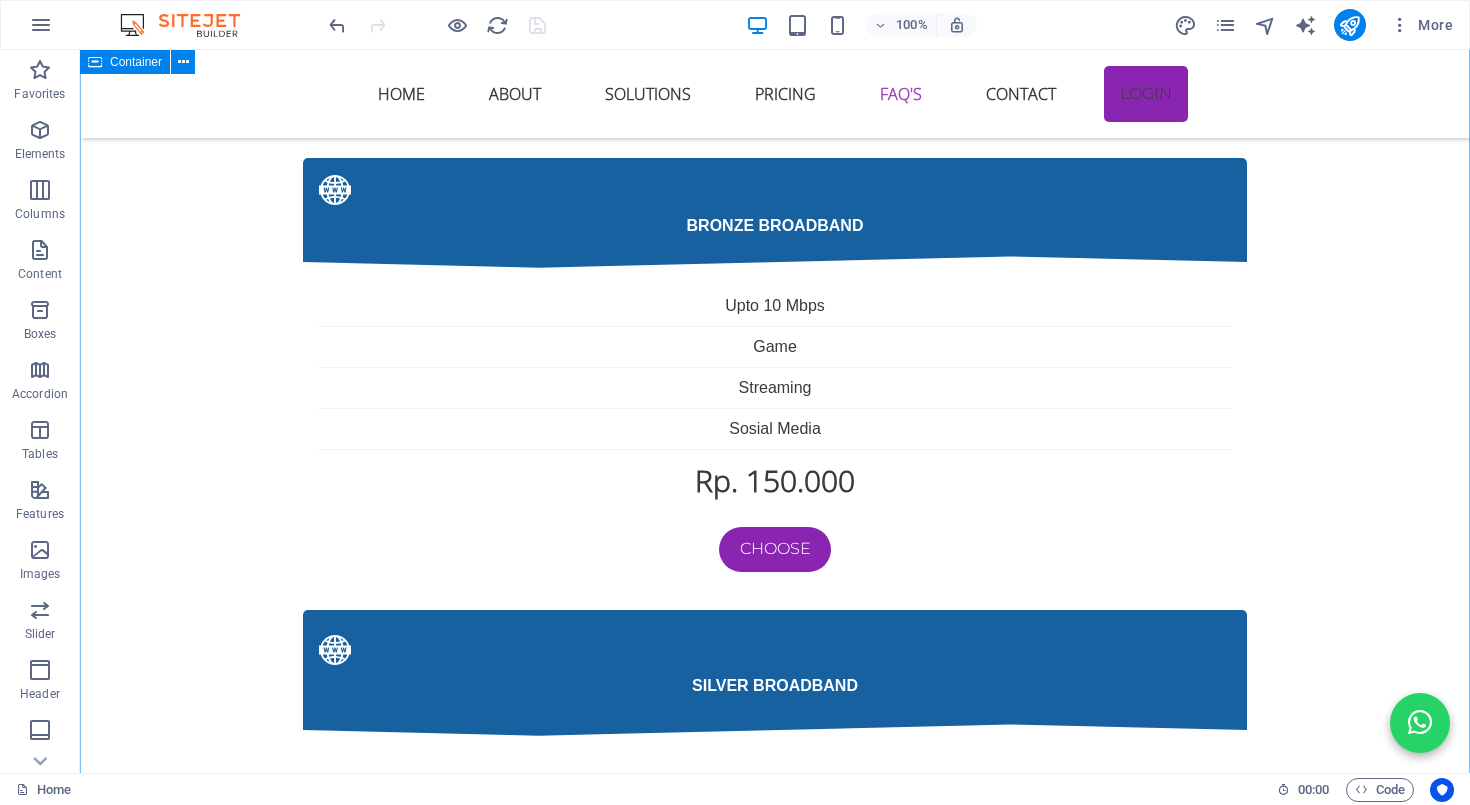 click on "kendala internet sering terjadi Jika menemui kendala internet dengan menggunakan wifi sering diskonek atau tidak mendapatkan sinyal bahkan tidak ada internet maka cara di bawah ini mungkin bisa membantu 1. Sinyal WiFi Lemah di Beberapa Ruangan Penyebab: Lokasi router terlalu jauh atau terhalang tembok tebal, perabotan besar, atau lantai bertingkat. Router bawaan ONU biasanya punya jangkauan terbatas. Solusi: ✅  Letakkan router di posisi tengah rumah dan agak tinggi. ✅ Hindari meletakkan router dekat logam, microwave, atau peralatan elektronik besar. ✅ Tambahkan WiFi extender / repeater atau gunakan Mesh WiFi system untuk jangkauan luas. ✅ Ganti router ONU bawaan ke router yang punya antena lebih kuat atau dual band (2.4GHz & 5GHz). 2. Kecepatan Internet Lambat / Tidak Stabil Penyebab: Banyak perangkat tersambung sekaligus. Interferensi dari jaringan tetangga (terutama di frekuensi 2.4GHz). Router lama atau firmware belum update. Solusi: ✅ Perbarui firmware router. Penyebab: Solusi: Penyebab: Solusi:" at bounding box center (775, 3697) 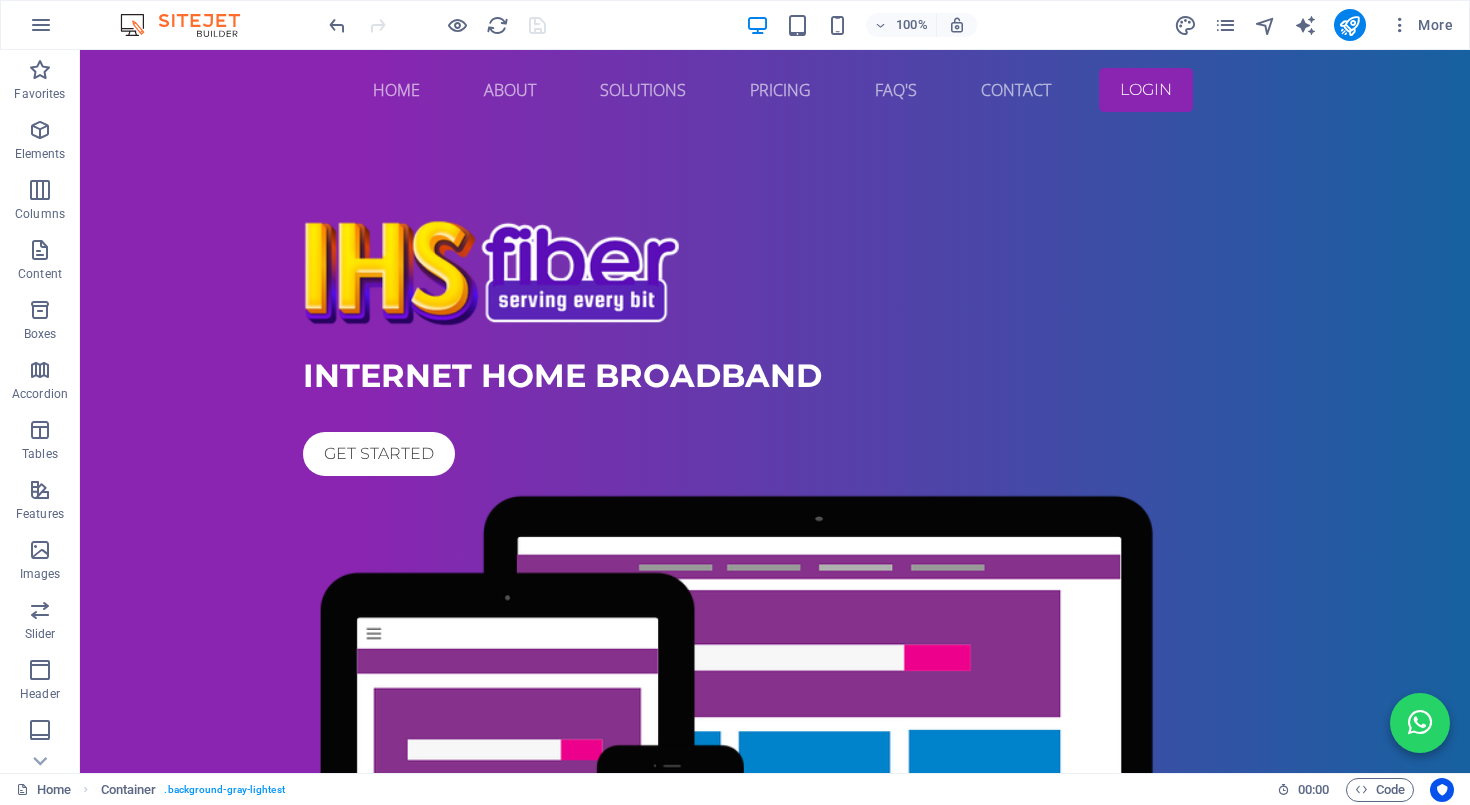 scroll, scrollTop: 0, scrollLeft: 0, axis: both 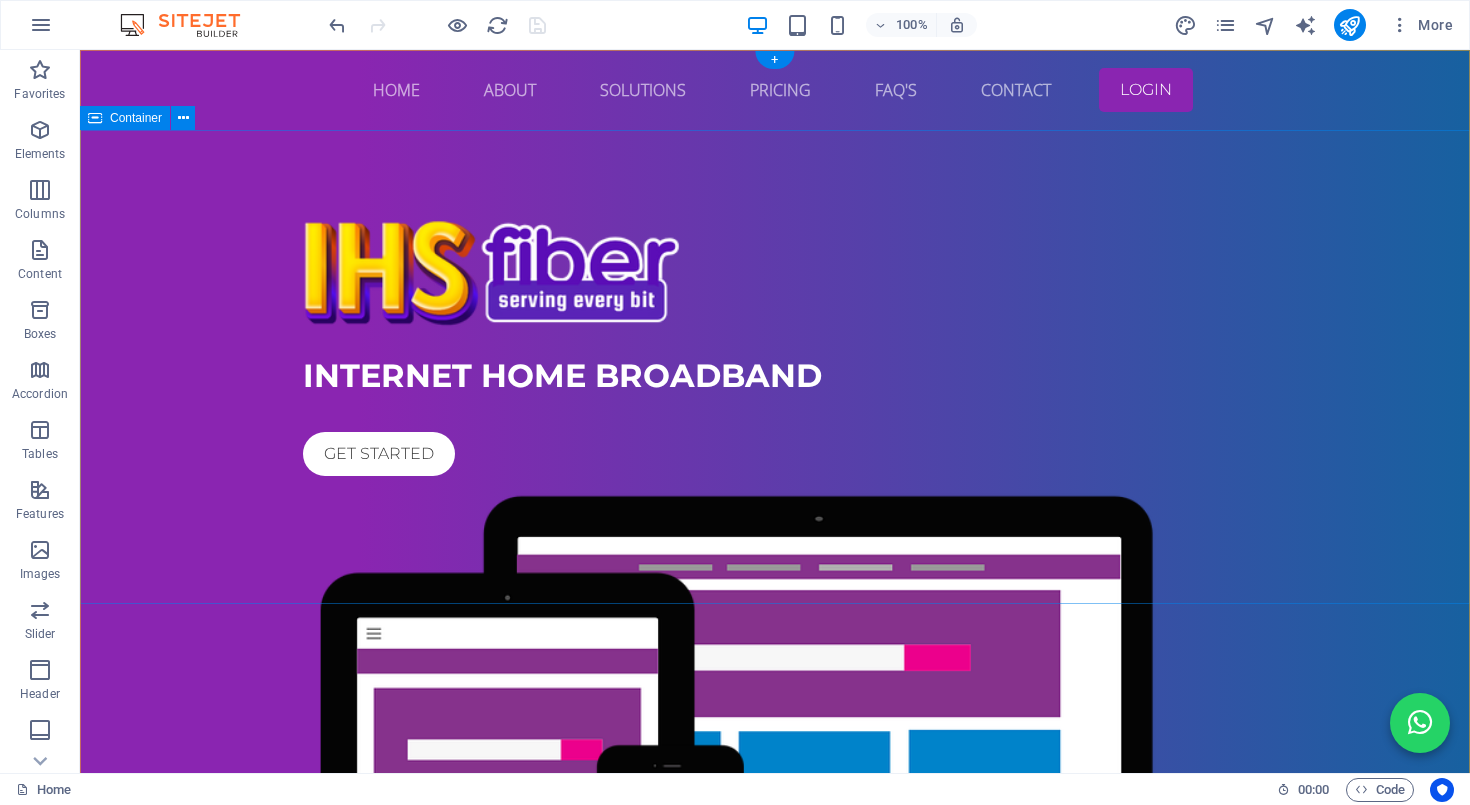 click on "Internet home broadband Get started" at bounding box center [775, 640] 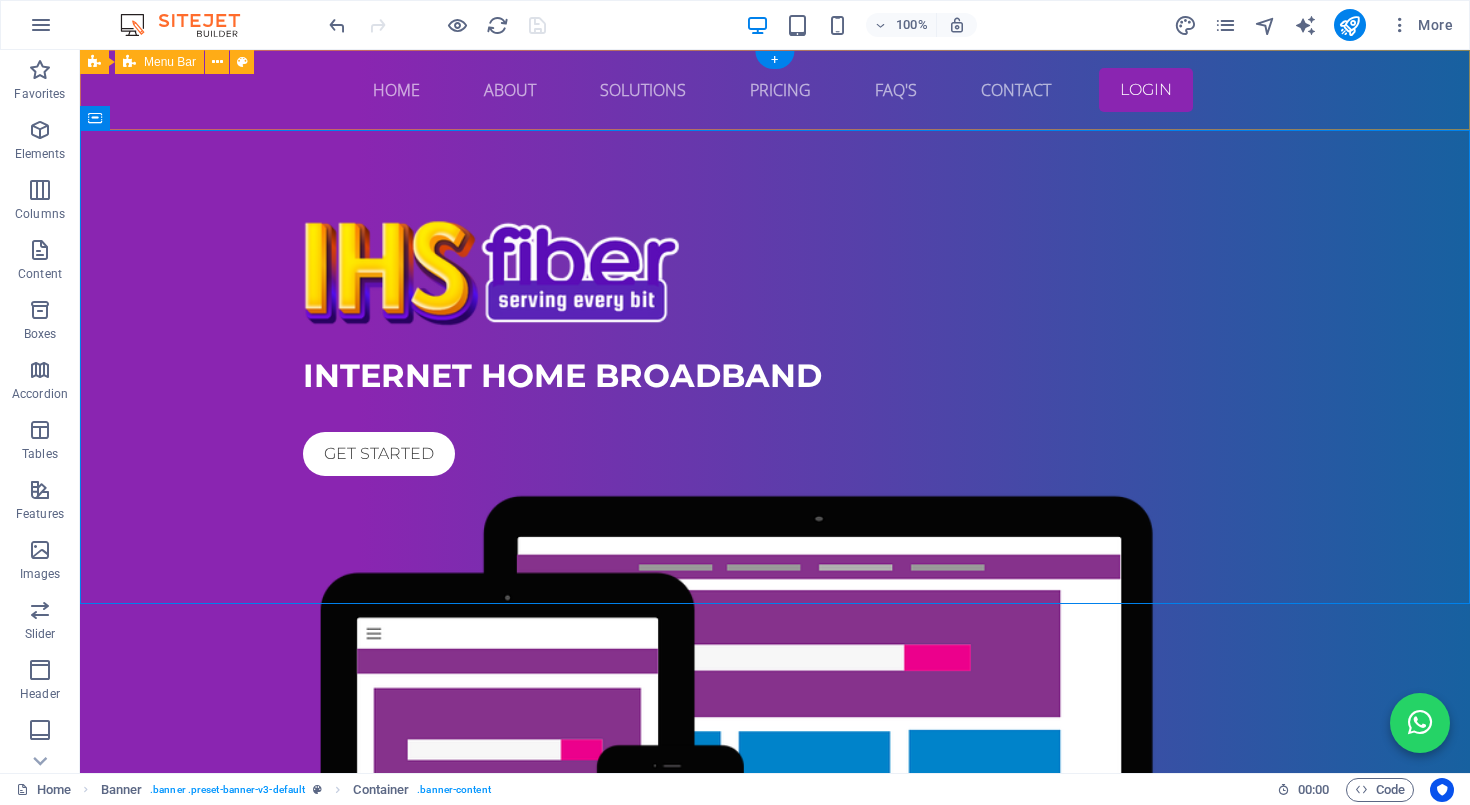 click on "Home About Solutions Pricing FAQ's Contact LOGIN" at bounding box center (775, 90) 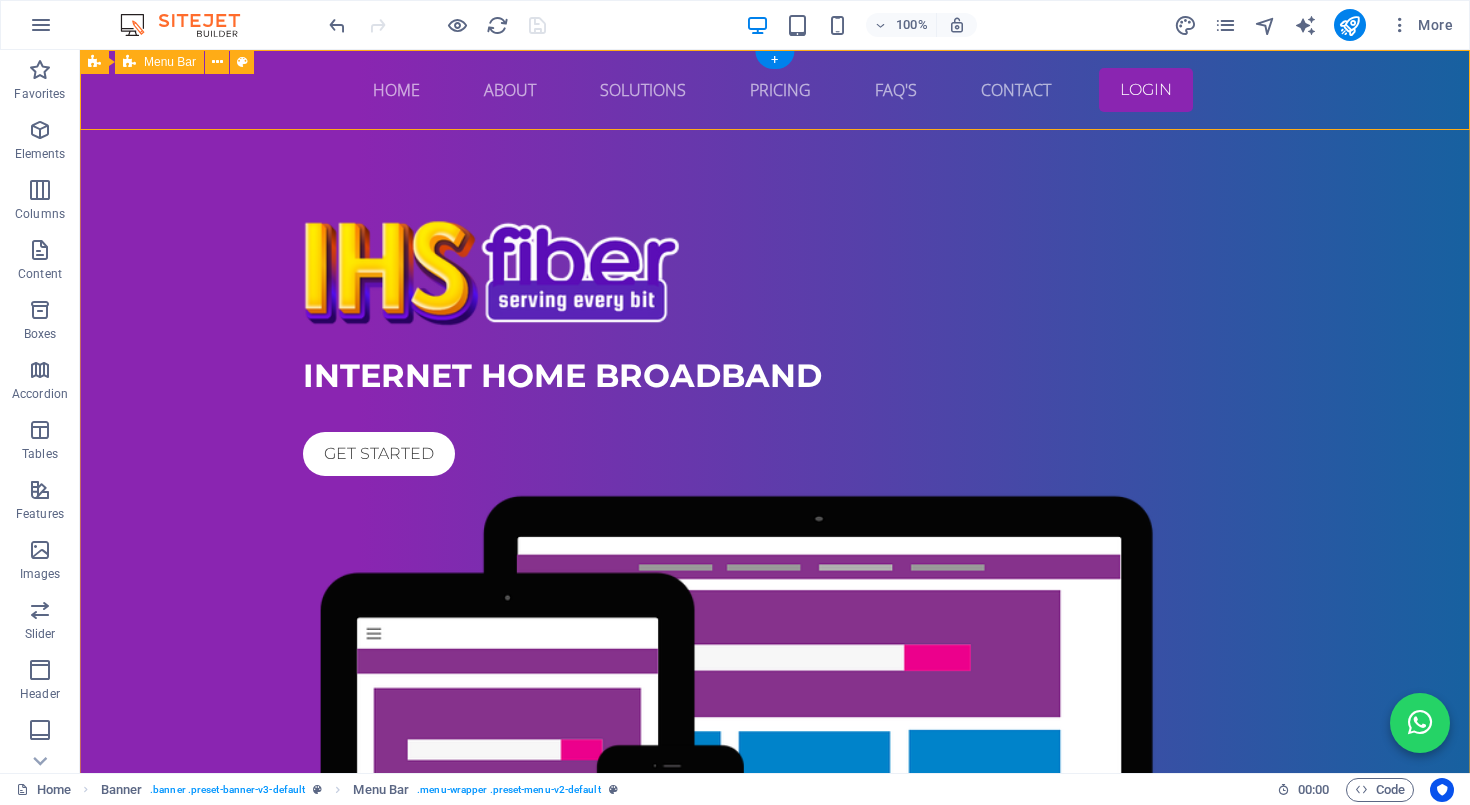 click on "Home About Solutions Pricing FAQ's Contact LOGIN" at bounding box center [775, 90] 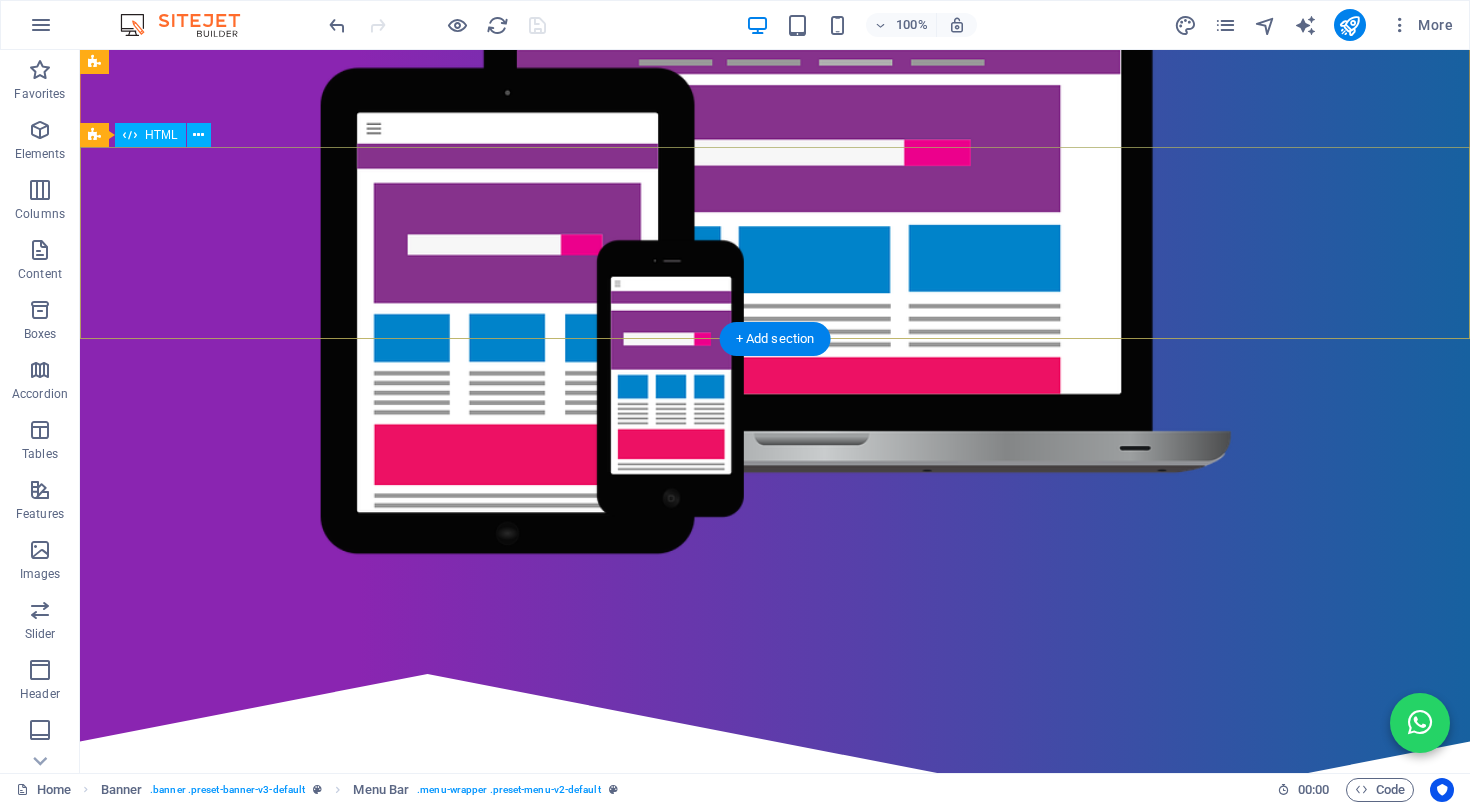 scroll, scrollTop: 527, scrollLeft: 0, axis: vertical 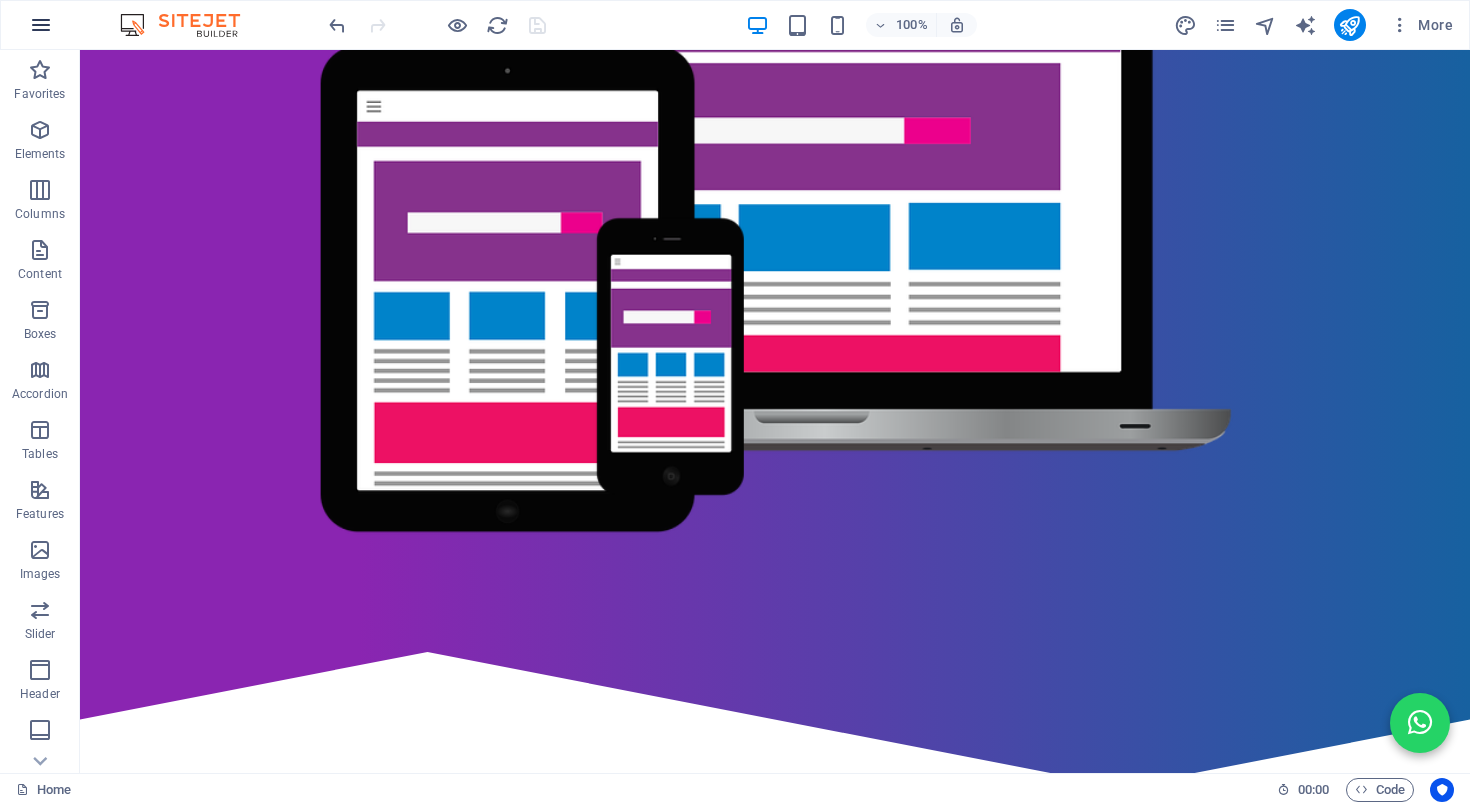 click at bounding box center (41, 25) 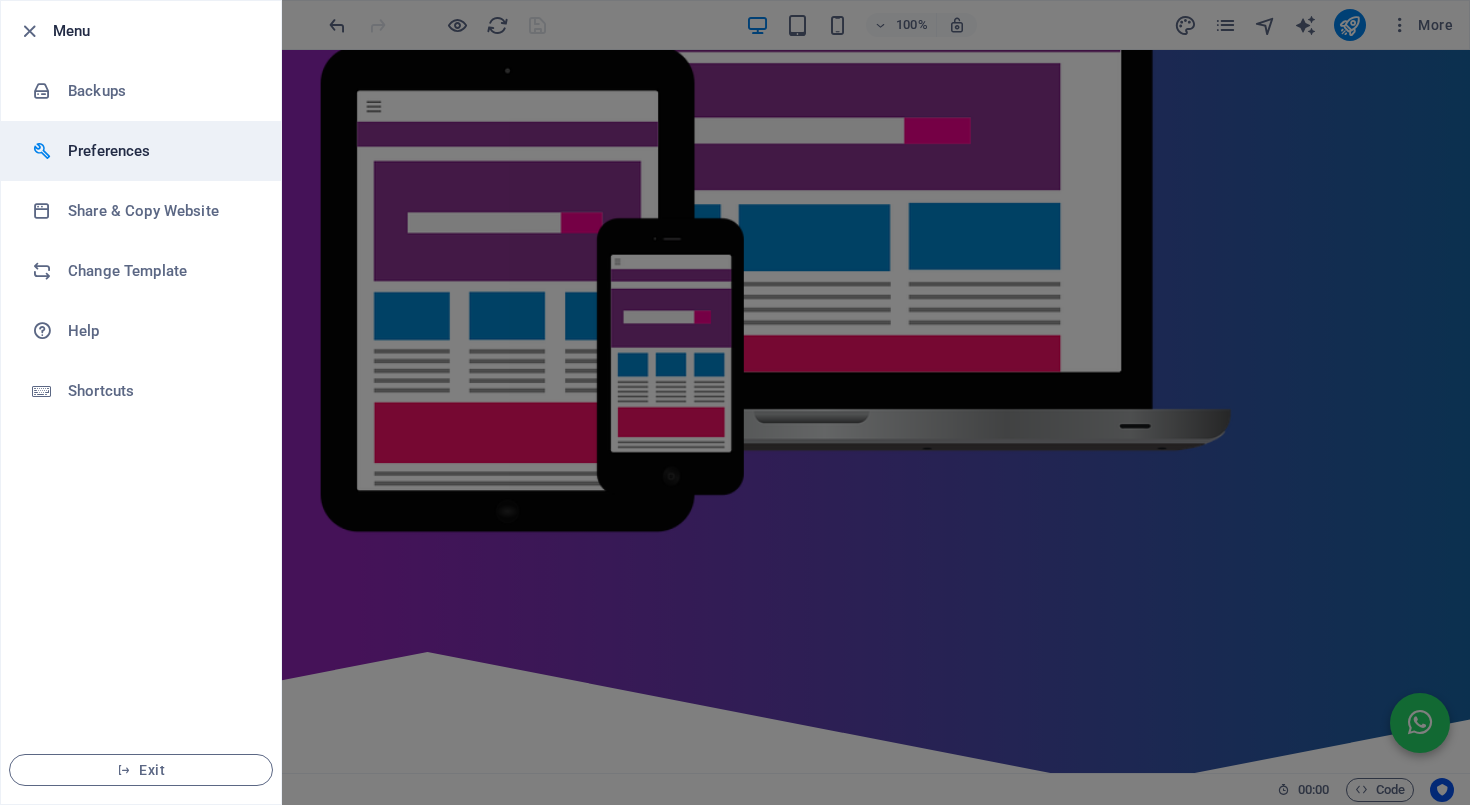 click on "Preferences" at bounding box center (160, 151) 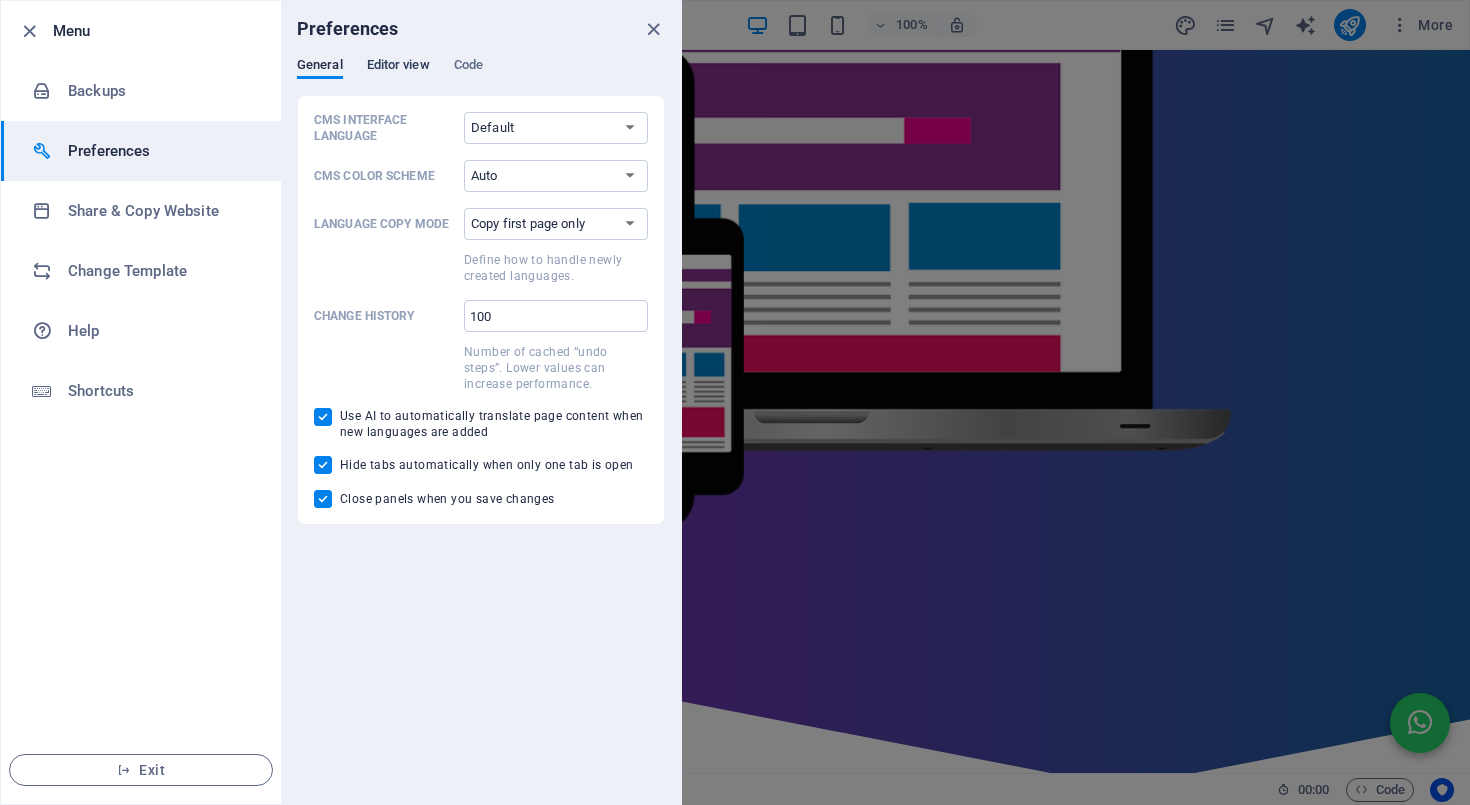 click on "Editor view" at bounding box center (398, 67) 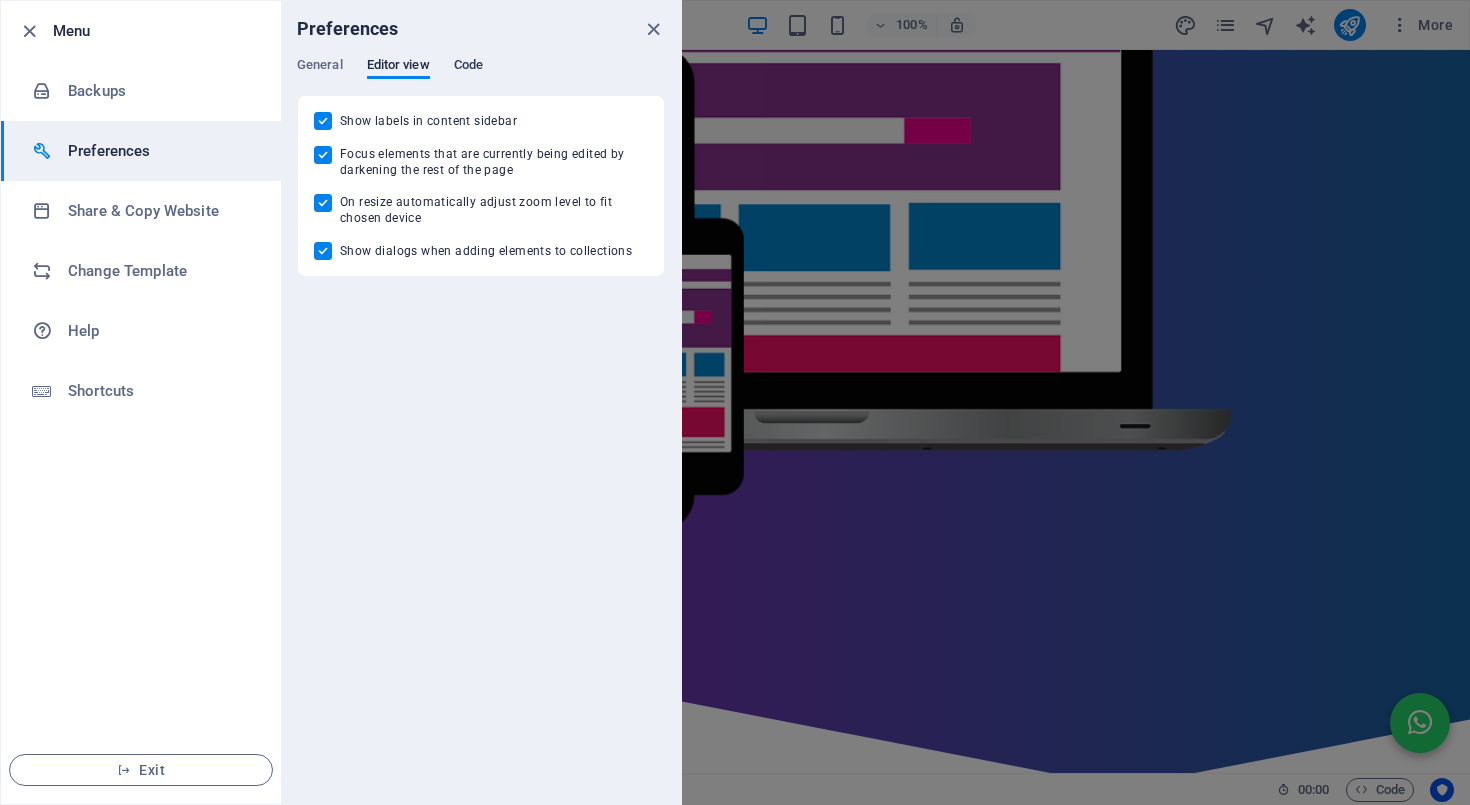 click on "Code" at bounding box center [468, 67] 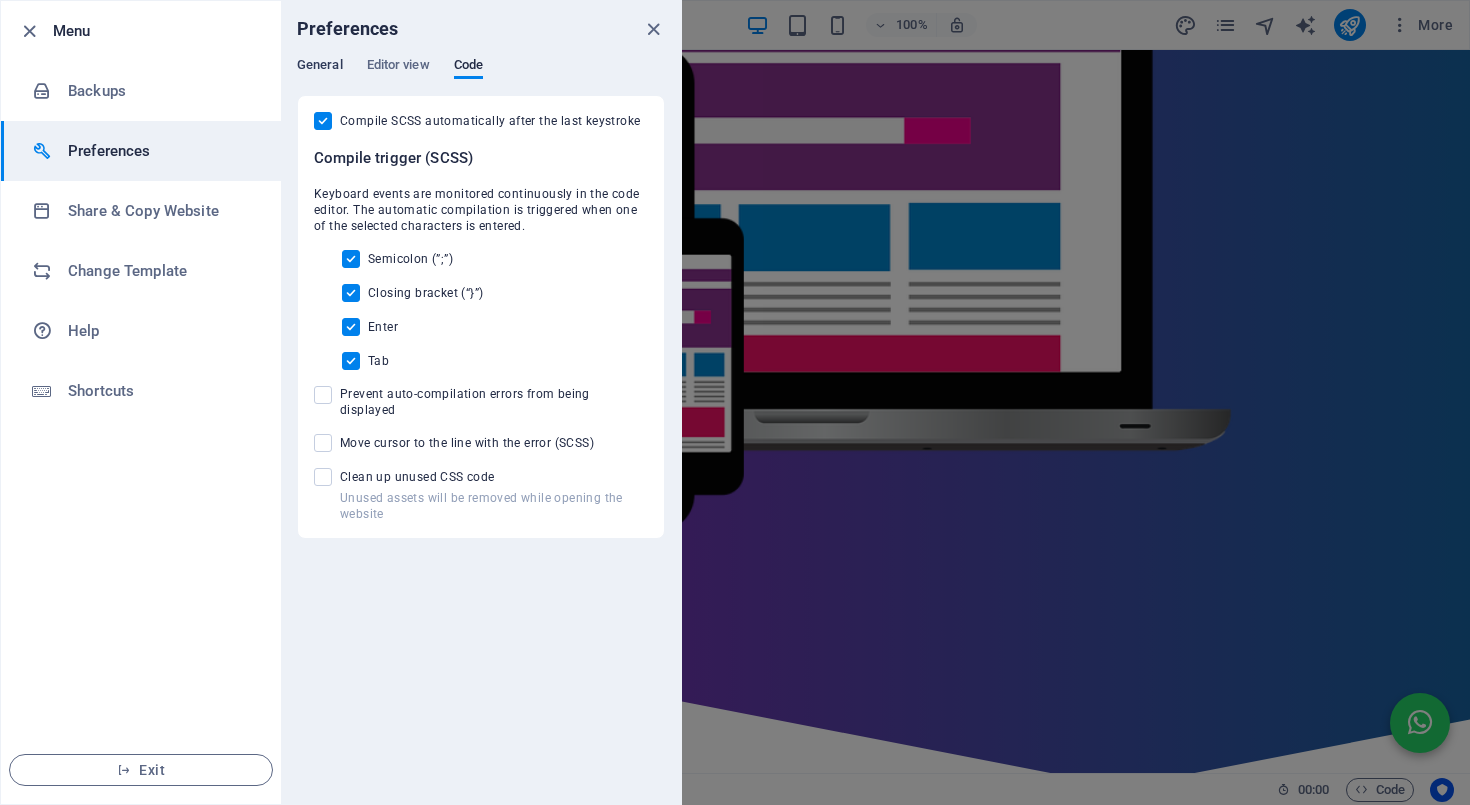 click on "General" at bounding box center (320, 67) 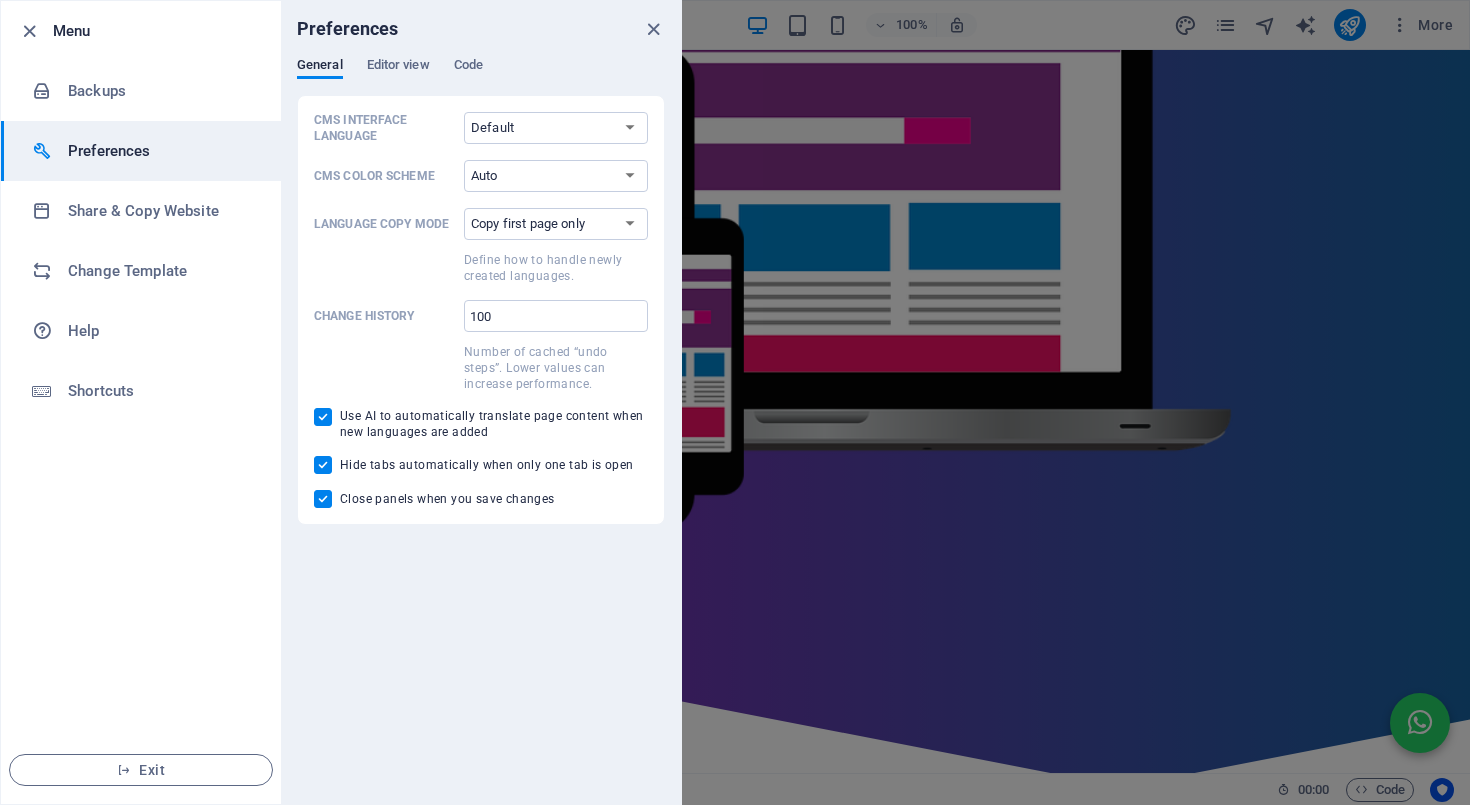 click at bounding box center (735, 402) 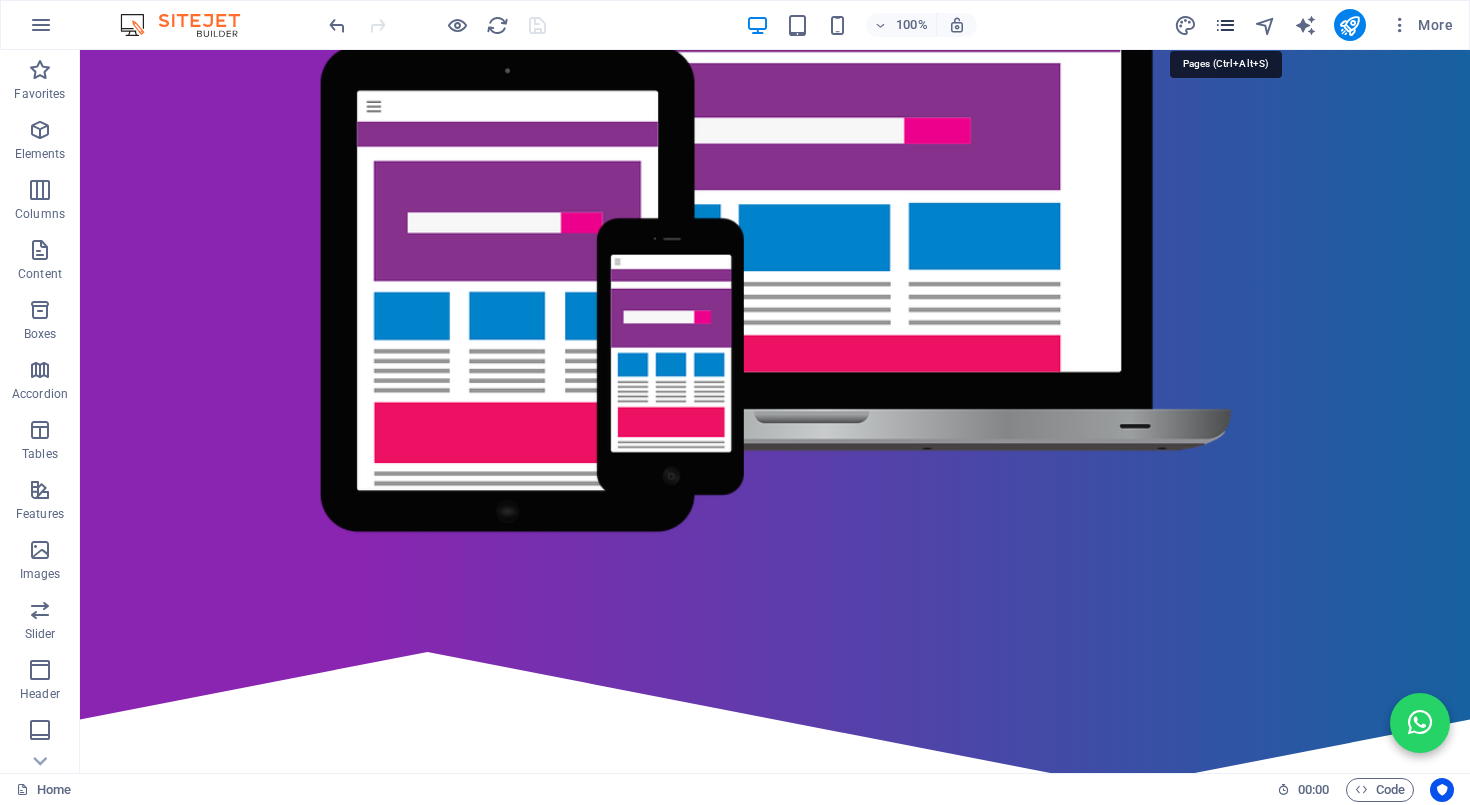 click at bounding box center [1225, 25] 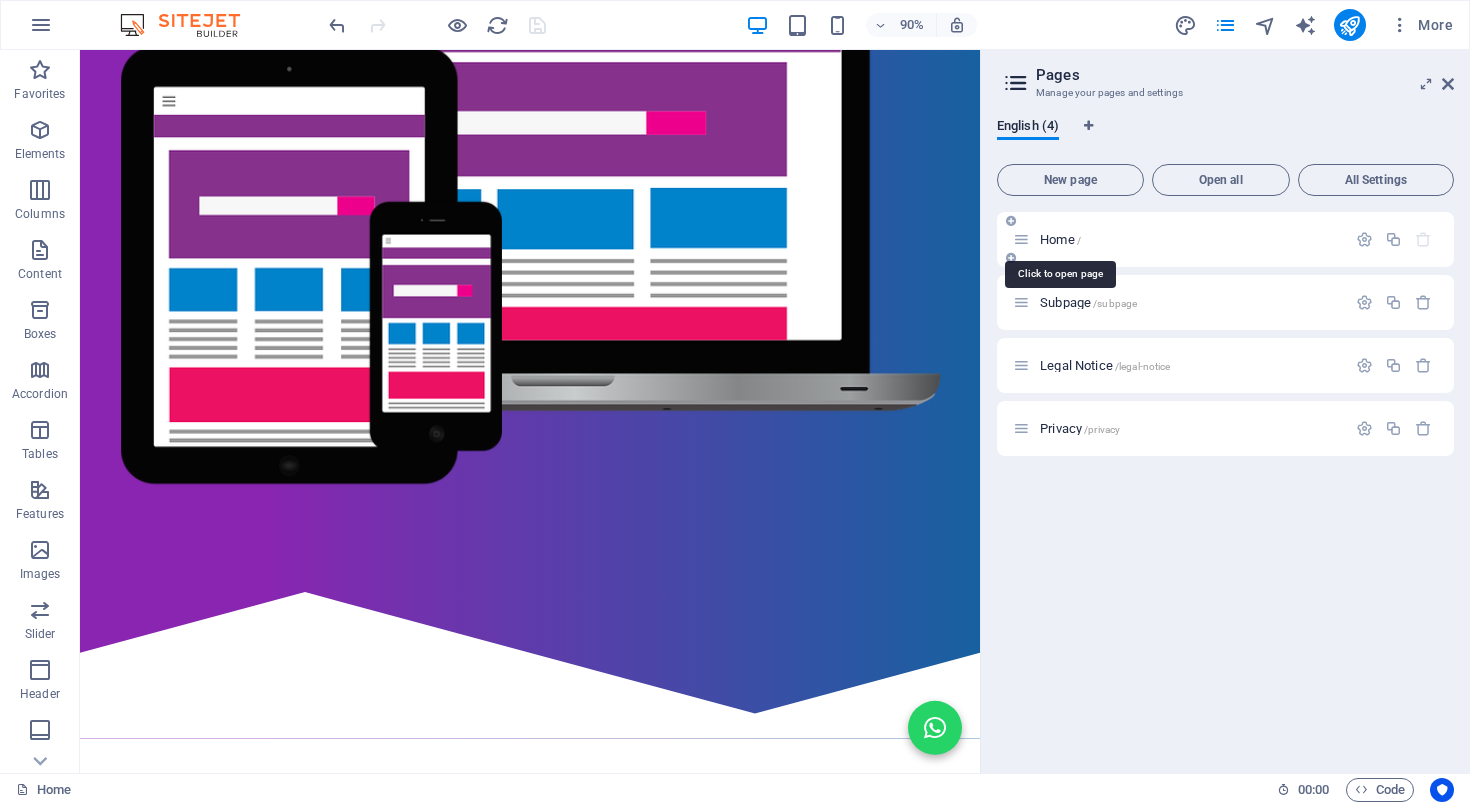 click on "Home /" at bounding box center (1060, 239) 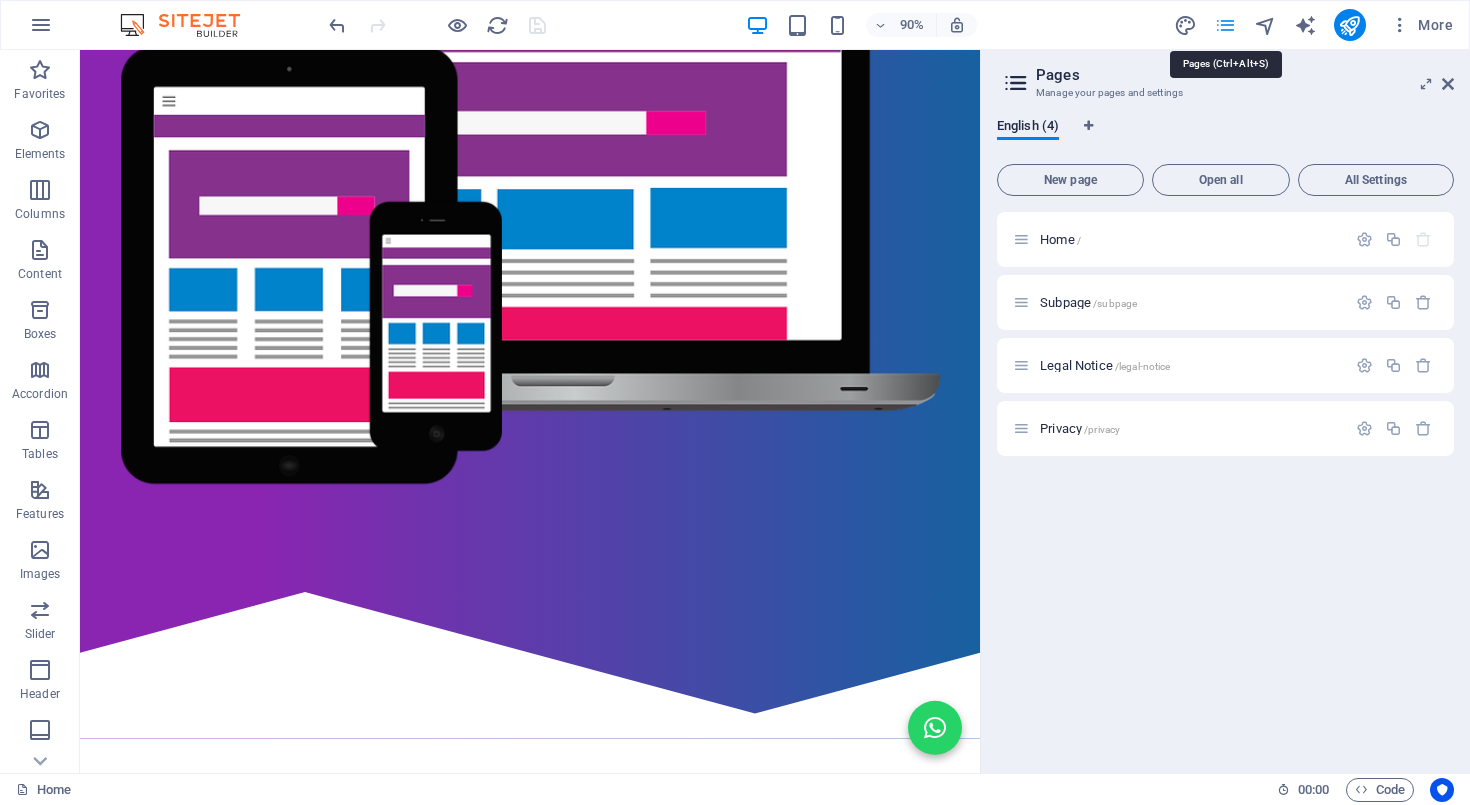 click at bounding box center (1225, 25) 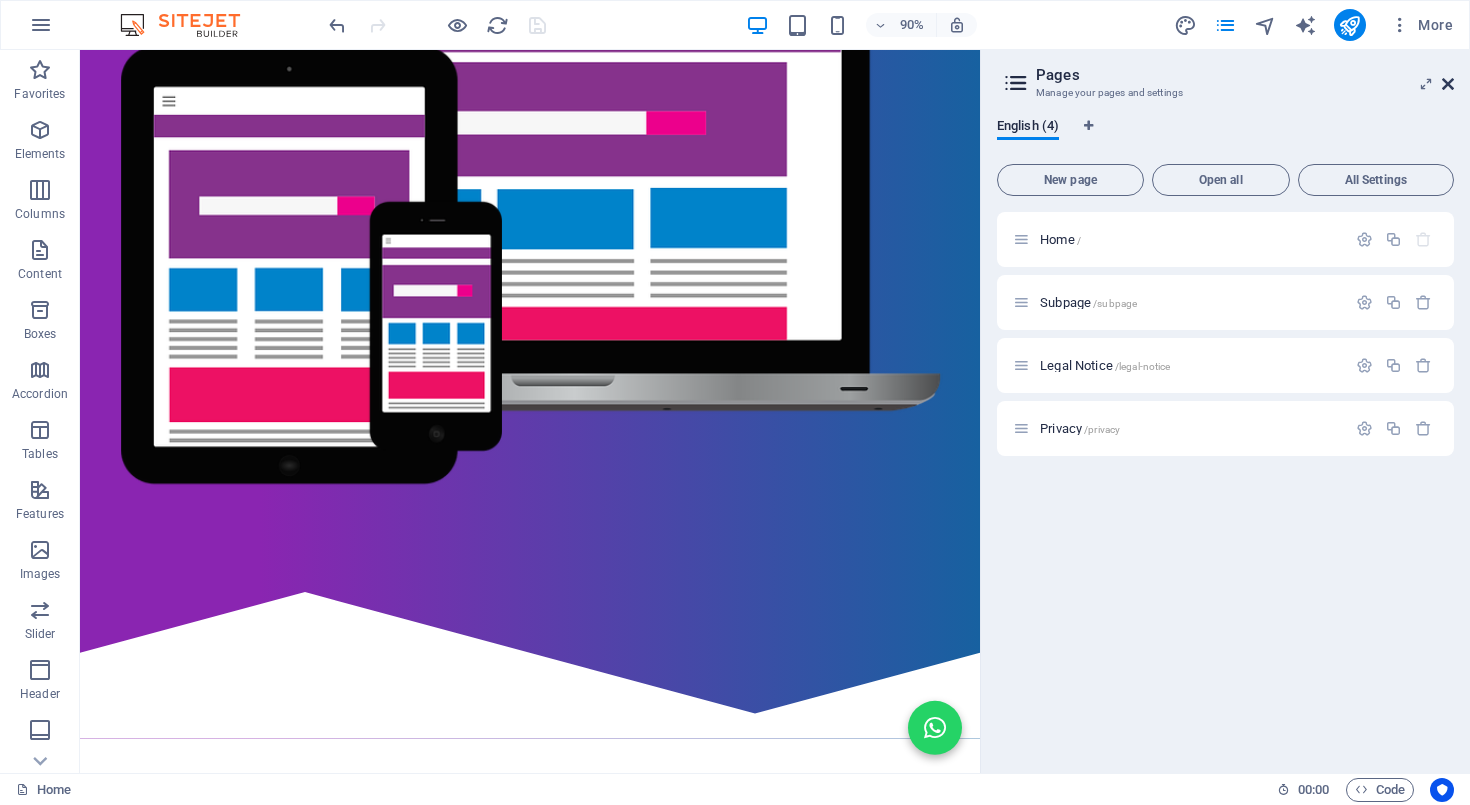 click at bounding box center [1448, 84] 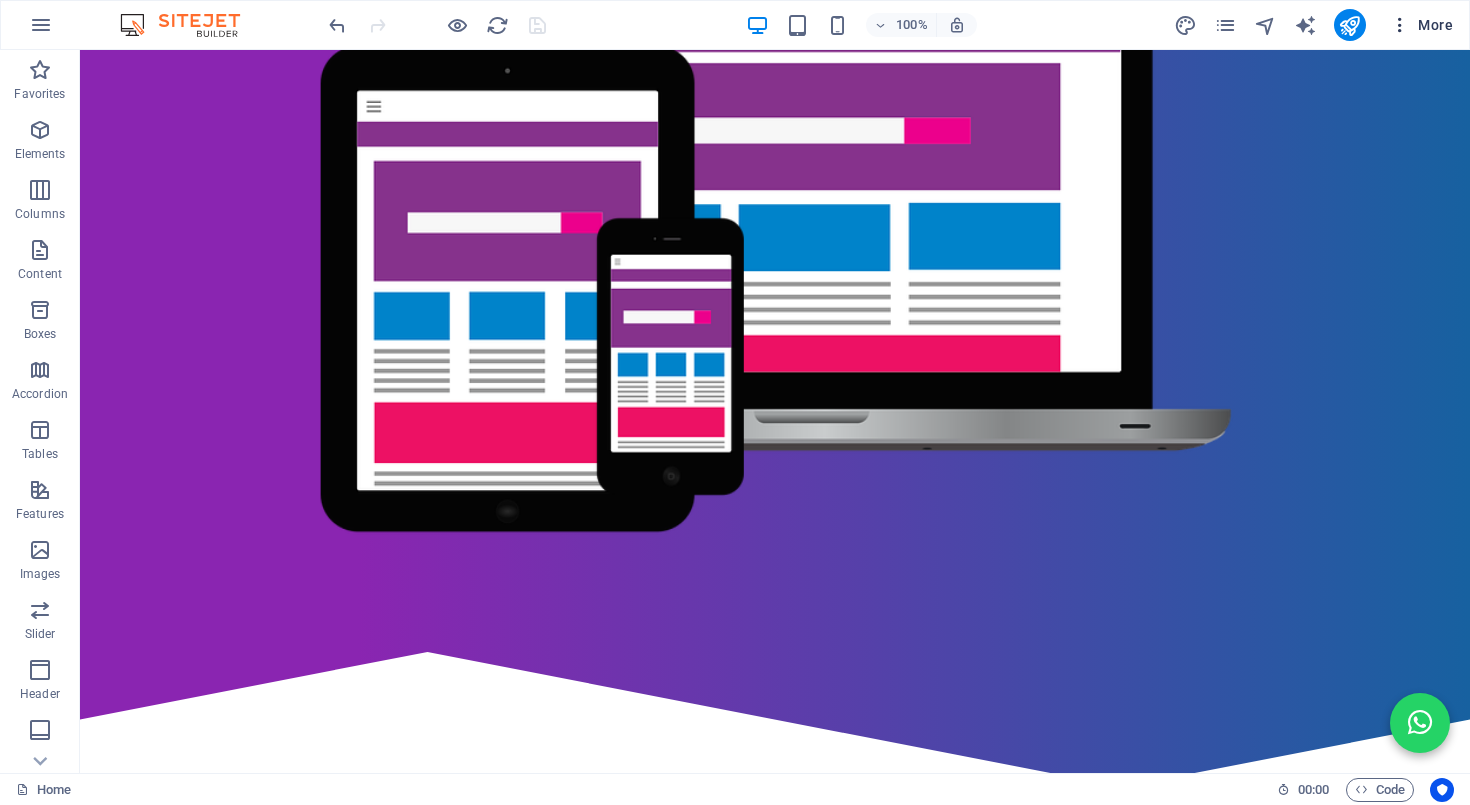 click at bounding box center [1400, 25] 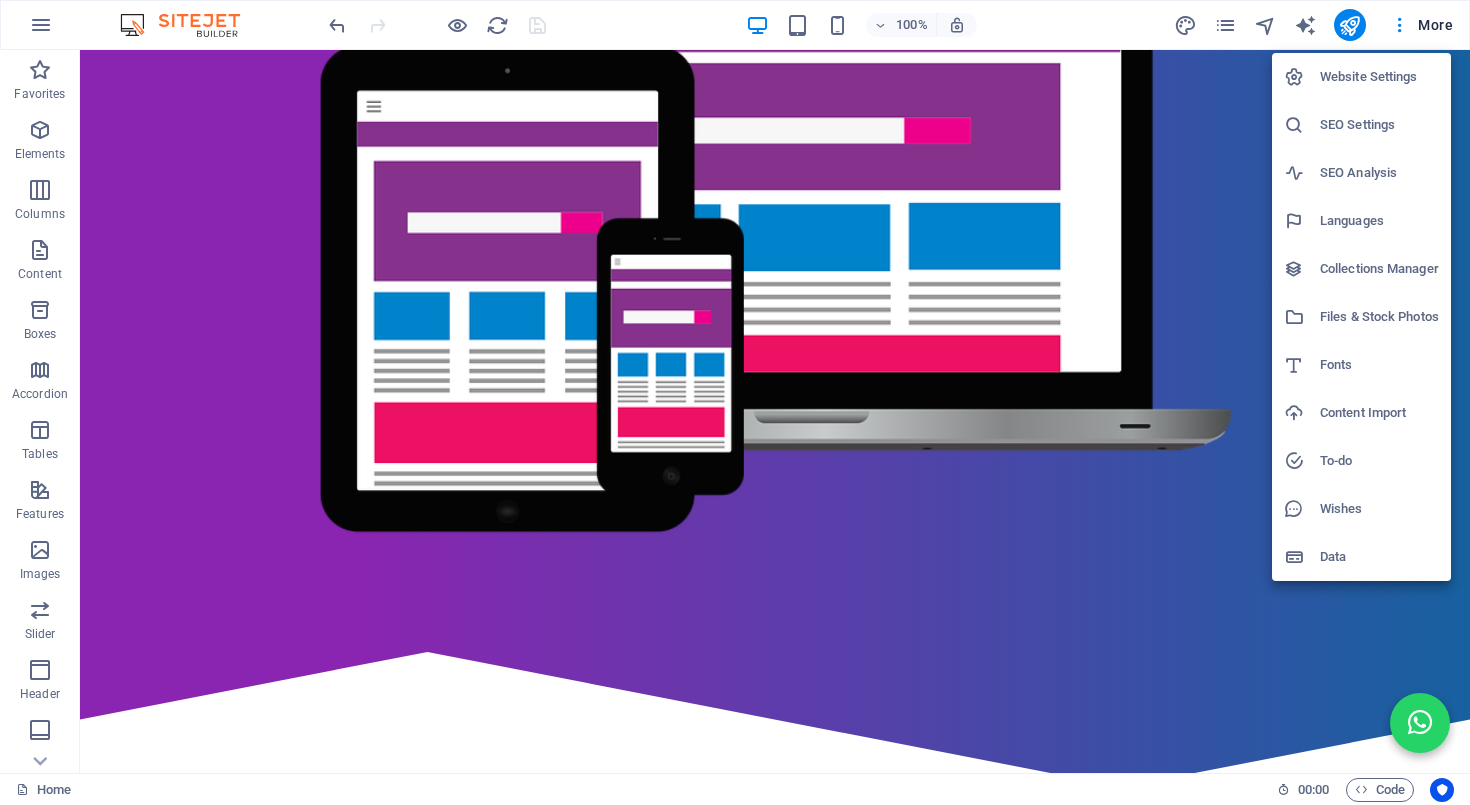 click on "Website Settings" at bounding box center [1379, 77] 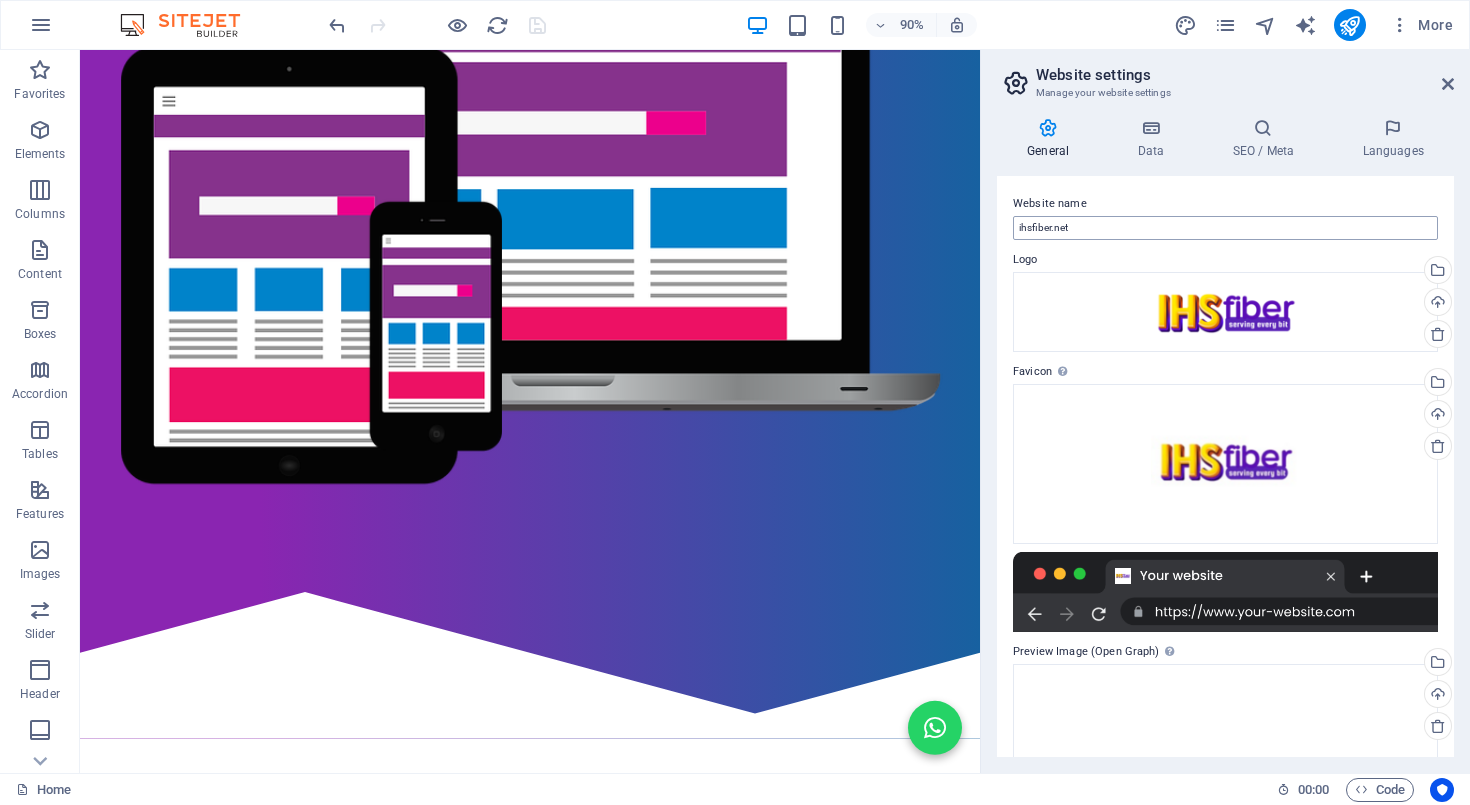 scroll, scrollTop: 0, scrollLeft: 0, axis: both 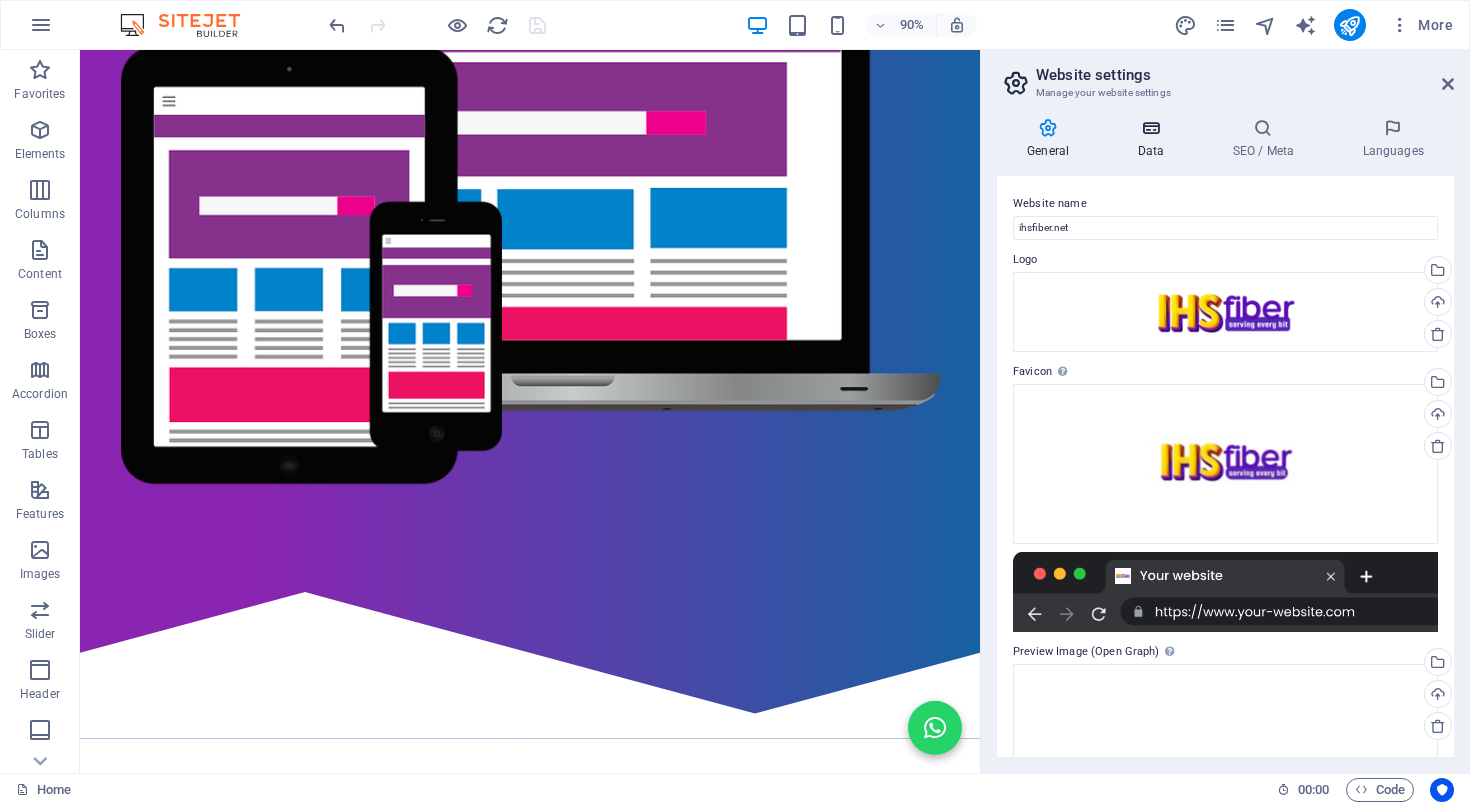 click on "Data" at bounding box center [1154, 139] 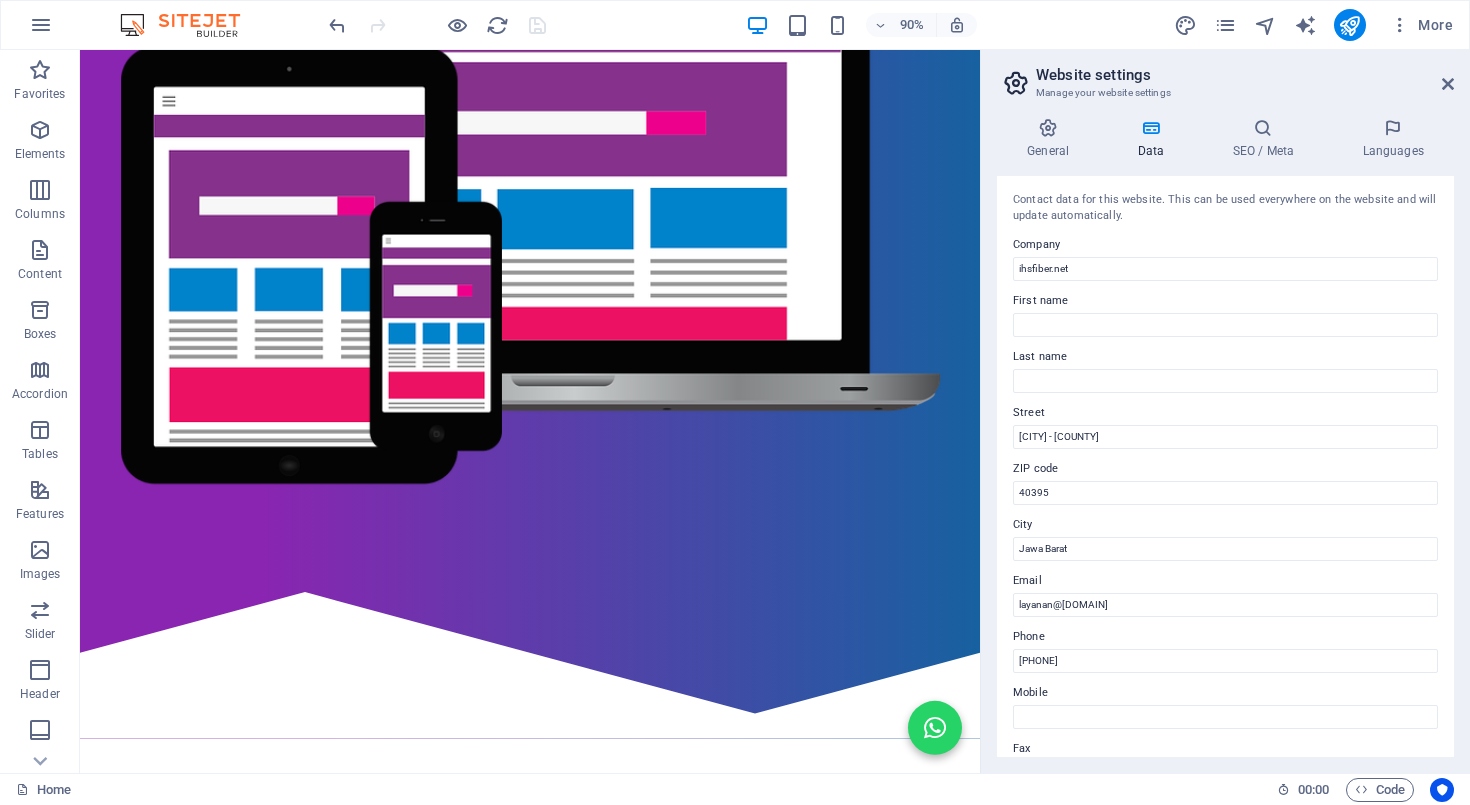 scroll, scrollTop: 0, scrollLeft: 0, axis: both 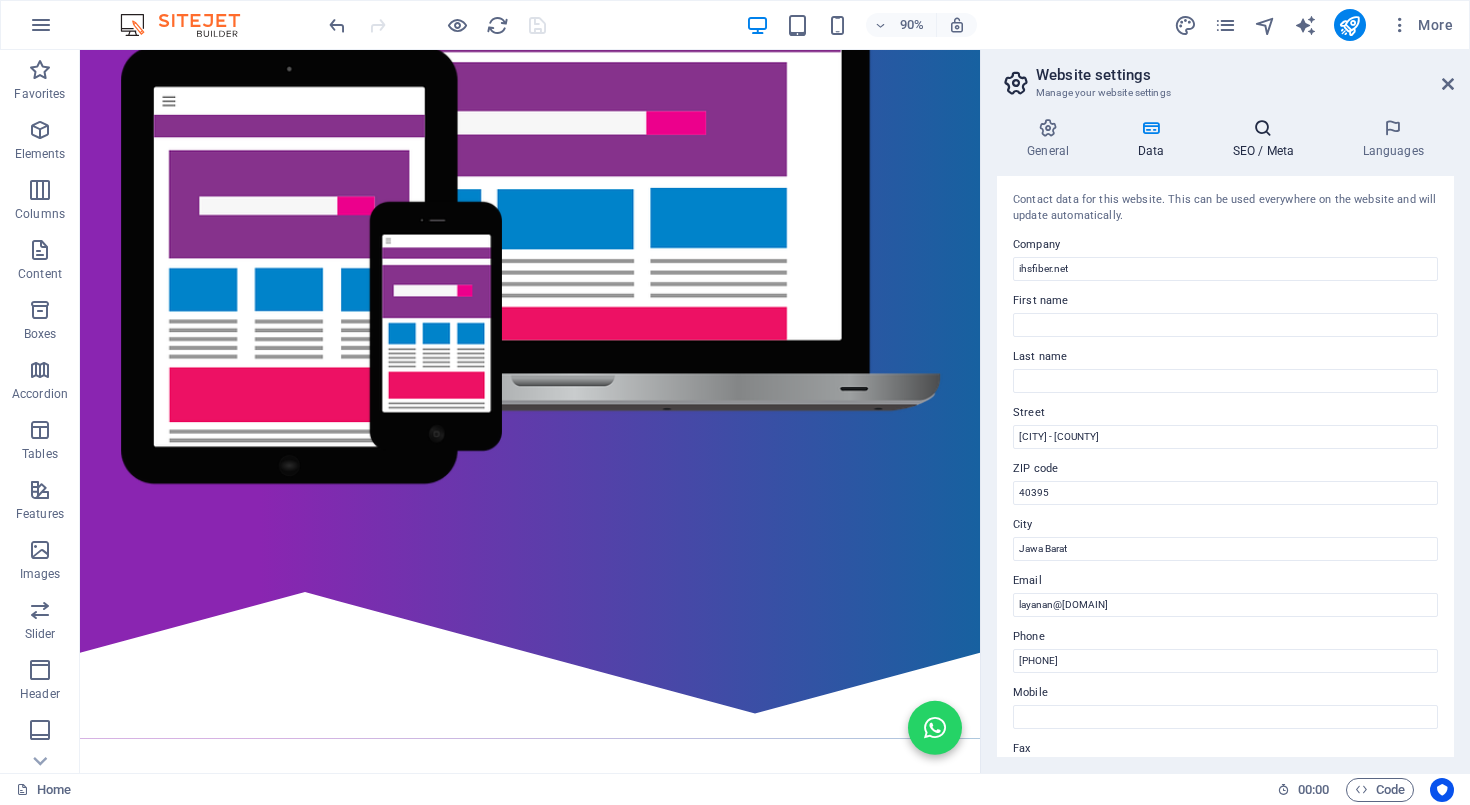click at bounding box center (1263, 128) 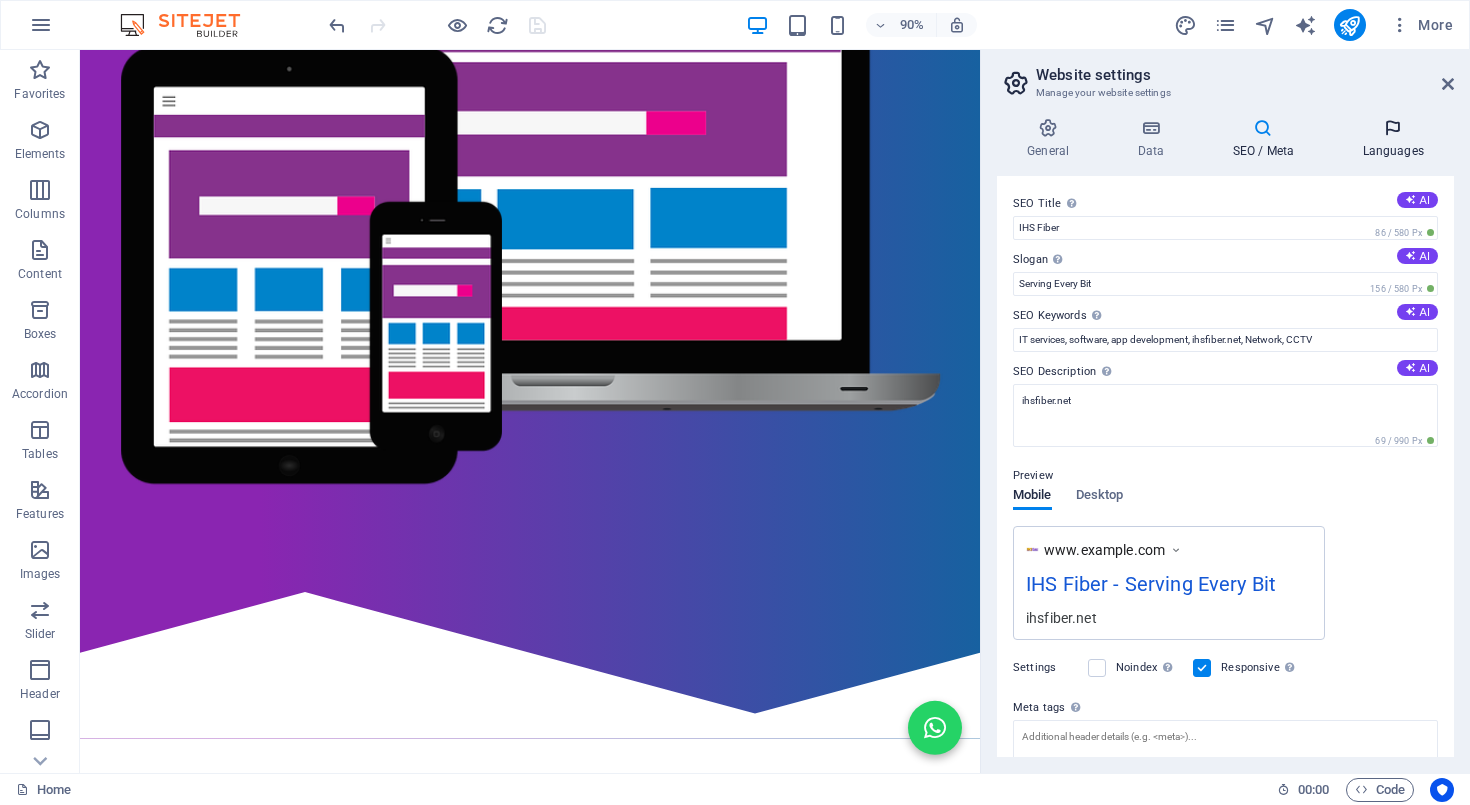 click on "Languages" at bounding box center (1393, 139) 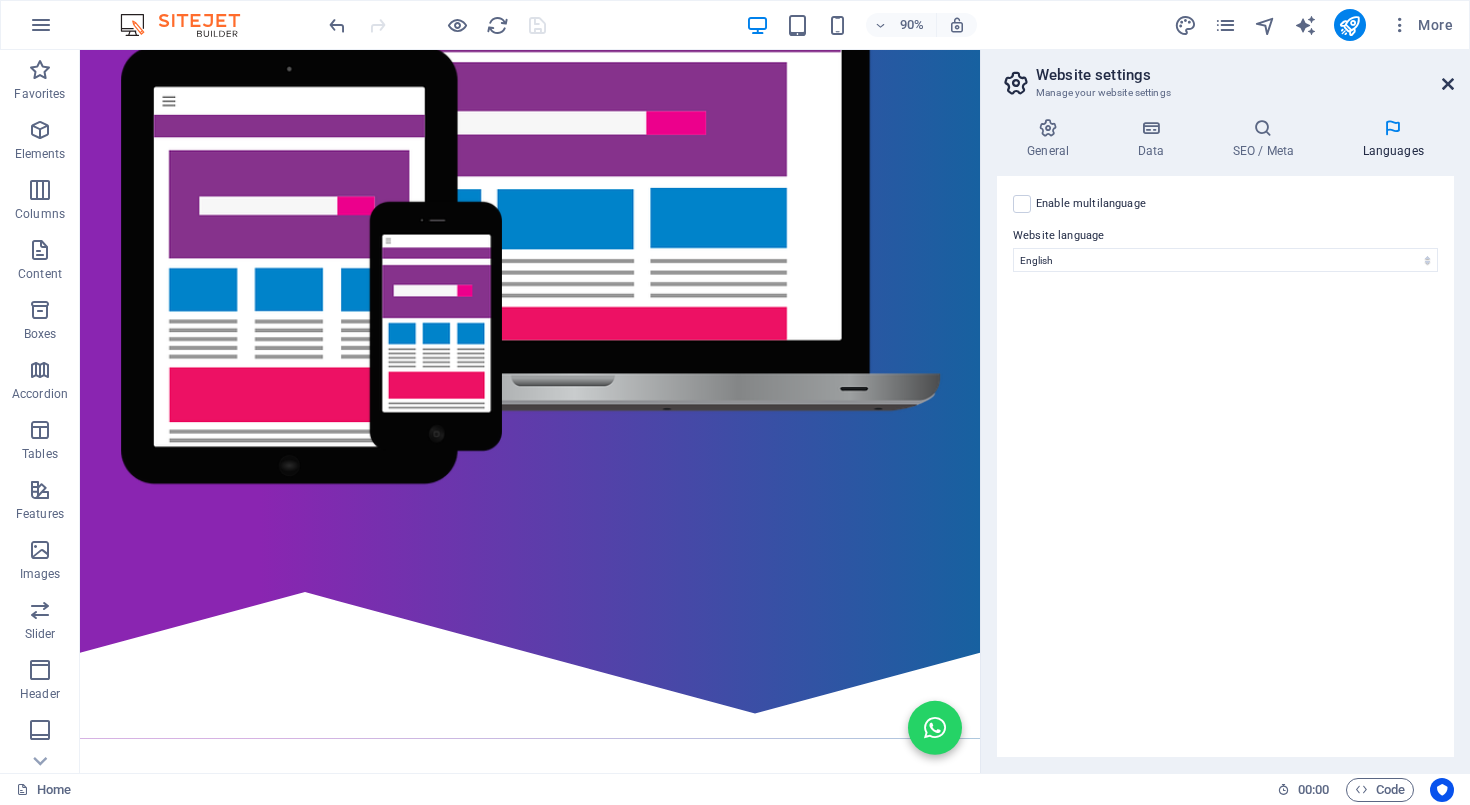 click at bounding box center [1448, 84] 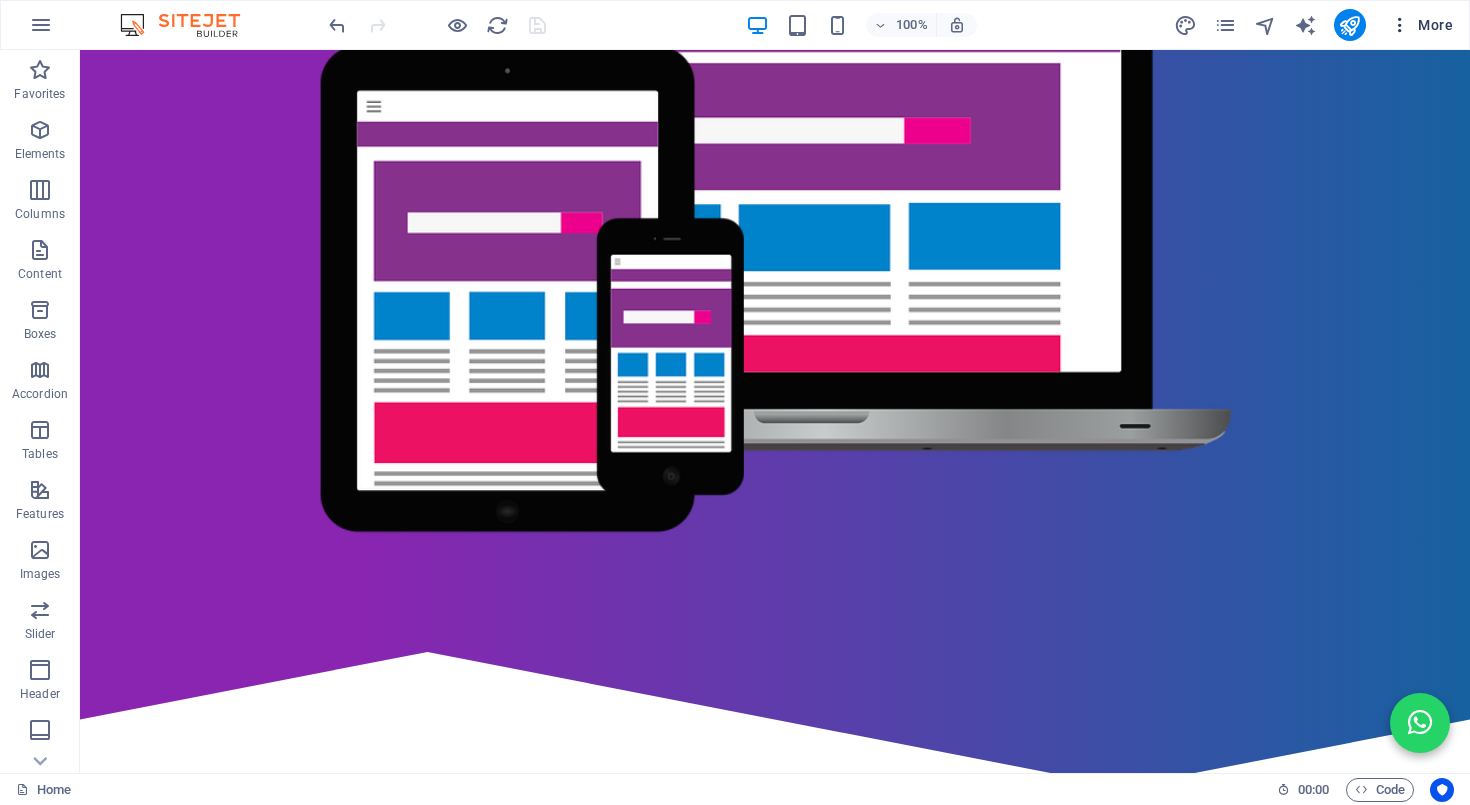 click at bounding box center [1400, 25] 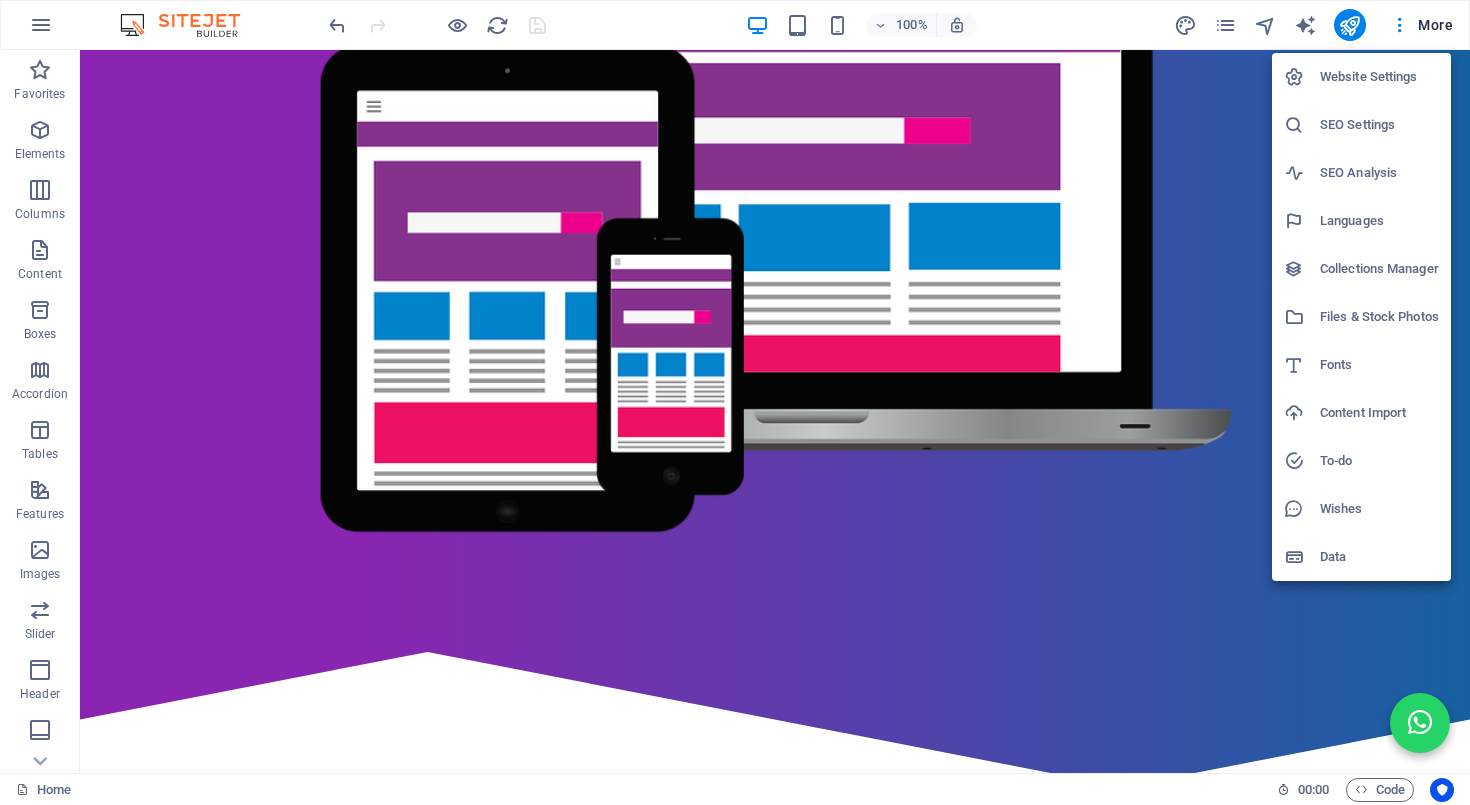 click on "Collections Manager" at bounding box center [1379, 269] 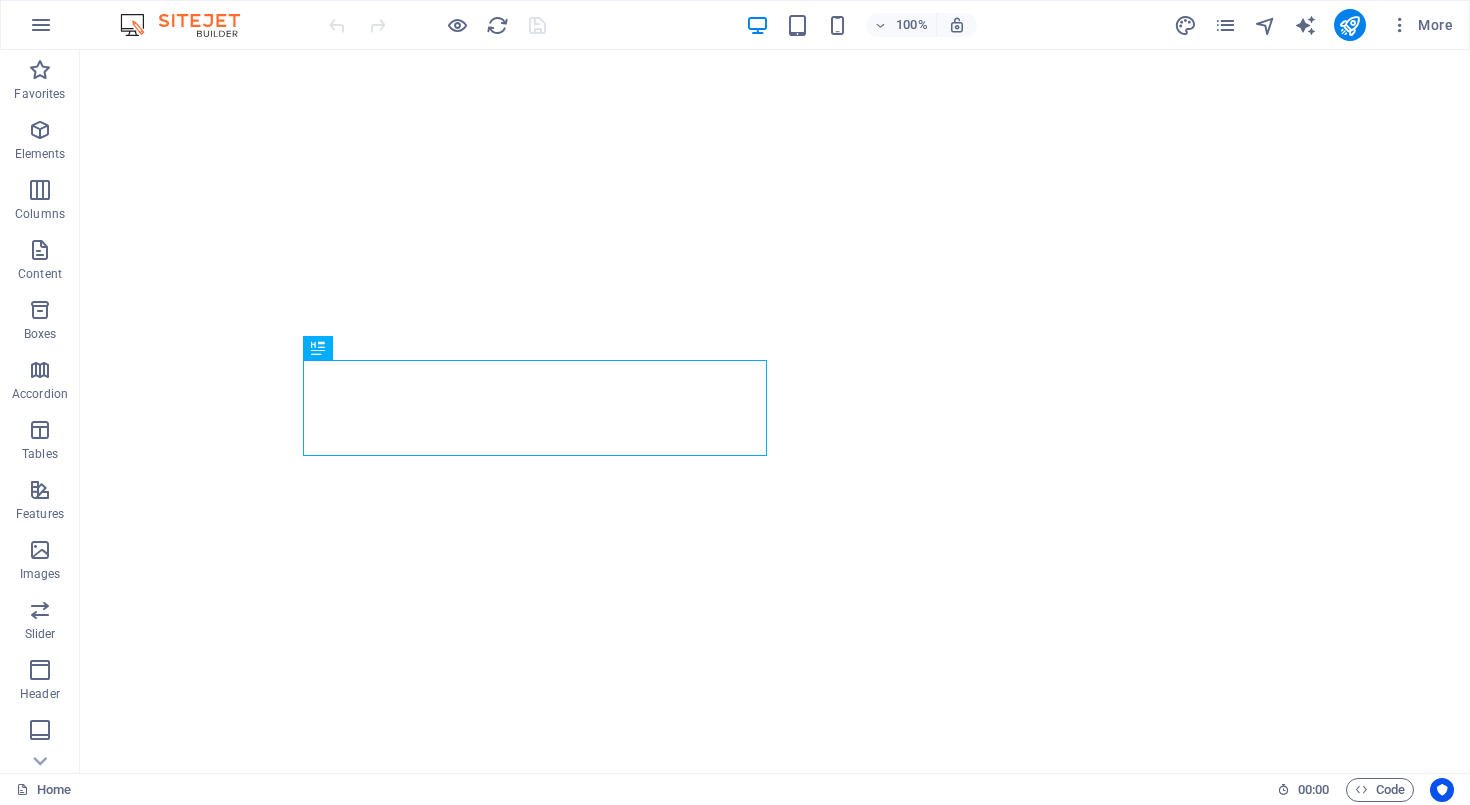 scroll, scrollTop: 0, scrollLeft: 0, axis: both 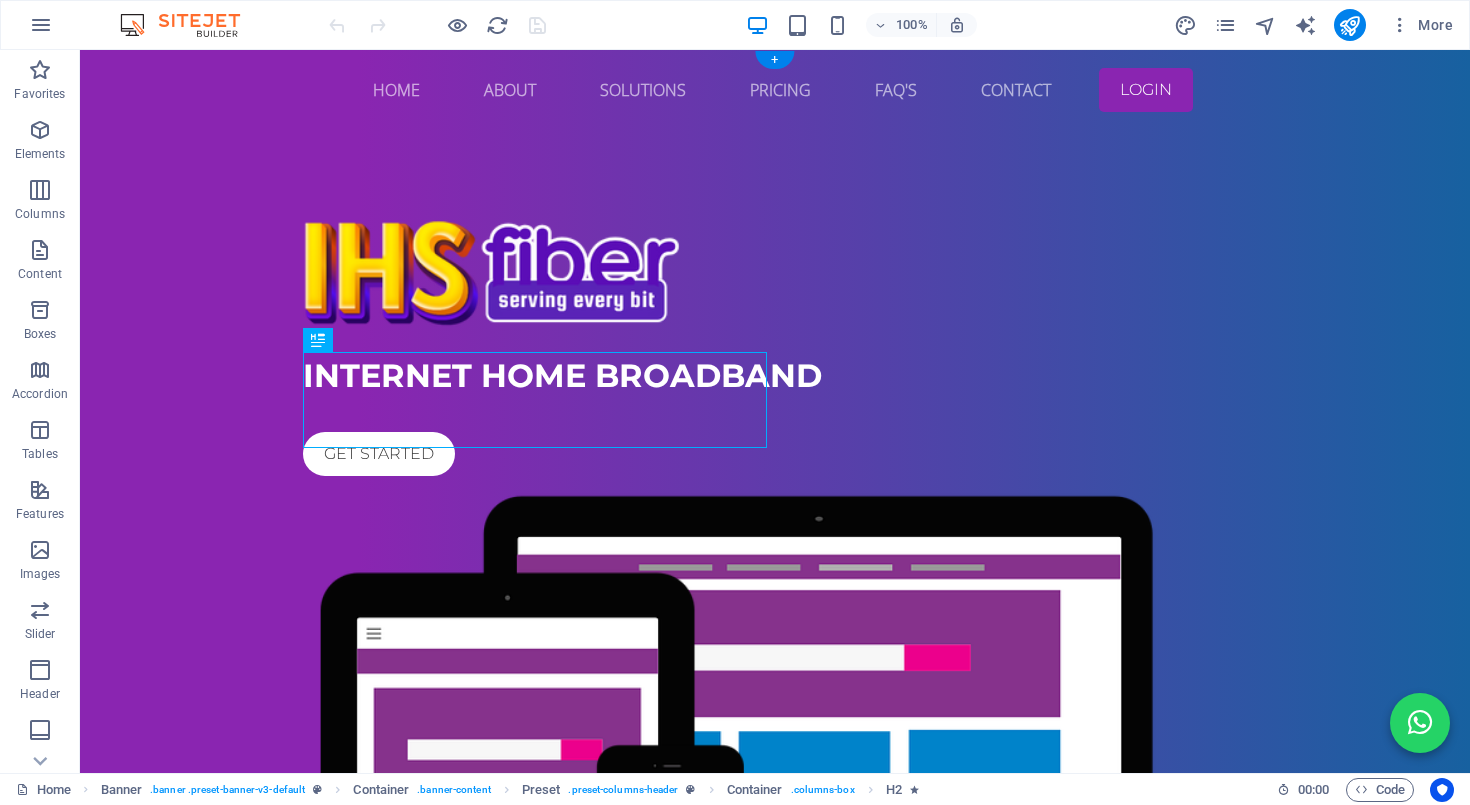 click on "Home About Solutions Pricing FAQ's Contact LOGIN" at bounding box center (775, 90) 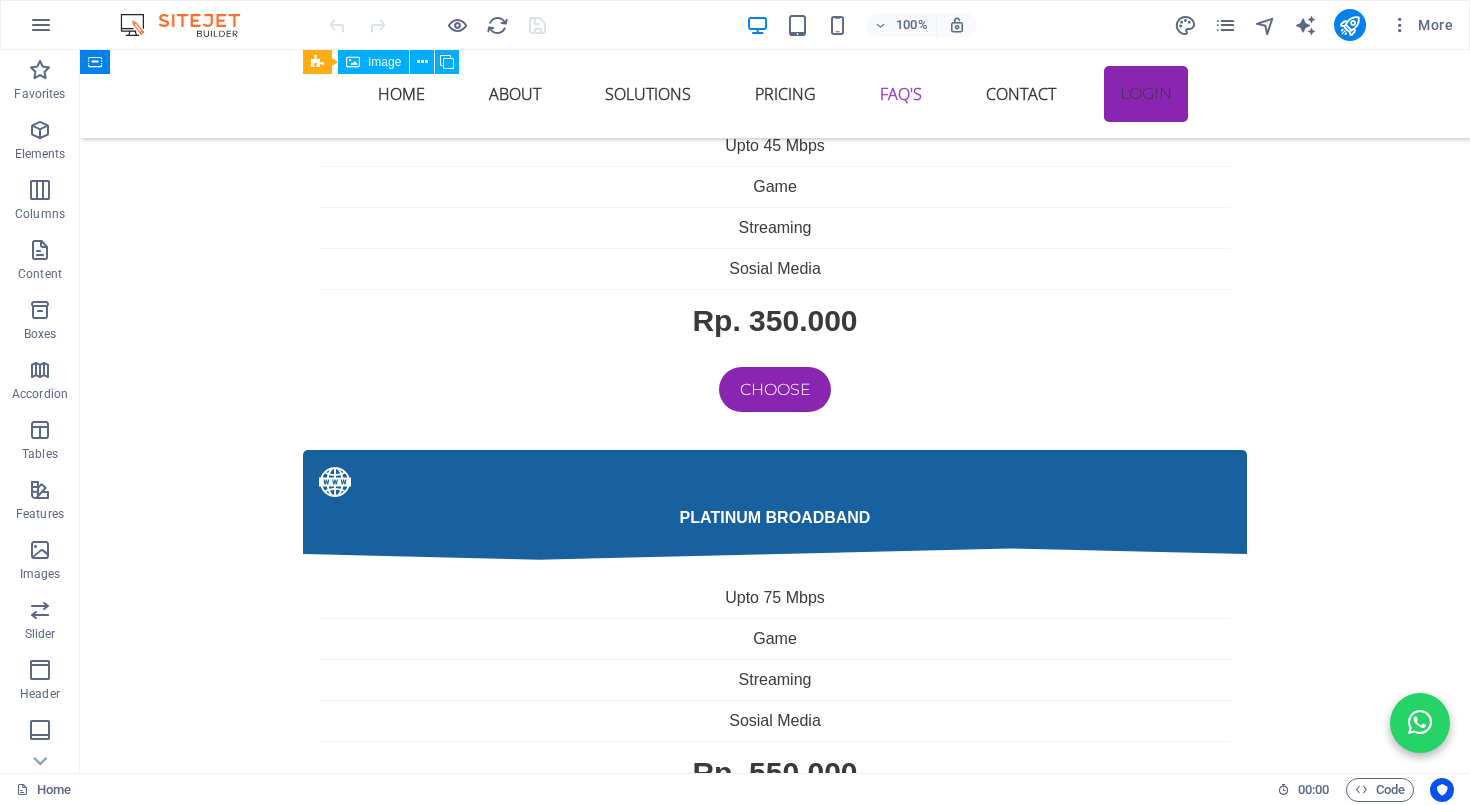 scroll, scrollTop: 5940, scrollLeft: 0, axis: vertical 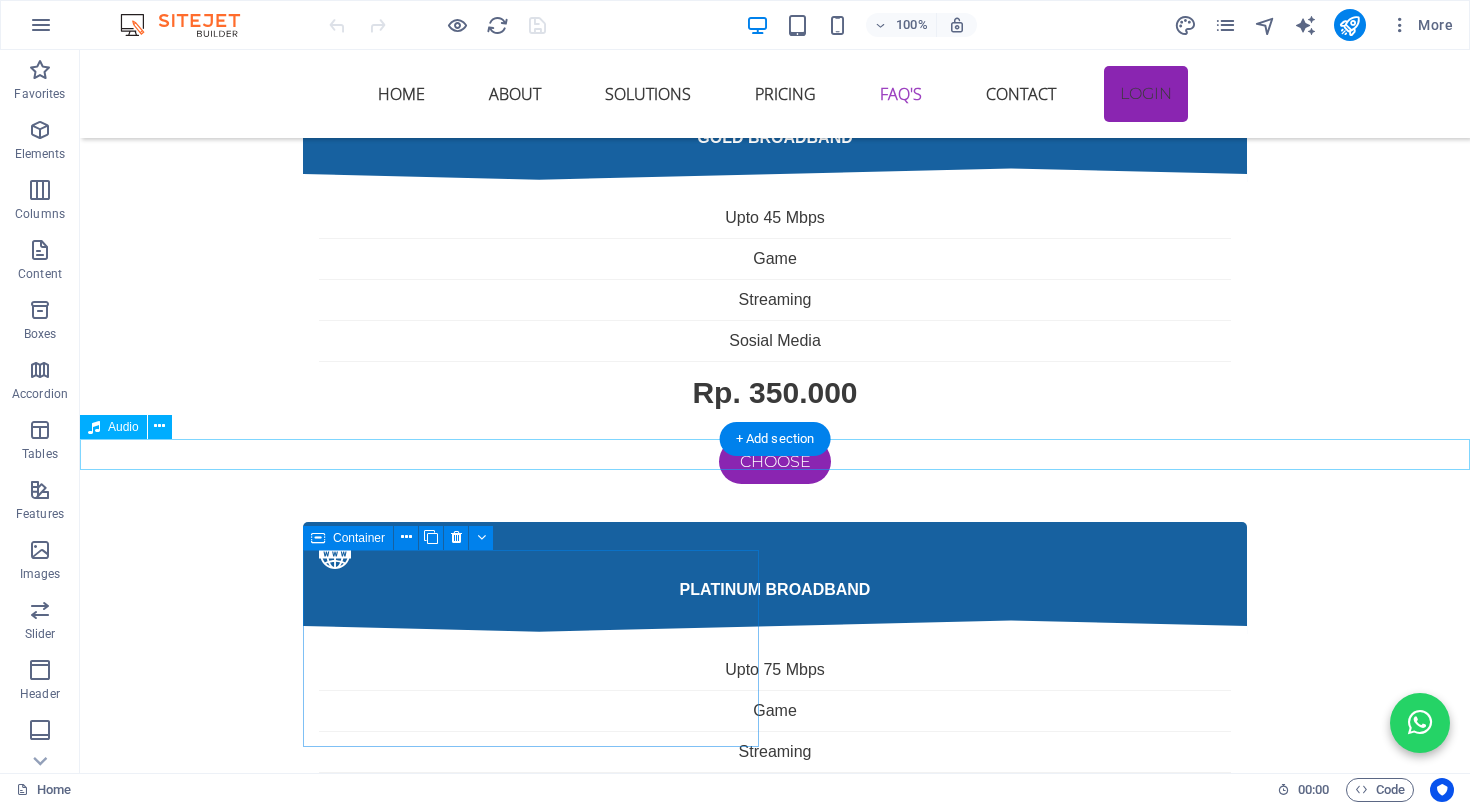 click at bounding box center (775, 3823) 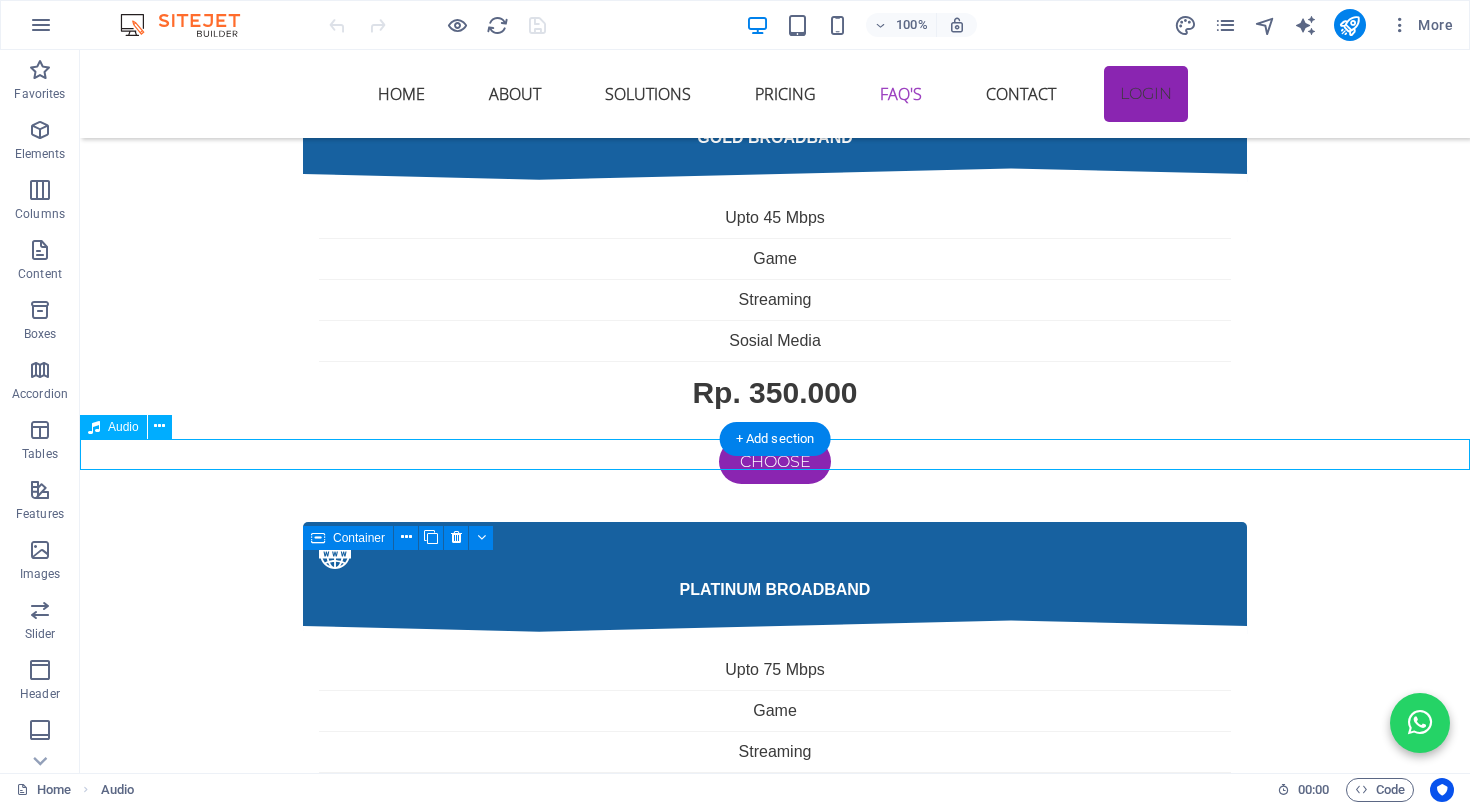 click at bounding box center (775, 3823) 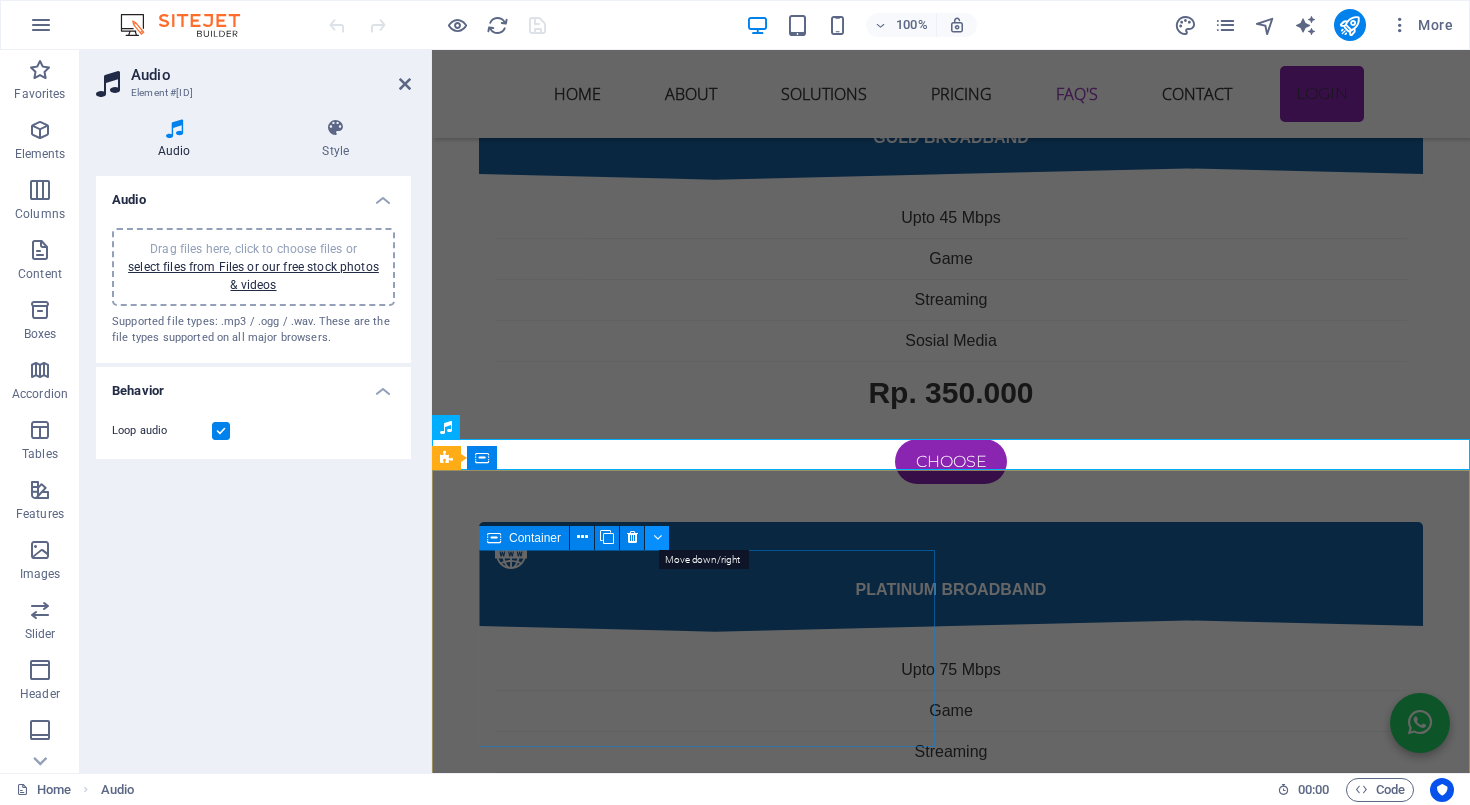 click at bounding box center [657, 537] 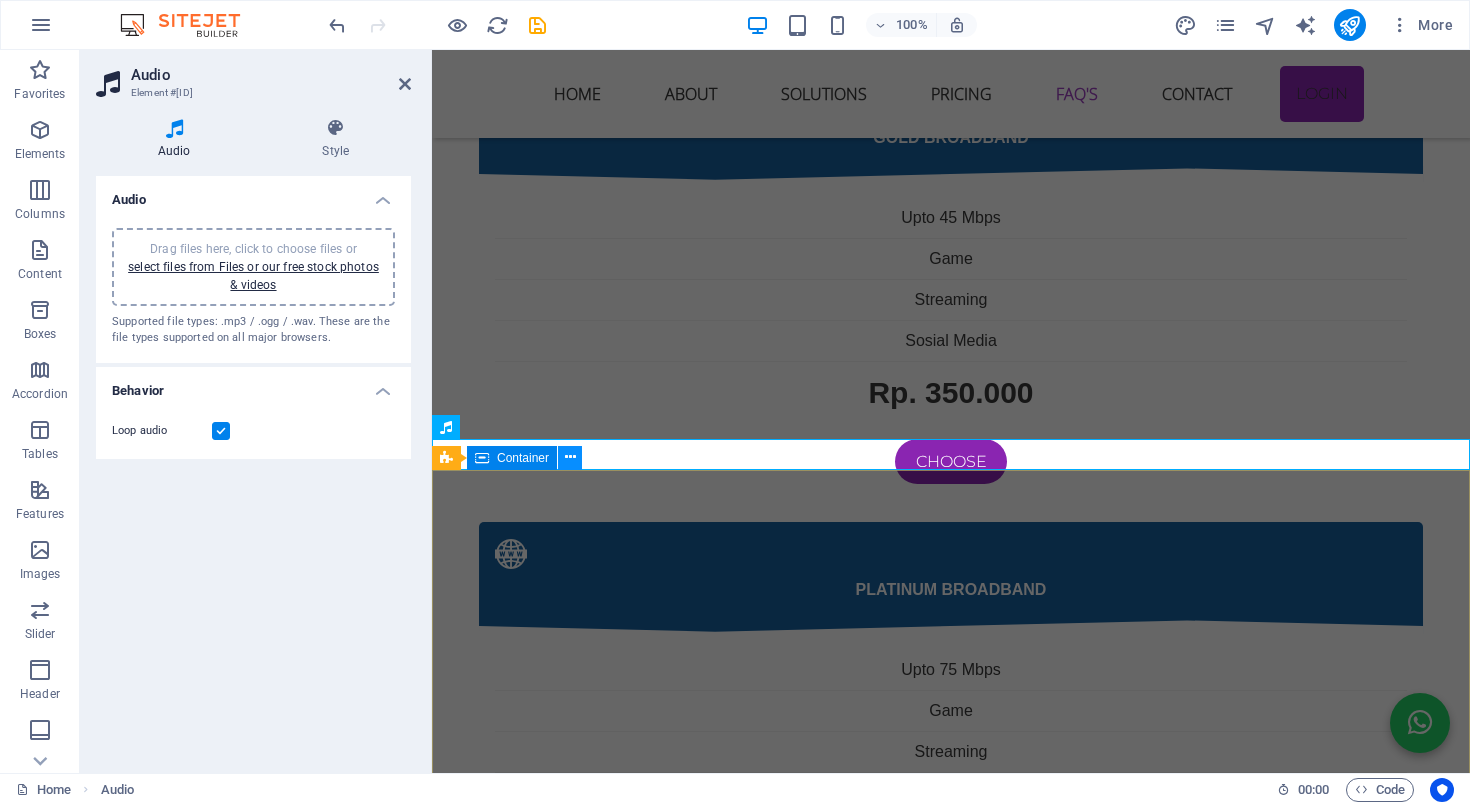 click at bounding box center (570, 457) 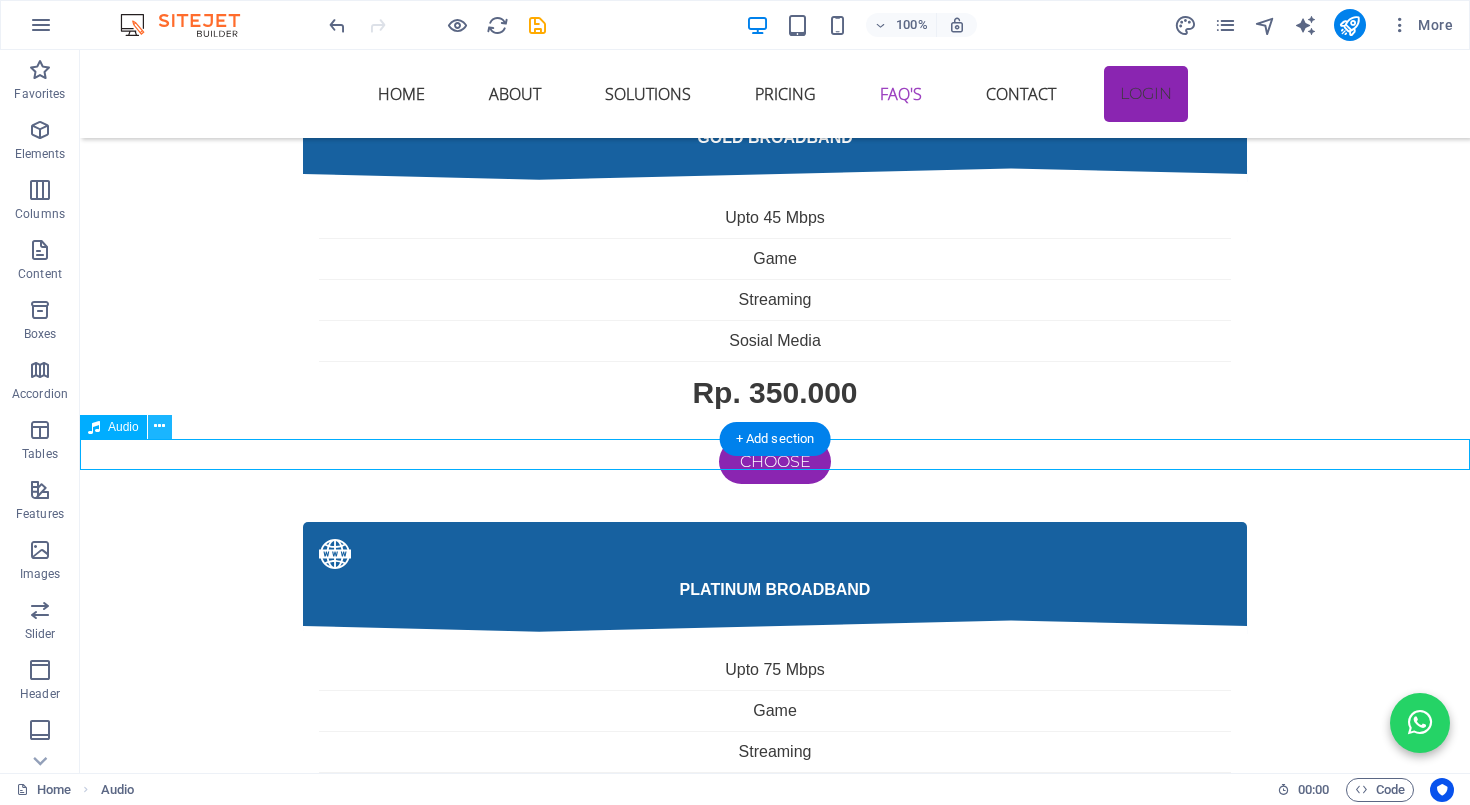 click at bounding box center (159, 426) 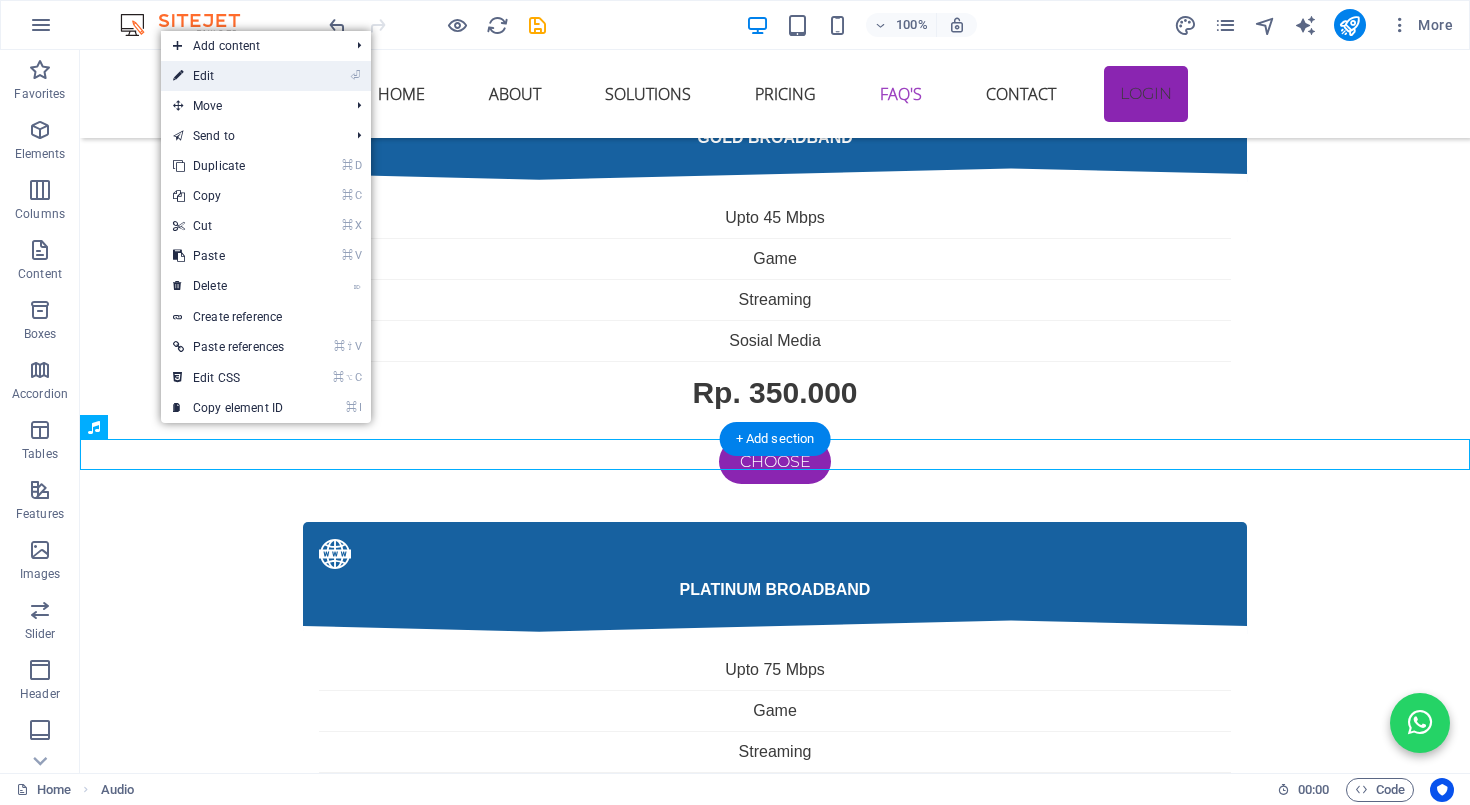 click on "⏎  Edit" at bounding box center (228, 76) 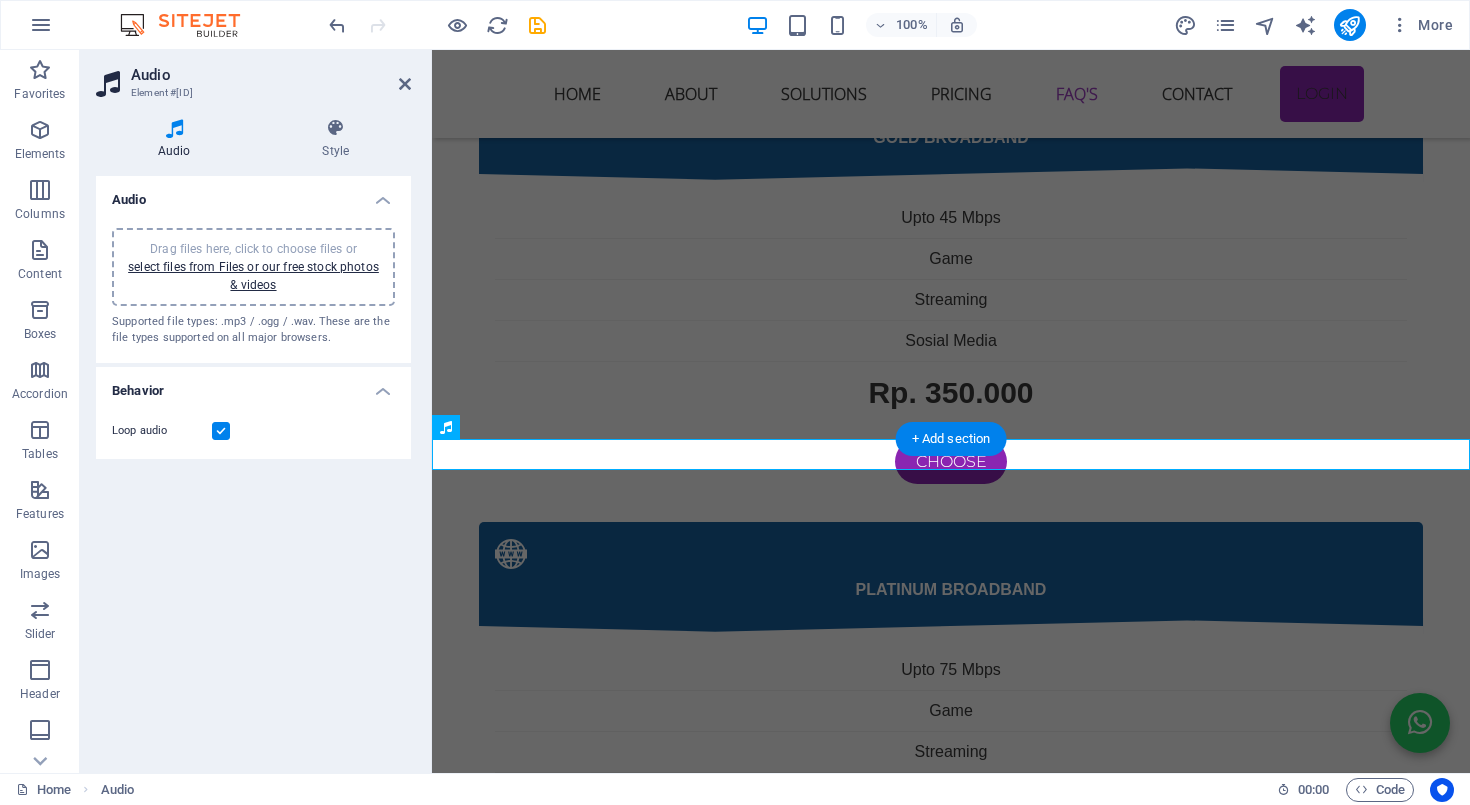 click on "Behavior" at bounding box center (253, 385) 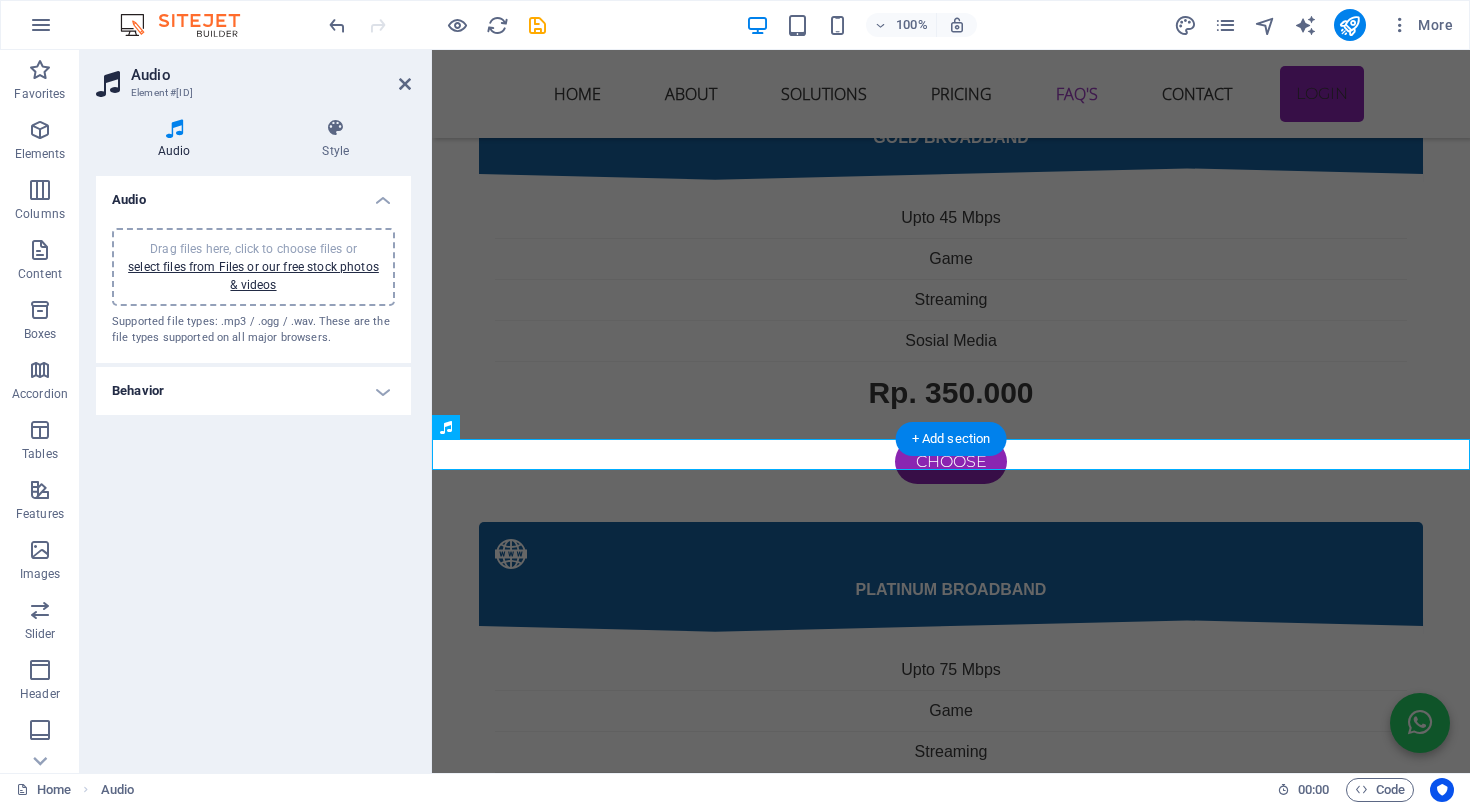 click on "Behavior" at bounding box center [253, 391] 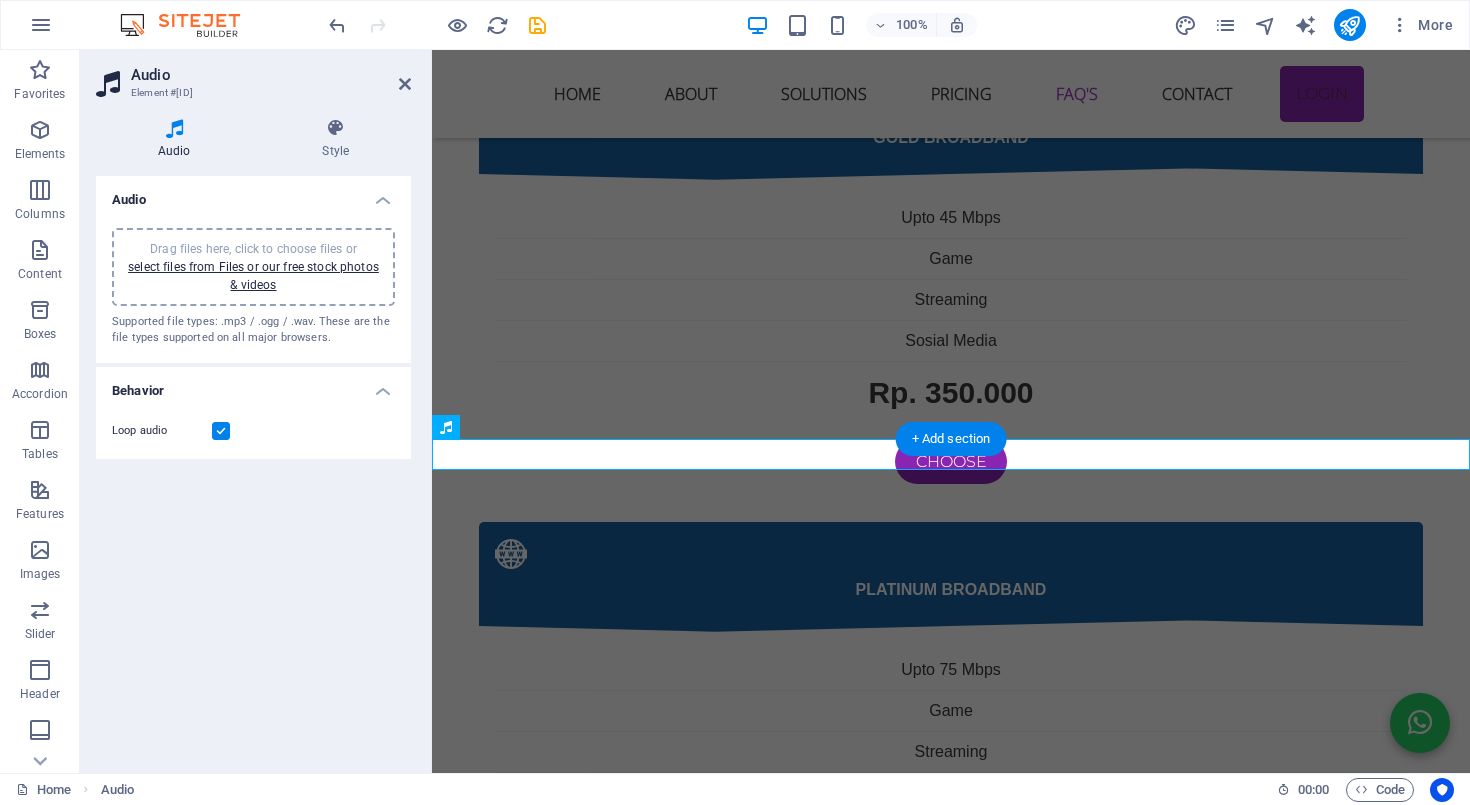 click on "Audio" at bounding box center (253, 194) 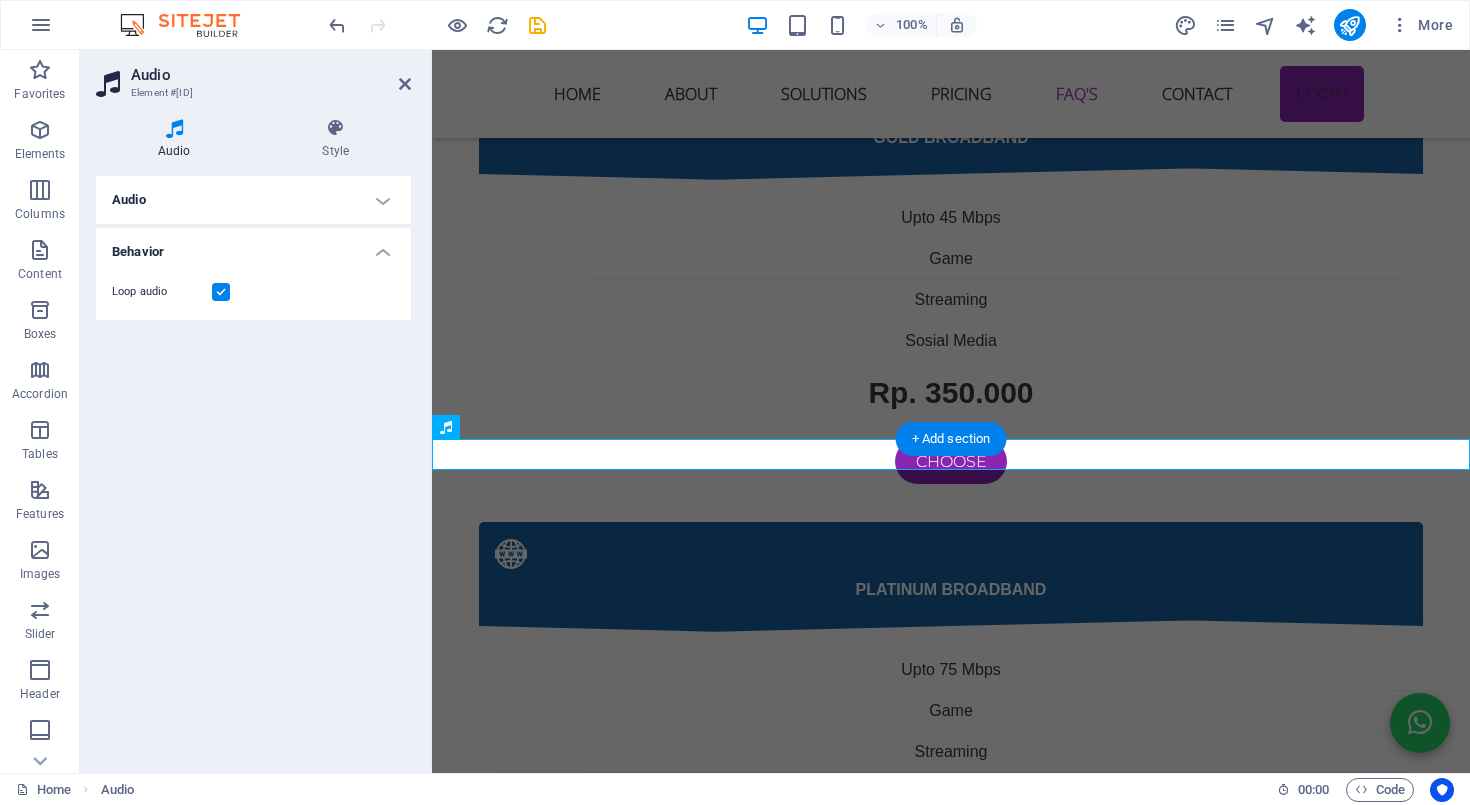 click on "Audio" at bounding box center (253, 200) 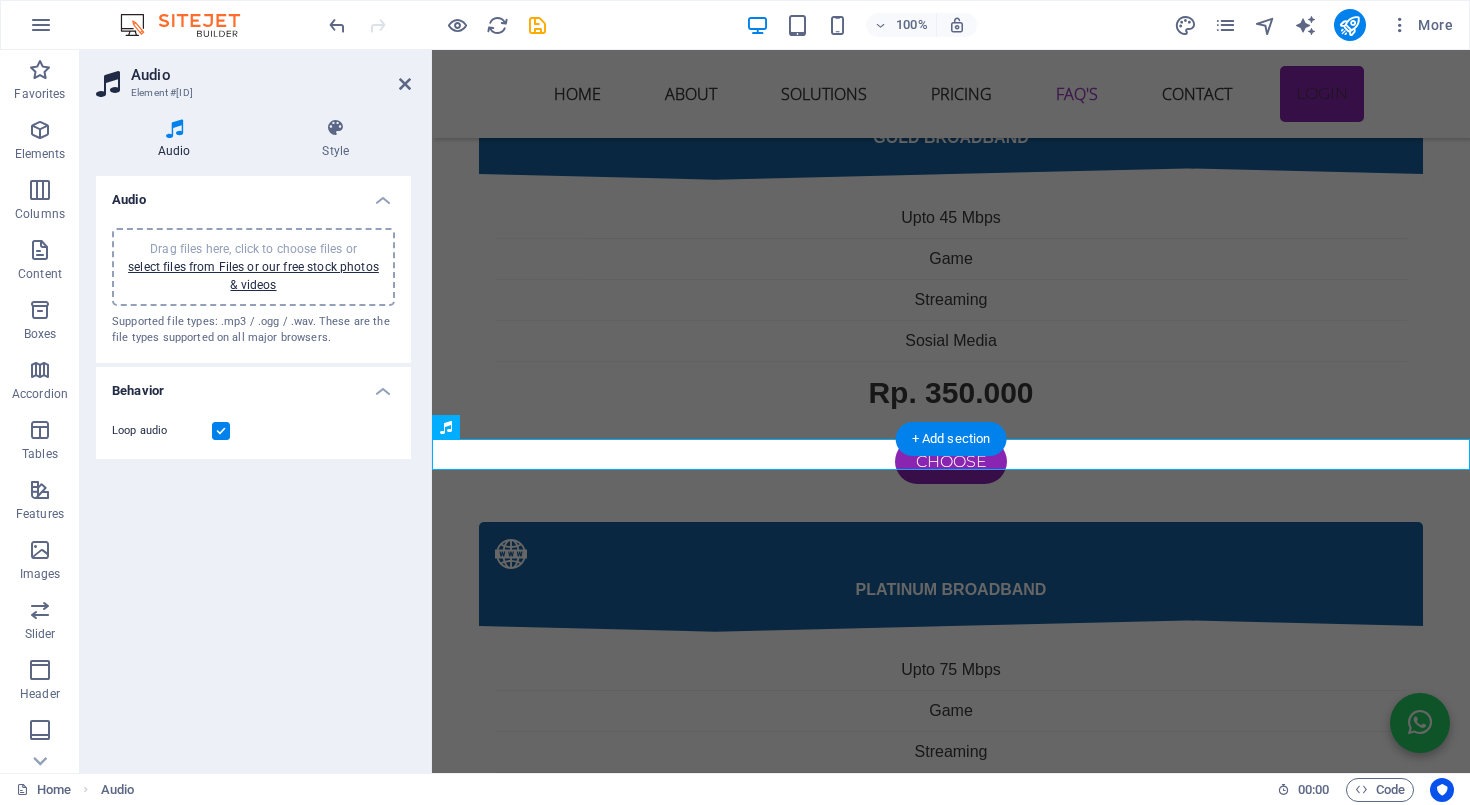 click on "Audio" at bounding box center (253, 194) 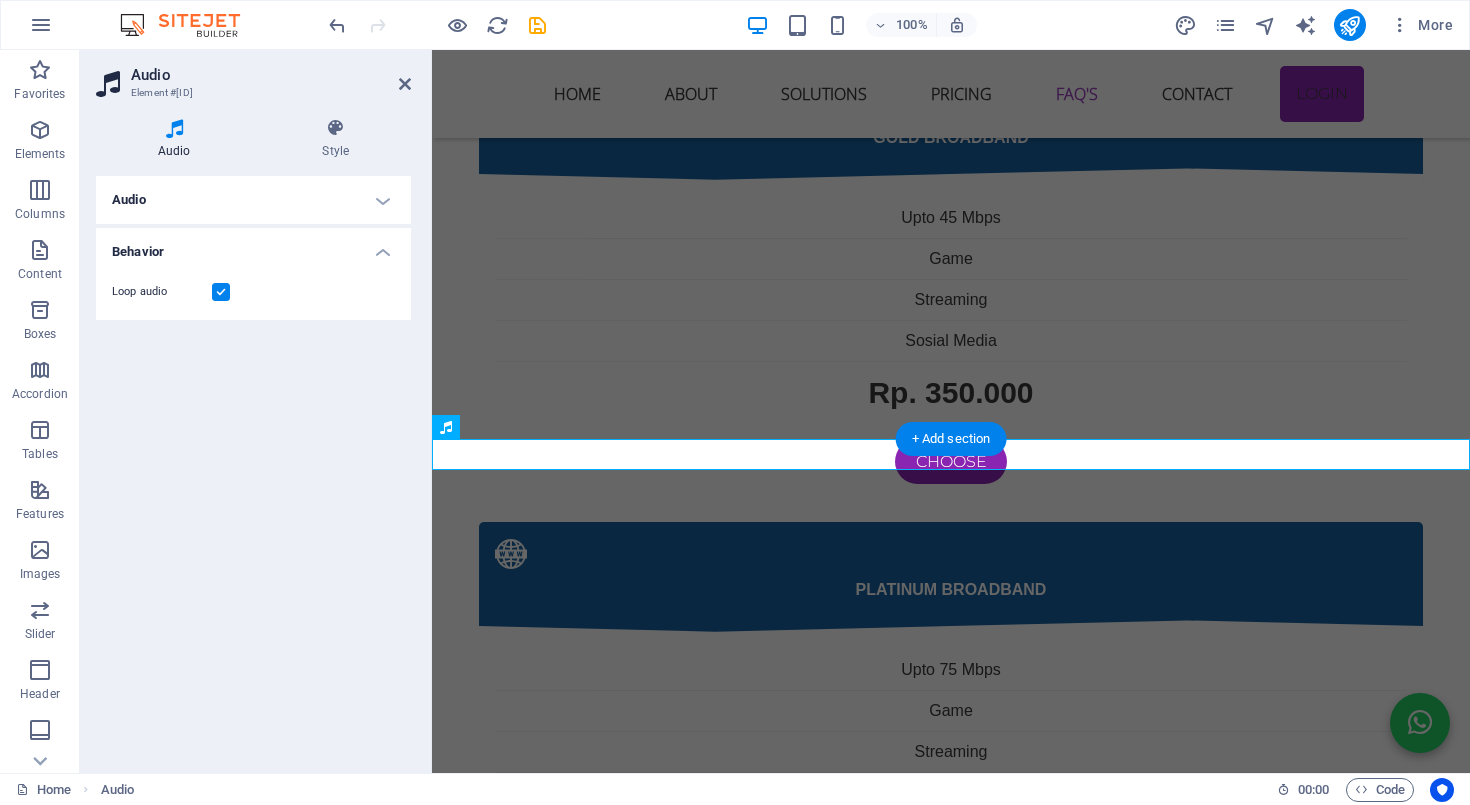 click on "Audio" at bounding box center [253, 200] 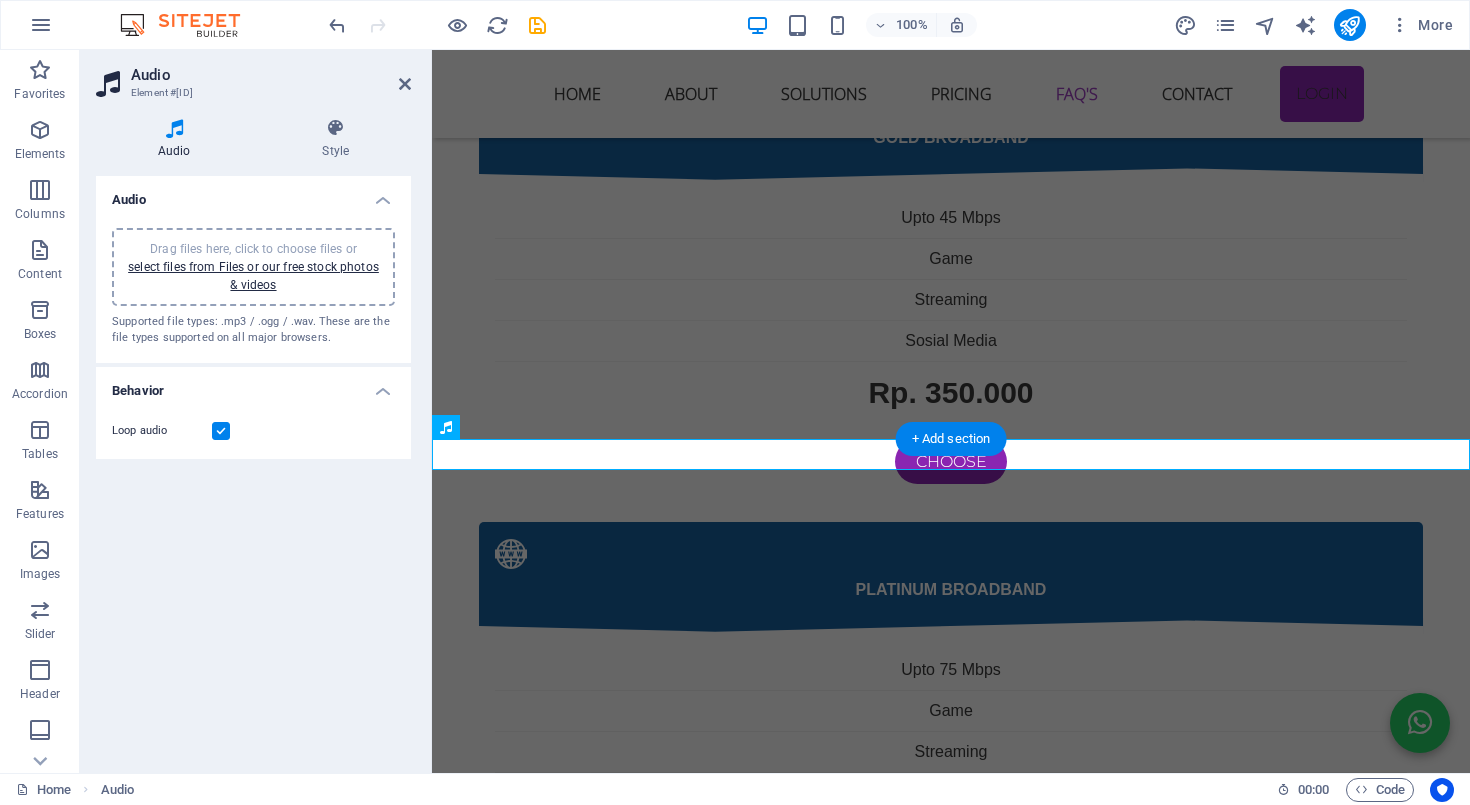 click on "Audio" at bounding box center (253, 194) 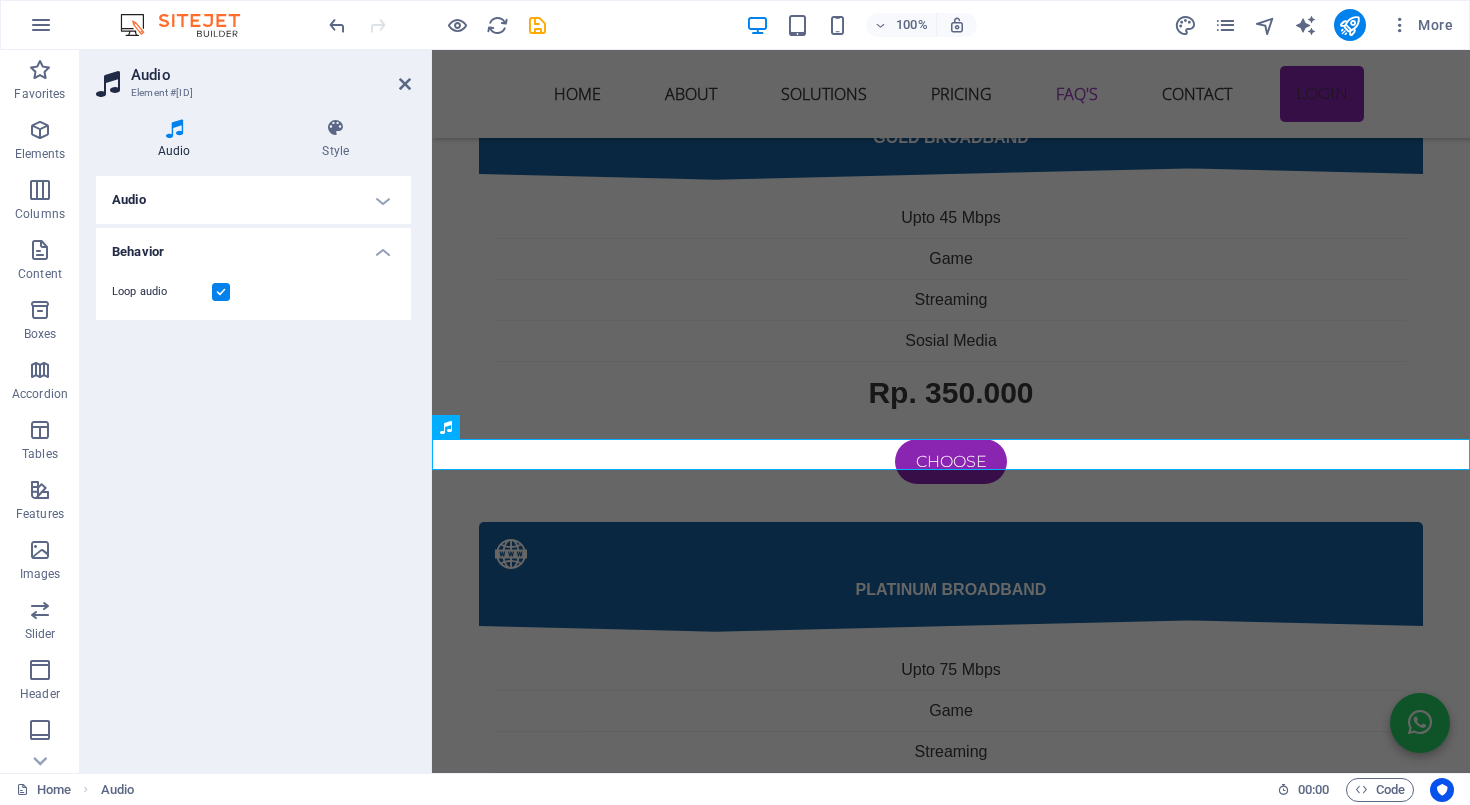 click on "Audio" at bounding box center (253, 200) 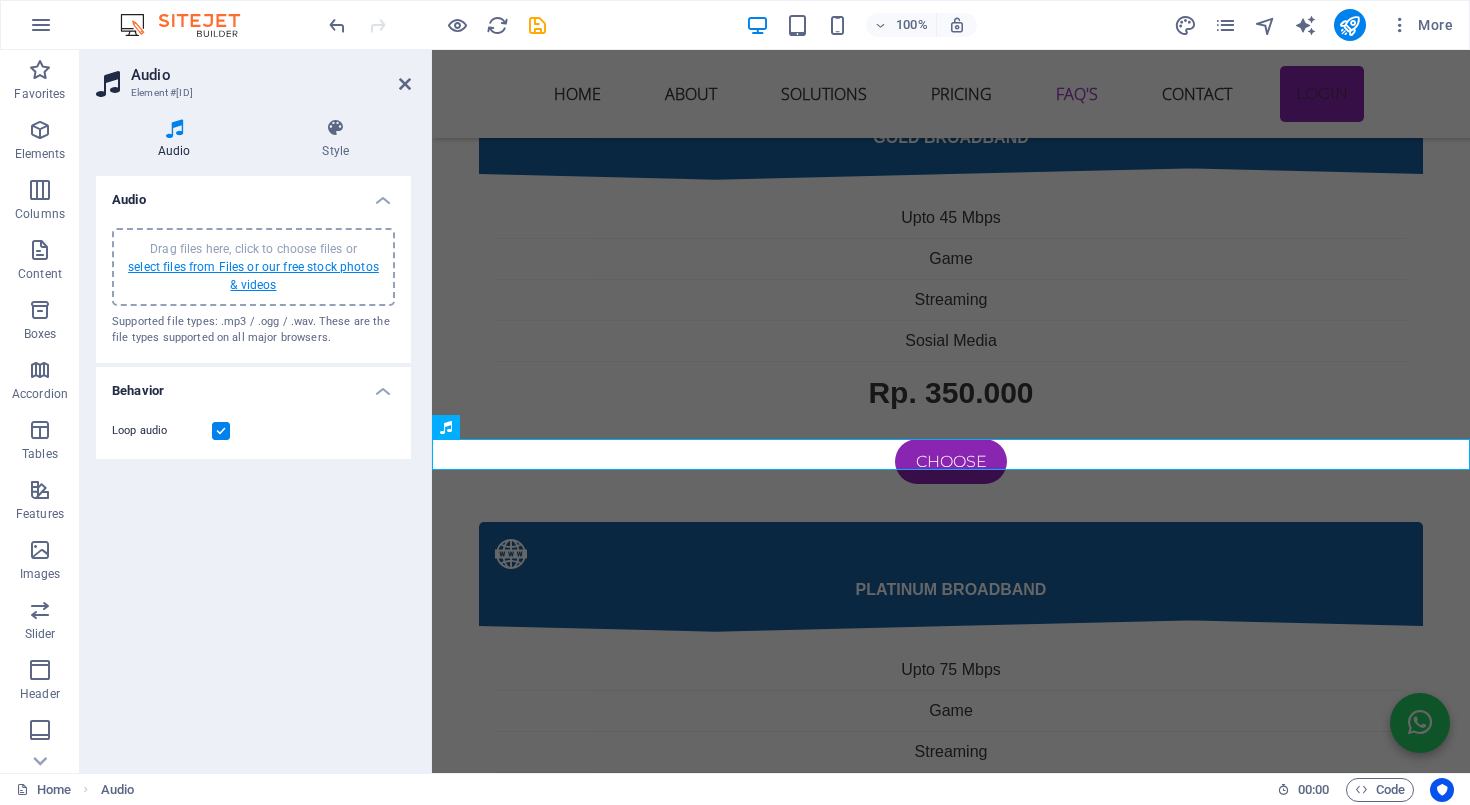 click on "select files from Files or our free stock photos & videos" at bounding box center [253, 276] 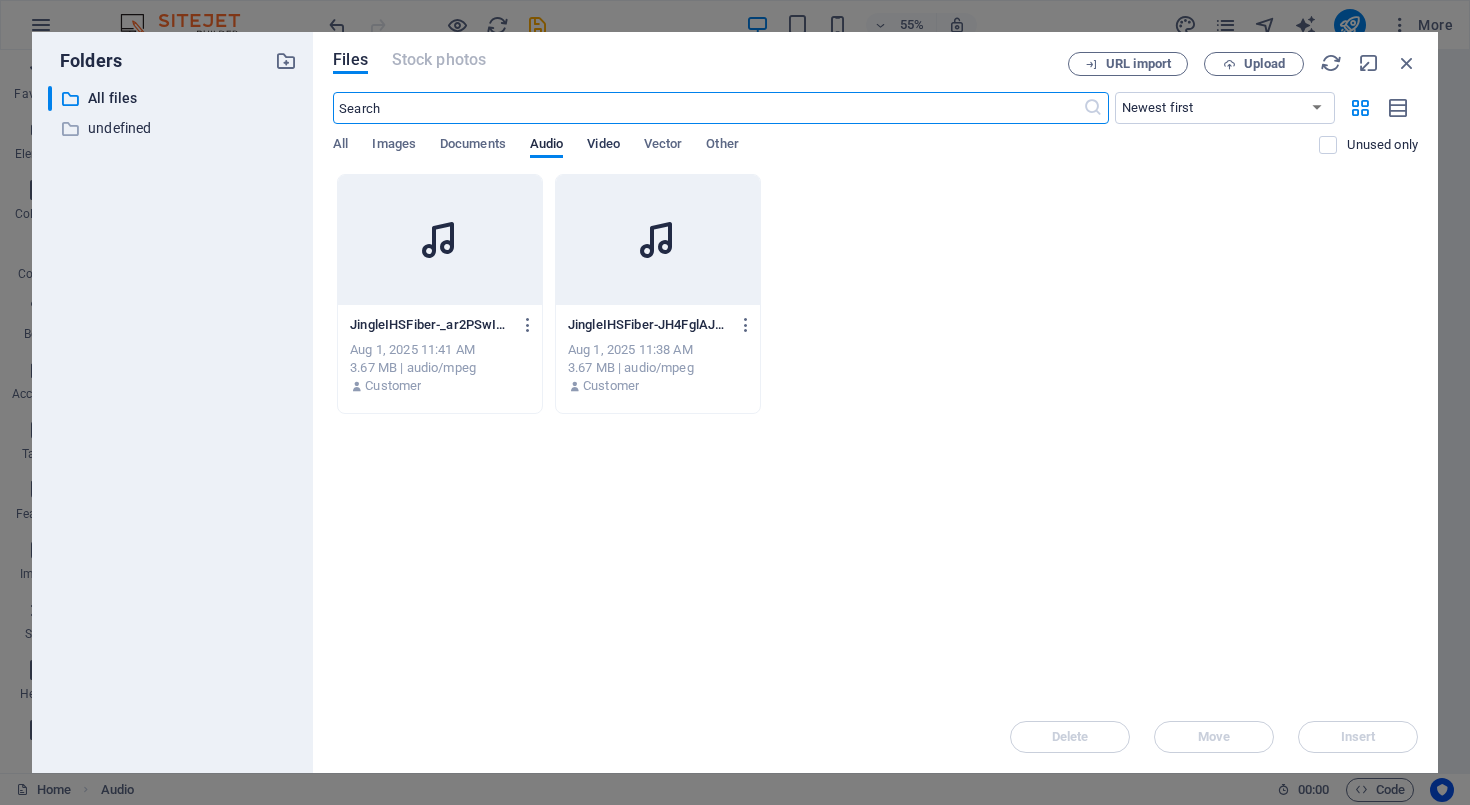 click on "Video" at bounding box center [603, 146] 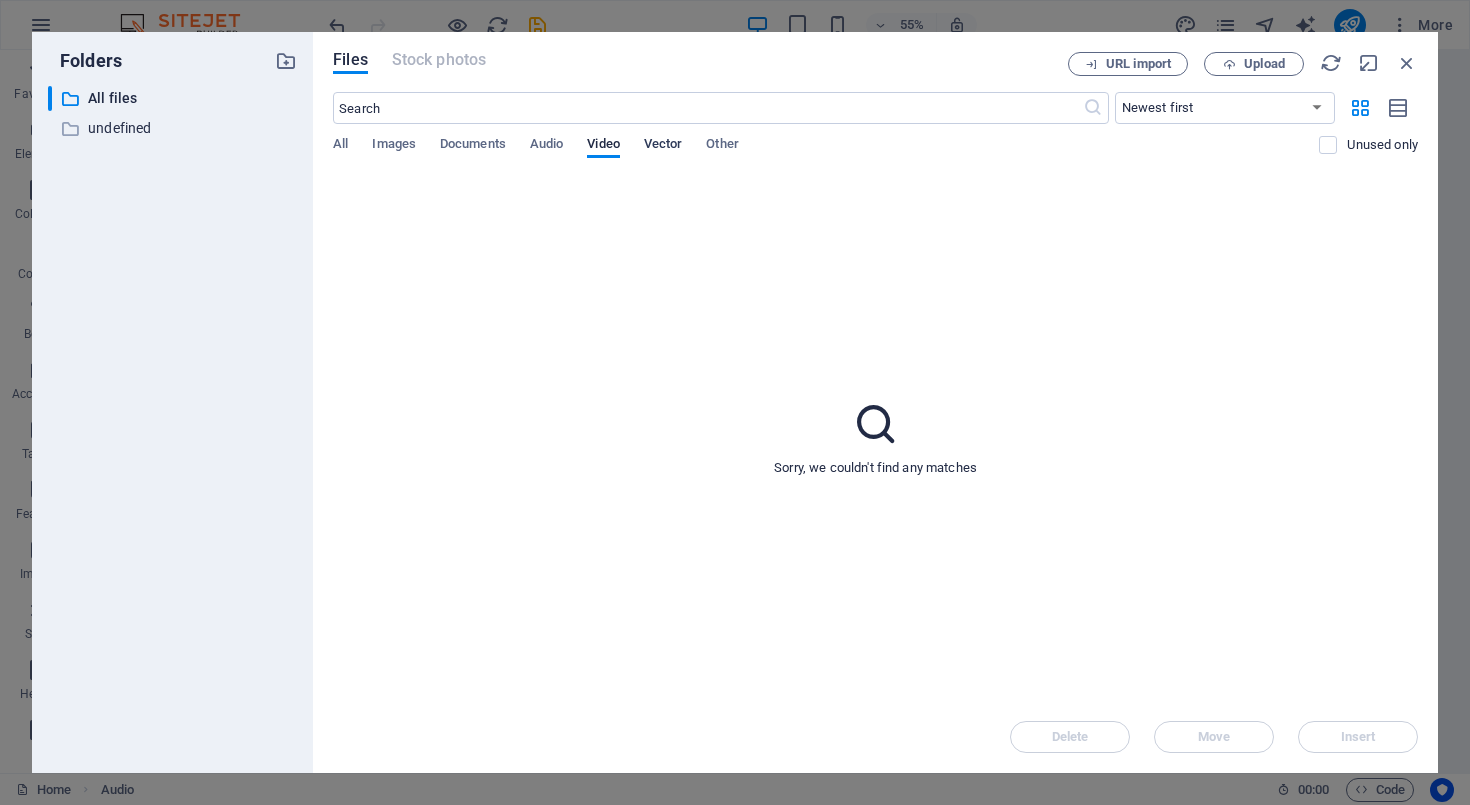 click on "Vector" at bounding box center [663, 146] 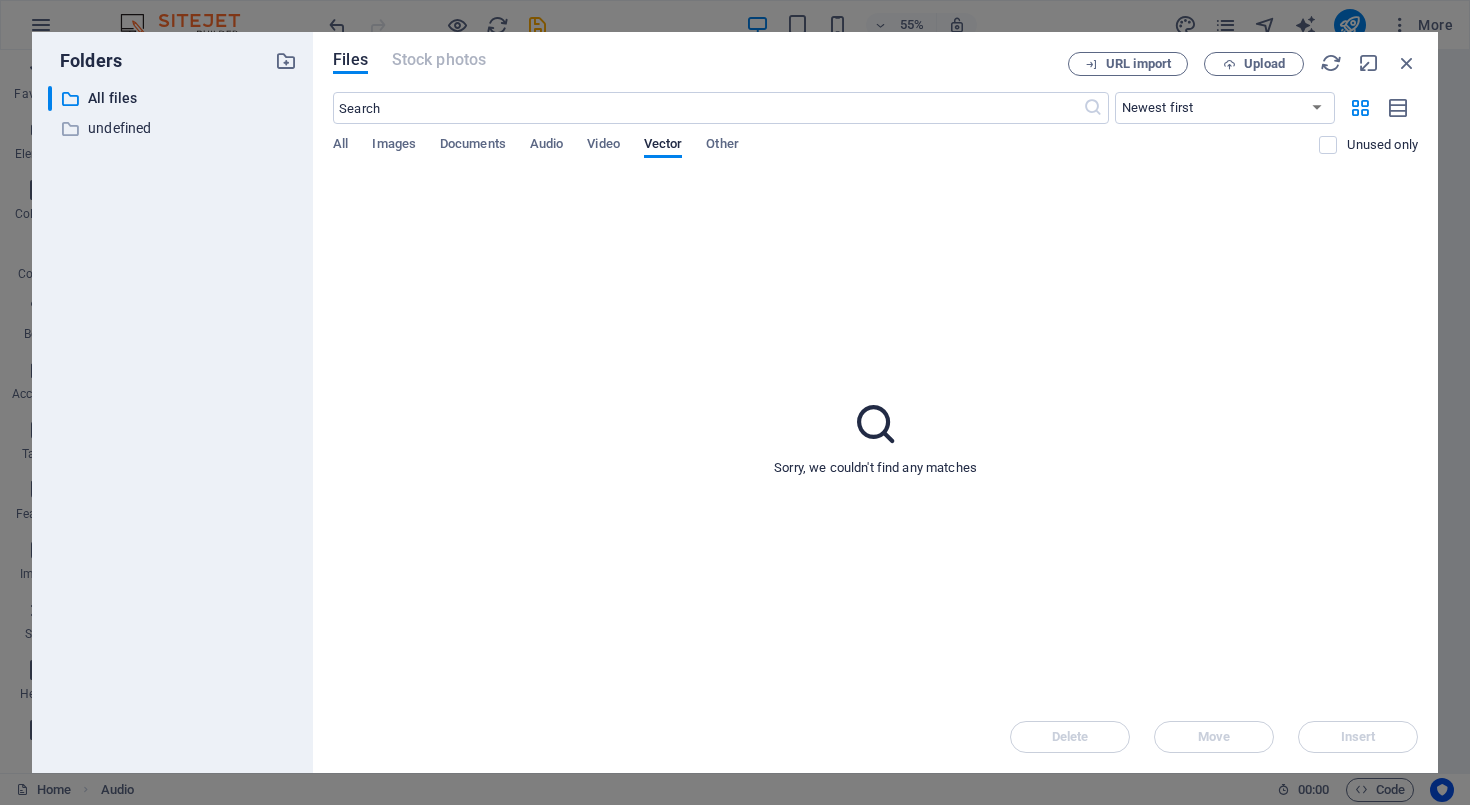 click on "All Images Documents Audio Video Vector Other" at bounding box center [826, 155] 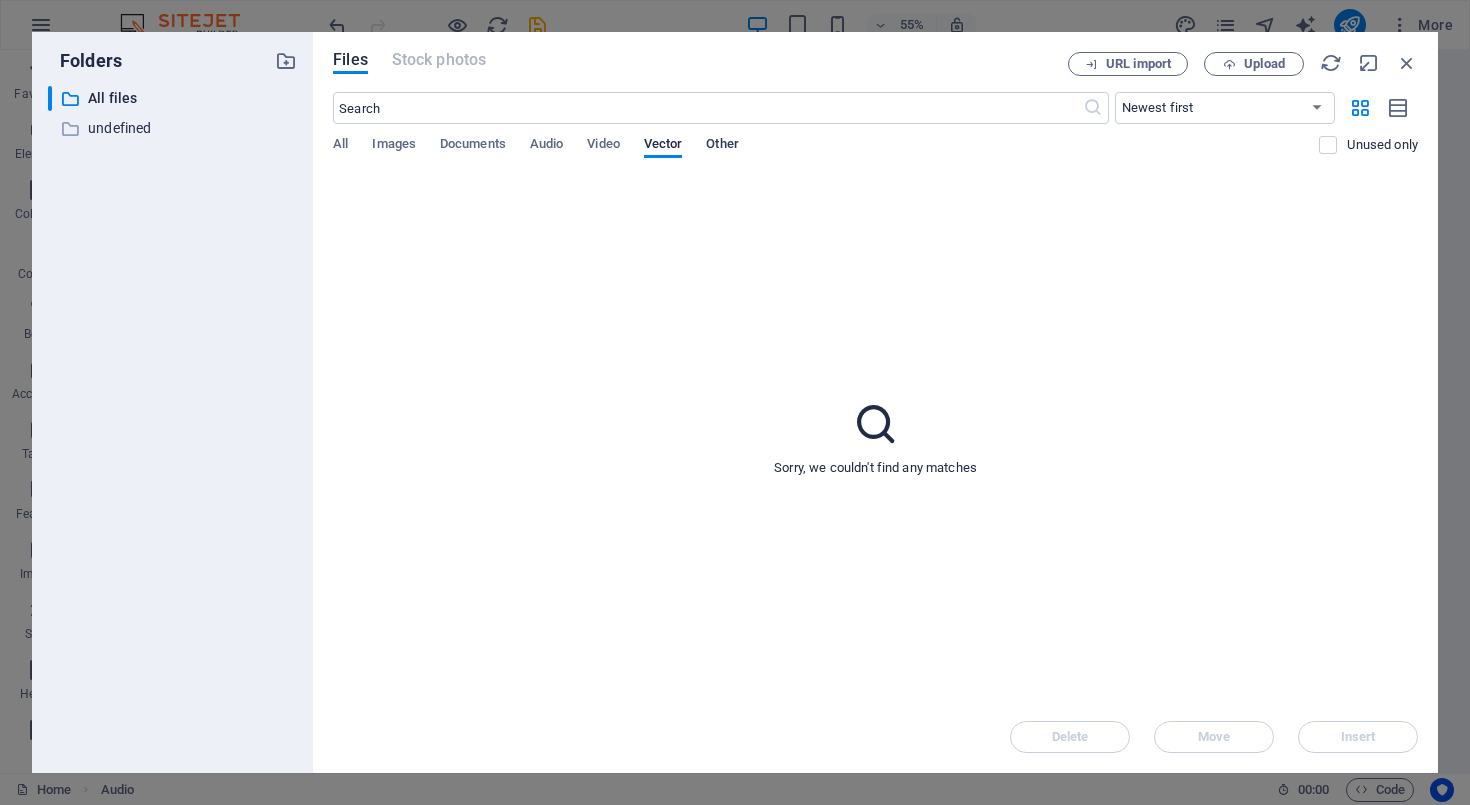 click on "Other" at bounding box center (722, 146) 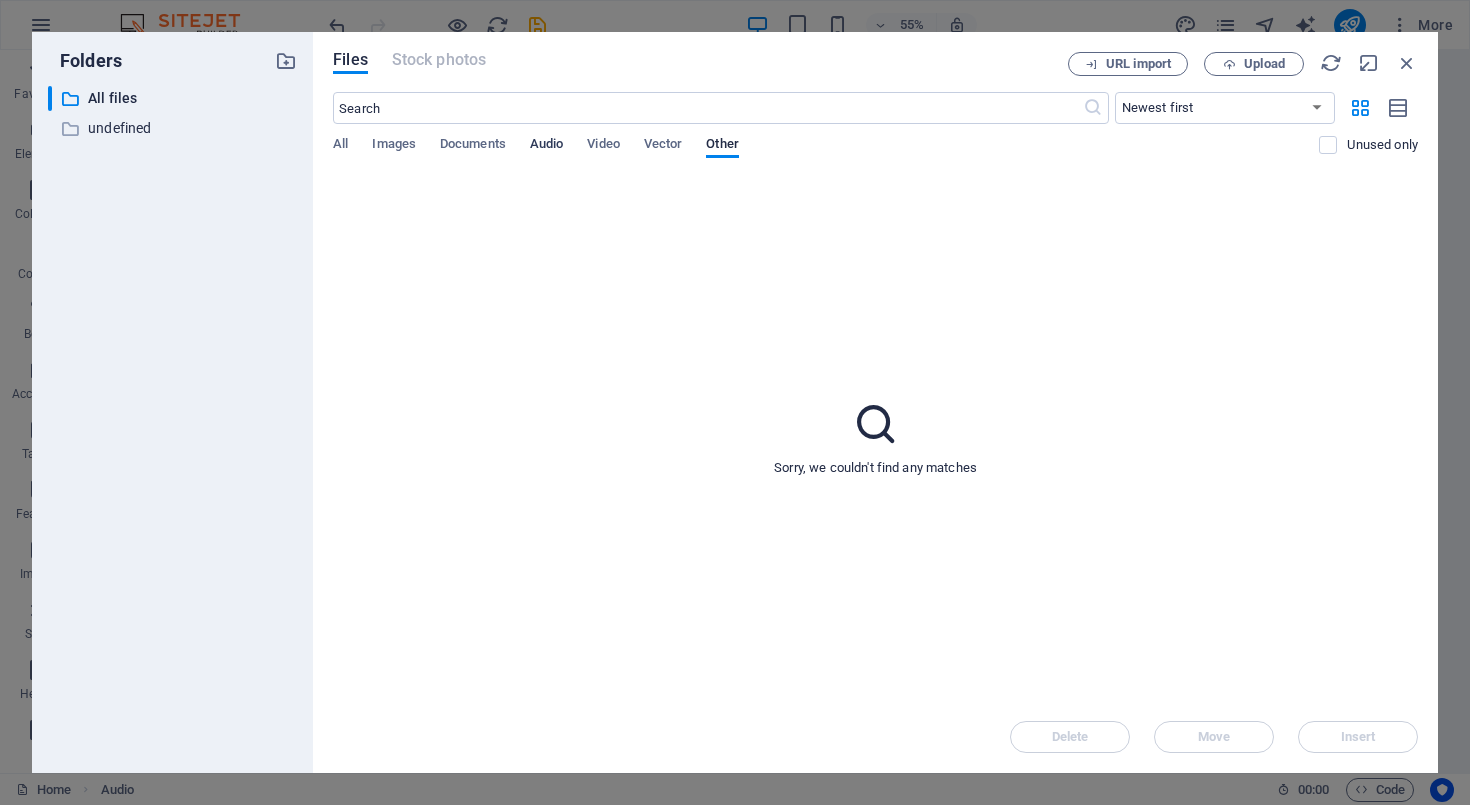 click on "Audio" at bounding box center (546, 146) 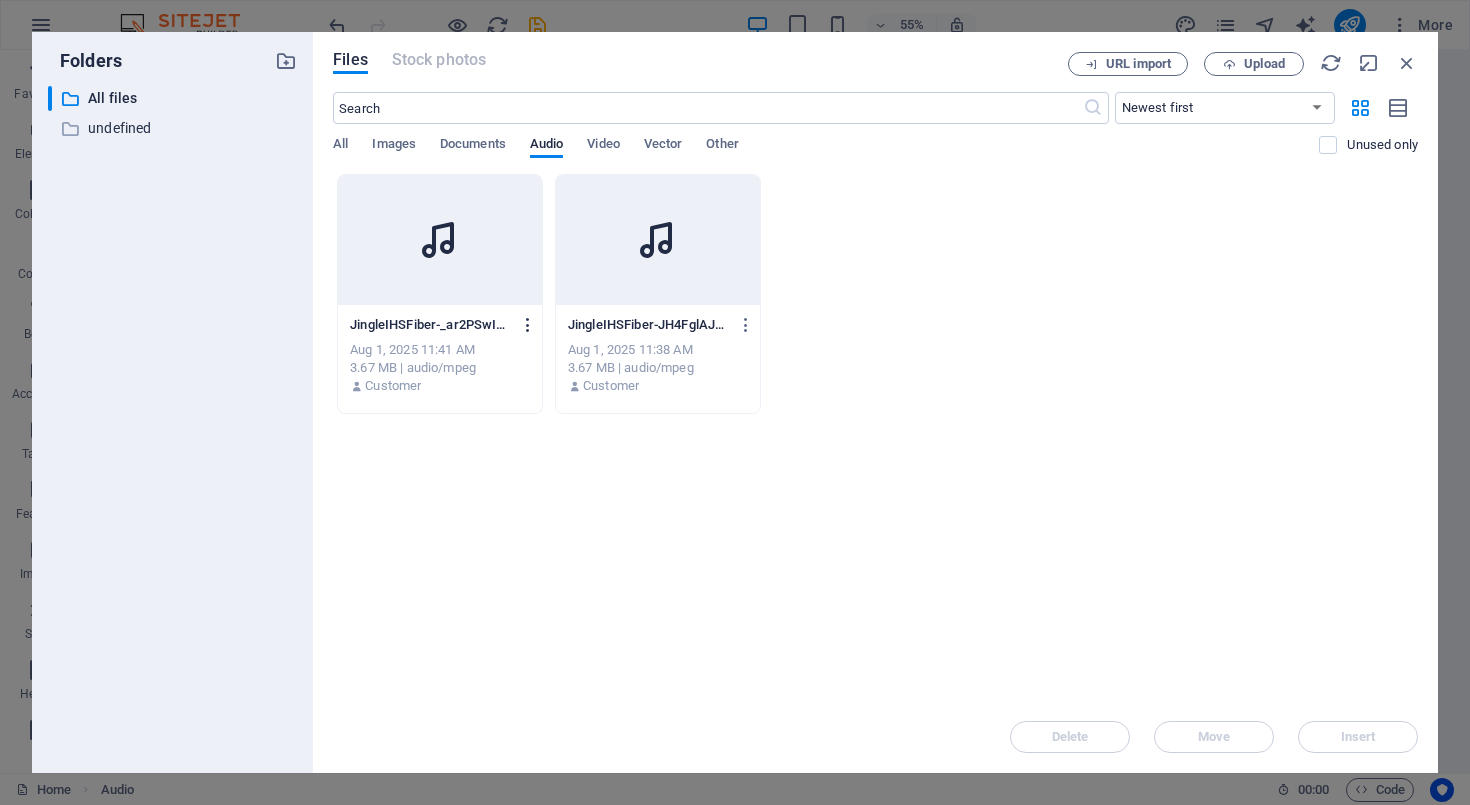click at bounding box center [528, 325] 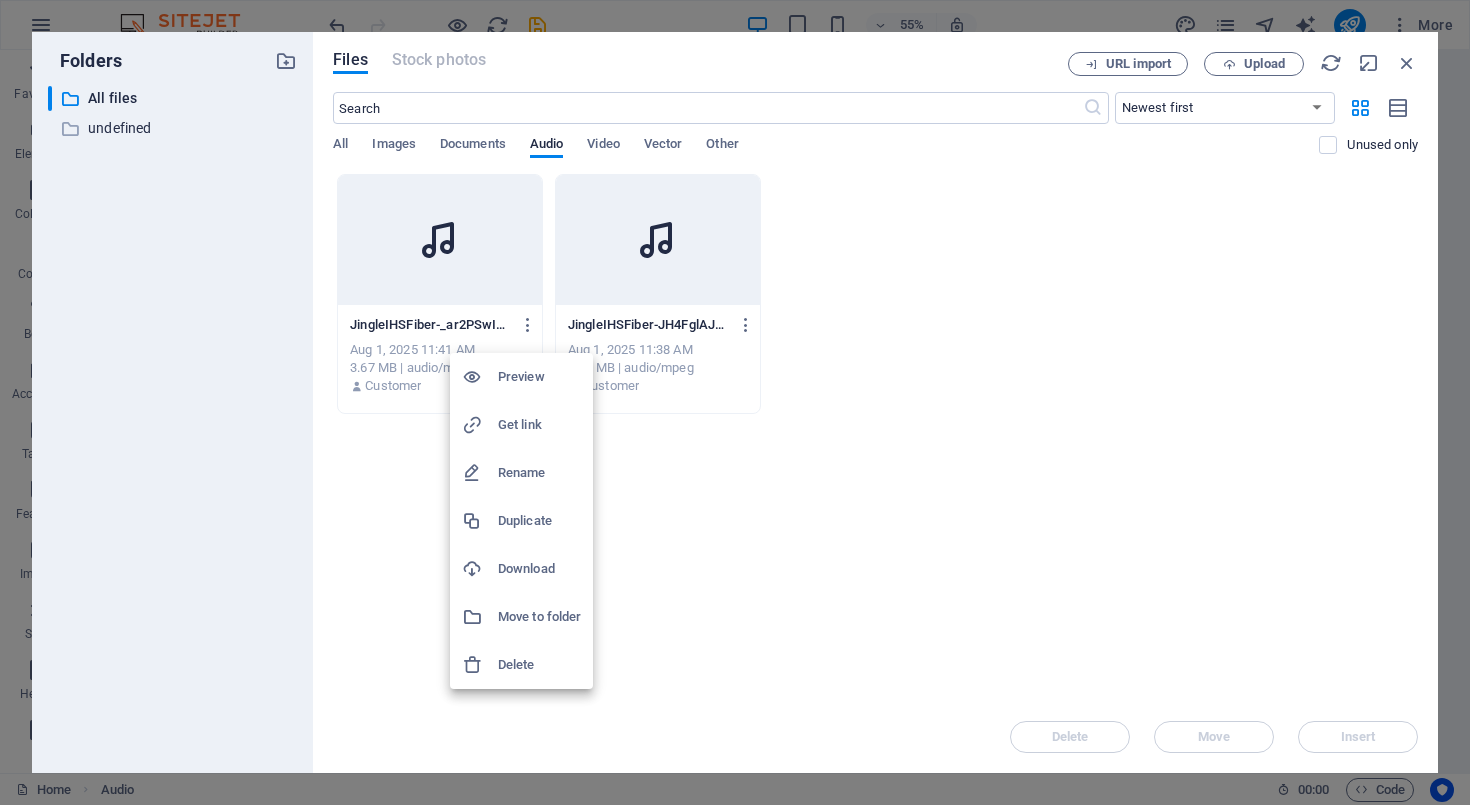 click on "Preview" at bounding box center [539, 377] 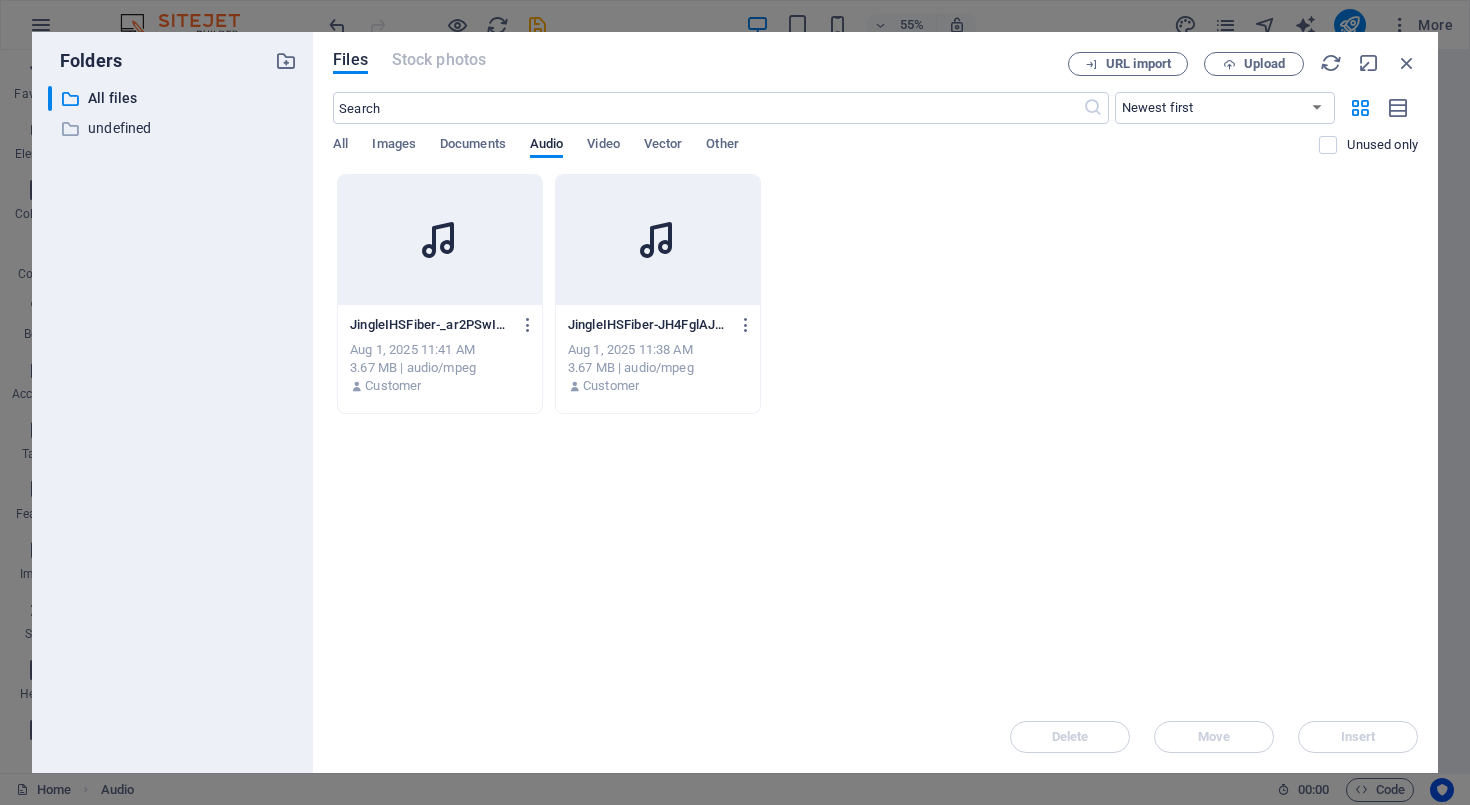 click on "JingleIHSFiber-_ar2PSwIQLAJ2OmYd4PbuQ.mp3 JingleIHSFiber-_ar2PSwIQLAJ2OmYd4PbuQ.mp3 Aug 1, 2025 11:41 AM 3.67 MB | audio/mpeg Customer JingleIHSFiber-JH4FglAJp7S1PwaSLfO7iQ.mp3 JingleIHSFiber-JH4FglAJp7S1PwaSLfO7iQ.mp3 Aug 1, 2025 11:38 AM 3.67 MB | audio/mpeg Customer" at bounding box center (875, 294) 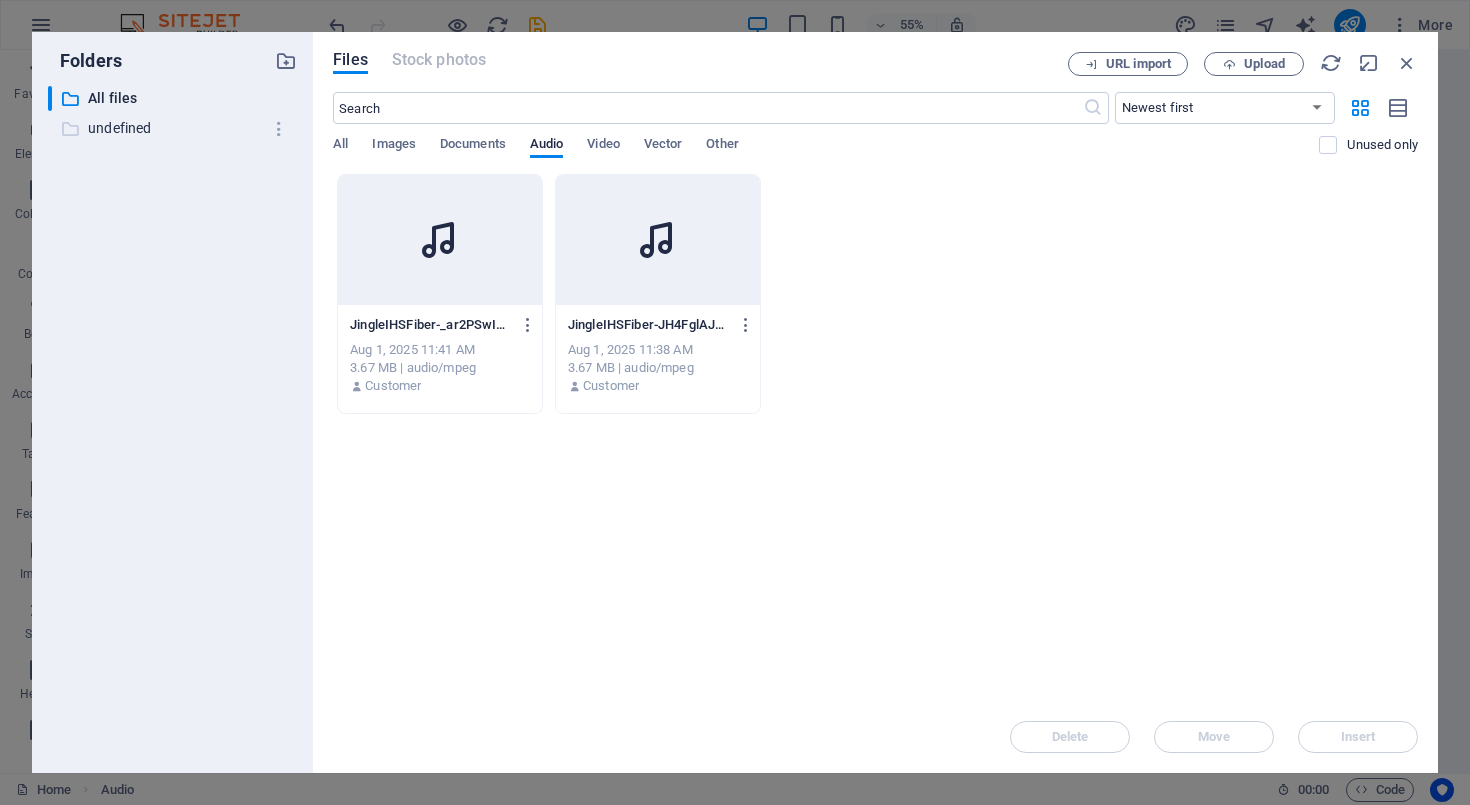 click on "undefined" at bounding box center [174, 128] 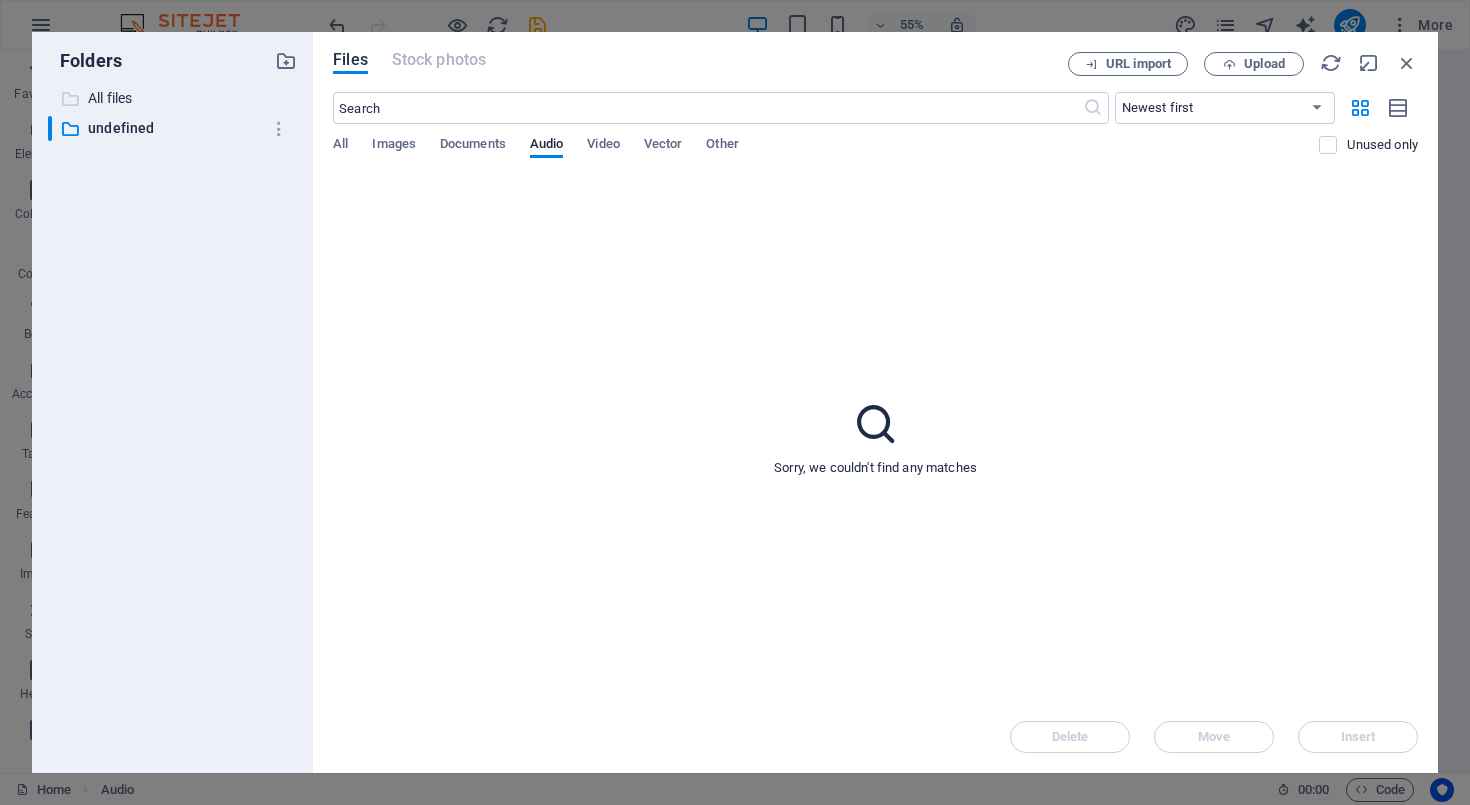 click on "All files" at bounding box center (174, 98) 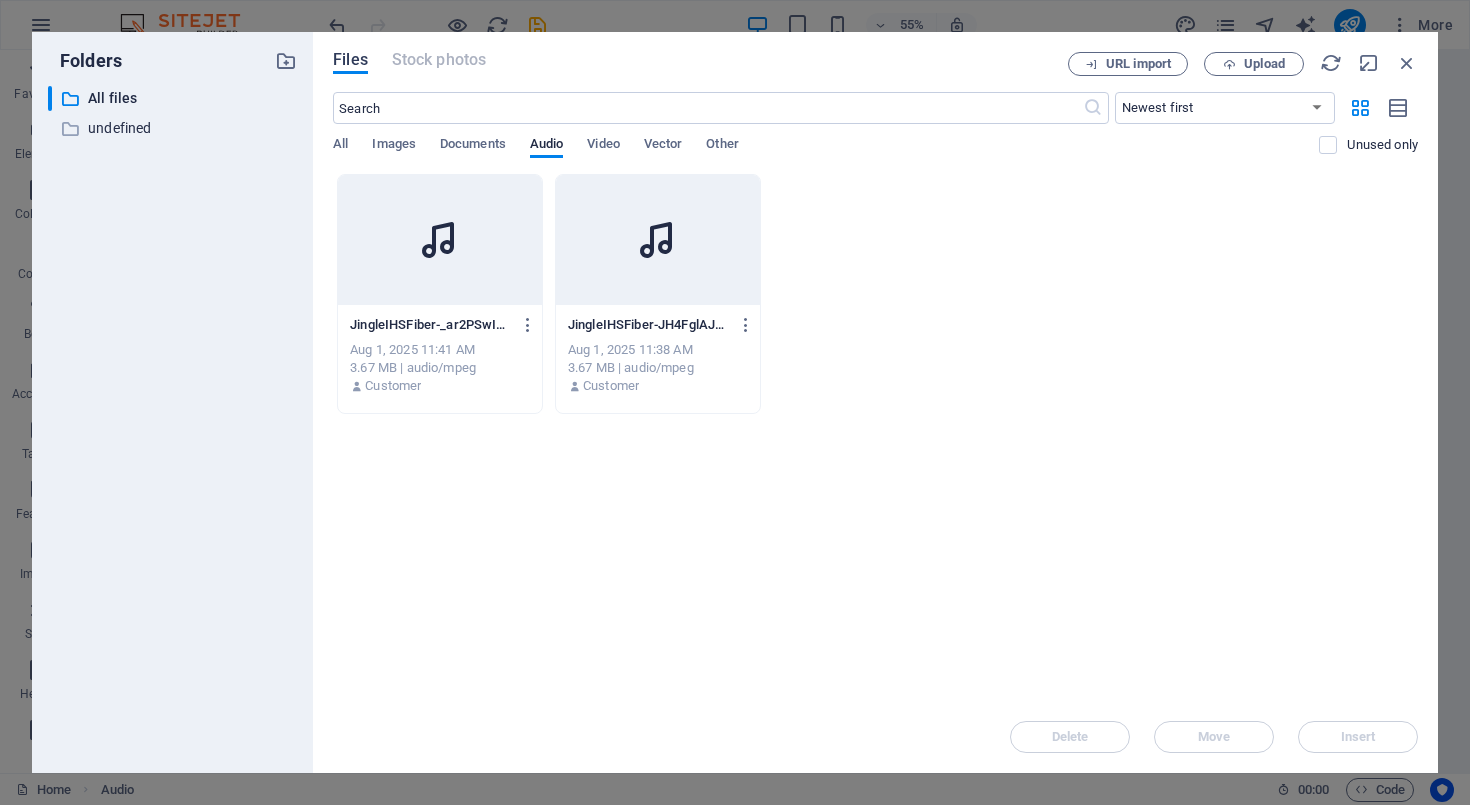 click on "Files" at bounding box center (350, 60) 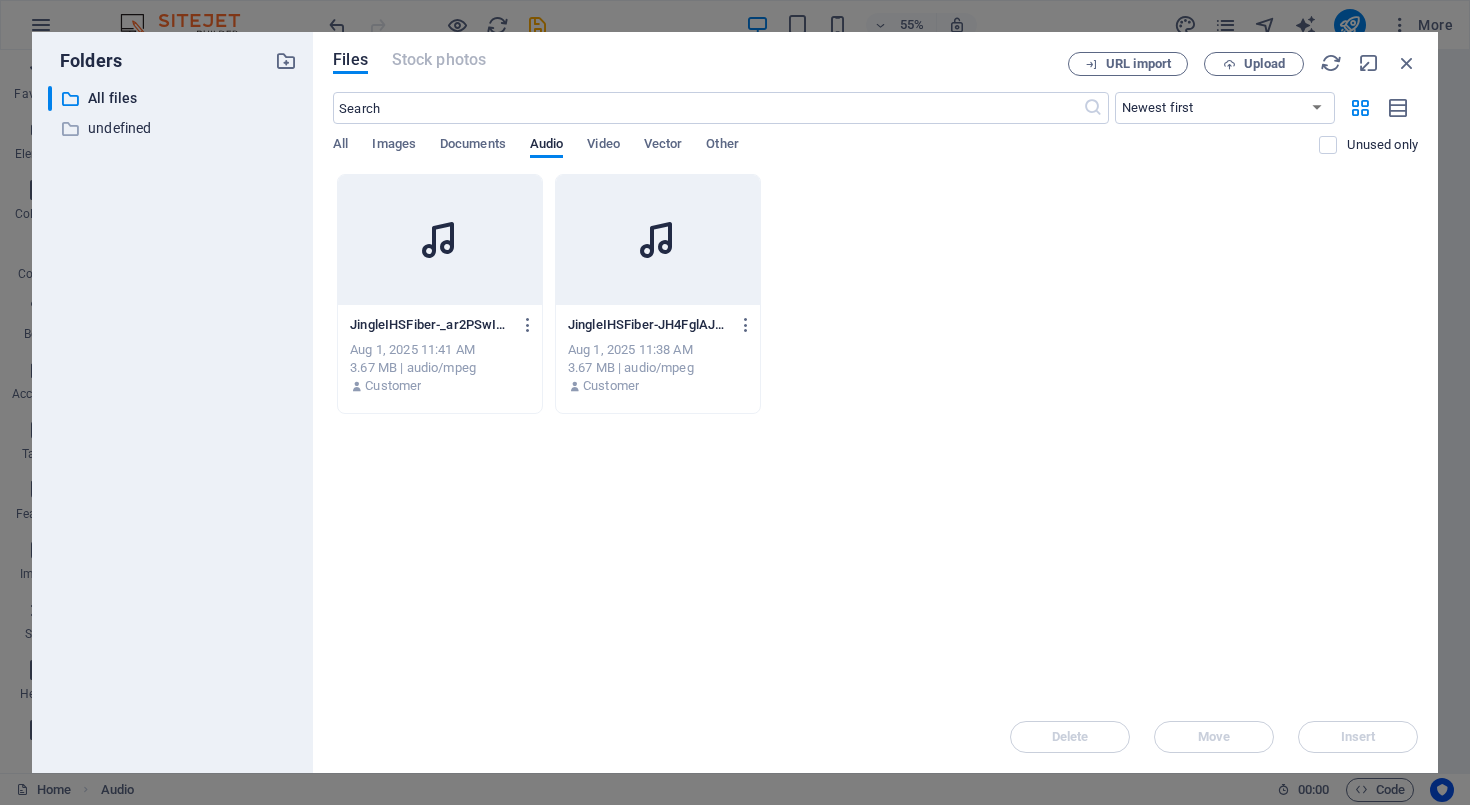 click on "JingleIHSFiber-_ar2PSwIQLAJ2OmYd4PbuQ.mp3 JingleIHSFiber-_ar2PSwIQLAJ2OmYd4PbuQ.mp3 Aug 1, 2025 11:41 AM 3.67 MB | audio/mpeg Customer JingleIHSFiber-JH4FglAJp7S1PwaSLfO7iQ.mp3 JingleIHSFiber-JH4FglAJp7S1PwaSLfO7iQ.mp3 Aug 1, 2025 11:38 AM 3.67 MB | audio/mpeg Customer" at bounding box center (875, 294) 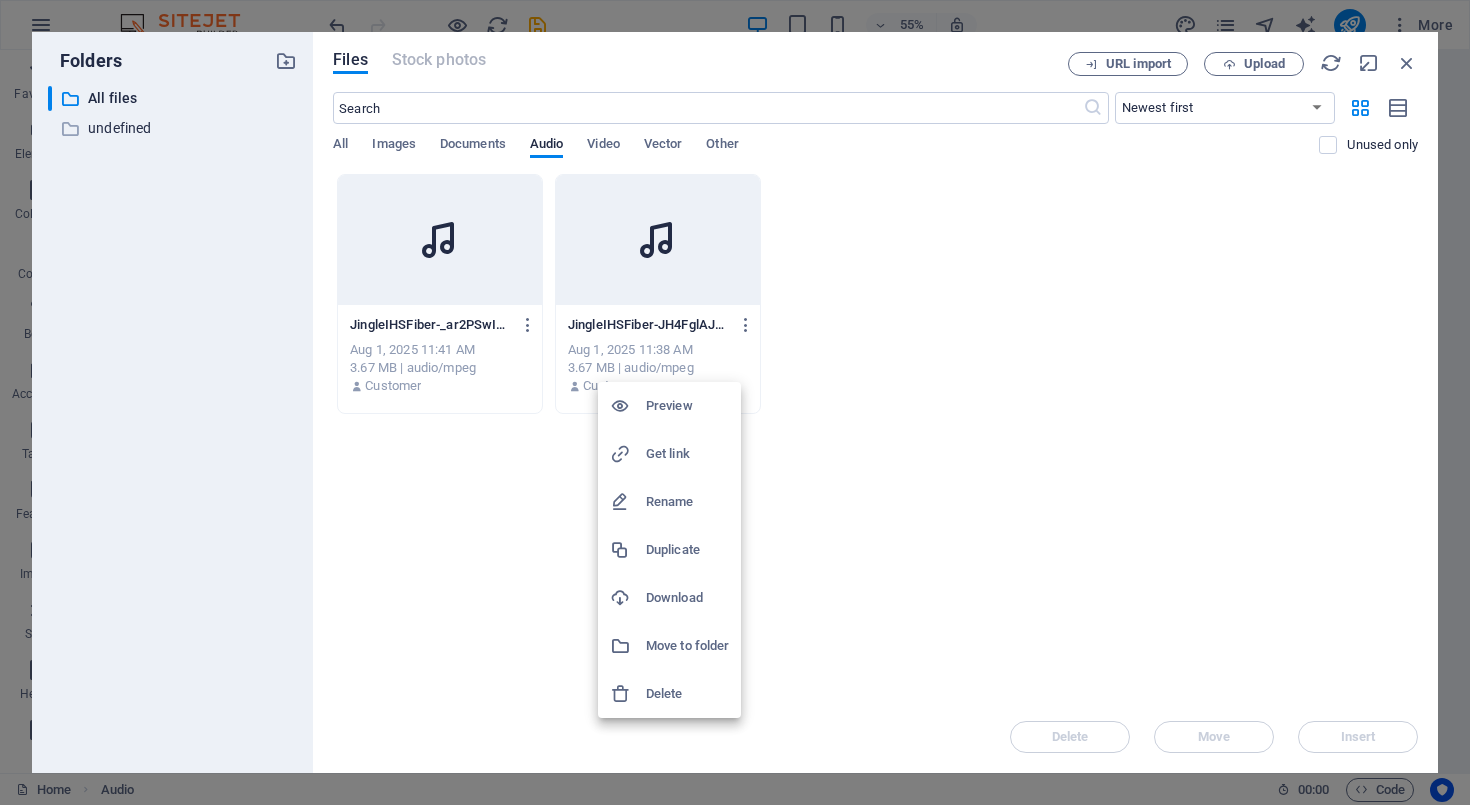 drag, startPoint x: 672, startPoint y: 358, endPoint x: 739, endPoint y: 373, distance: 68.65858 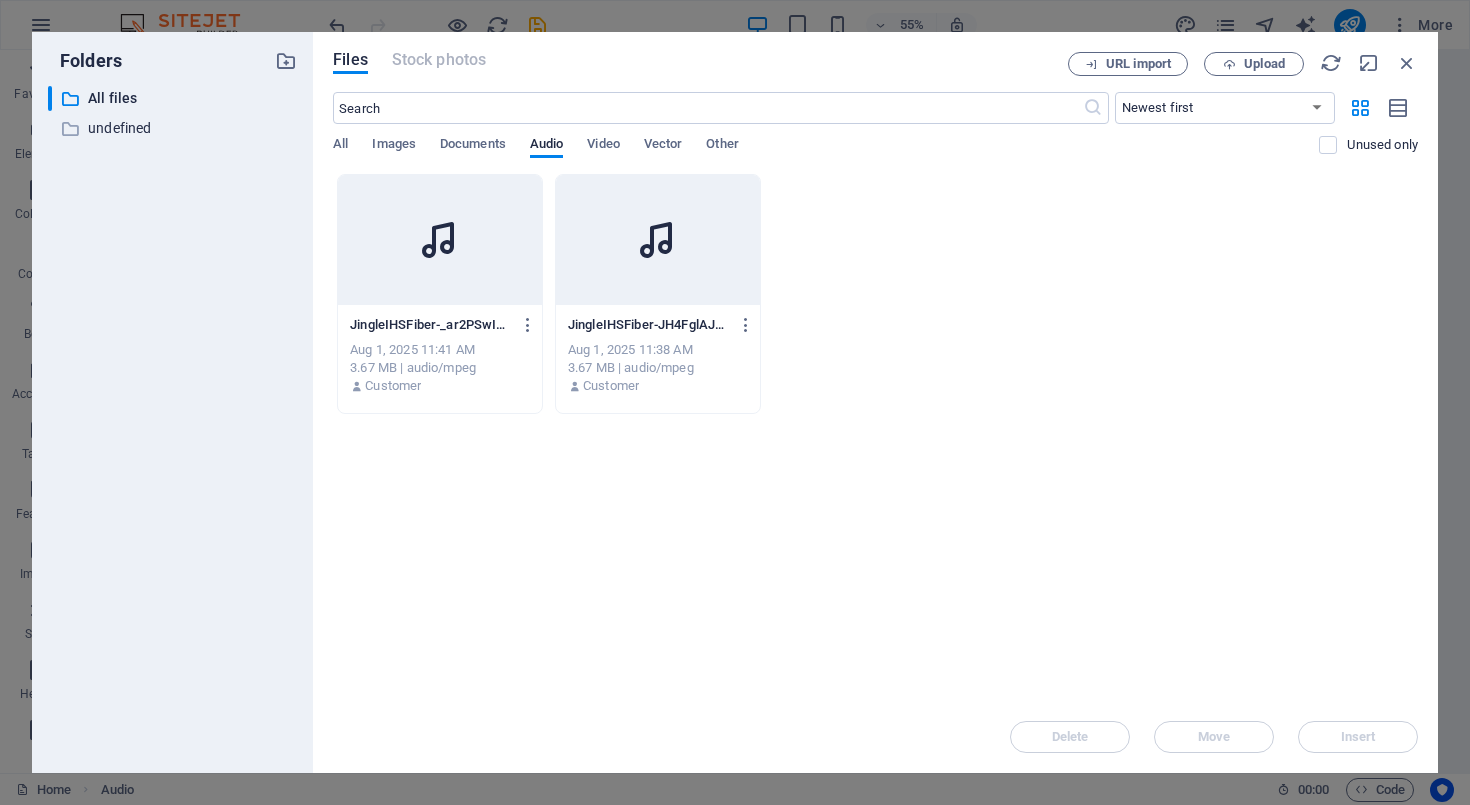 click on "JingleIHSFiber-_ar2PSwIQLAJ2OmYd4PbuQ.mp3 JingleIHSFiber-_ar2PSwIQLAJ2OmYd4PbuQ.mp3 Aug 1, 2025 11:41 AM 3.67 MB | audio/mpeg Customer JingleIHSFiber-JH4FglAJp7S1PwaSLfO7iQ.mp3 JingleIHSFiber-JH4FglAJp7S1PwaSLfO7iQ.mp3 Aug 1, 2025 11:38 AM 3.67 MB | audio/mpeg Customer" at bounding box center [875, 294] 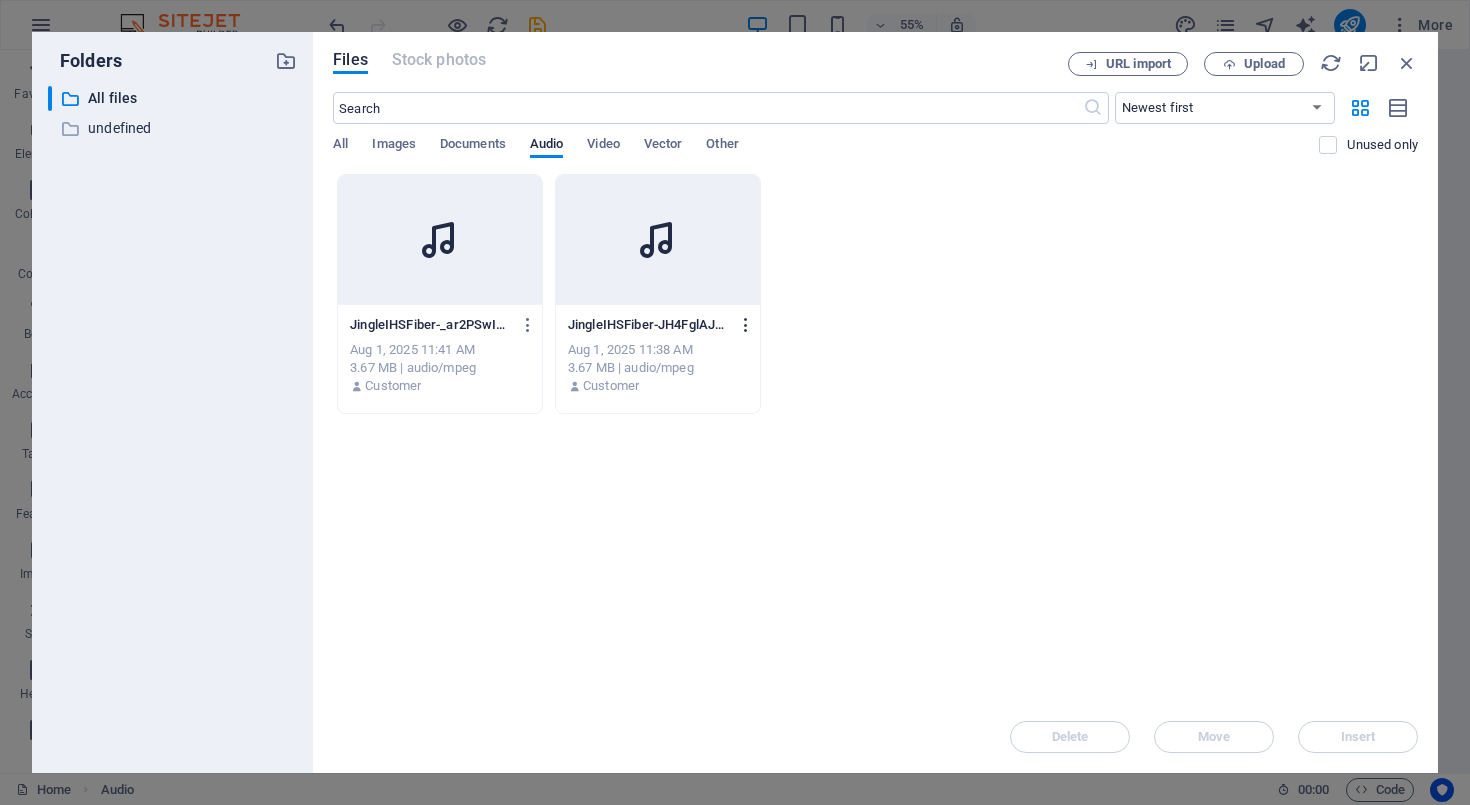 click at bounding box center [746, 325] 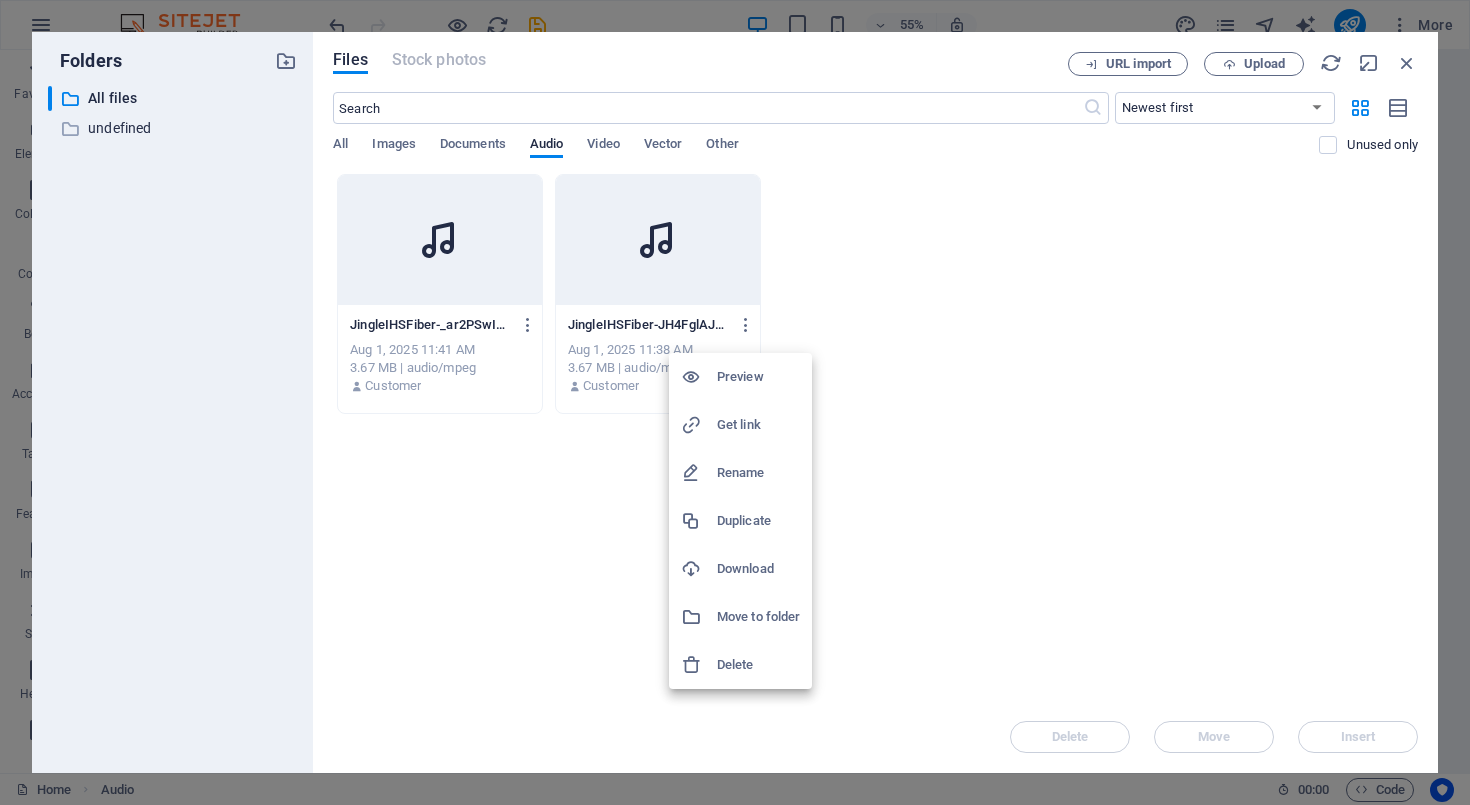 click at bounding box center [735, 402] 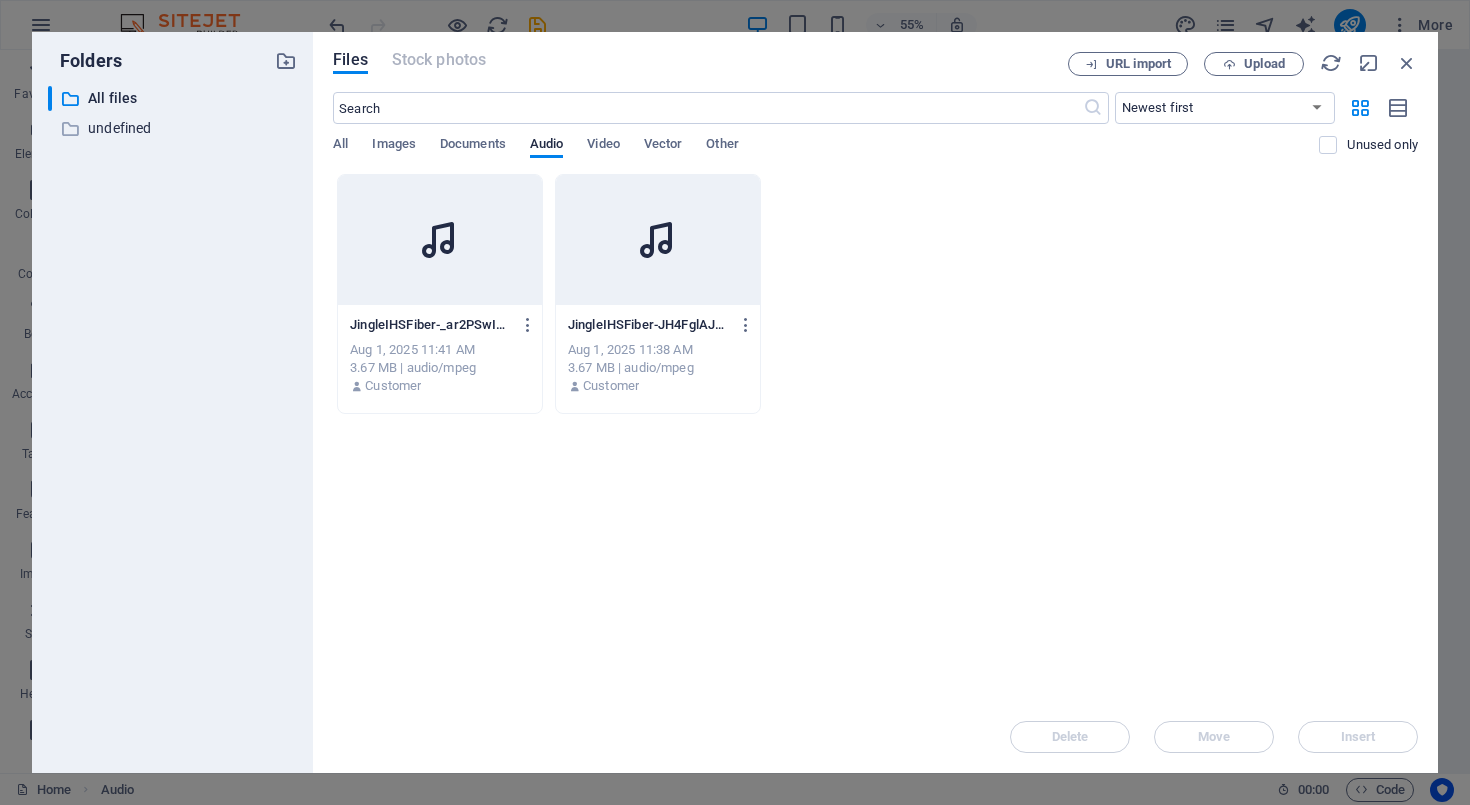 click at bounding box center (658, 240) 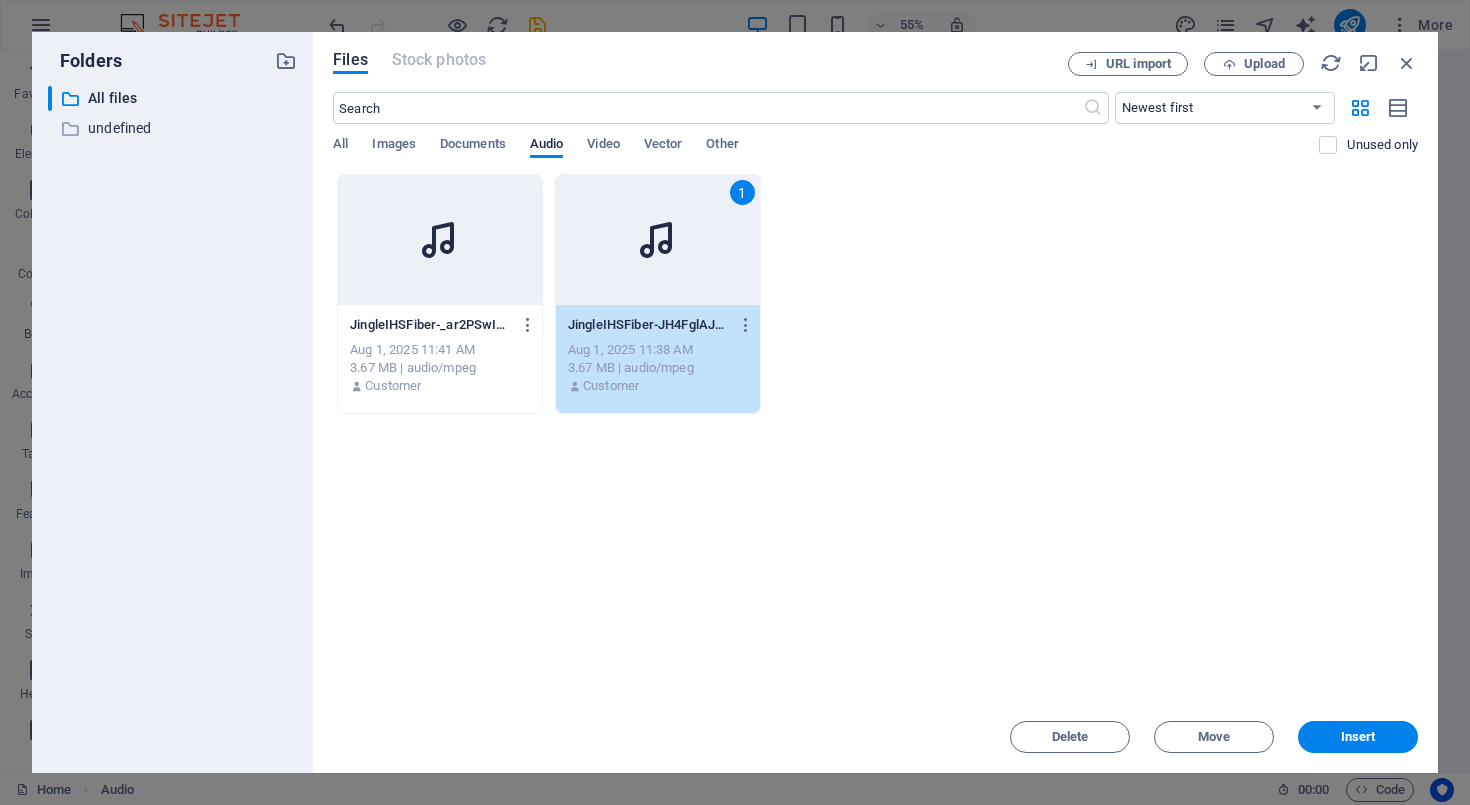 click at bounding box center [440, 240] 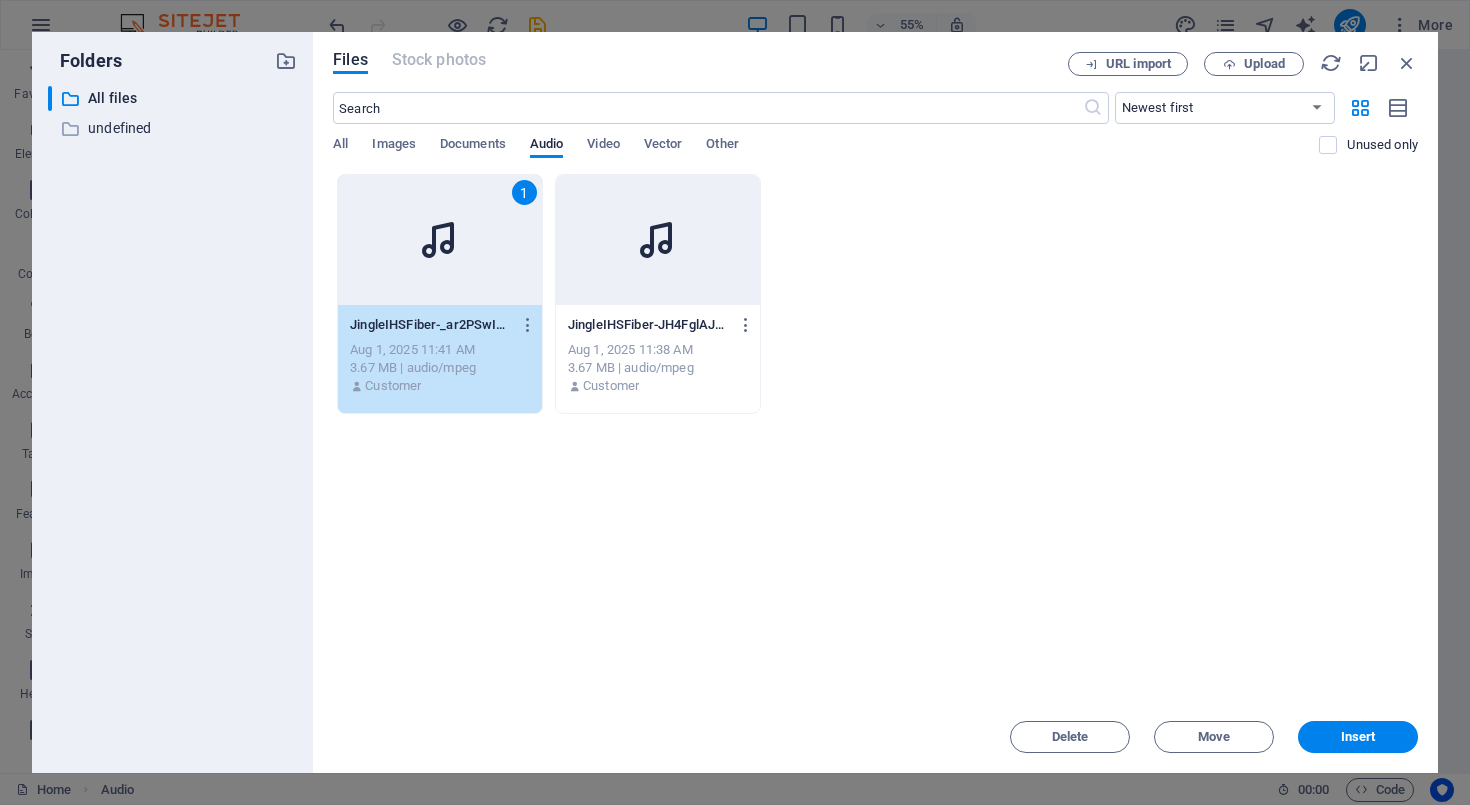 click at bounding box center [658, 240] 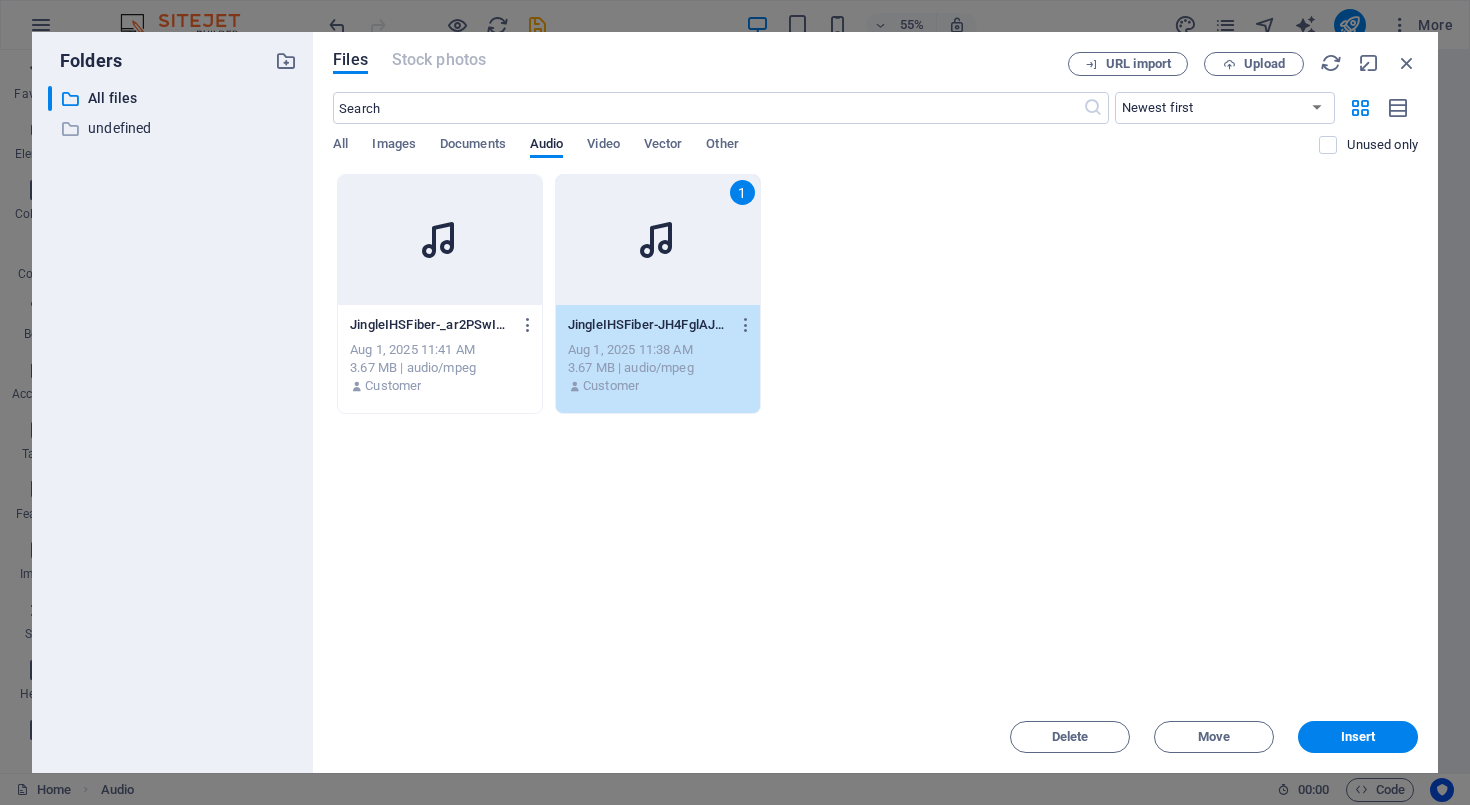 click on "Files Stock photos URL import Upload ​ Newest first Oldest first Name (A-Z) Name (Z-A) Size (0-9) Size (9-0) Resolution (0-9) Resolution (9-0) All Images Documents Audio Video Vector Other Unused only Drop files here to upload them instantly JingleIHSFiber-_ar2PSwIQLAJ2OmYd4PbuQ.mp3 JingleIHSFiber-_ar2PSwIQLAJ2OmYd4PbuQ.mp3 Aug 1, 2025 11:41 AM 3.67 MB | audio/mpeg Customer 1 JingleIHSFiber-JH4FglAJp7S1PwaSLfO7iQ.mp3 JingleIHSFiber-JH4FglAJp7S1PwaSLfO7iQ.mp3 Aug 1, 2025 11:38 AM 3.67 MB | audio/mpeg Customer Delete Move Insert" at bounding box center (875, 402) 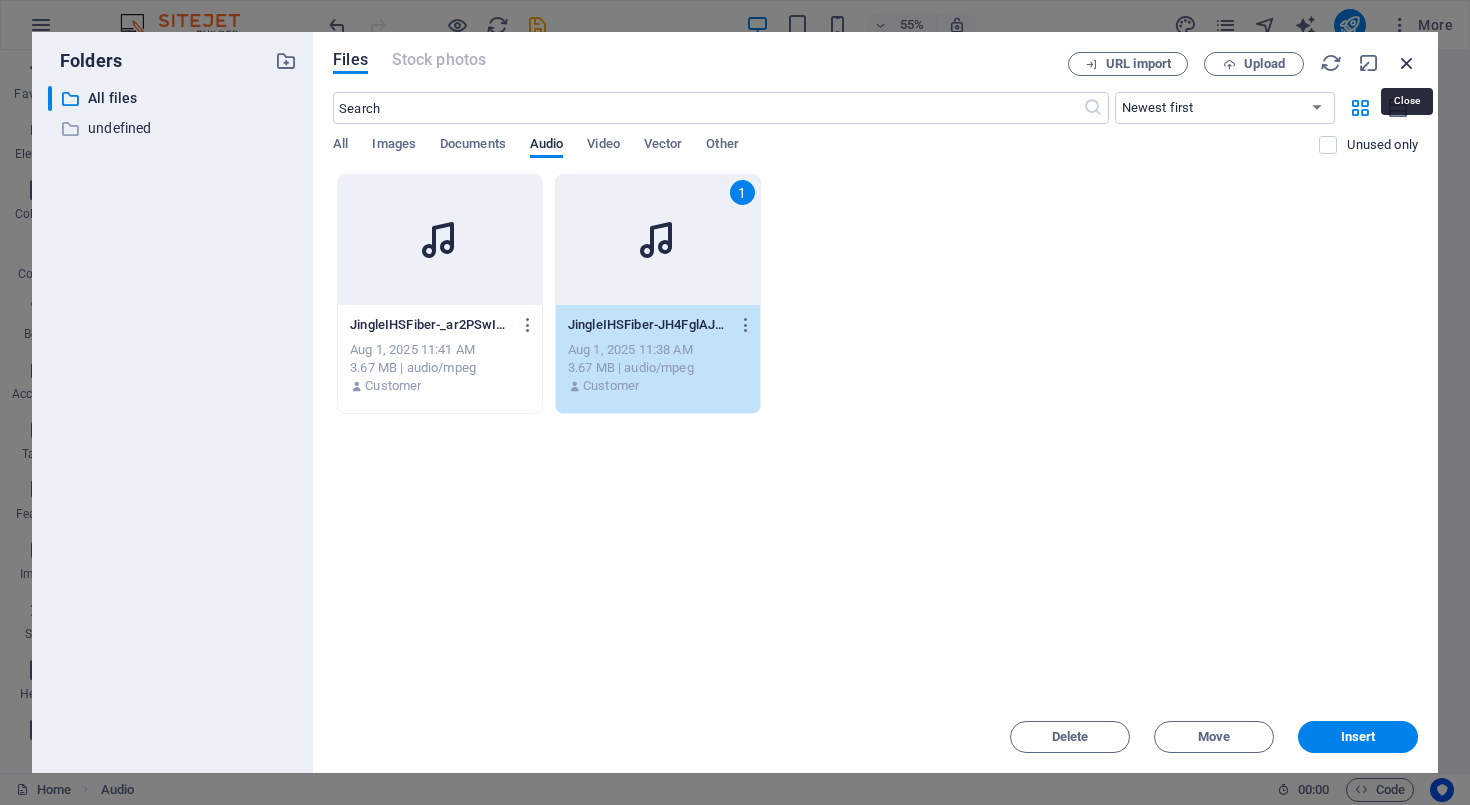 click at bounding box center [1407, 63] 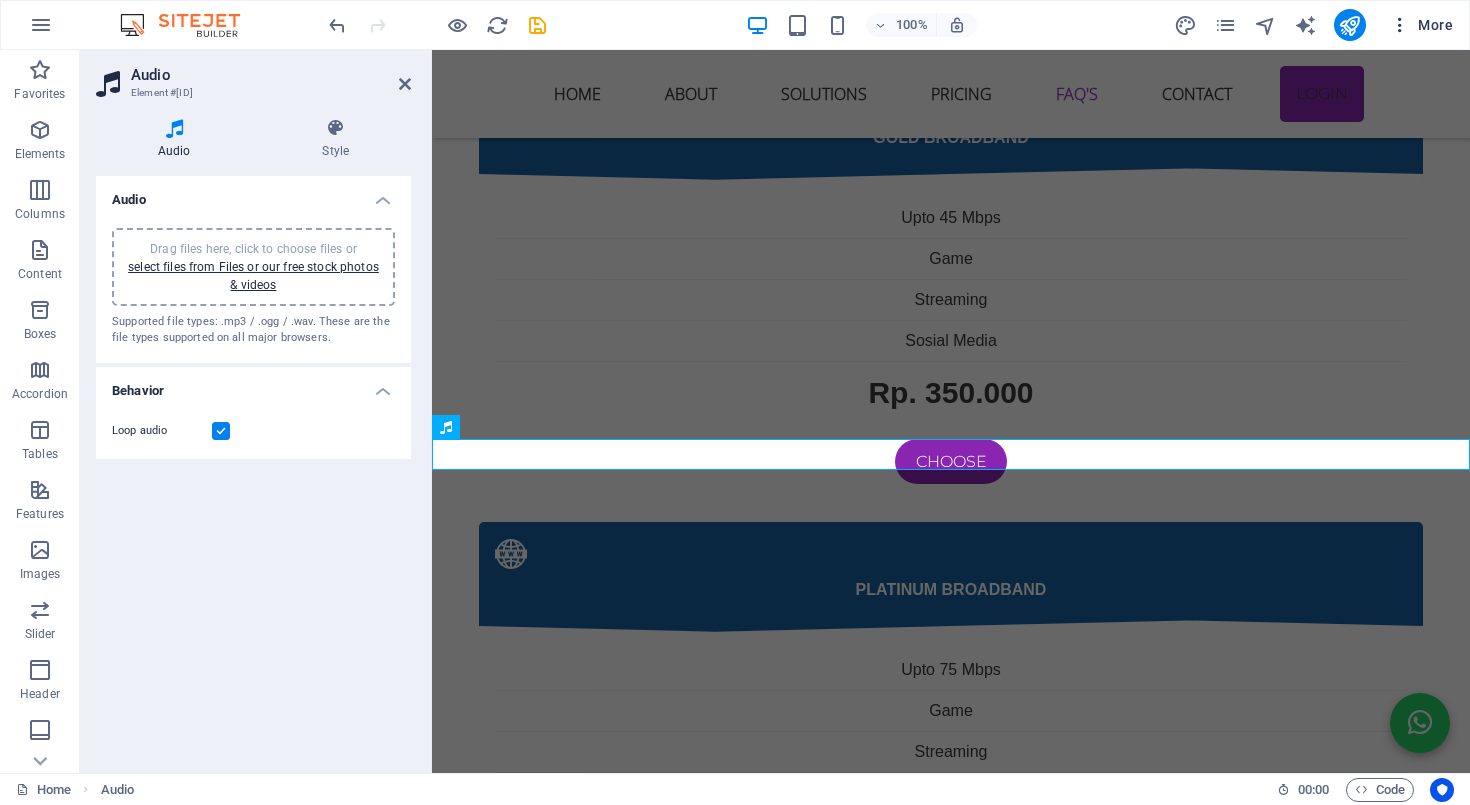 click on "More" at bounding box center (1421, 25) 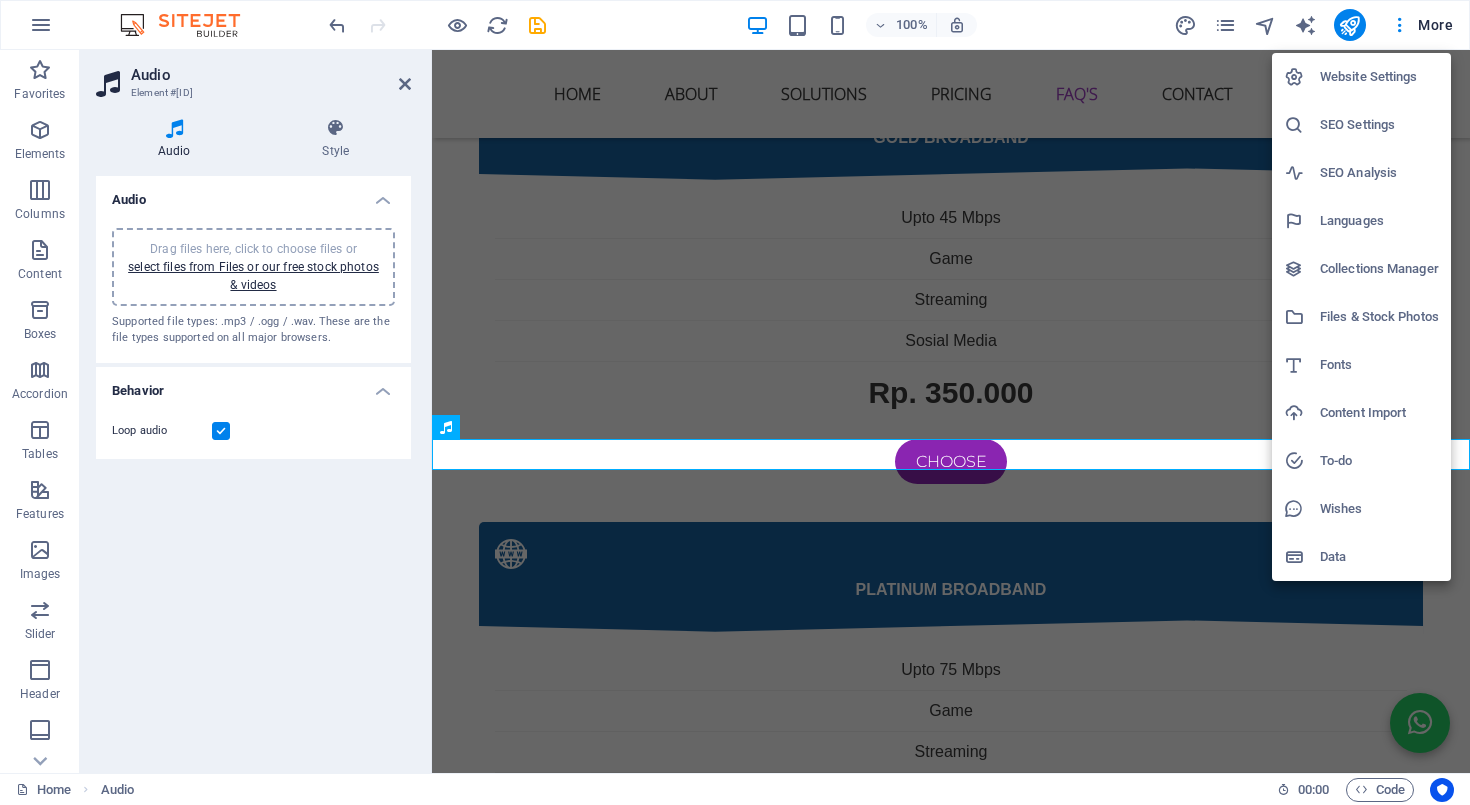 click on "Data" at bounding box center (1379, 557) 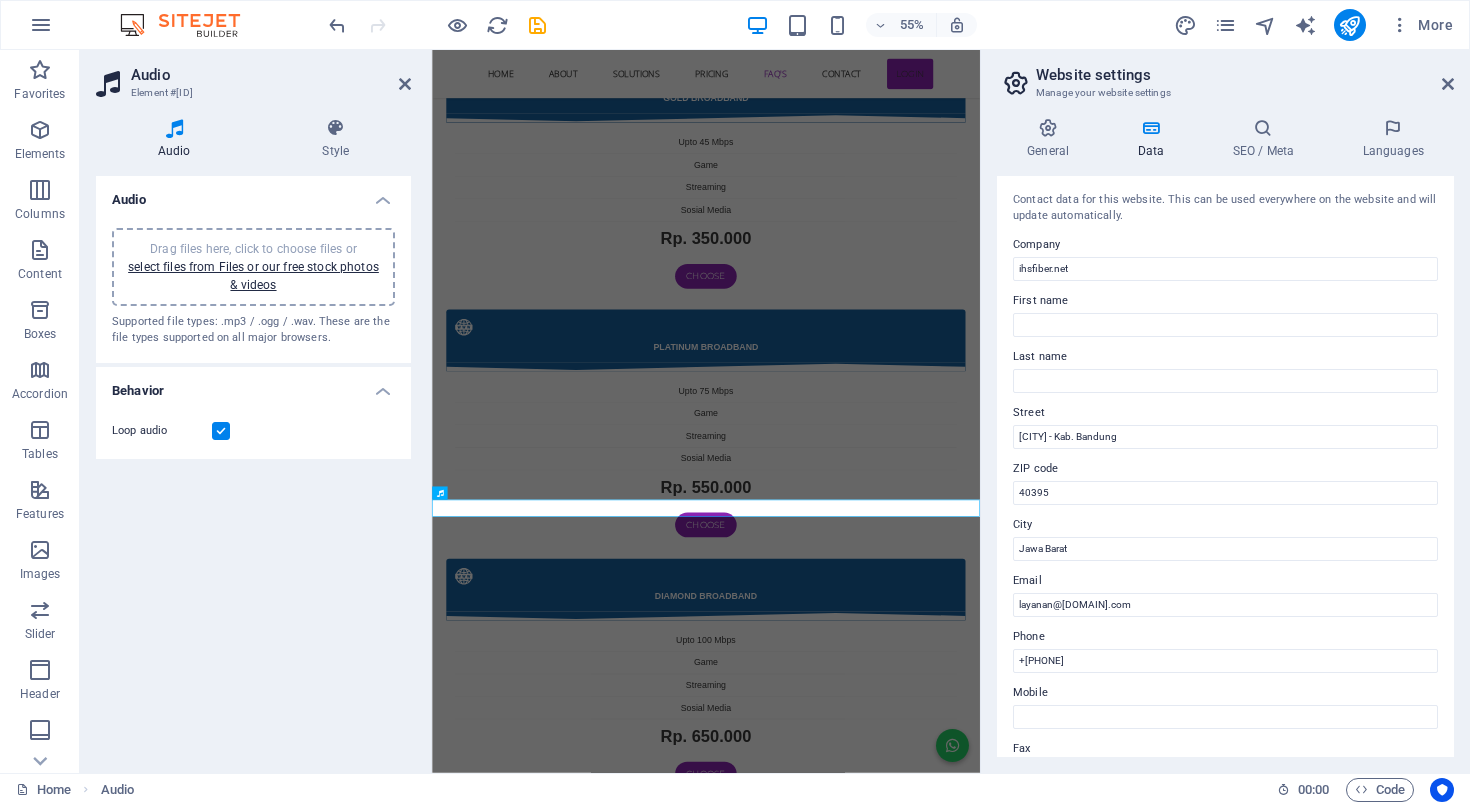 click on "Website settings Manage your website settings" at bounding box center (1227, 76) 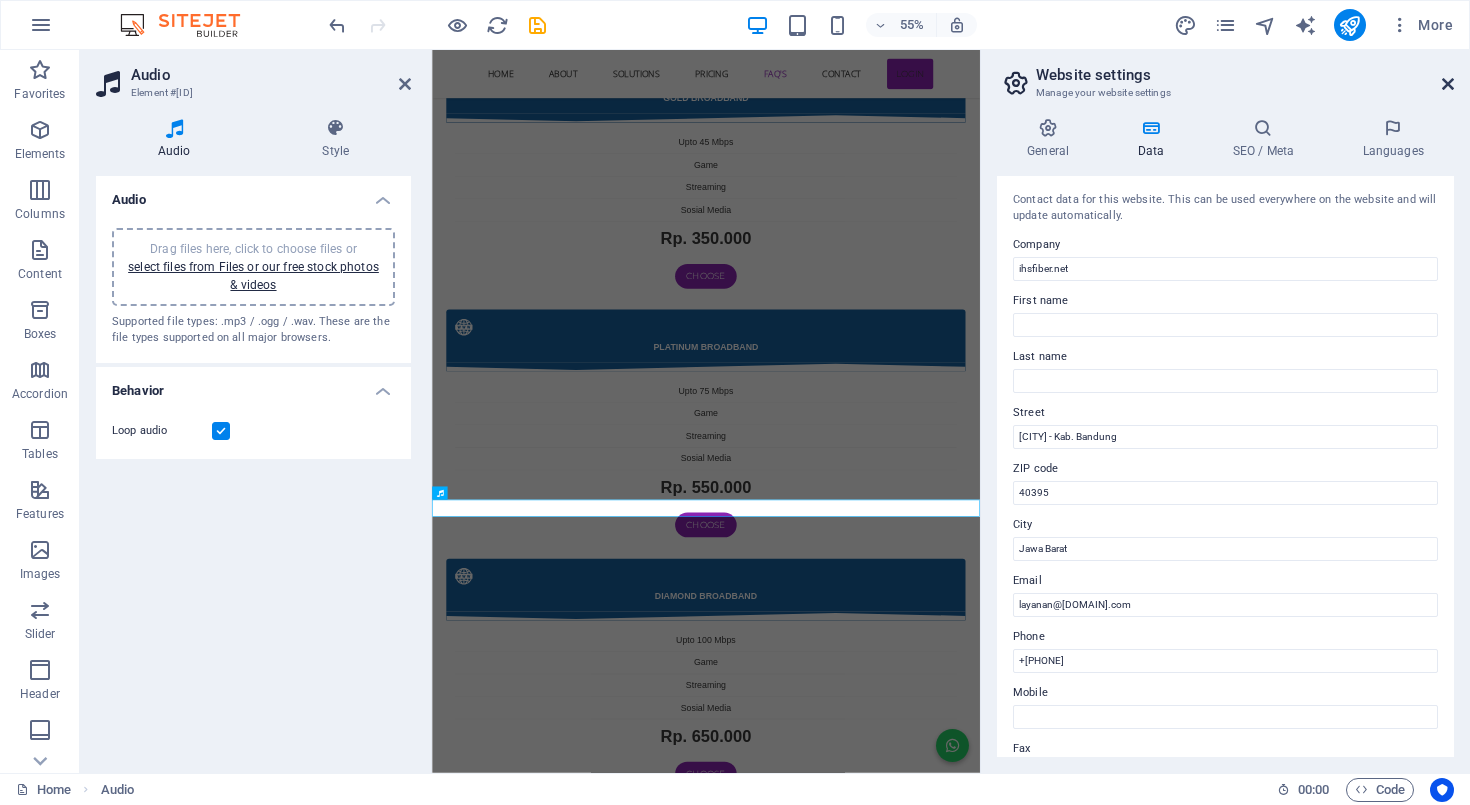 click at bounding box center (1448, 84) 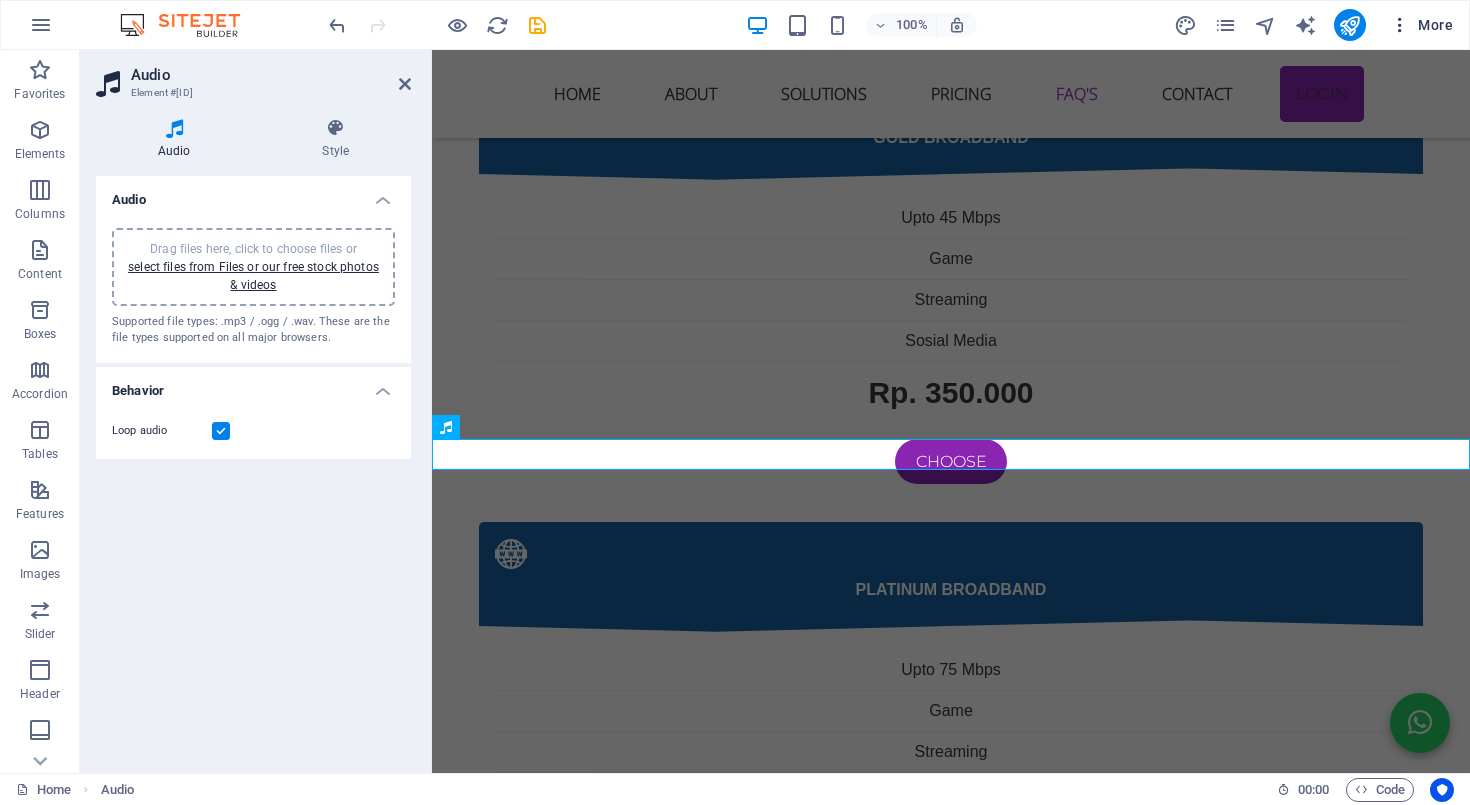 click on "More" at bounding box center [1421, 25] 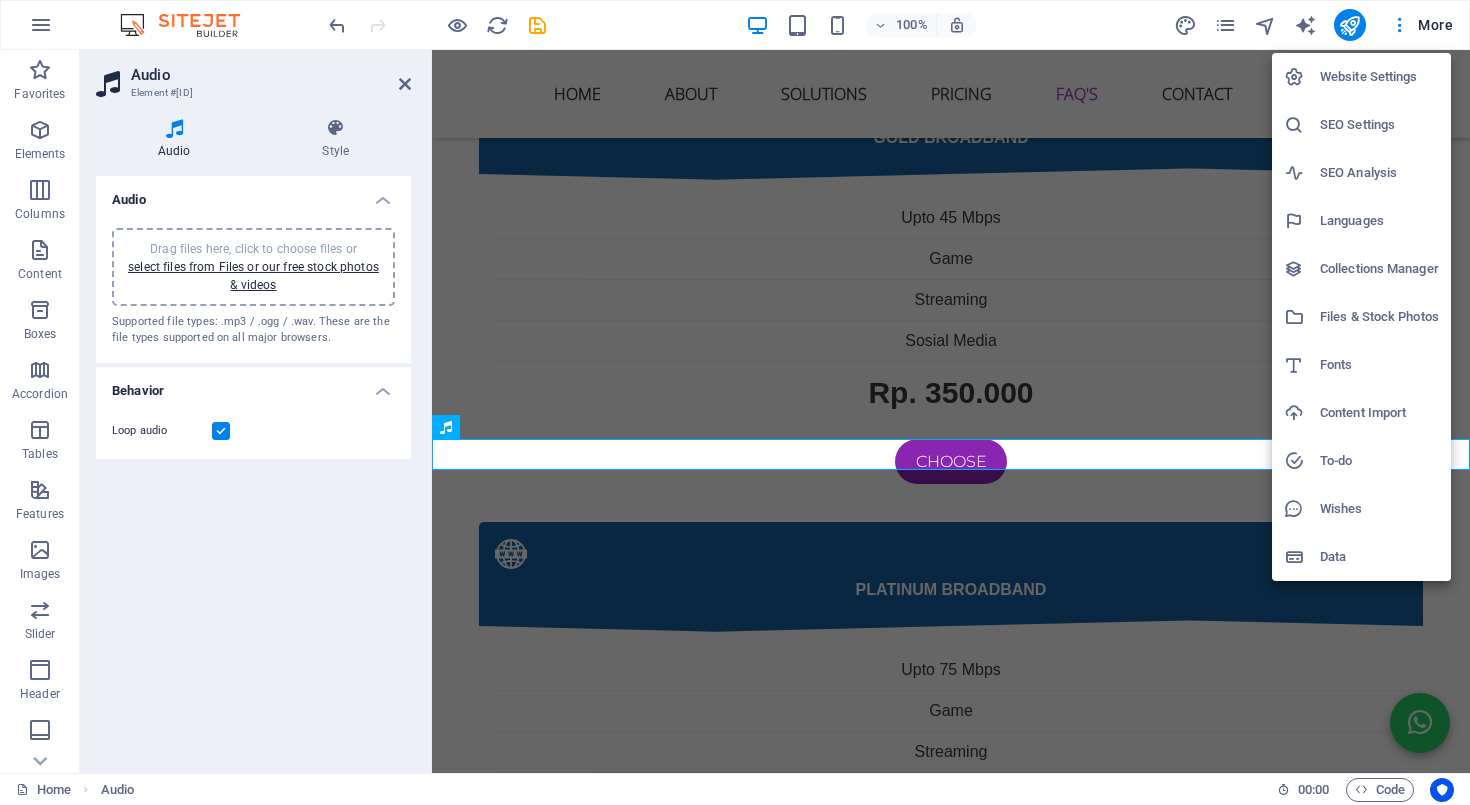 click on "To-do" at bounding box center (1379, 461) 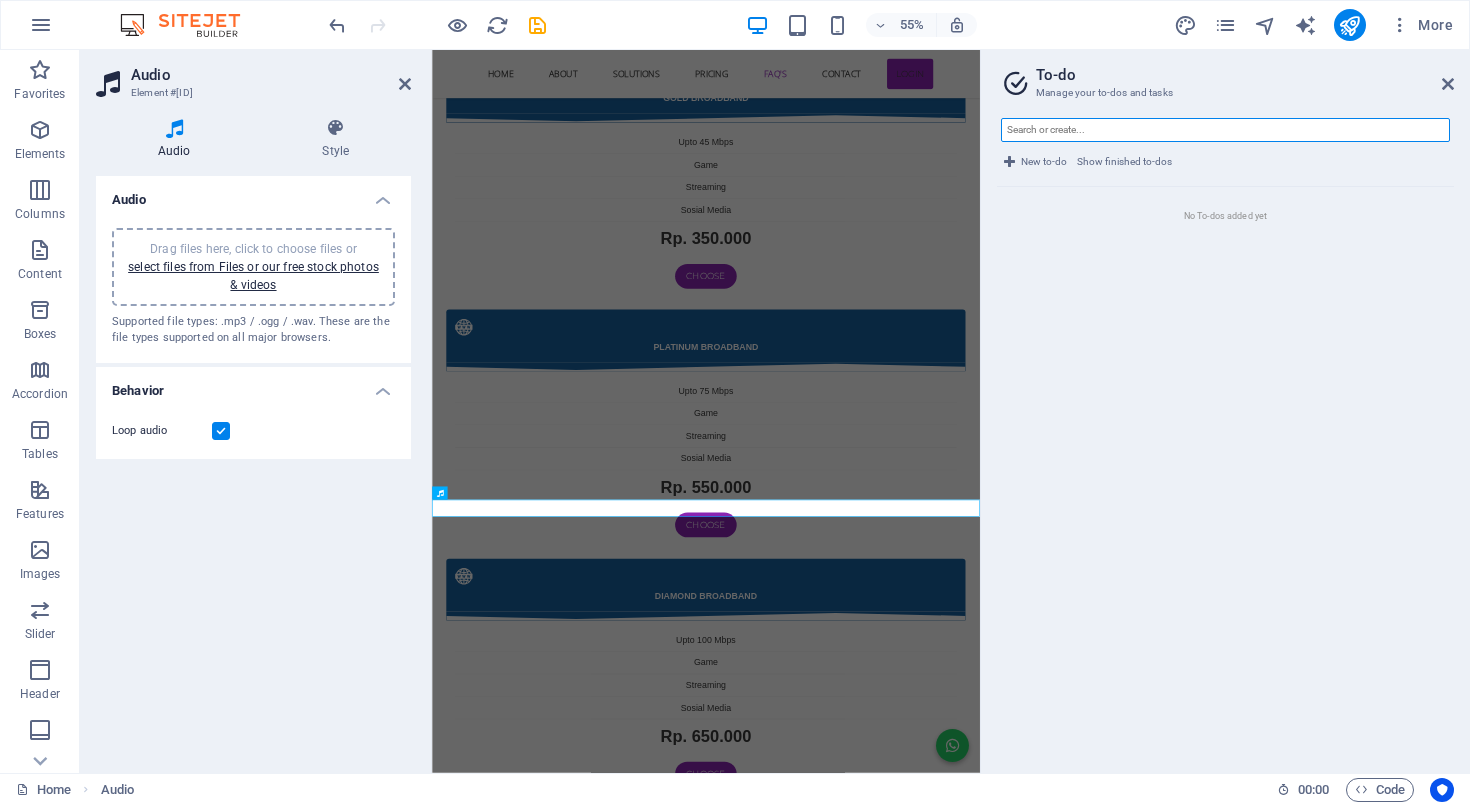 click at bounding box center [1225, 130] 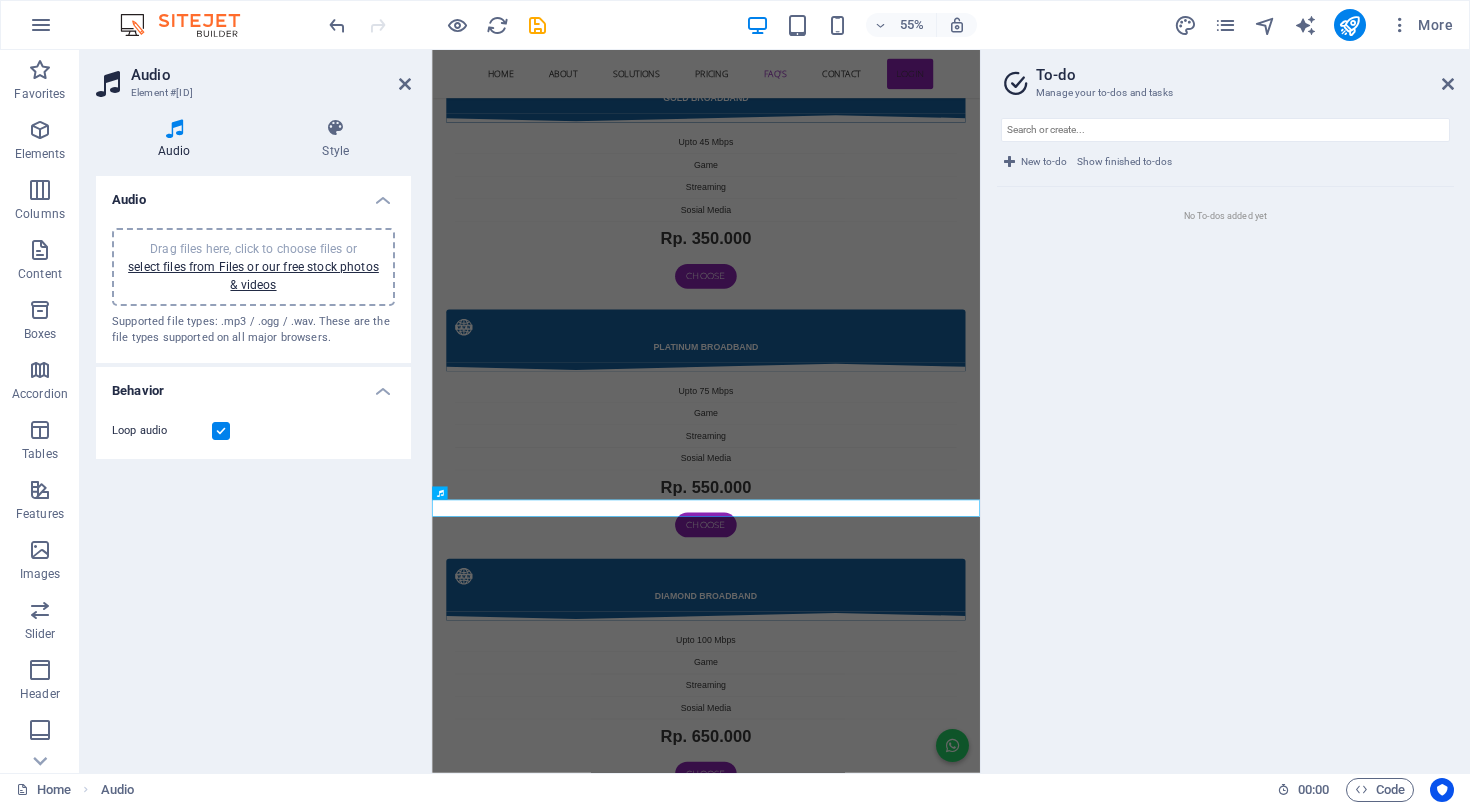 click at bounding box center (1009, 162) 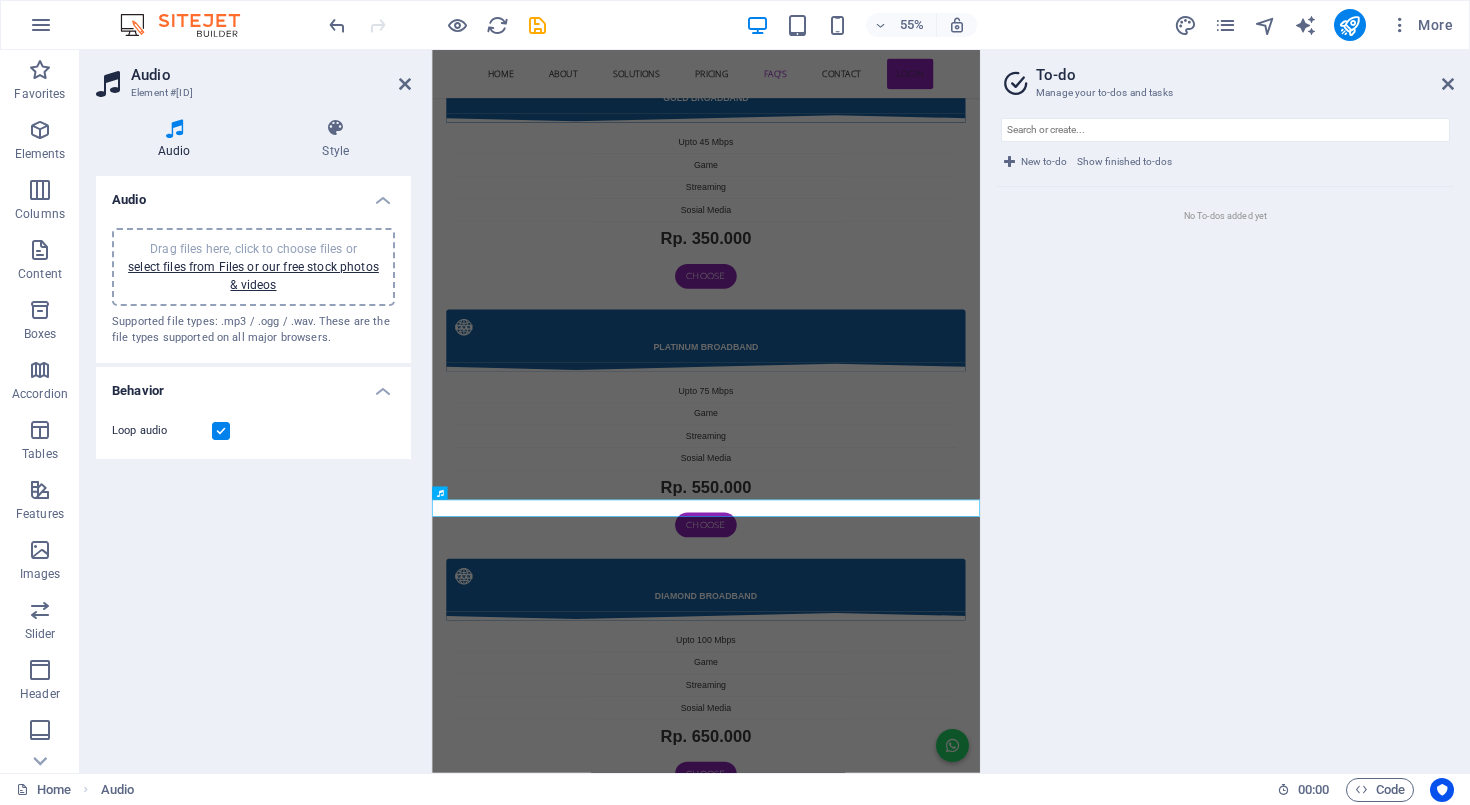 click at bounding box center (1009, 162) 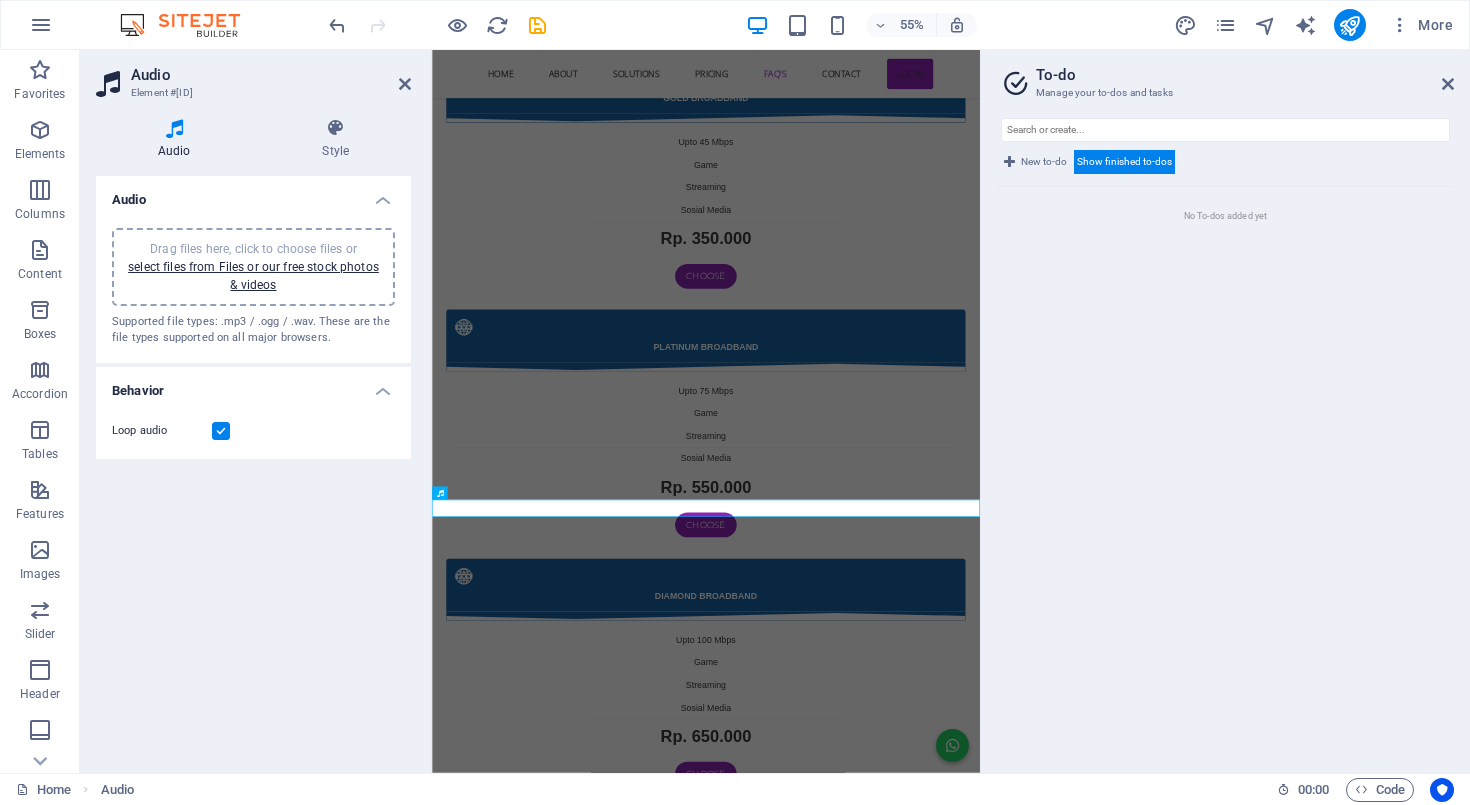 click on "New to-do" at bounding box center [1044, 162] 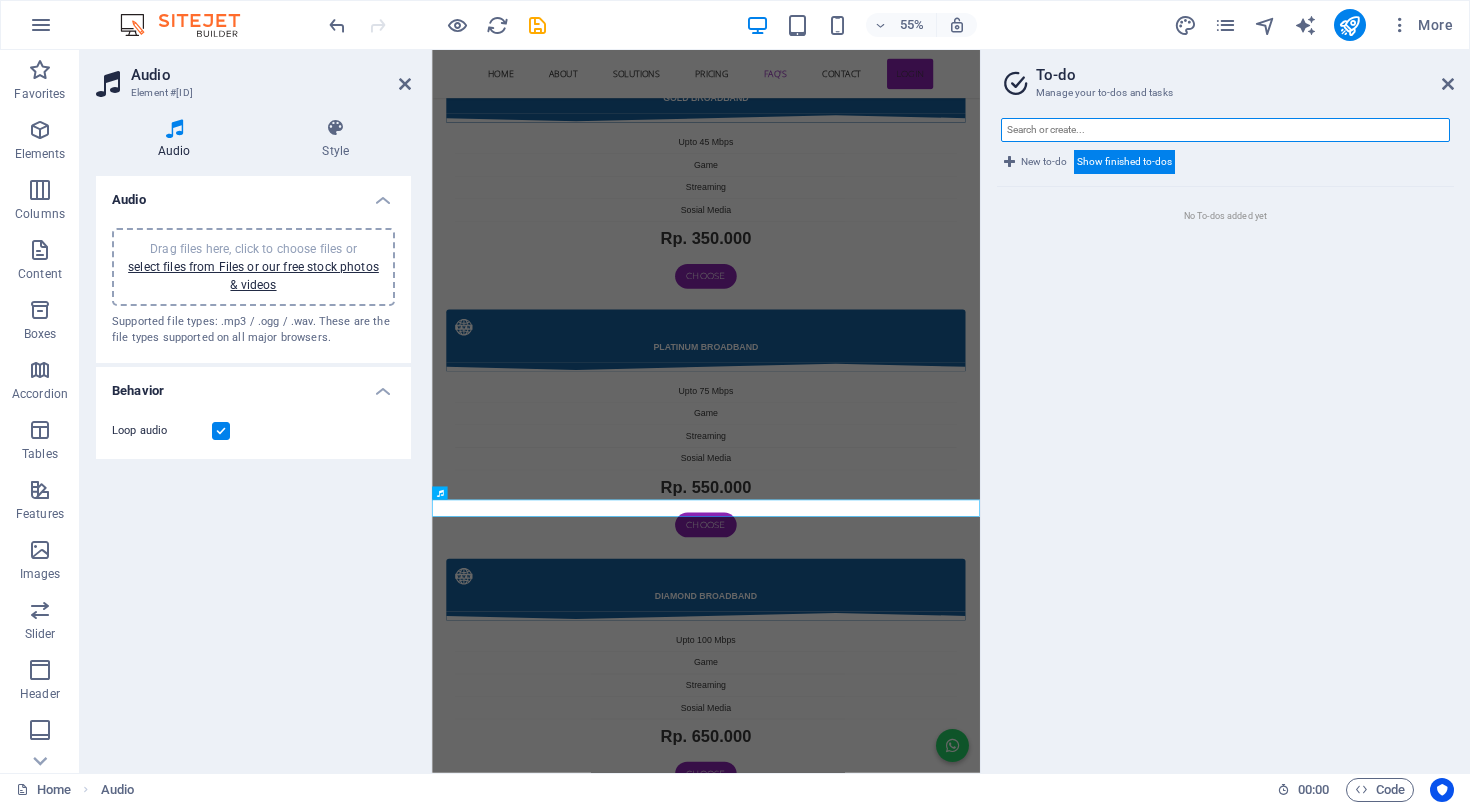 click at bounding box center (1225, 130) 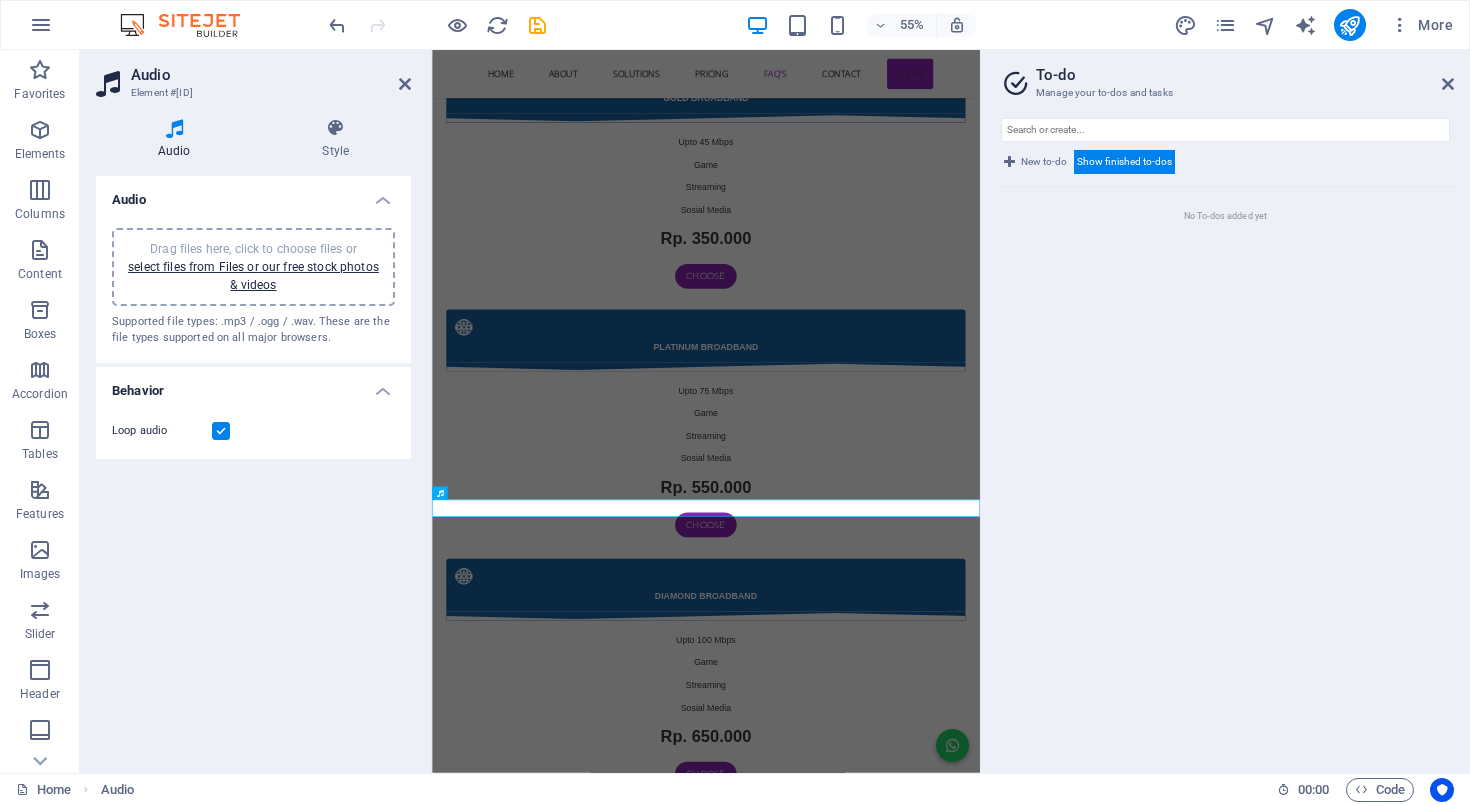 click on "No To-dos added yet" at bounding box center (1225, 472) 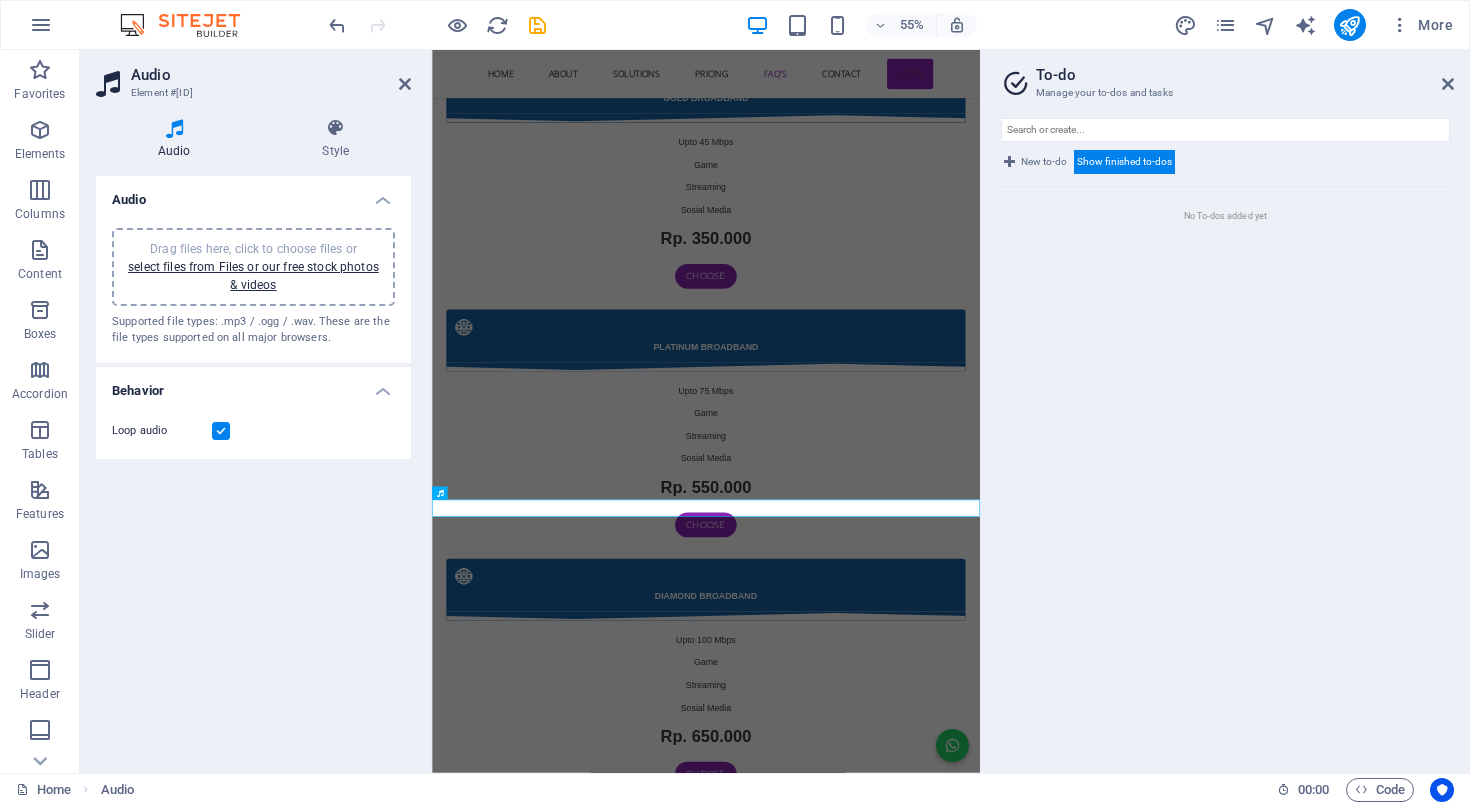 click at bounding box center (1009, 162) 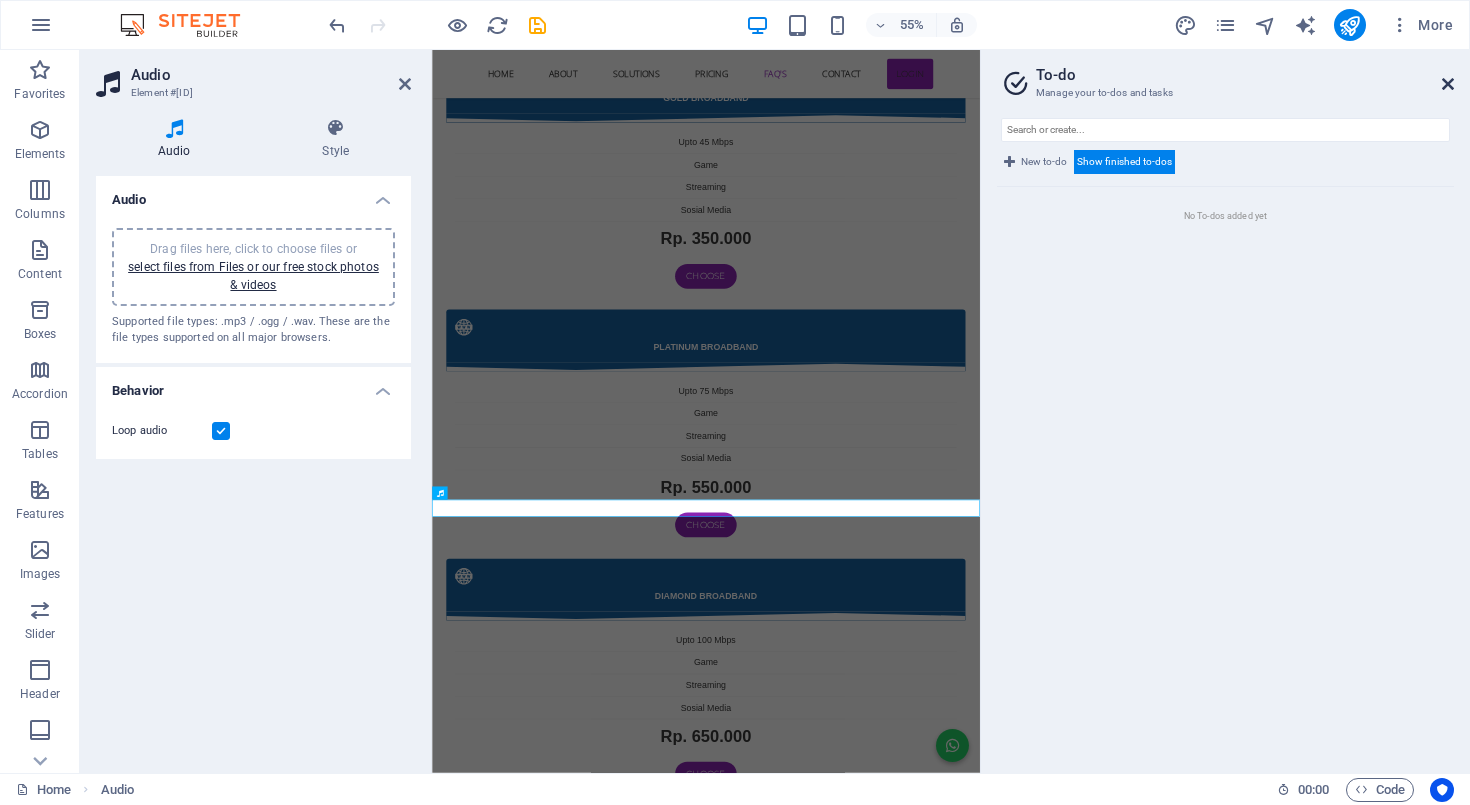 click at bounding box center (1448, 84) 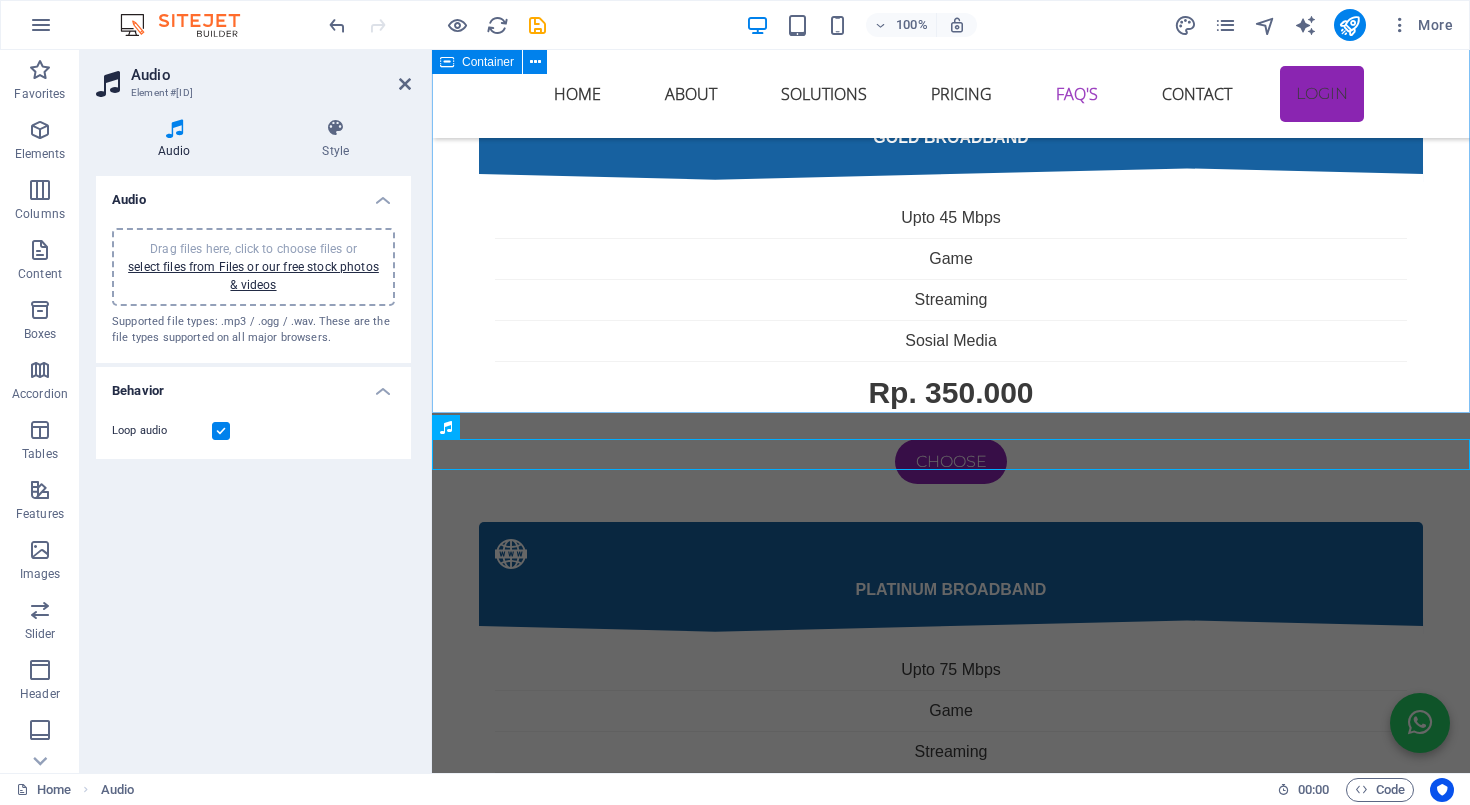 click on "kendala internet sering terjadi Jika menemui kendala internet dengan menggunakan wifi sering diskonek atau tidak mendapatkan sinyal bahkan tidak ada internet maka cara di bawah ini mungkin bisa membantu 1. Sinyal WiFi Lemah di Beberapa Ruangan Penyebab: Lokasi router terlalu jauh atau terhalang tembok tebal, perabotan besar, atau lantai bertingkat. Router bawaan ONU biasanya punya jangkauan terbatas. Solusi: ✅  Letakkan router di posisi tengah rumah dan agak tinggi. ✅ Hindari meletakkan router dekat logam, microwave, atau peralatan elektronik besar. ✅ Tambahkan WiFi extender / repeater atau gunakan Mesh WiFi system untuk jangkauan luas. ✅ Ganti router ONU bawaan ke router yang punya antena lebih kuat atau dual band (2.4GHz & 5GHz). 2. Kecepatan Internet Lambat / Tidak Stabil Penyebab: Banyak perangkat tersambung sekaligus. Interferensi dari jaringan tetangga (terutama di frekuensi 2.4GHz). Router lama atau firmware belum update. Solusi: ✅ Perbarui firmware router. Penyebab: Solusi: Penyebab: Solusi:" at bounding box center [951, 2673] 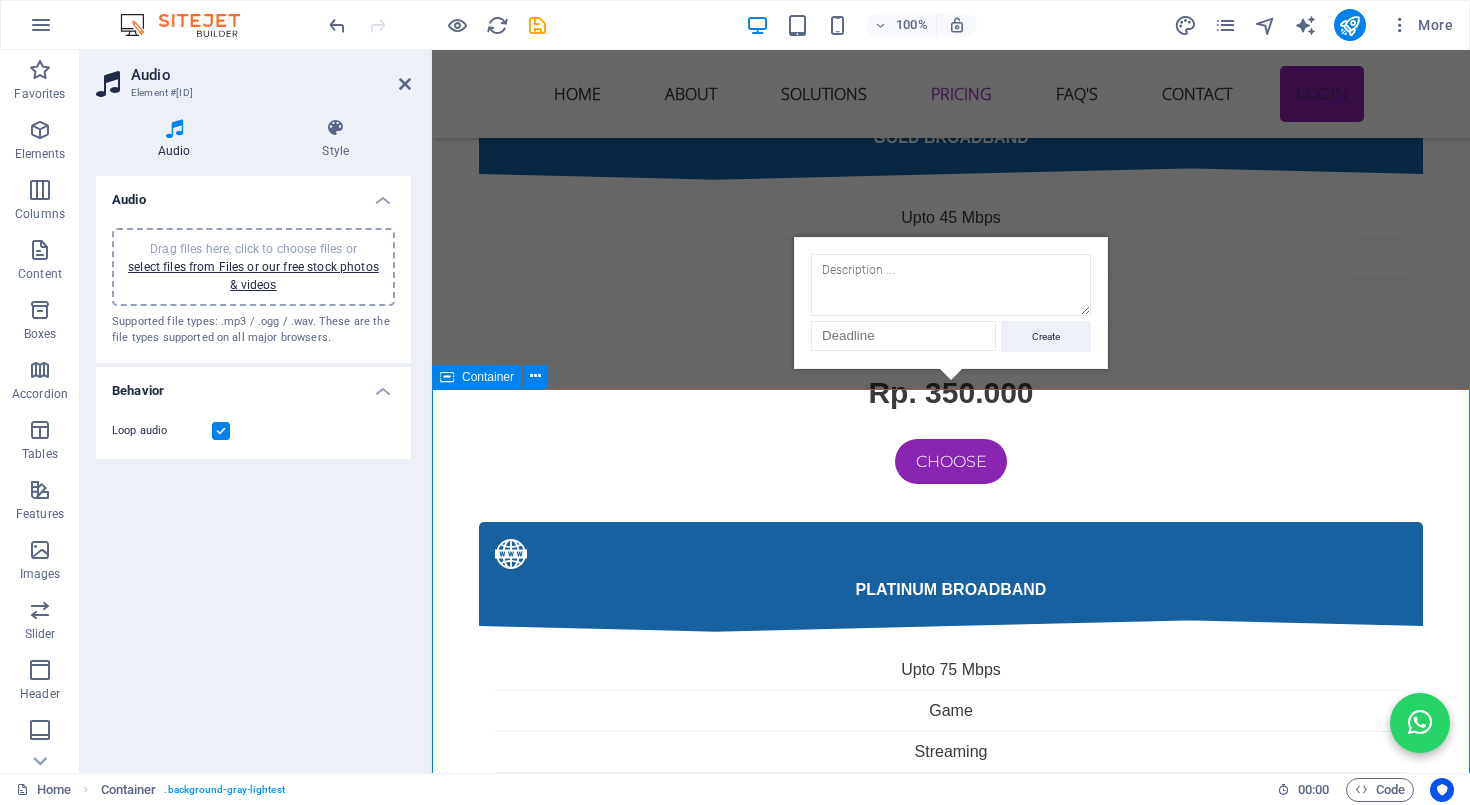 scroll, scrollTop: 3690, scrollLeft: 0, axis: vertical 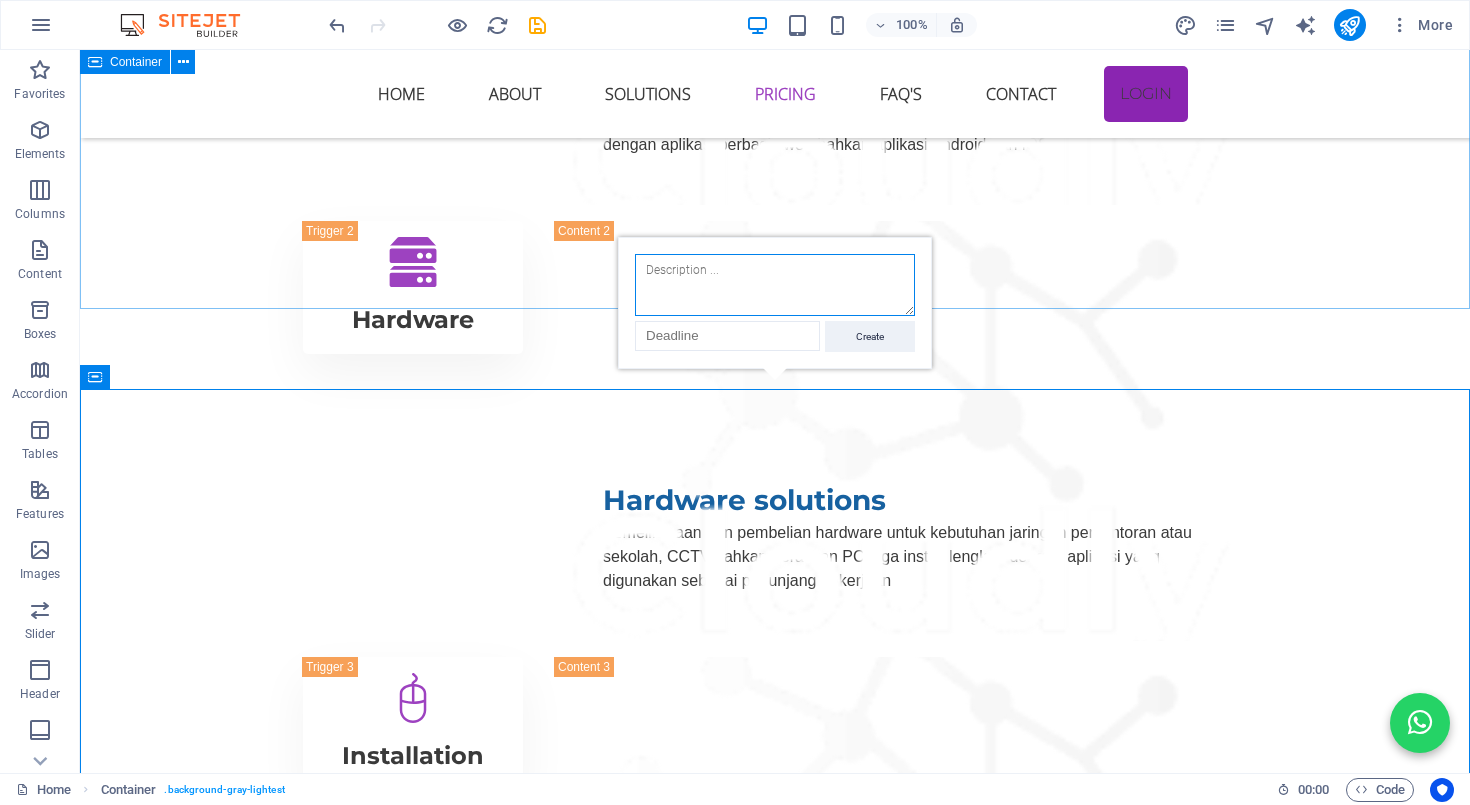 click on "monthly wifi fee Enjoy a full month of unlimited internet with no FUP — stay connected at stable high speeds without worrying about slowdowns. Bronze broadband
Upto 10 Mbps Game Streaming Sosial Media Rp. 150.000 Choose SILVEr broadband
Upto 20 Mbps Game Streaming Sosial Media Rp. 200.000 Choose gold broadband
Upto 45 Mbps Game Streaming Sosial Media Rp. 350.000 Choose platinum broadband
Upto 75 Mbps Game Streaming Sosial Media Rp. 550.000 Choose diamond broadband
Upto 100 Mbps Game Streaming Sosial Media Rp. 650.000 Choose" at bounding box center (775, 2451) 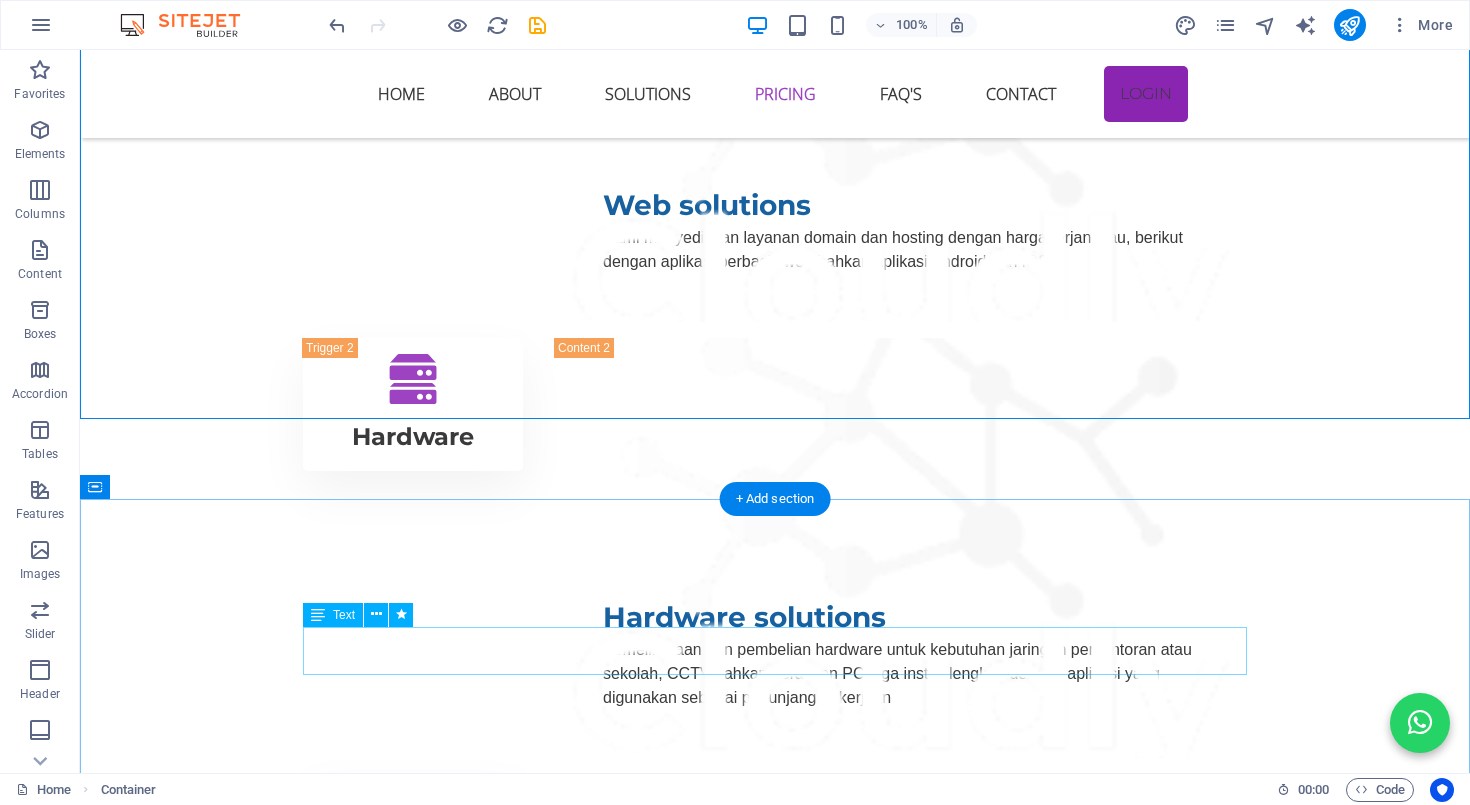 scroll, scrollTop: 3571, scrollLeft: 0, axis: vertical 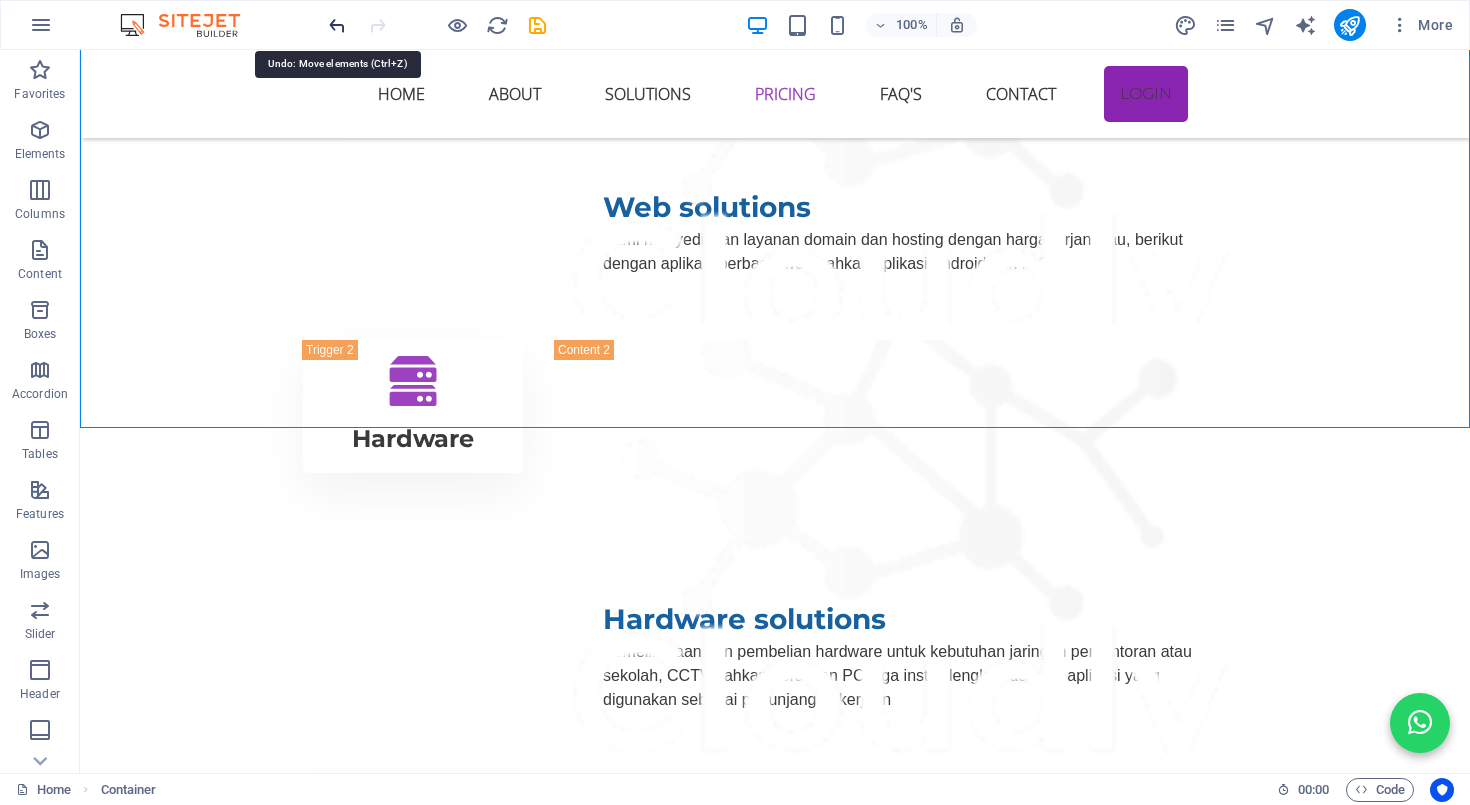 click at bounding box center [337, 25] 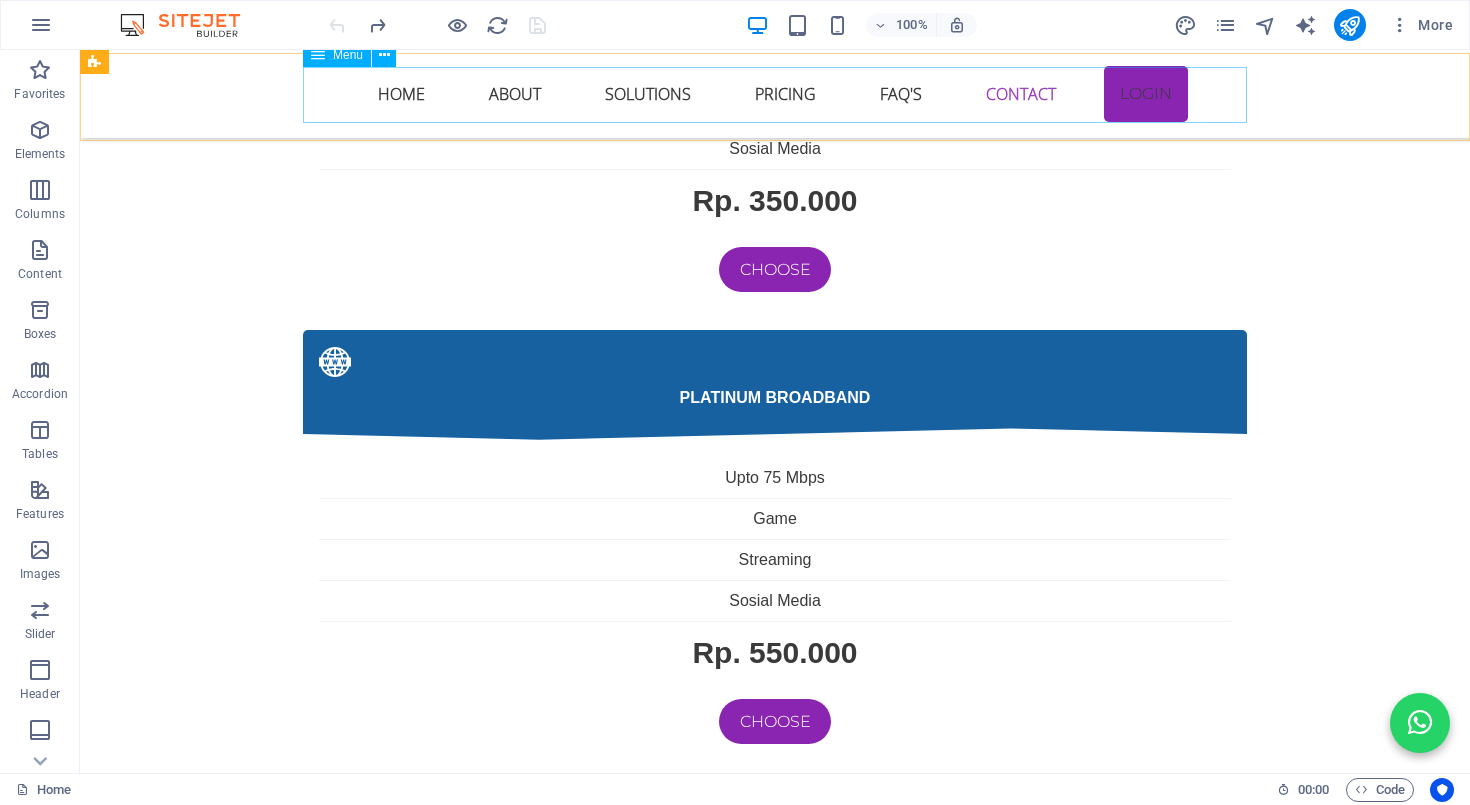 scroll, scrollTop: 6131, scrollLeft: 0, axis: vertical 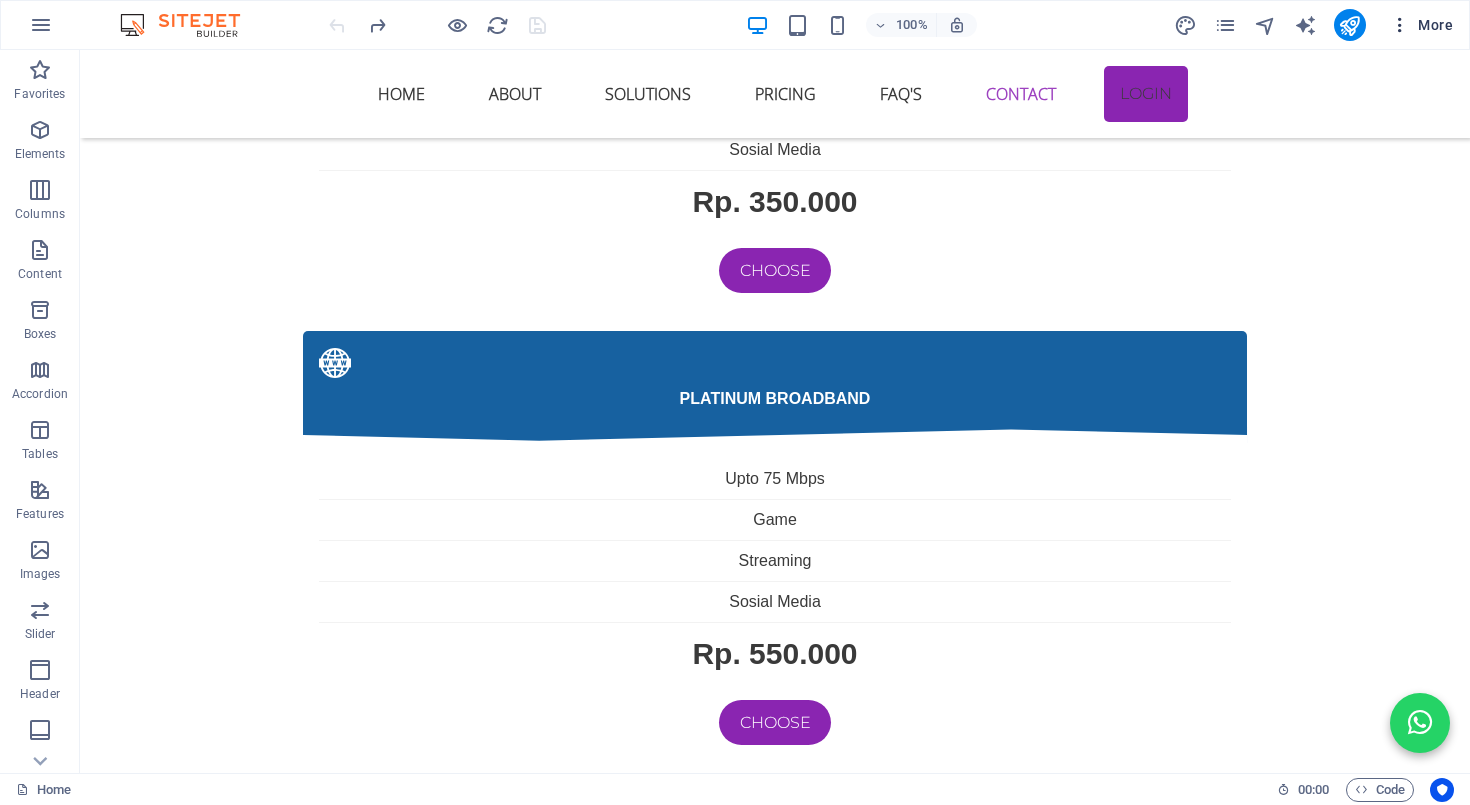 click on "More" at bounding box center (1421, 25) 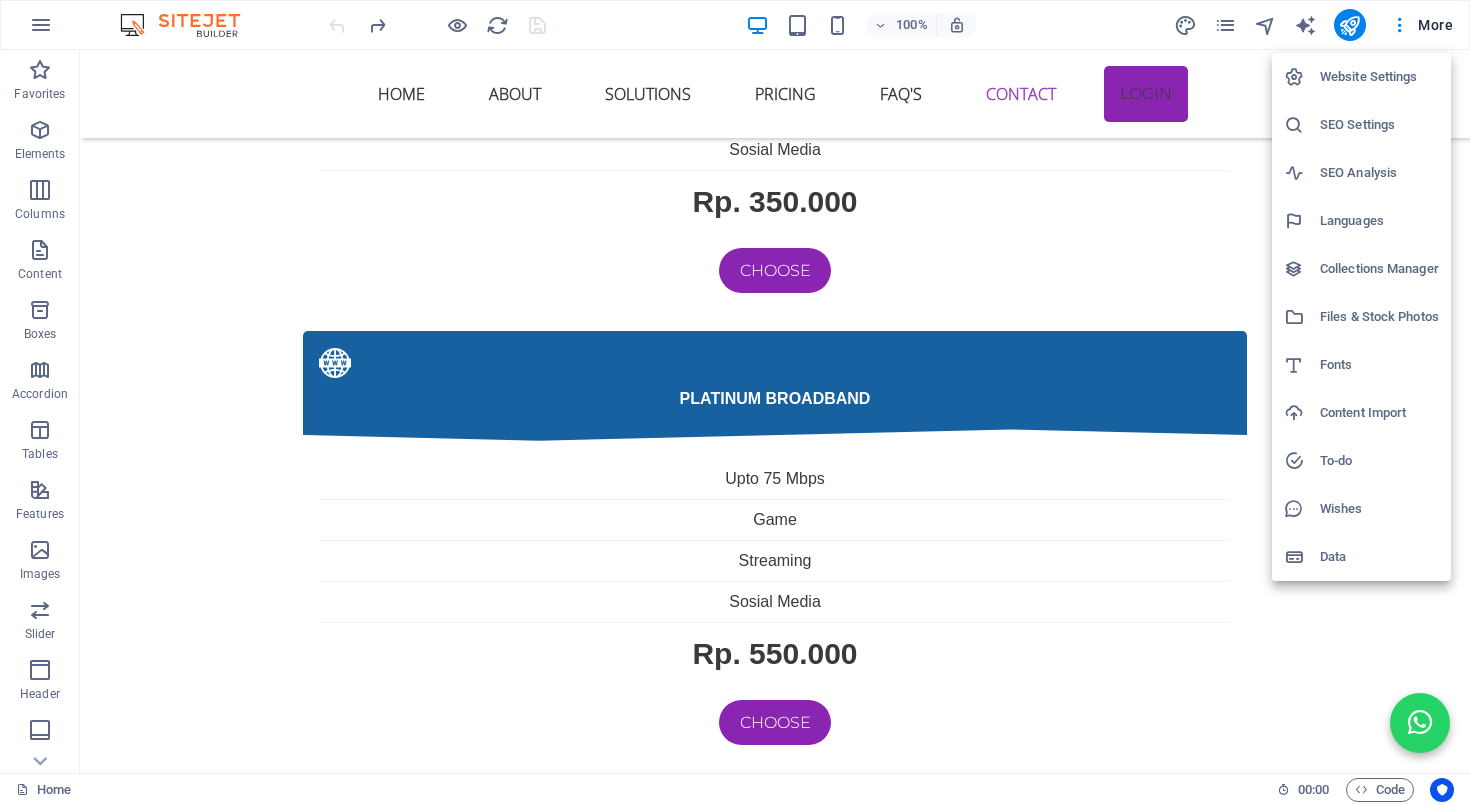 click on "To-do" at bounding box center (1379, 461) 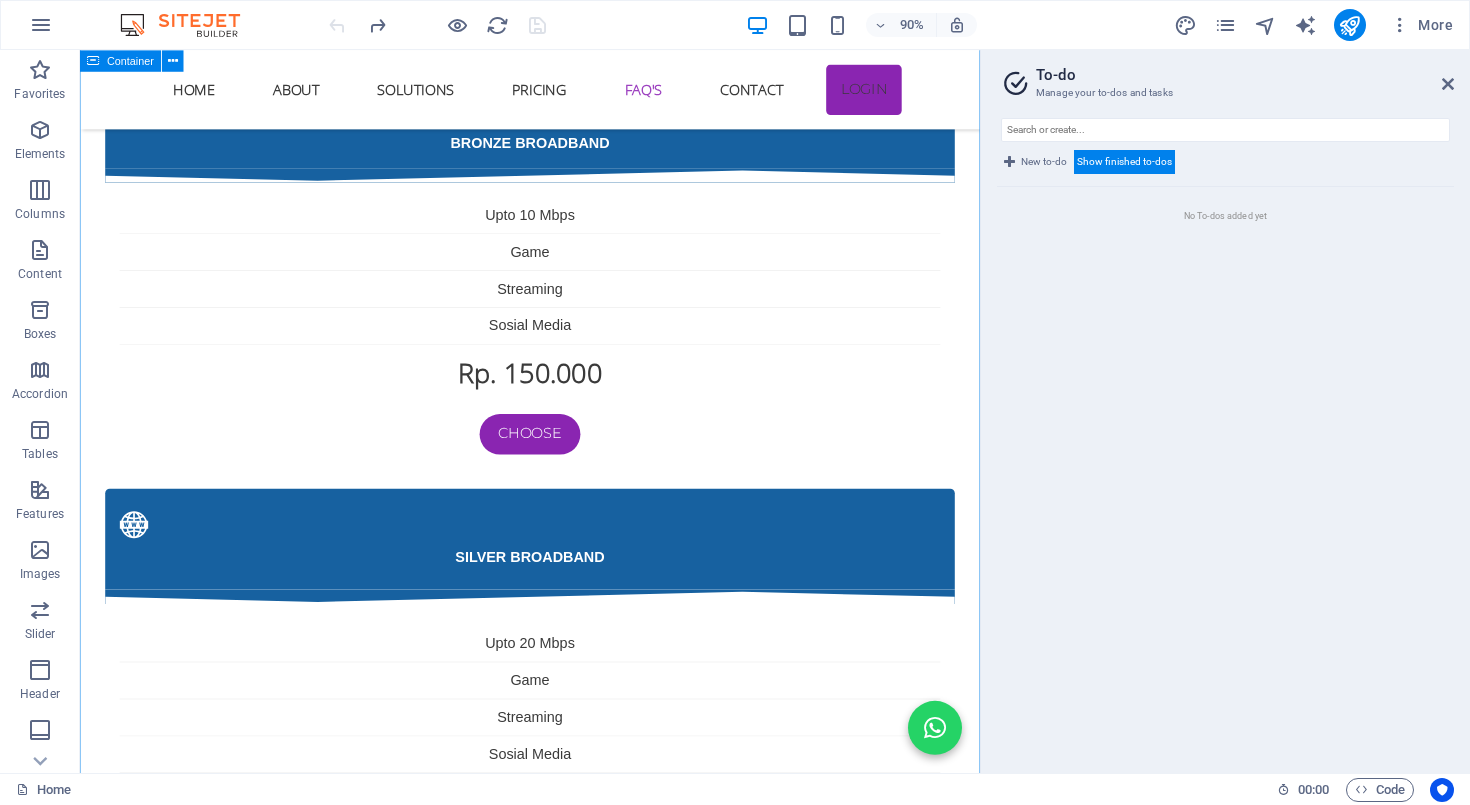 scroll, scrollTop: 4876, scrollLeft: 0, axis: vertical 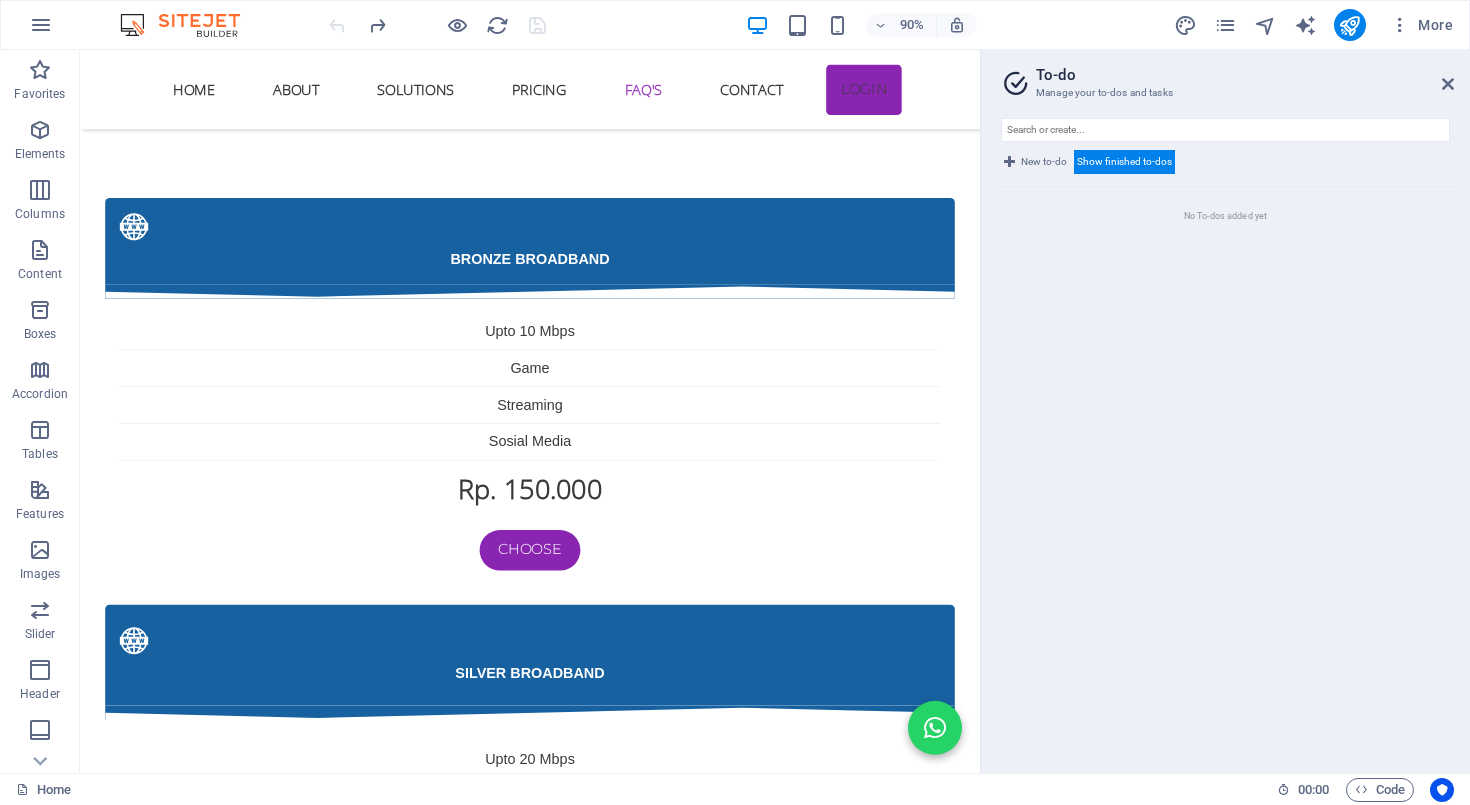 click on "New to-do" at bounding box center [1044, 162] 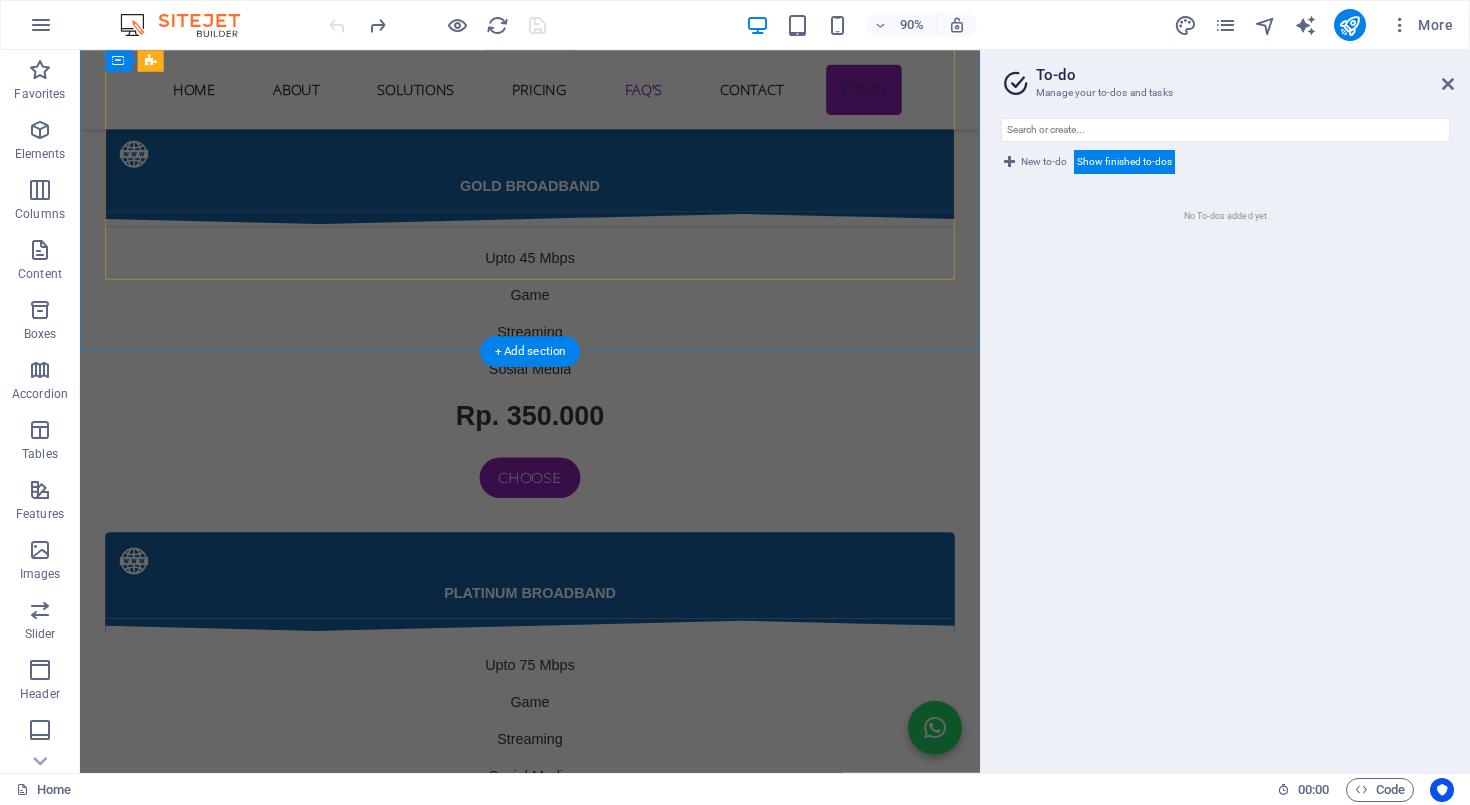 scroll, scrollTop: 6051, scrollLeft: 0, axis: vertical 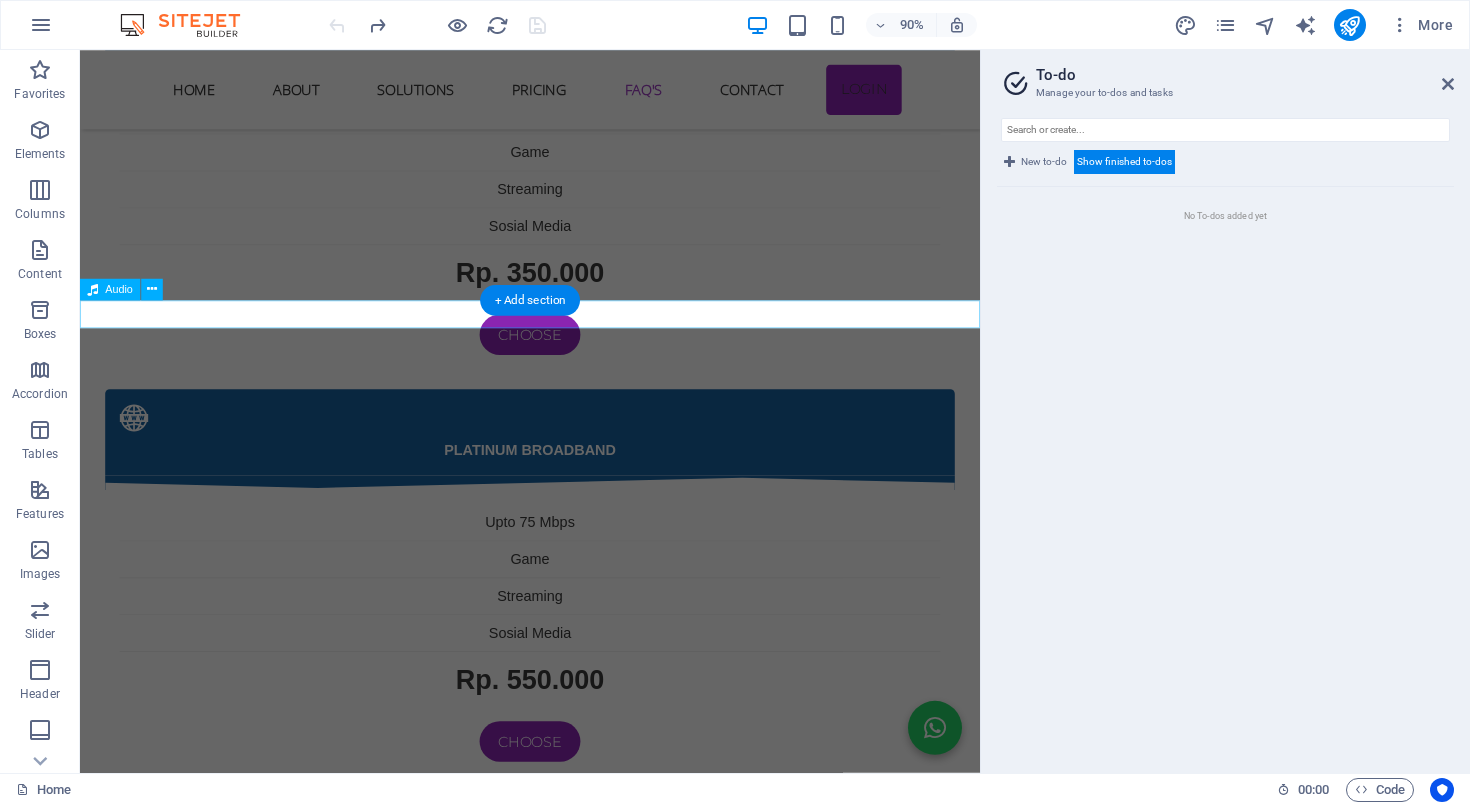 click at bounding box center (580, 3728) 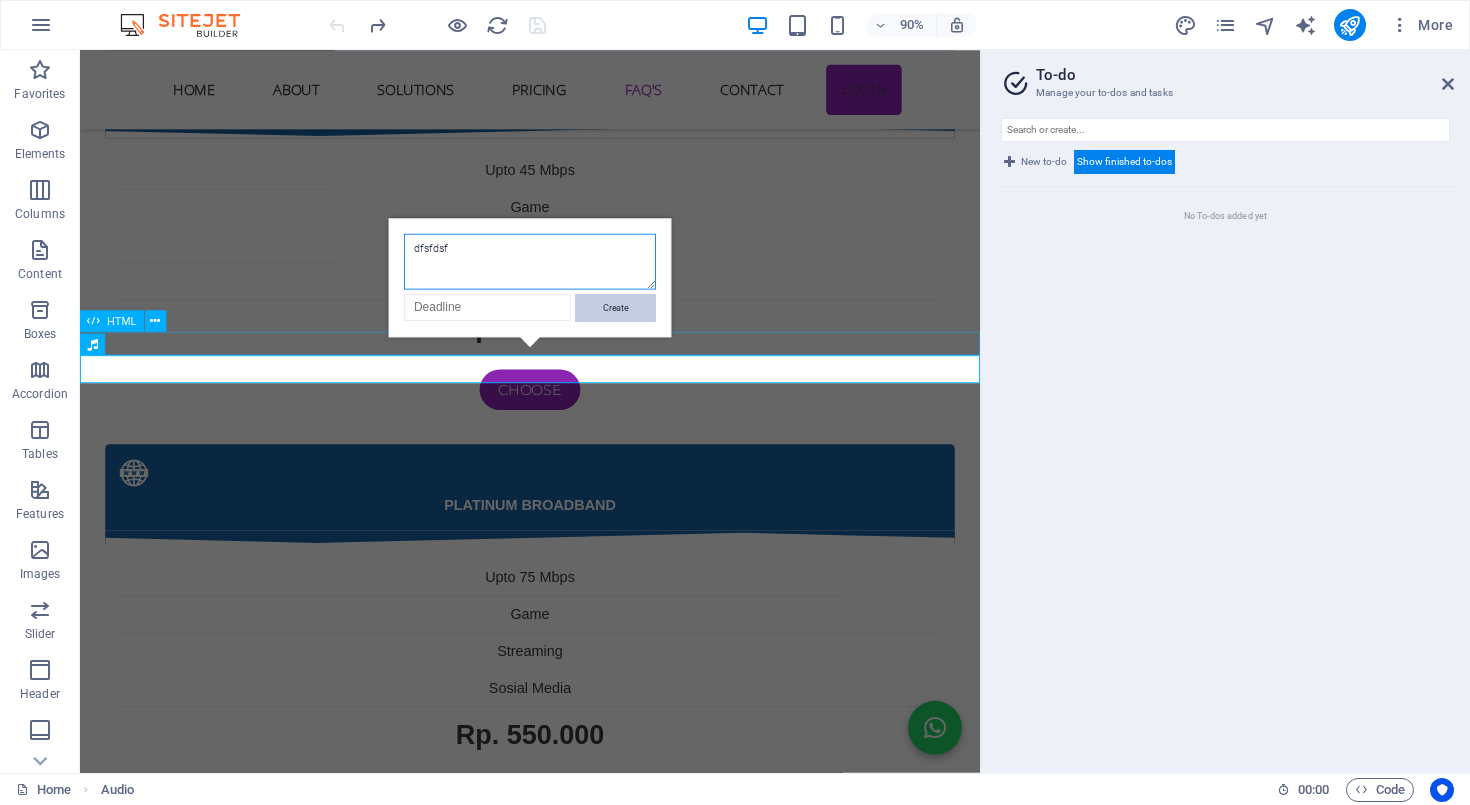 type on "dfsfdsf" 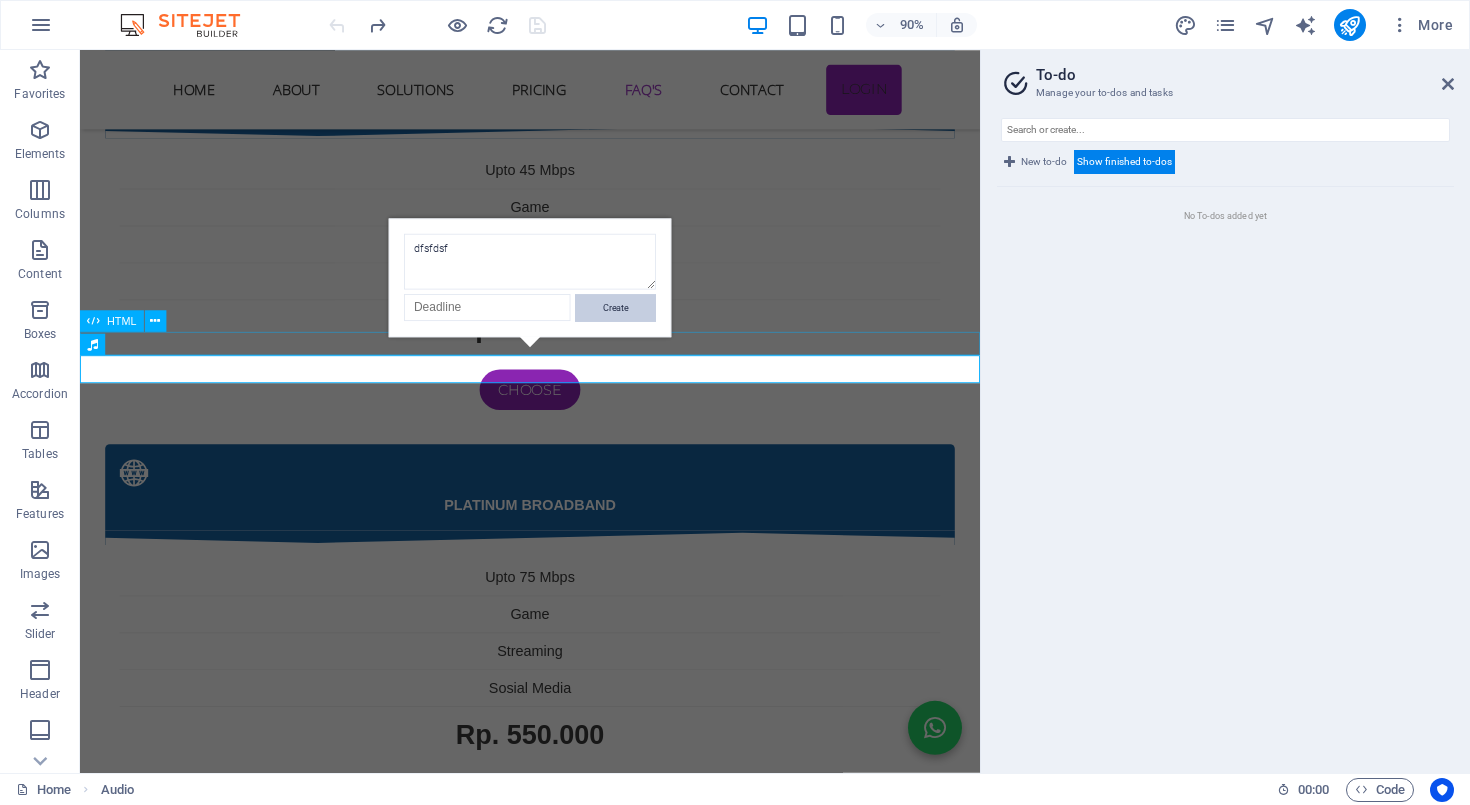 click on "Create" at bounding box center (615, 308) 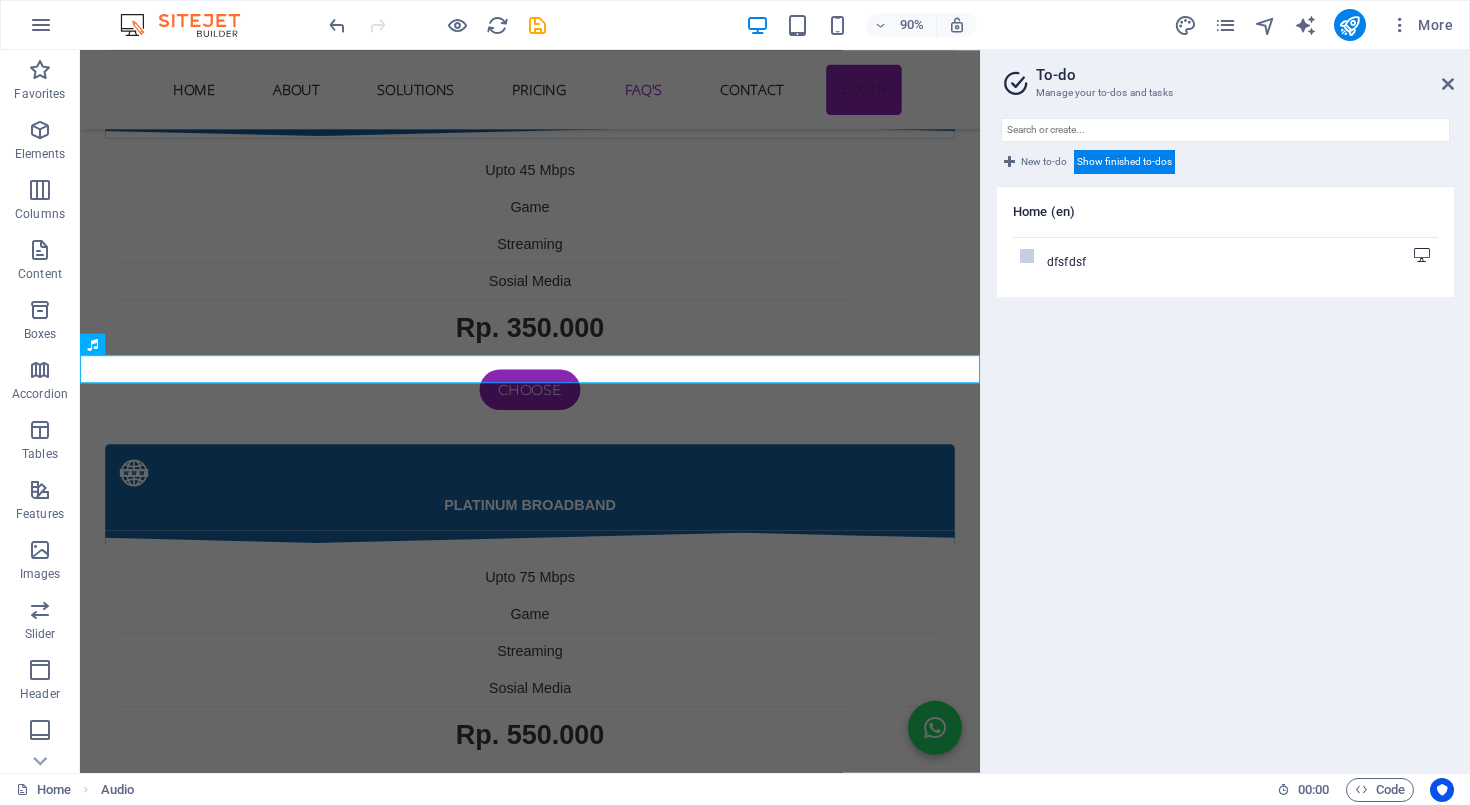 click at bounding box center [1422, 255] 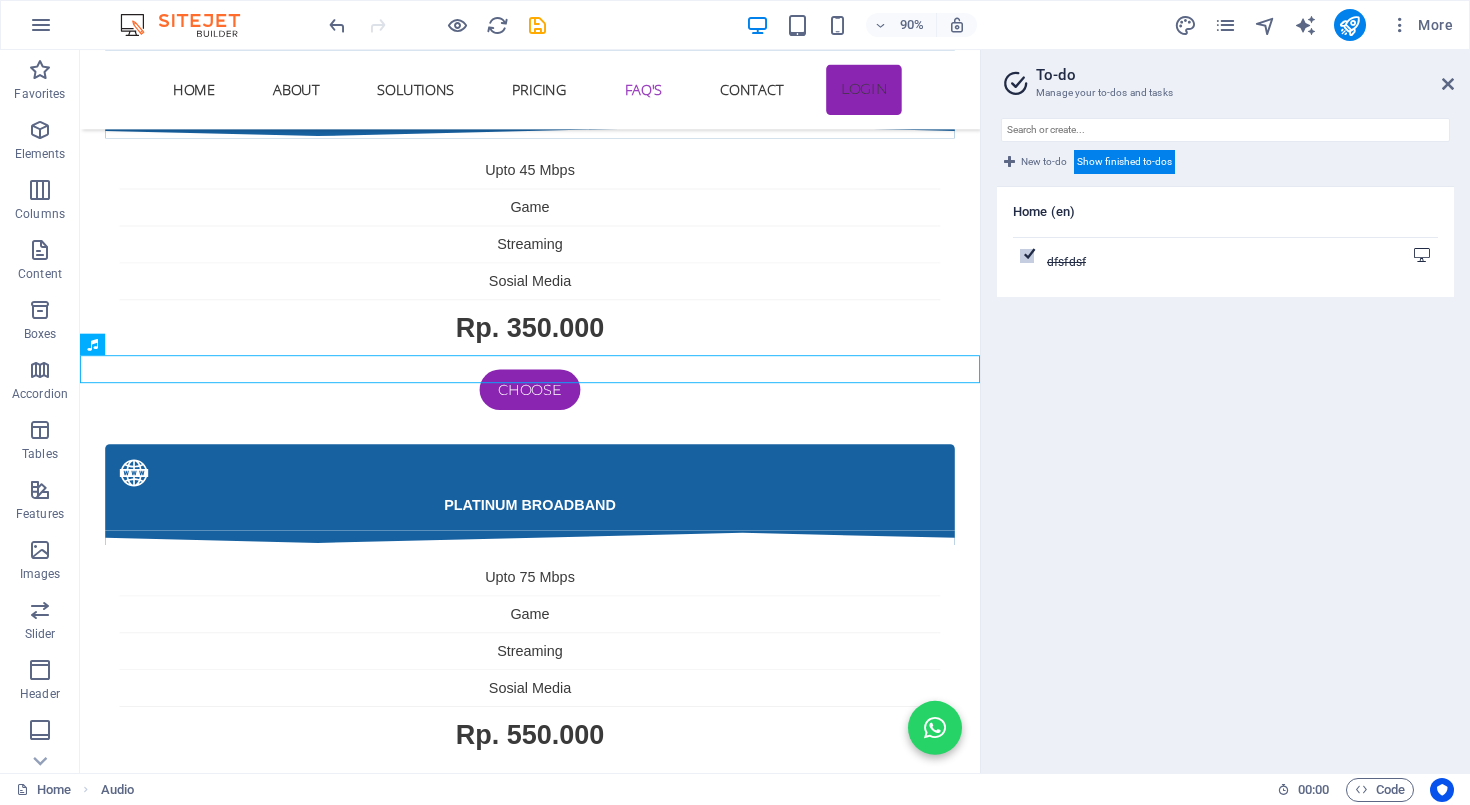 click on "Show finished to-dos" at bounding box center (1124, 162) 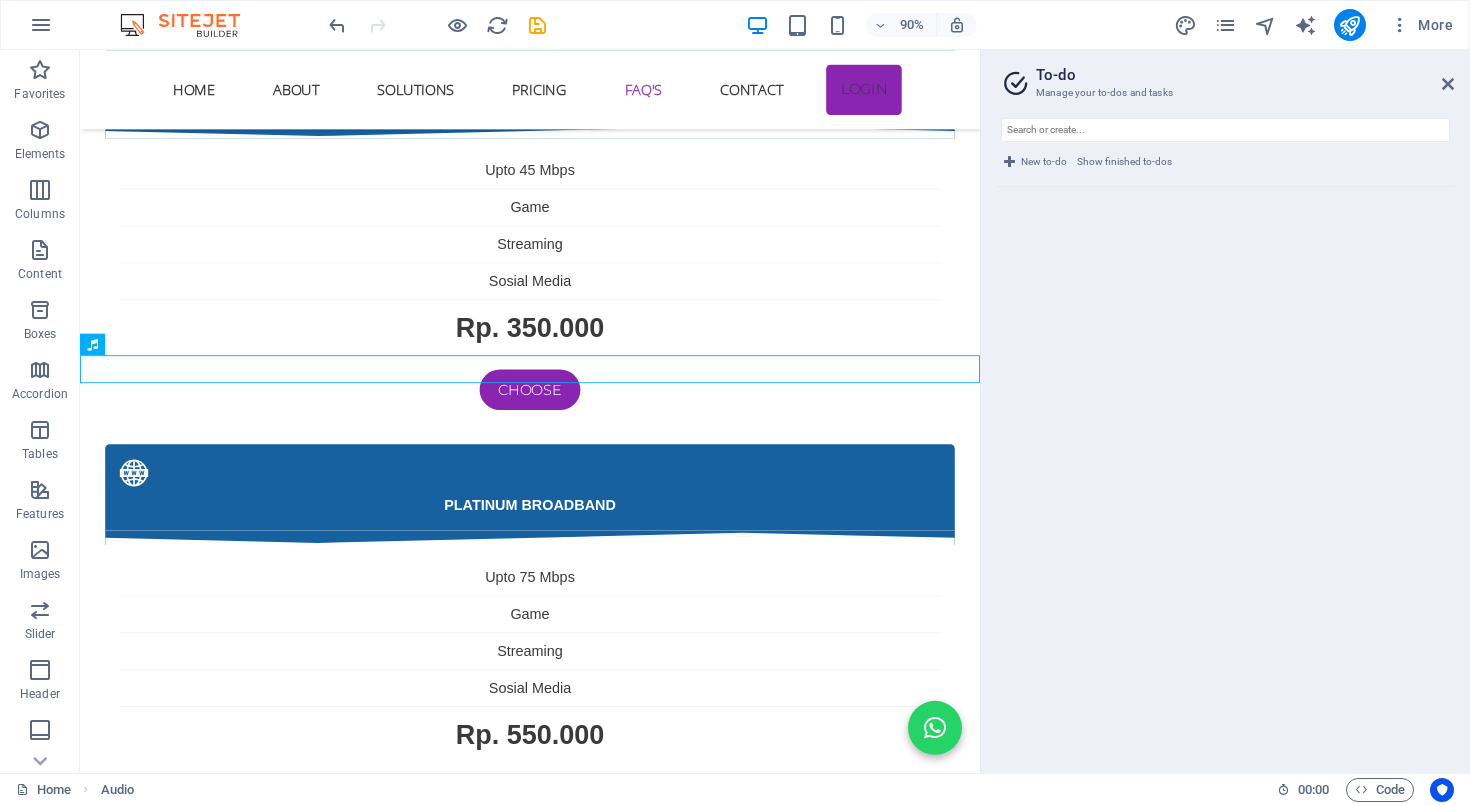 click on "Show finished to-dos" at bounding box center (1124, 162) 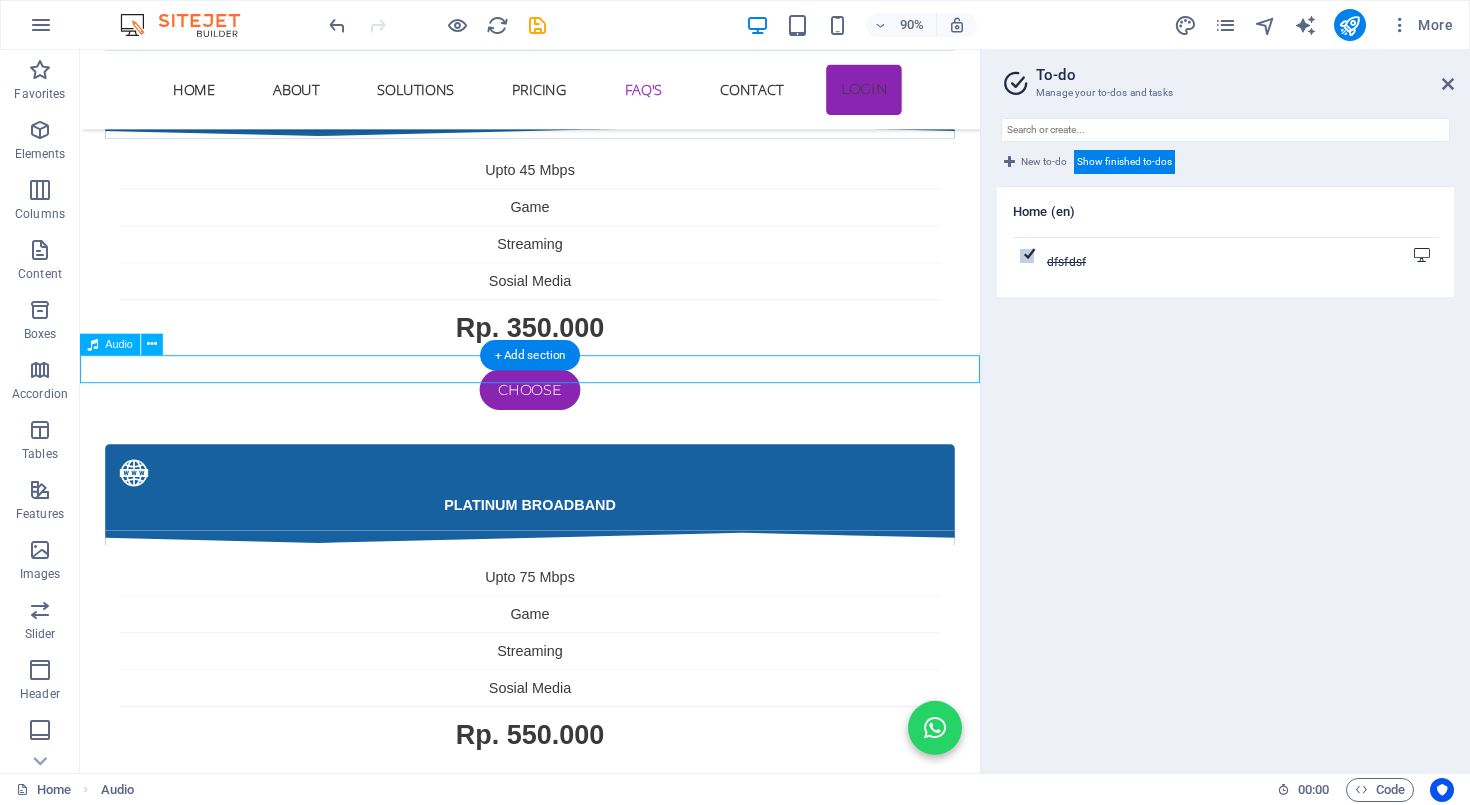 click at bounding box center [580, 3789] 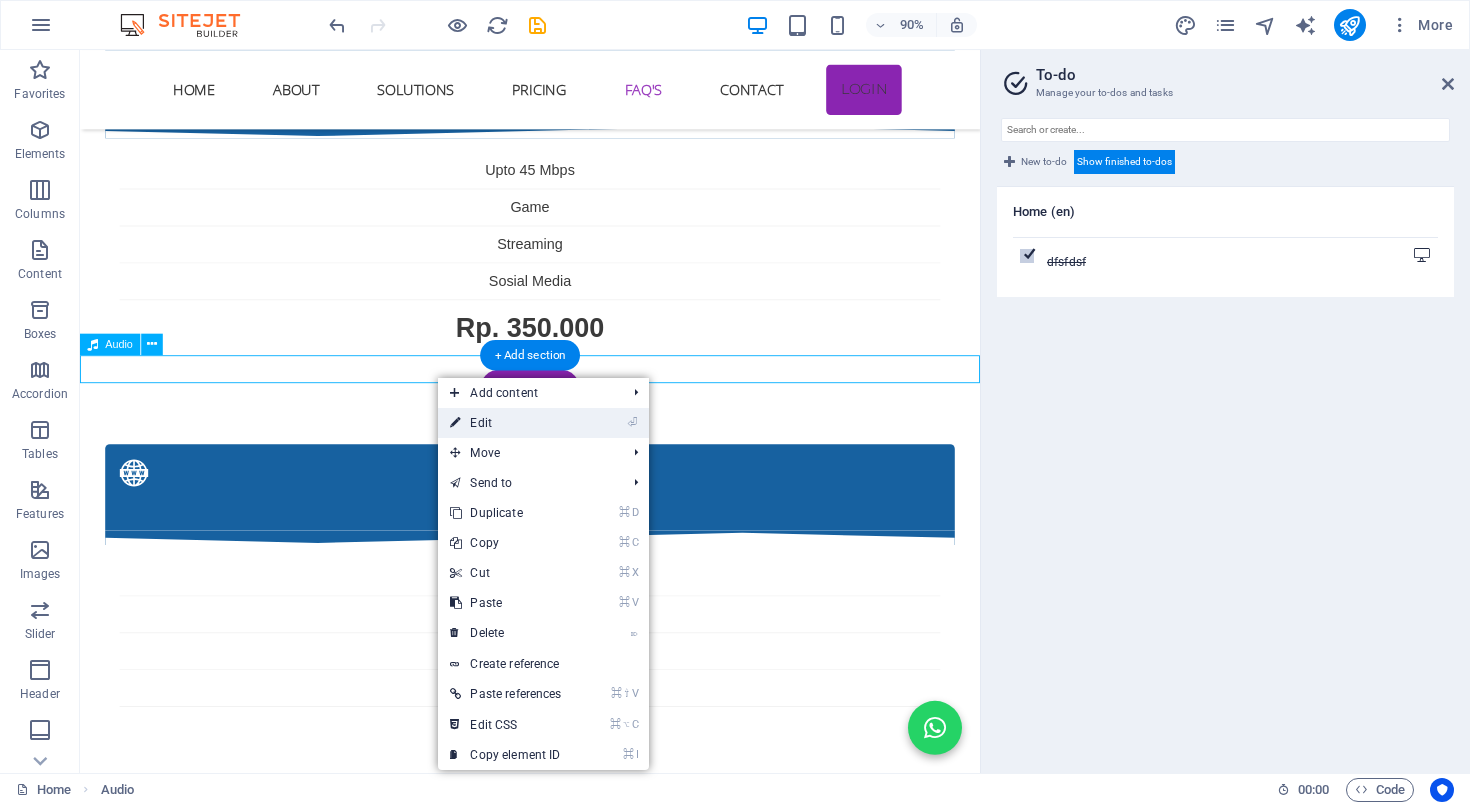 click on "⏎  Edit" at bounding box center (505, 423) 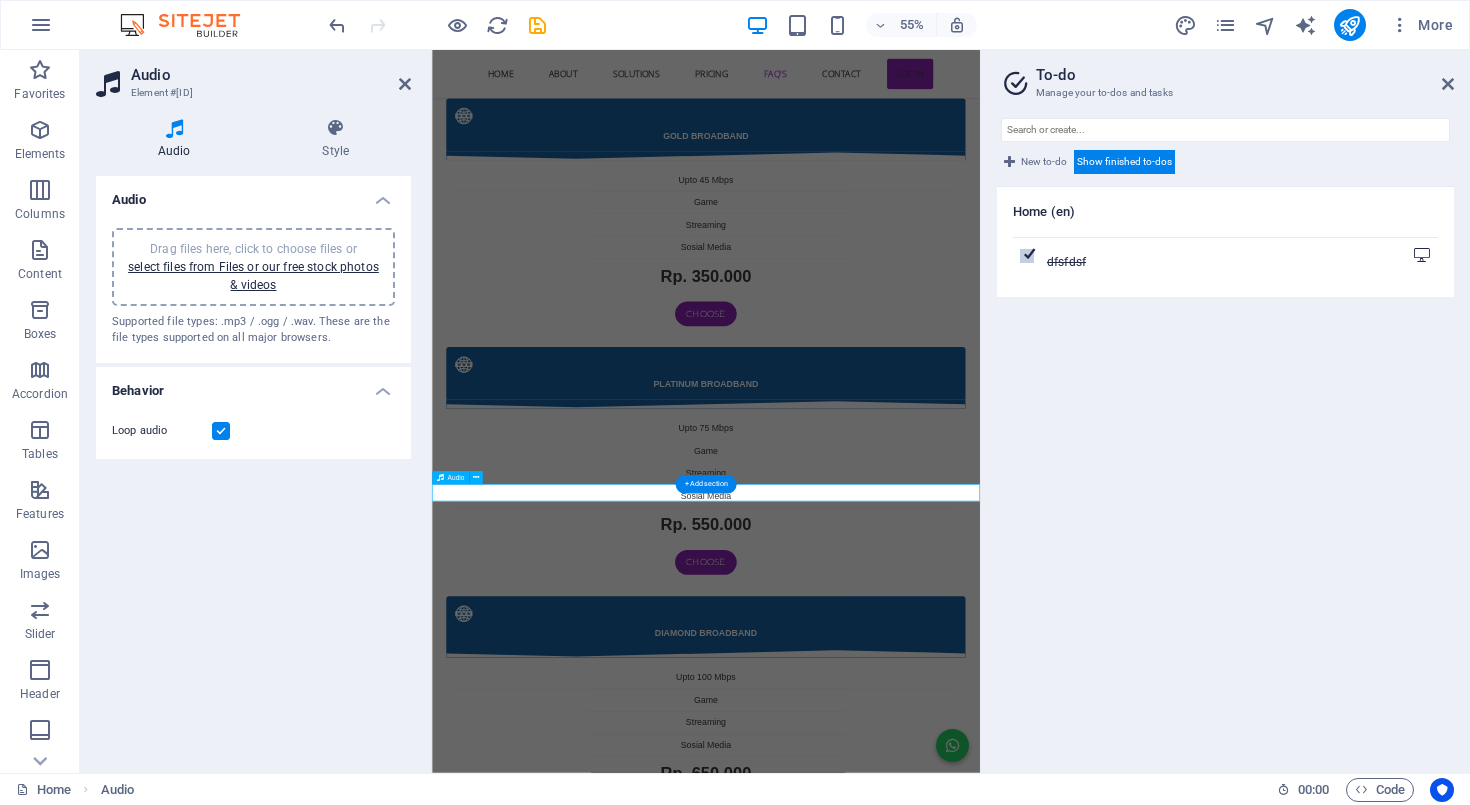 scroll, scrollTop: 5968, scrollLeft: 0, axis: vertical 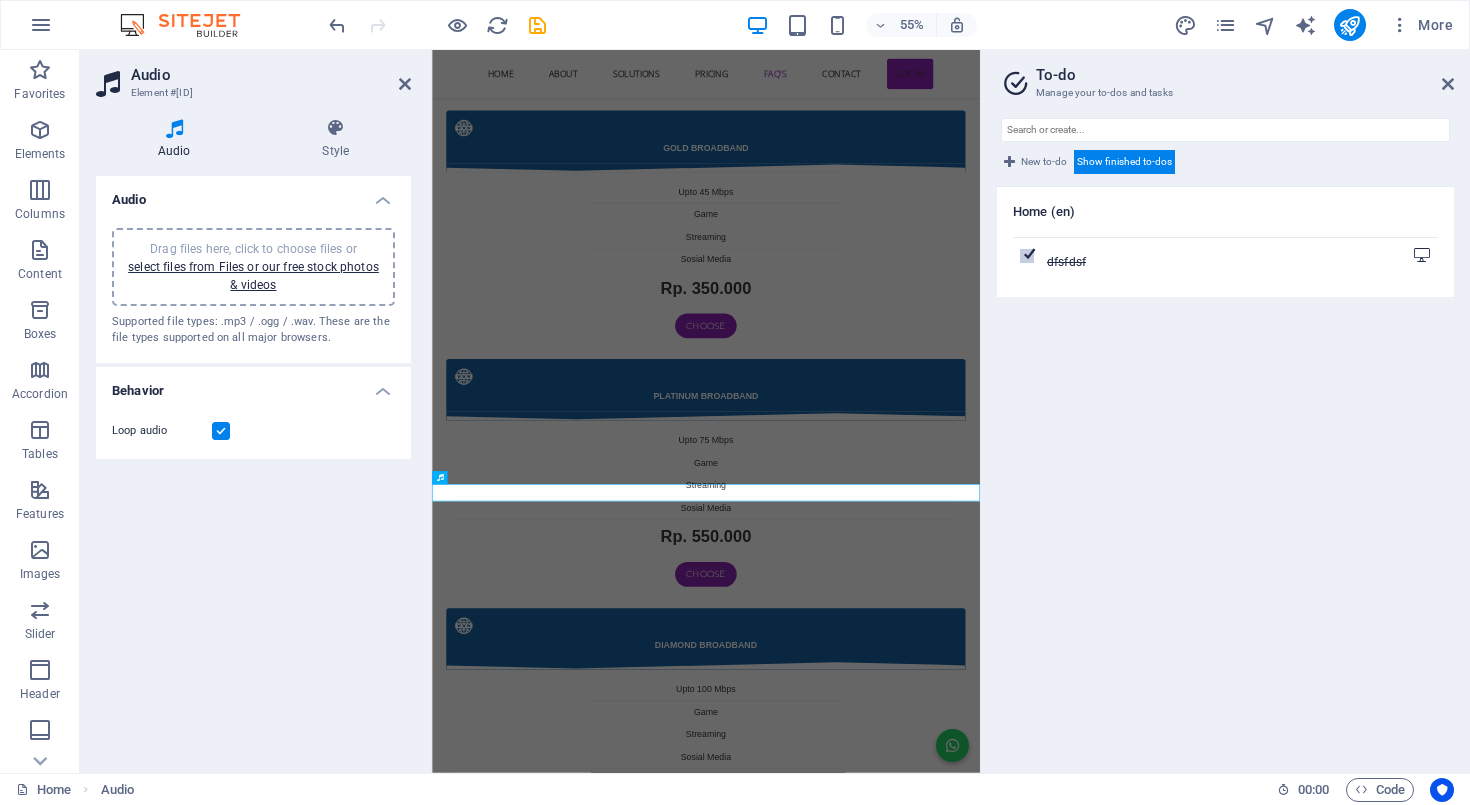 click at bounding box center (1027, 256) 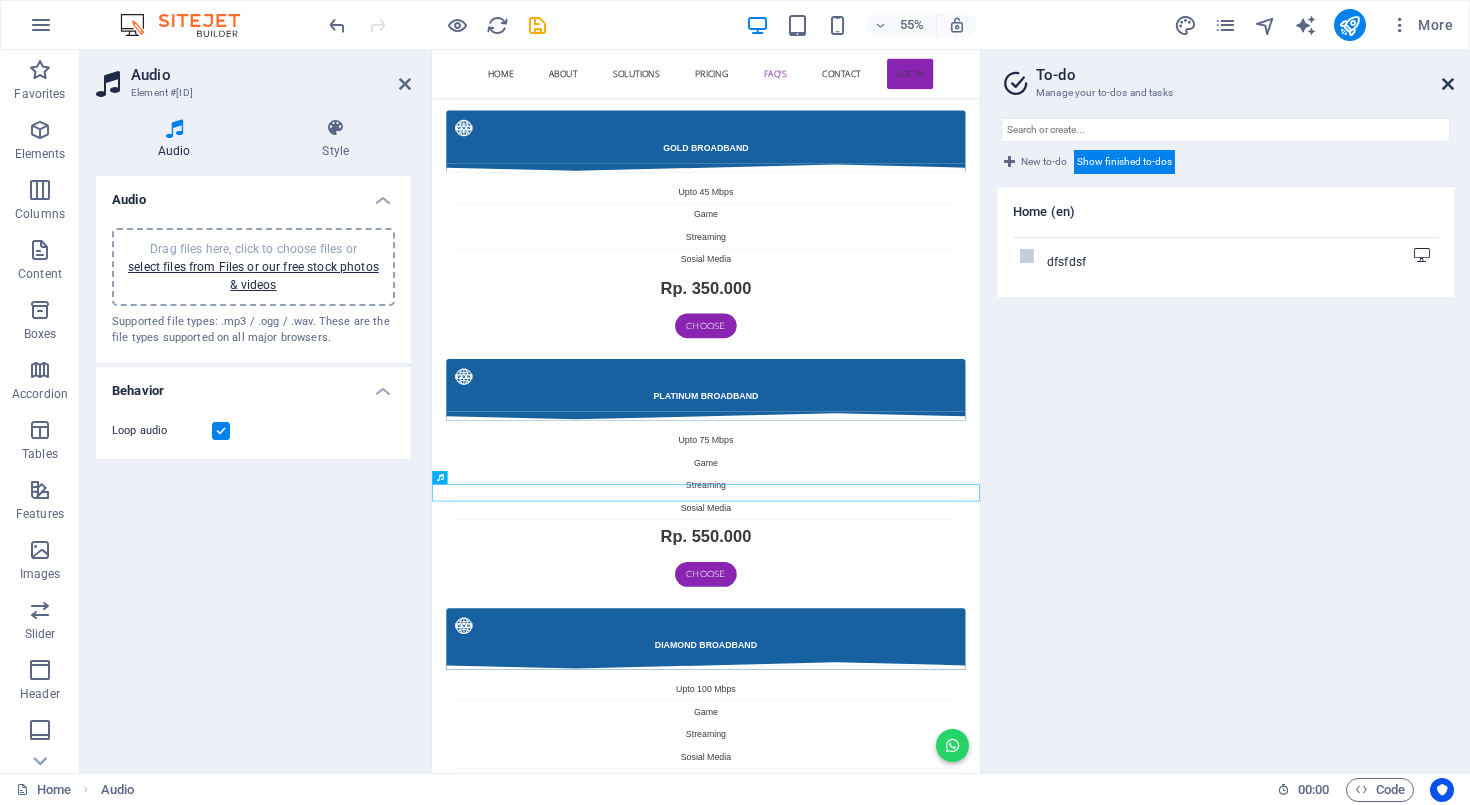 click at bounding box center (1448, 84) 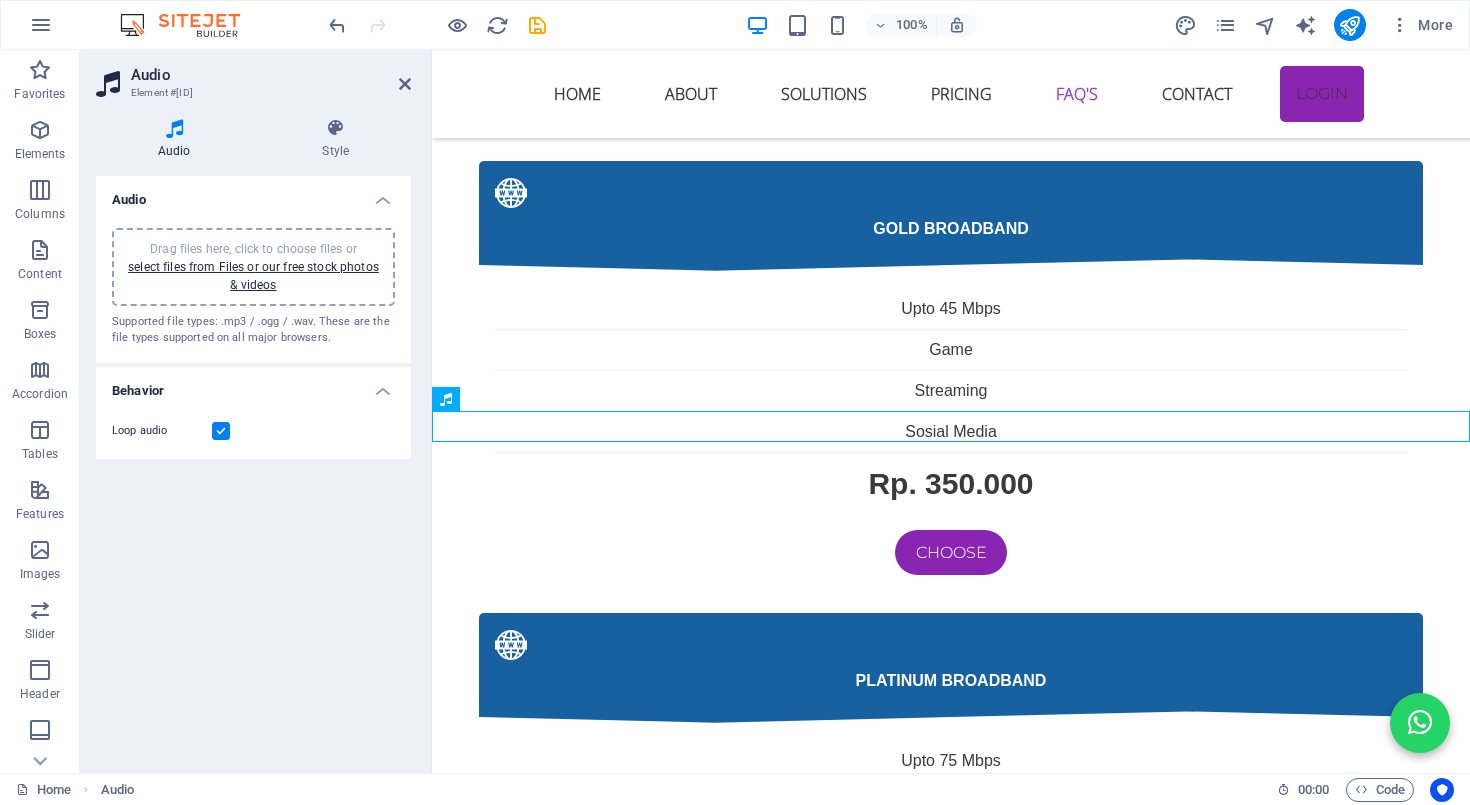 click on "Audio Drag files here, click to choose files or select files from Files or our free stock photos & videos Supported file types: .mp3 / .ogg / .wav. These are the file types supported on all major browsers. Behavior Loop audio" at bounding box center (253, 466) 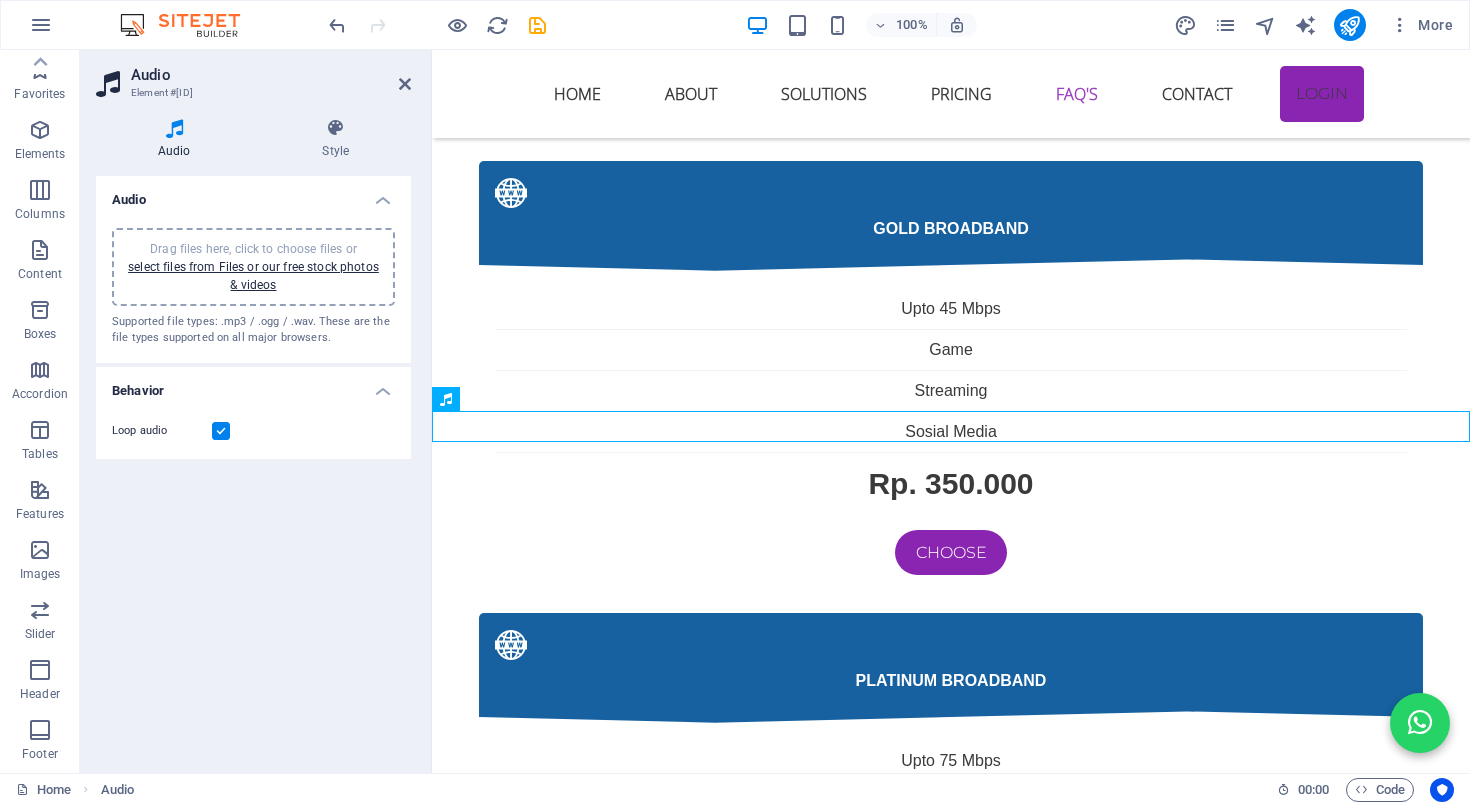 scroll, scrollTop: 0, scrollLeft: 0, axis: both 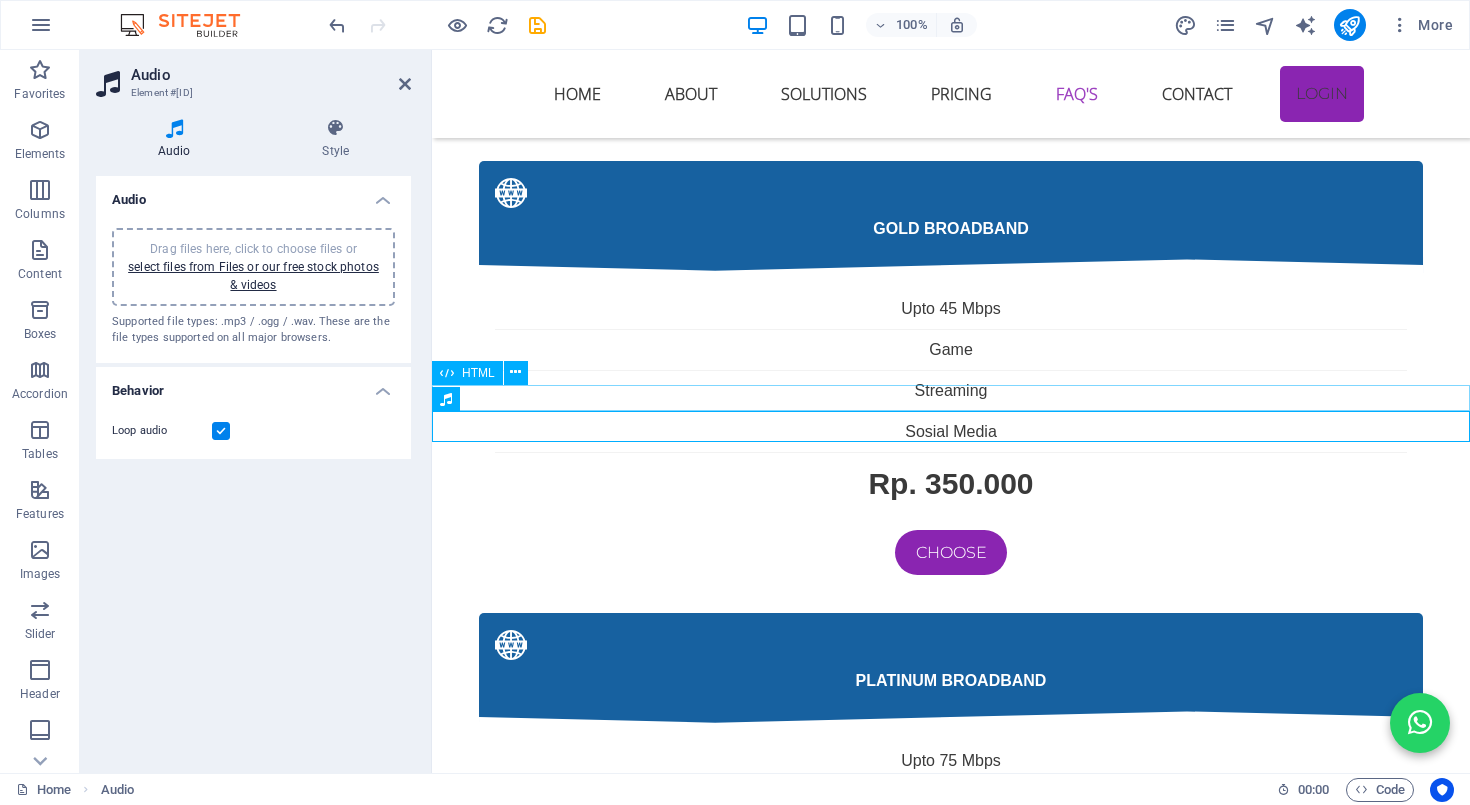 click on "Chat WhatsApp
IHS Fiber
Layanan Konsumen
×
Selamat datang 👋
Ada yang bisa kami bantu? 😊
14:08
Chat on WhatsApp" at bounding box center [951, 3874] 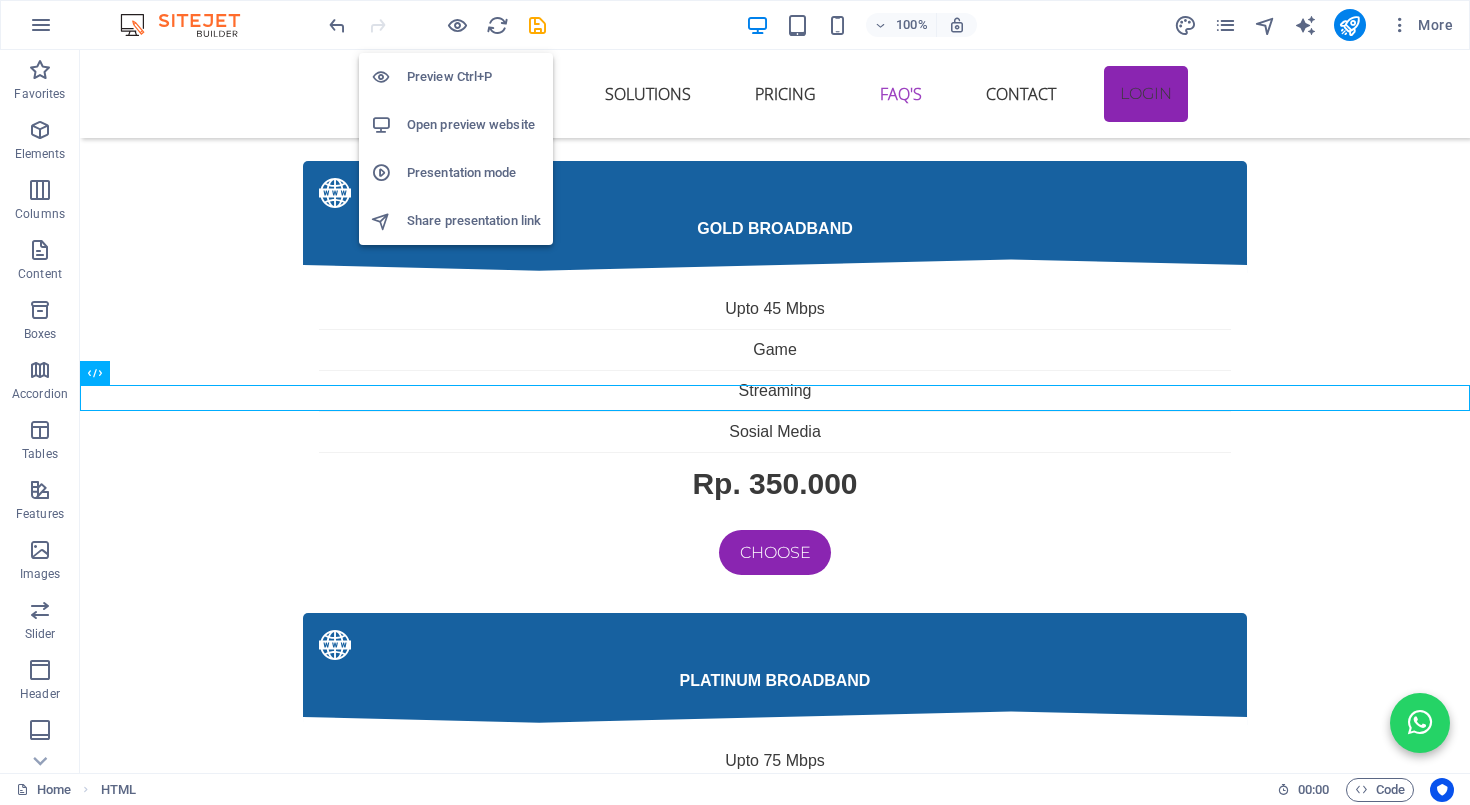 click on "Open preview website" at bounding box center [474, 125] 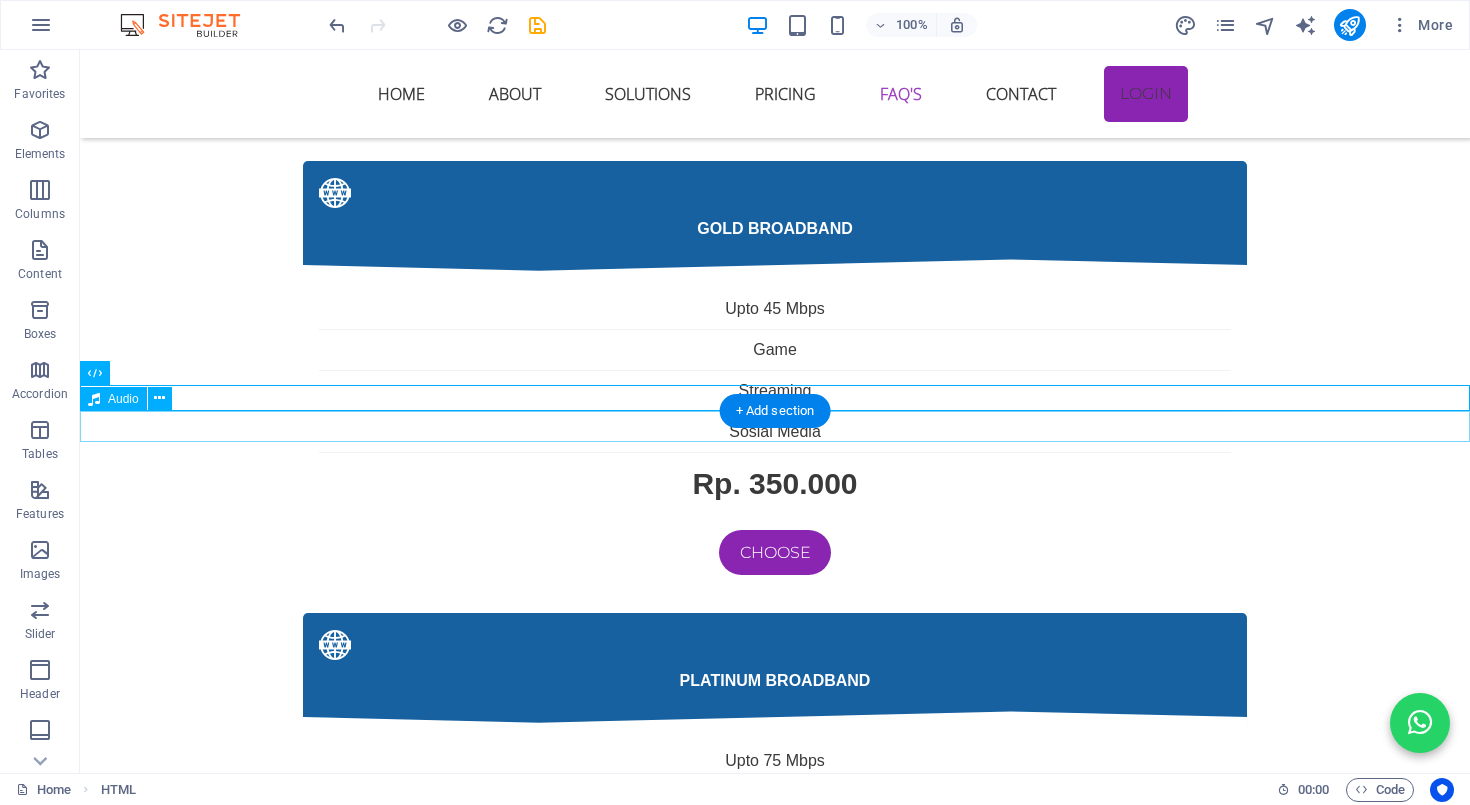 click at bounding box center [775, 3914] 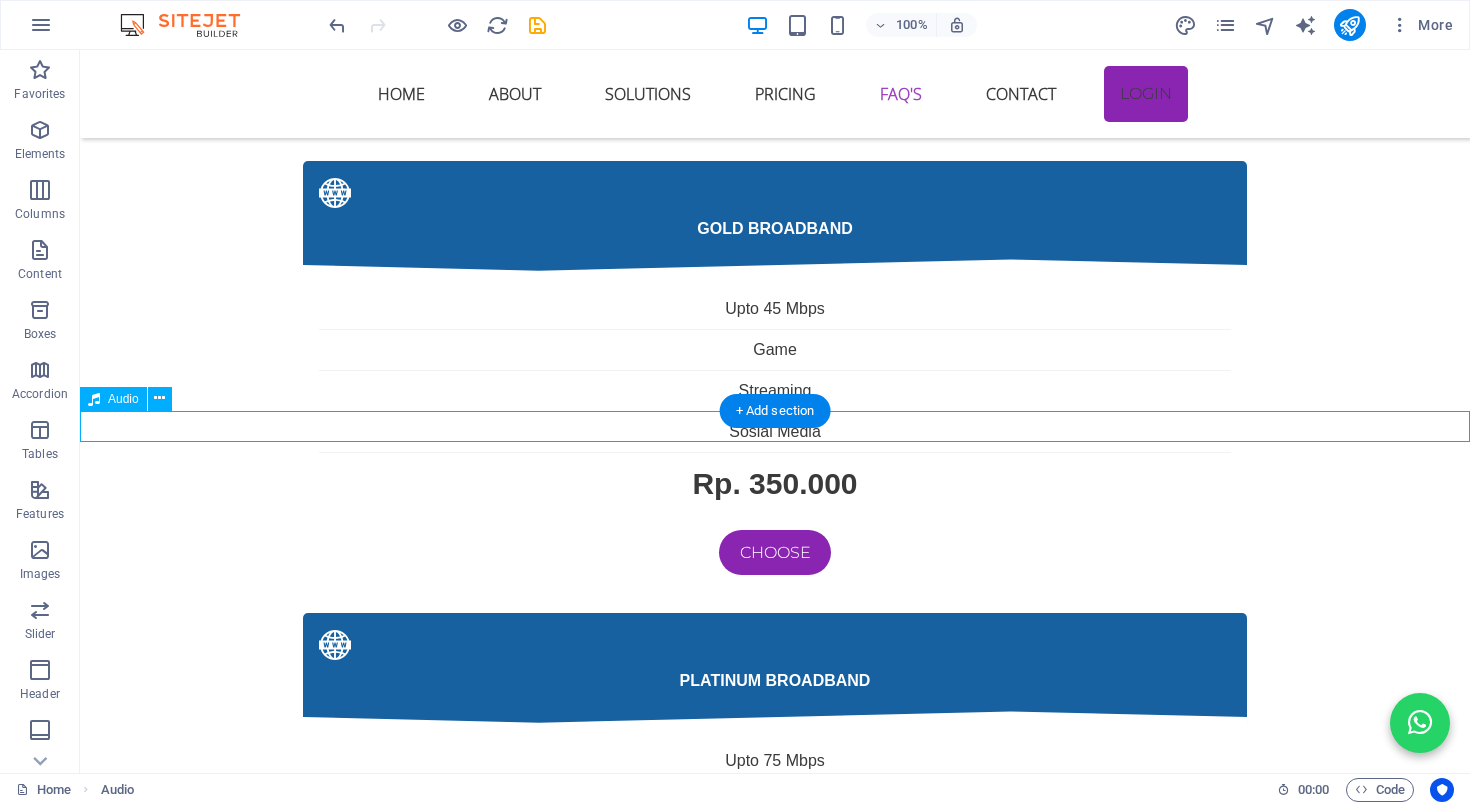 click at bounding box center (775, 3914) 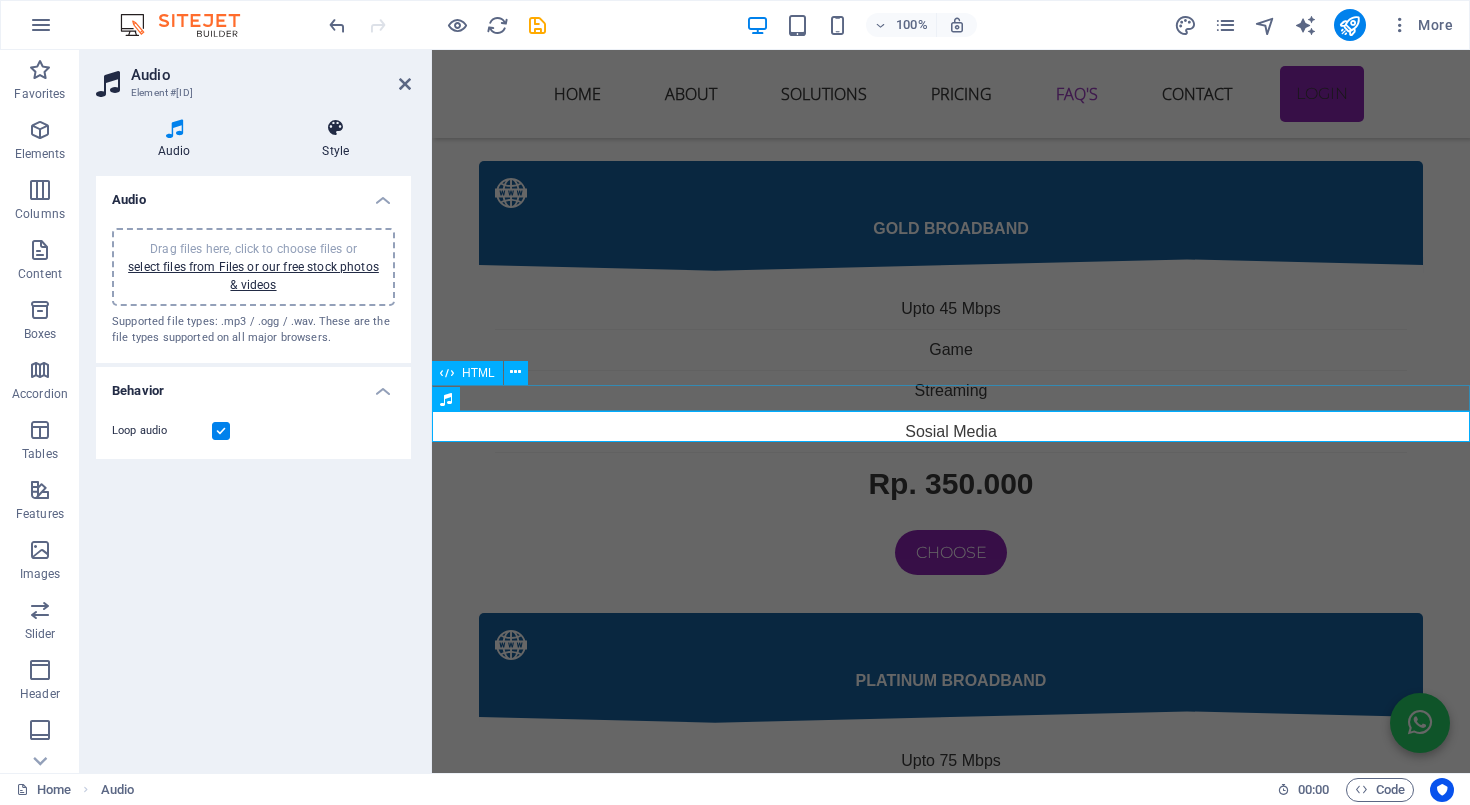 click at bounding box center (336, 128) 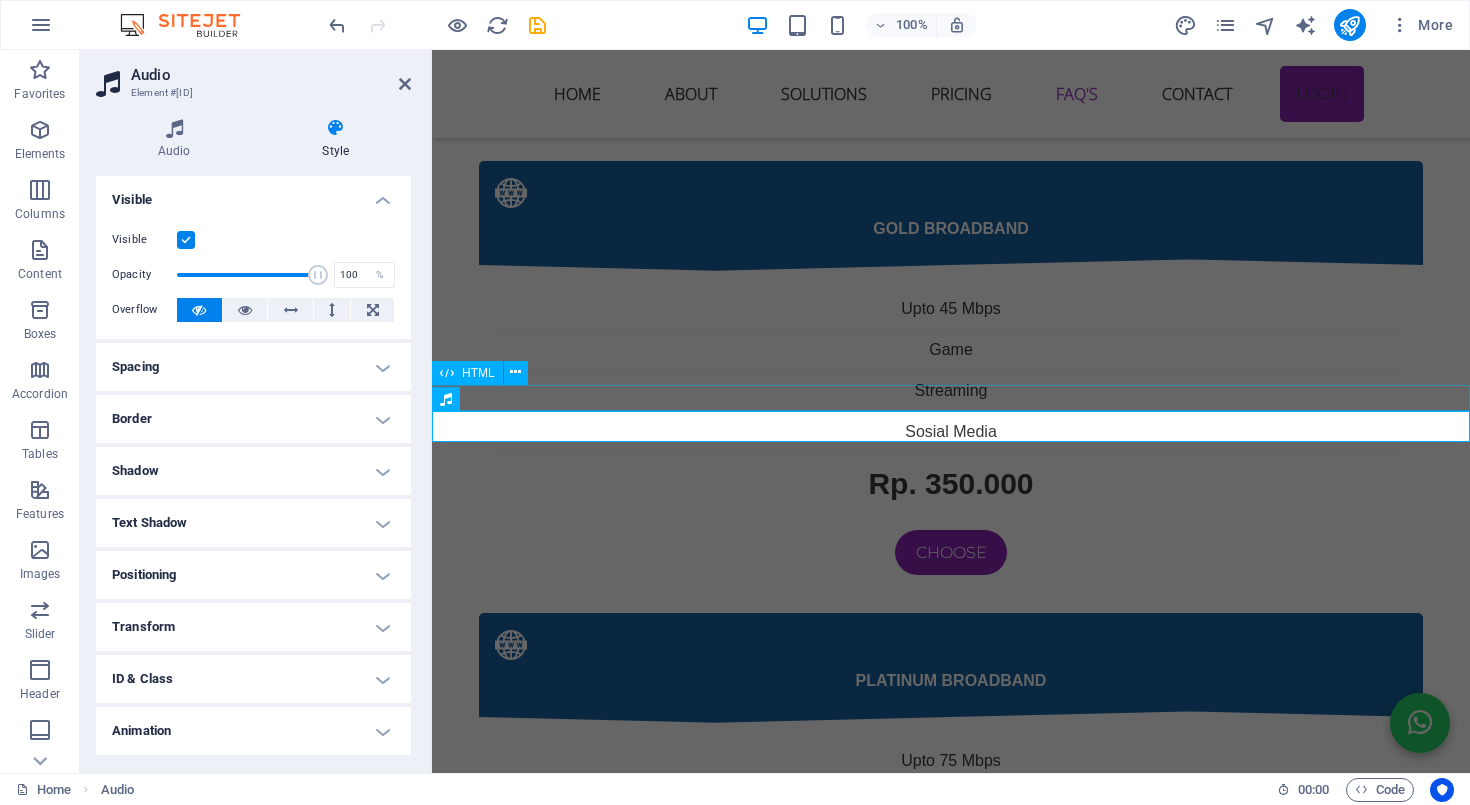 click at bounding box center [186, 240] 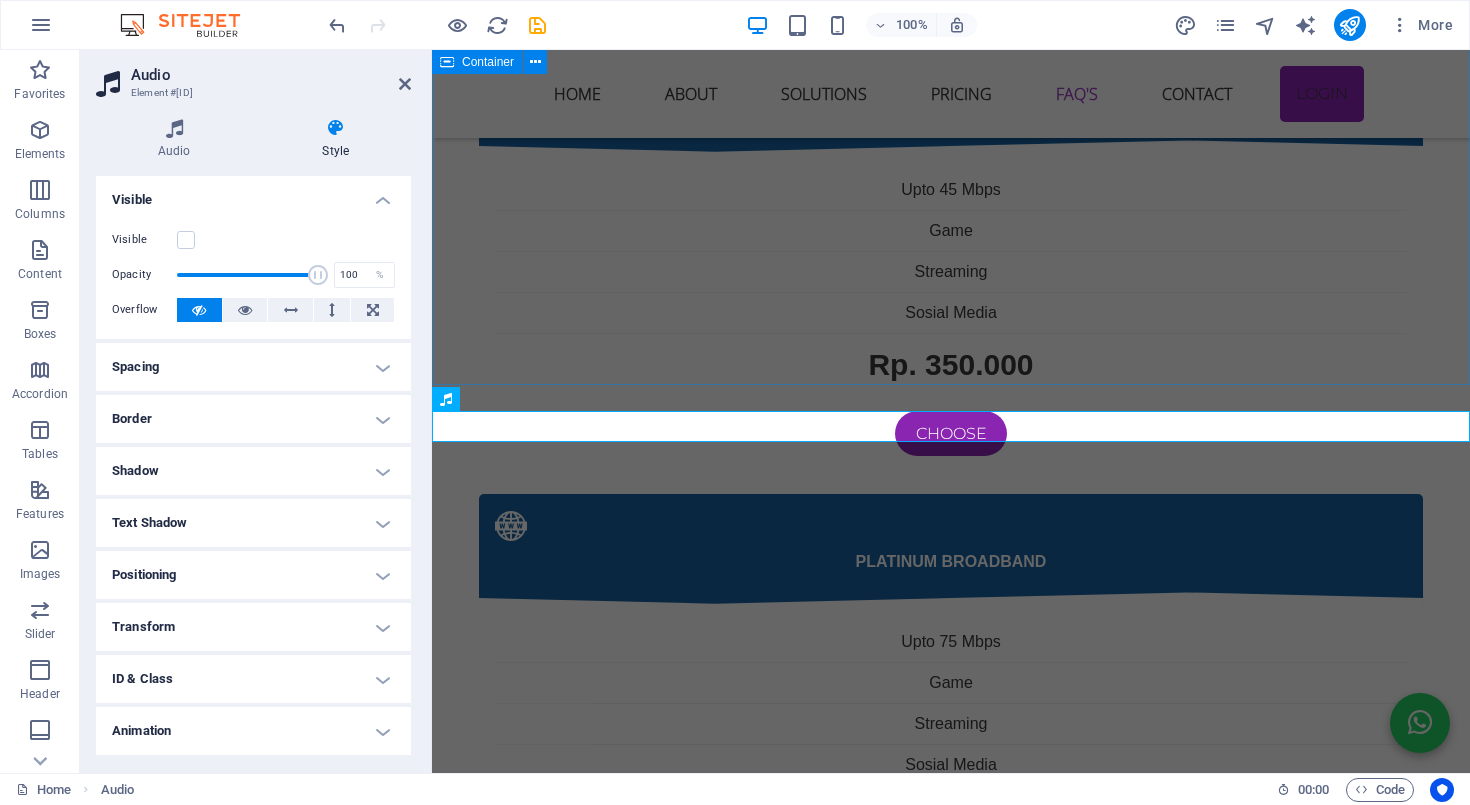 click on "kendala internet sering terjadi Jika menemui kendala internet dengan menggunakan wifi sering diskonek atau tidak mendapatkan sinyal bahkan tidak ada internet maka cara di bawah ini mungkin bisa membantu 1. Sinyal WiFi Lemah di Beberapa Ruangan Penyebab: Lokasi router terlalu jauh atau terhalang tembok tebal, perabotan besar, atau lantai bertingkat. Router bawaan ONU biasanya punya jangkauan terbatas. Solusi: ✅  Letakkan router di posisi tengah rumah dan agak tinggi. ✅ Hindari meletakkan router dekat logam, microwave, atau peralatan elektronik besar. ✅ Tambahkan WiFi extender / repeater atau gunakan Mesh WiFi system untuk jangkauan luas. ✅ Ganti router ONU bawaan ke router yang punya antena lebih kuat atau dual band (2.4GHz & 5GHz). 2. Kecepatan Internet Lambat / Tidak Stabil Penyebab: Banyak perangkat tersambung sekaligus. Interferensi dari jaringan tetangga (terutama di frekuensi 2.4GHz). Router lama atau firmware belum update. Solusi: ✅ Perbarui firmware router. Penyebab: Solusi: Penyebab: Solusi:" at bounding box center [951, 2645] 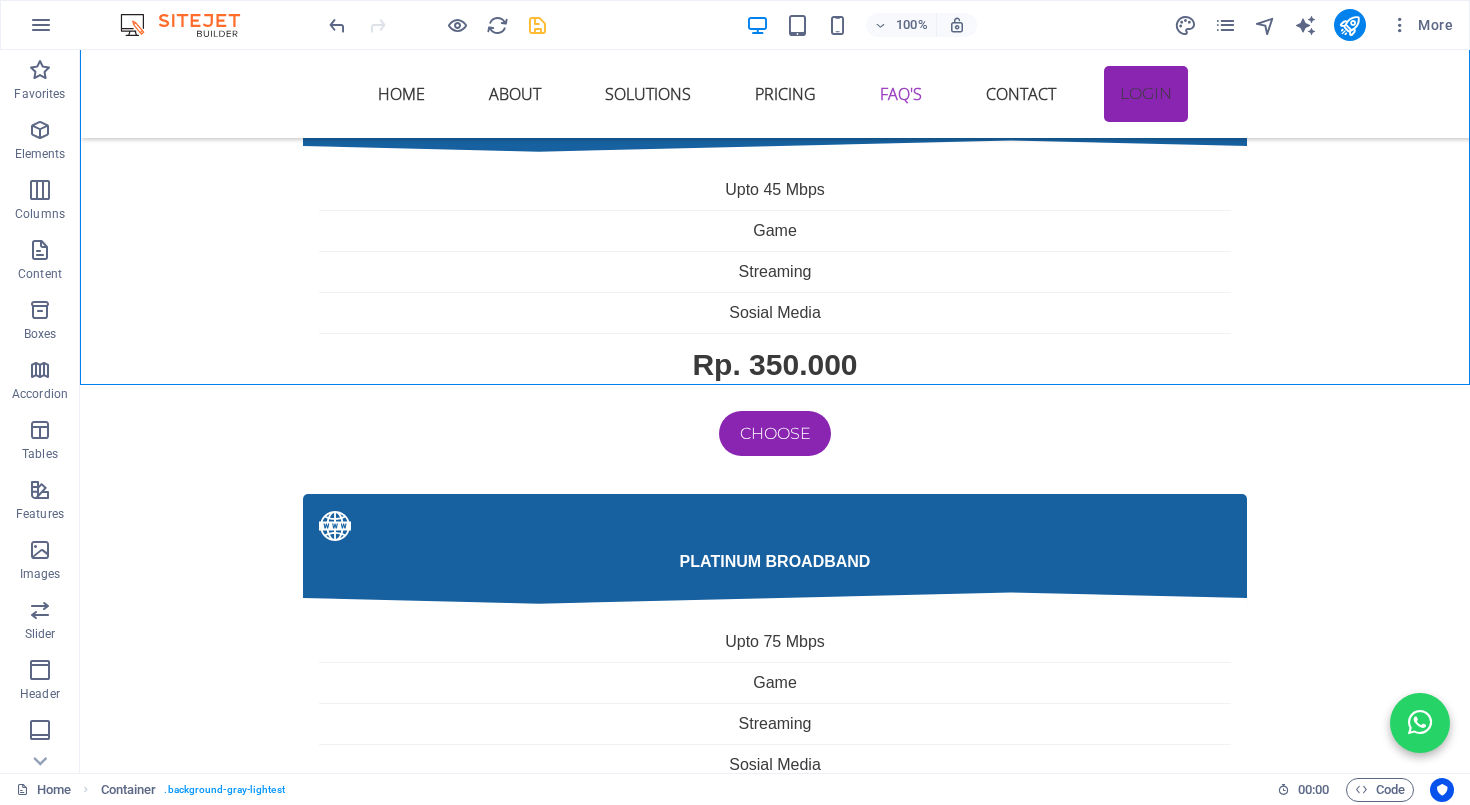 click at bounding box center (537, 25) 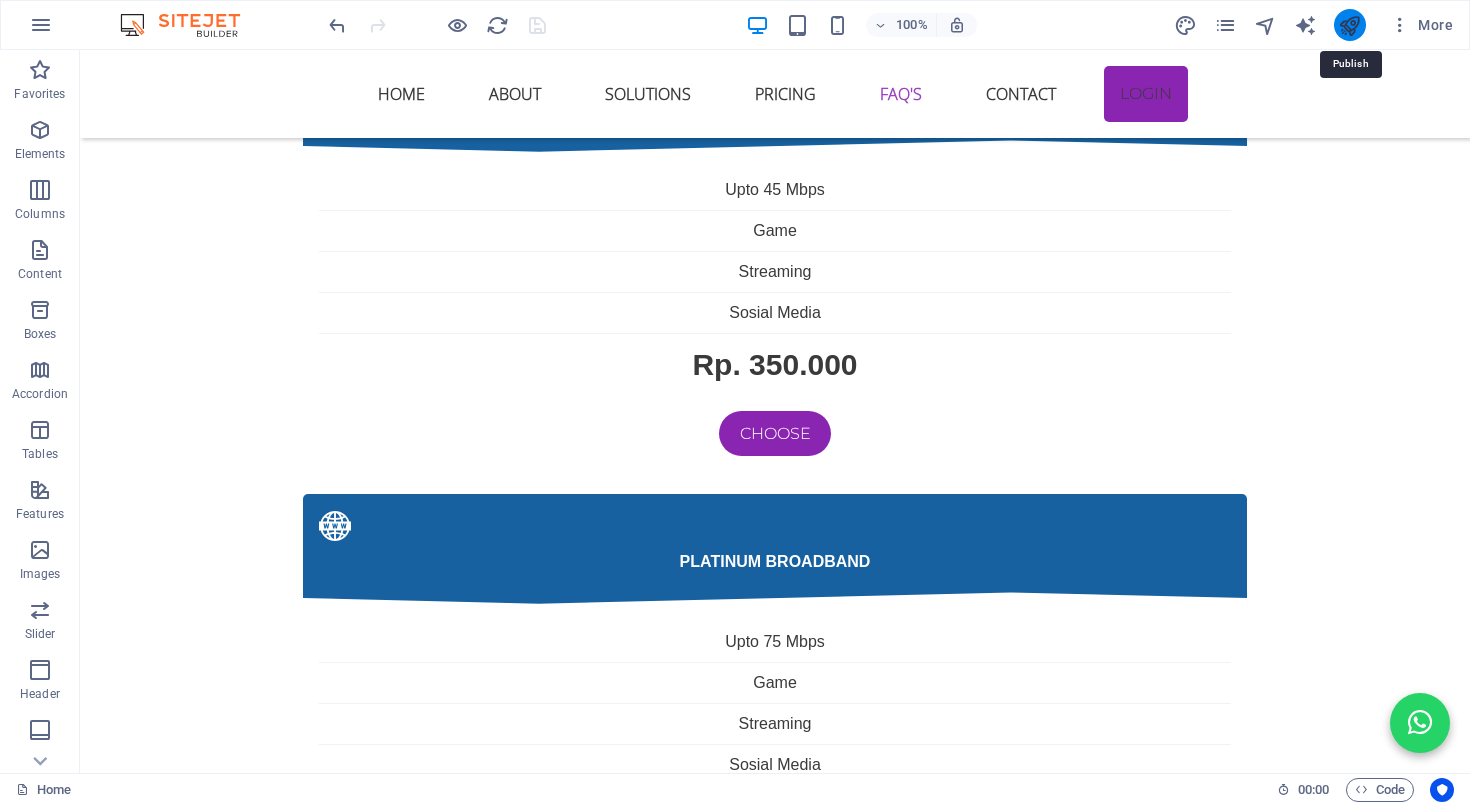 click at bounding box center [1349, 25] 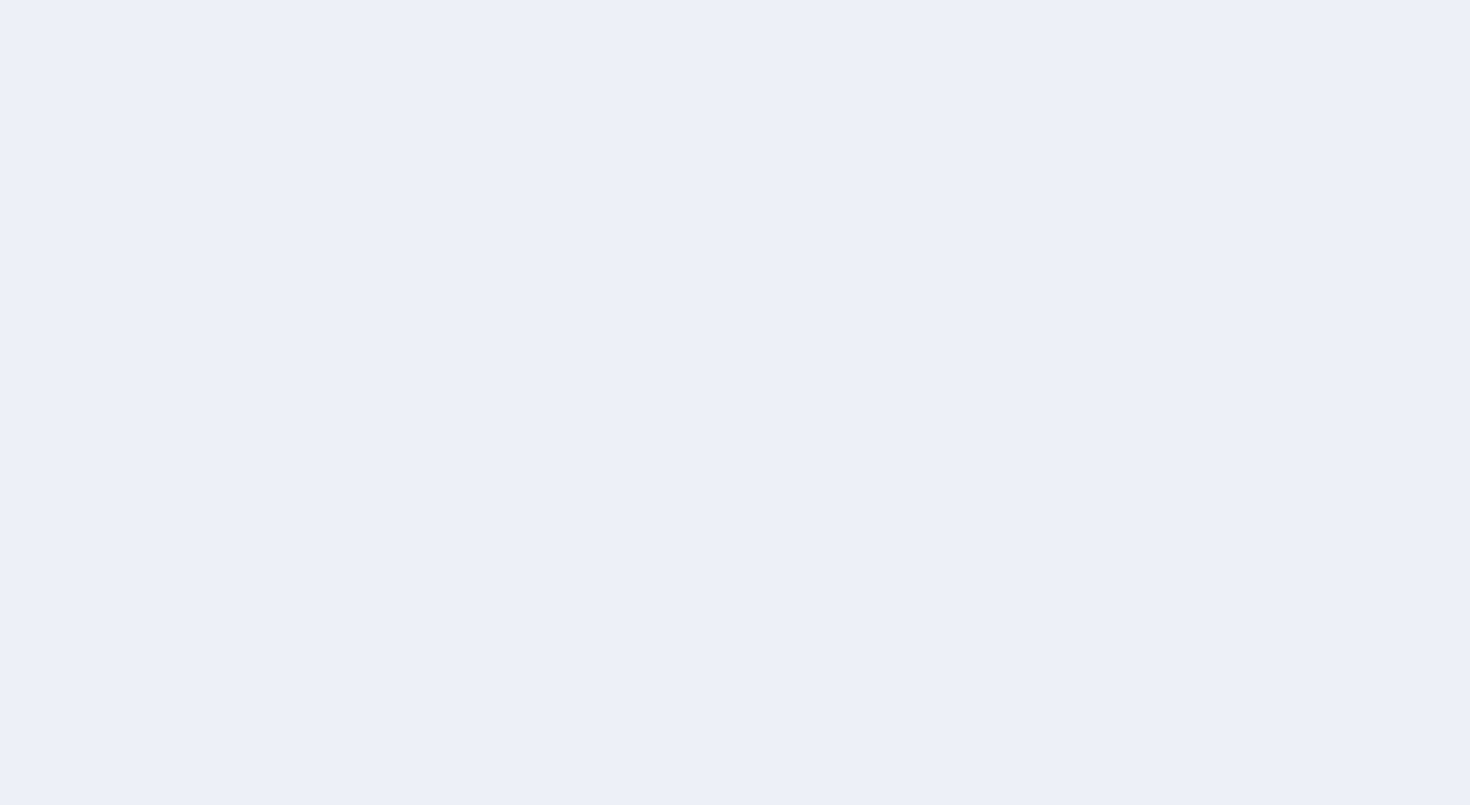 scroll, scrollTop: 0, scrollLeft: 0, axis: both 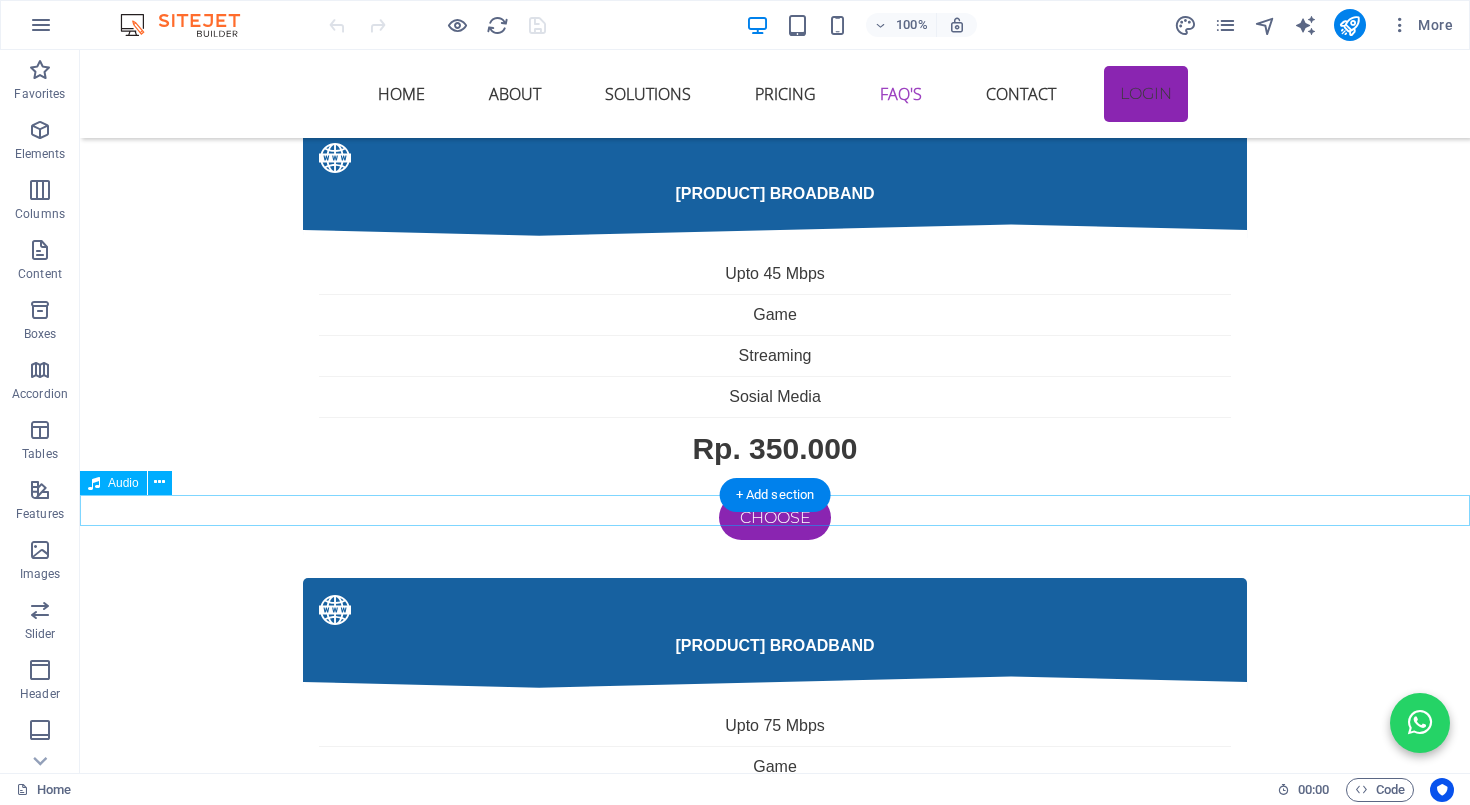 click at bounding box center (775, 3879) 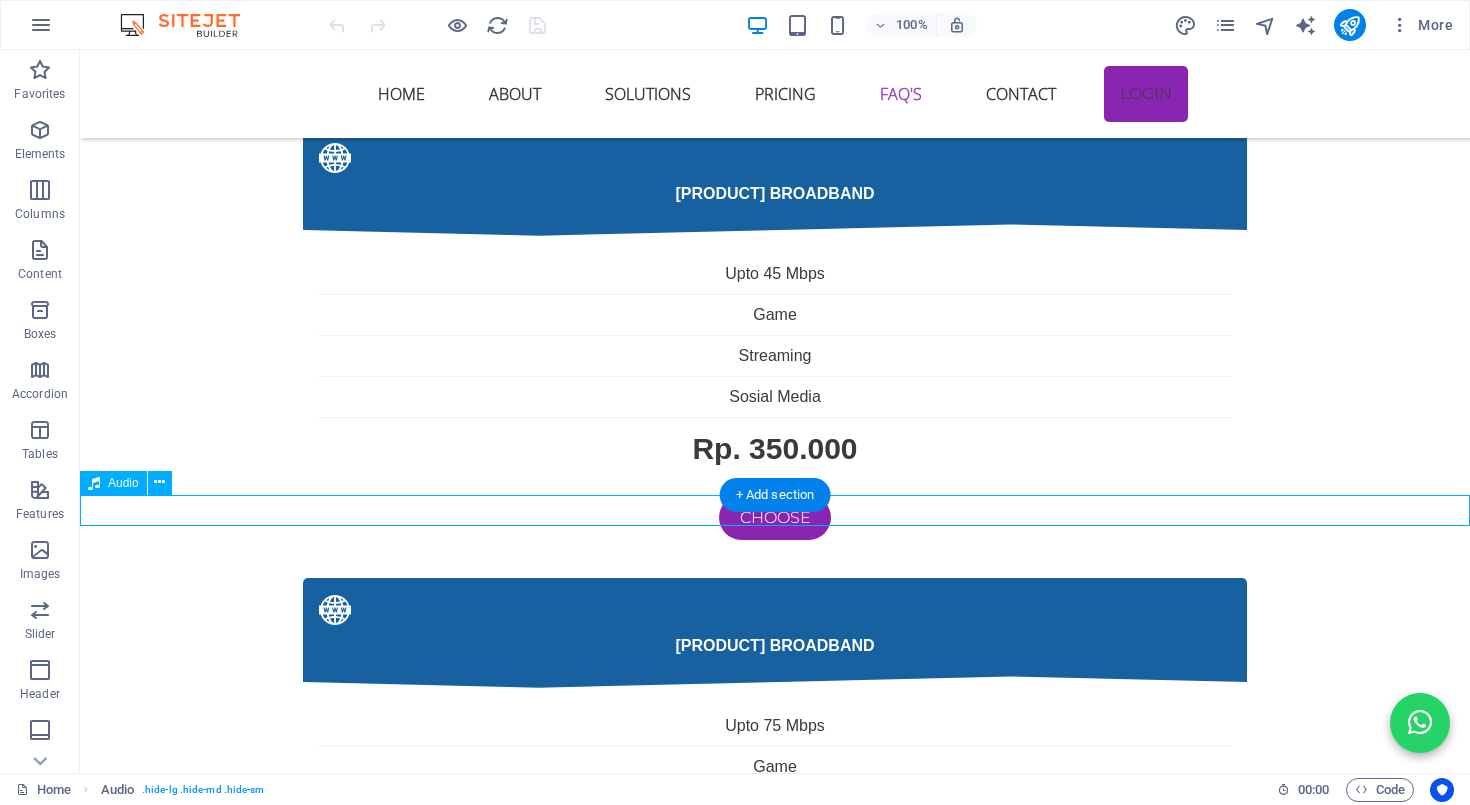click at bounding box center (775, 3879) 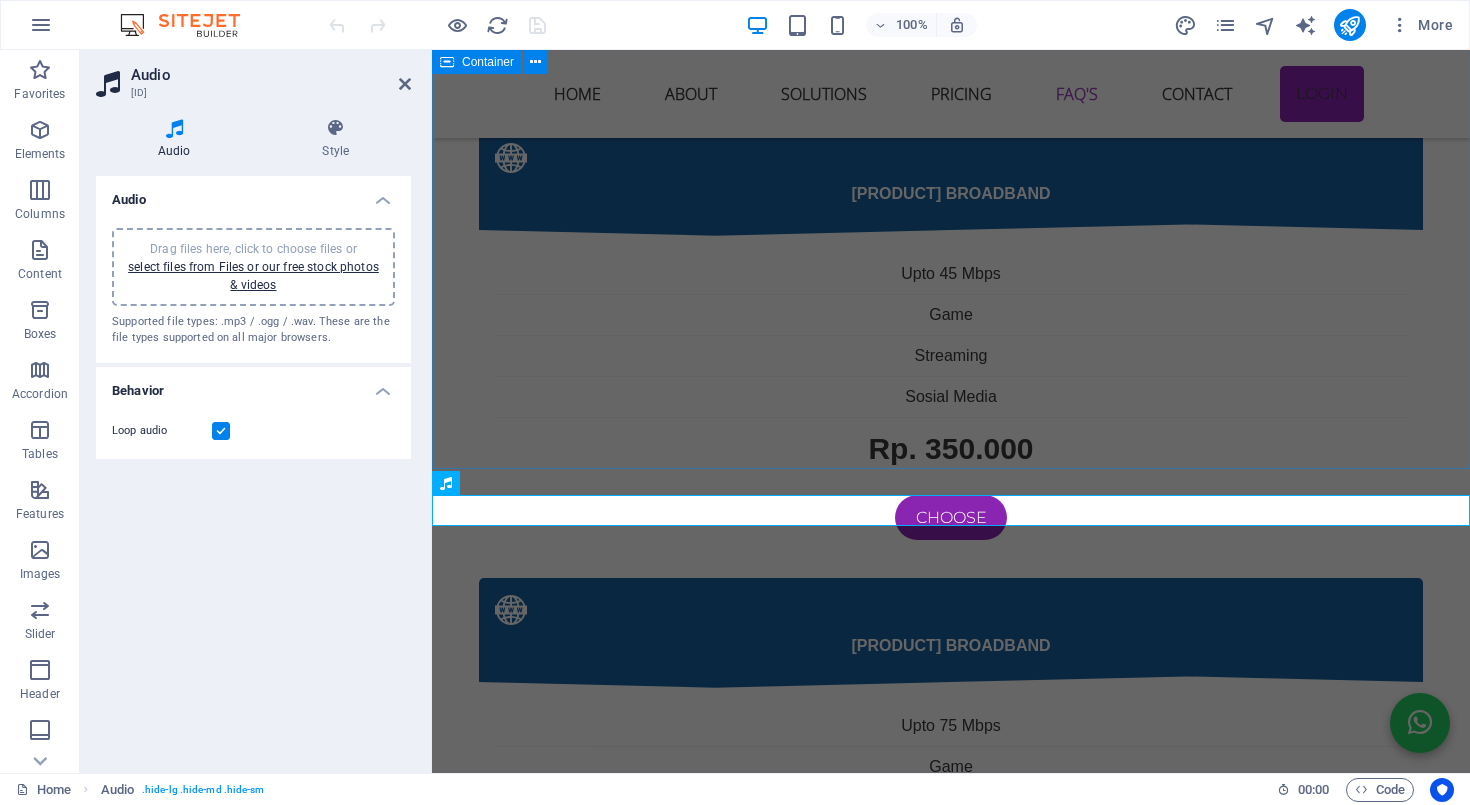 click on "kendala internet sering terjadi Jika menemui kendala internet dengan menggunakan wifi sering diskonek atau tidak mendapatkan sinyal bahkan tidak ada internet maka cara di bawah ini mungkin bisa membantu 1. Sinyal WiFi Lemah di Beberapa Ruangan Penyebab: Lokasi router terlalu jauh atau terhalang tembok tebal, perabotan besar, atau lantai bertingkat. Router bawaan ONU biasanya punya jangkauan terbatas. Solusi: ✅  Letakkan router di posisi tengah rumah dan agak tinggi. ✅ Hindari meletakkan router dekat logam, microwave, atau peralatan elektronik besar. ✅ Tambahkan WiFi extender / repeater atau gunakan Mesh WiFi system untuk jangkauan luas. ✅ Ganti router ONU bawaan ke router yang punya antena lebih kuat atau dual band (2.4GHz & 5GHz). 2. Kecepatan Internet Lambat / Tidak Stabil Penyebab: Banyak perangkat tersambung sekaligus. Interferensi dari jaringan tetangga (terutama di frekuensi 2.4GHz). Router lama atau firmware belum update. Solusi: ✅ Perbarui firmware router. Penyebab: Solusi: Penyebab: Solusi:" at bounding box center (951, 2729) 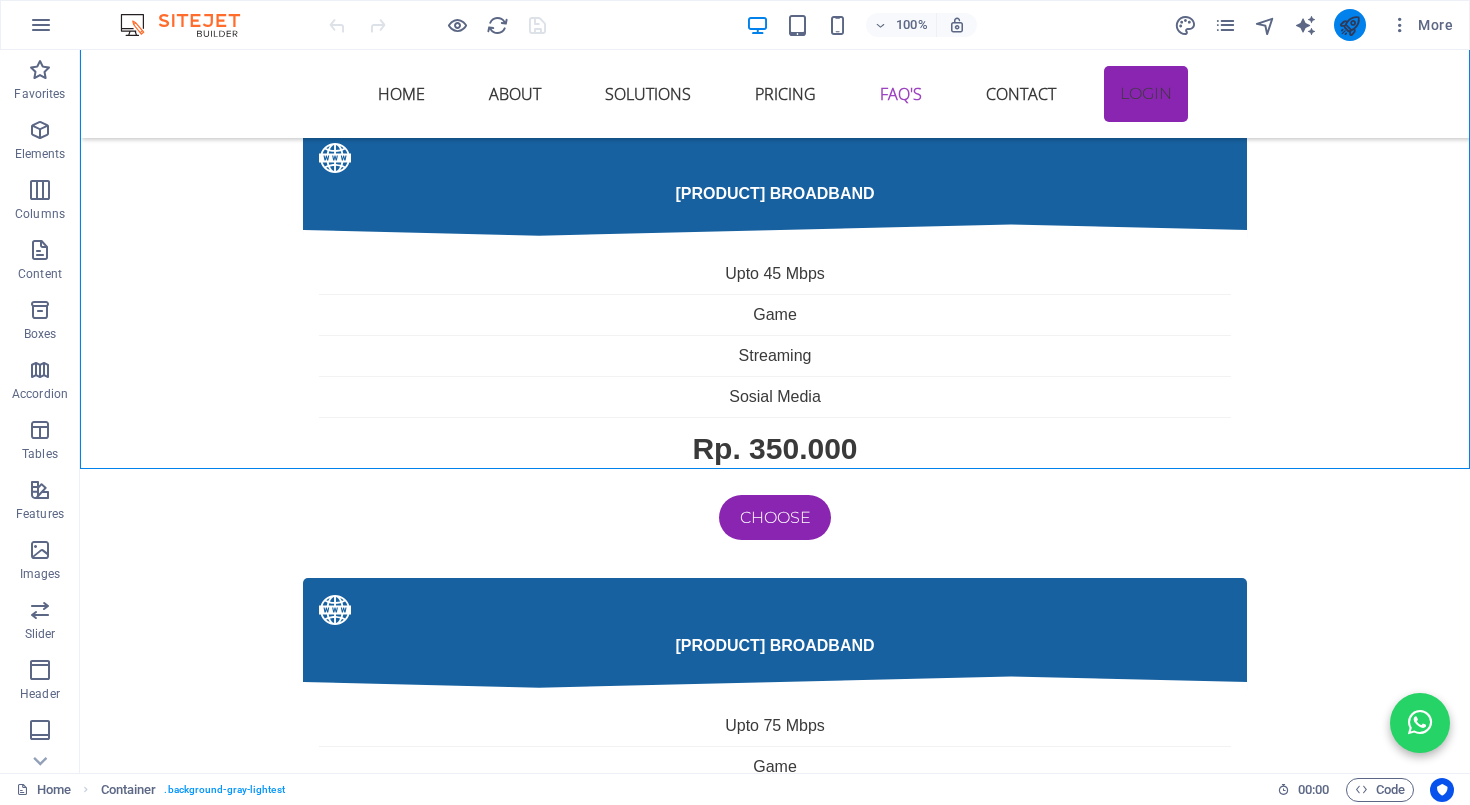 click at bounding box center [1349, 25] 